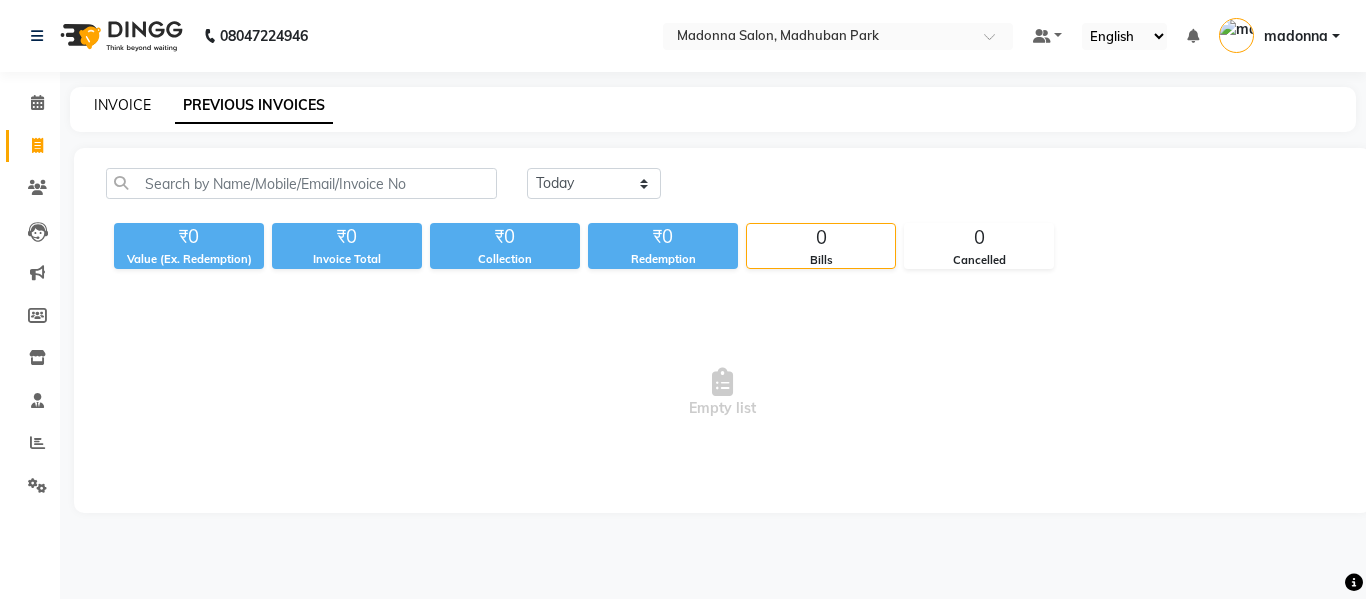 scroll, scrollTop: 0, scrollLeft: 0, axis: both 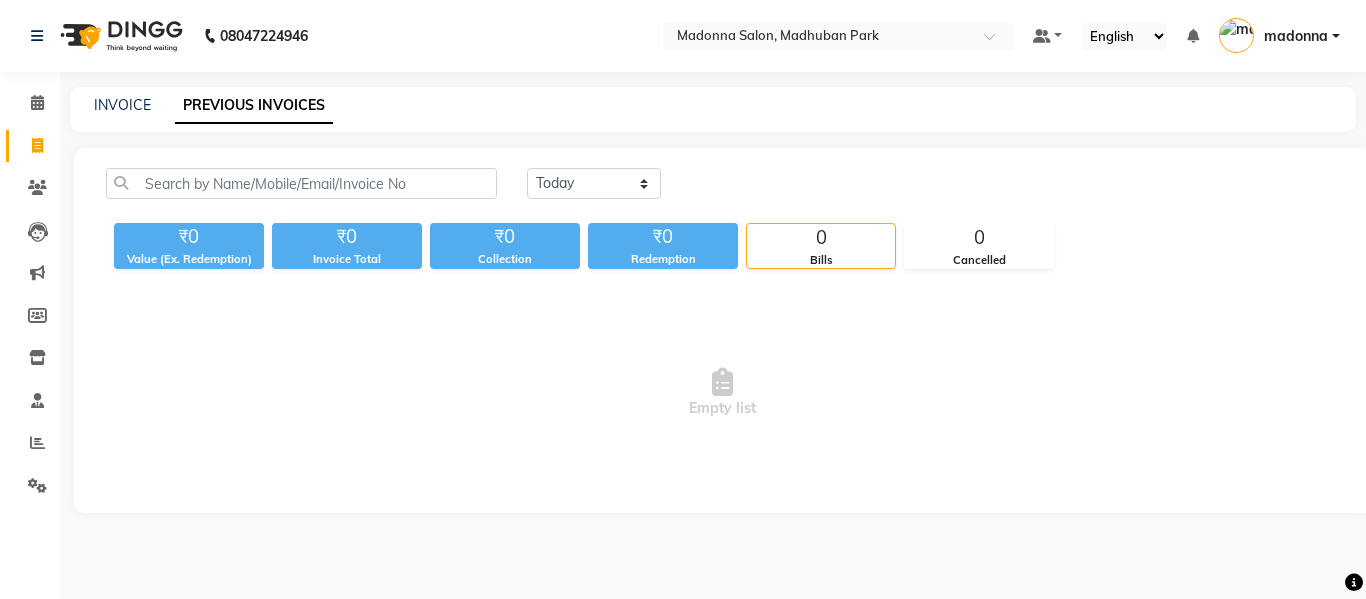 select on "service" 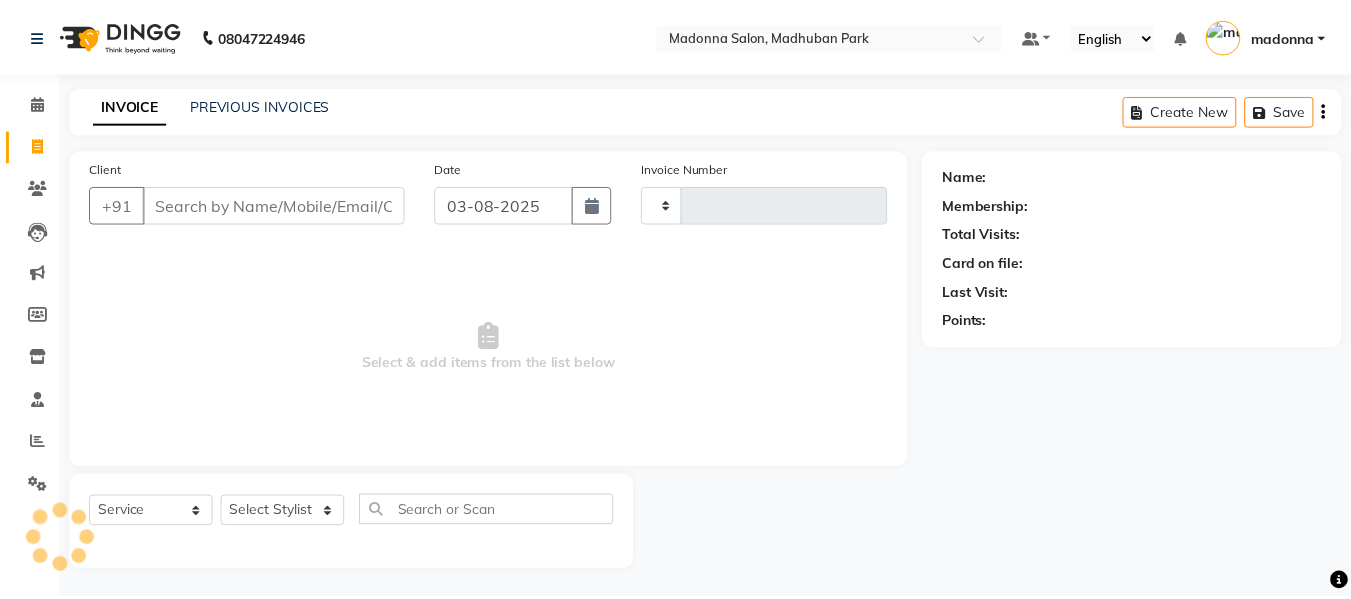 scroll, scrollTop: 2, scrollLeft: 0, axis: vertical 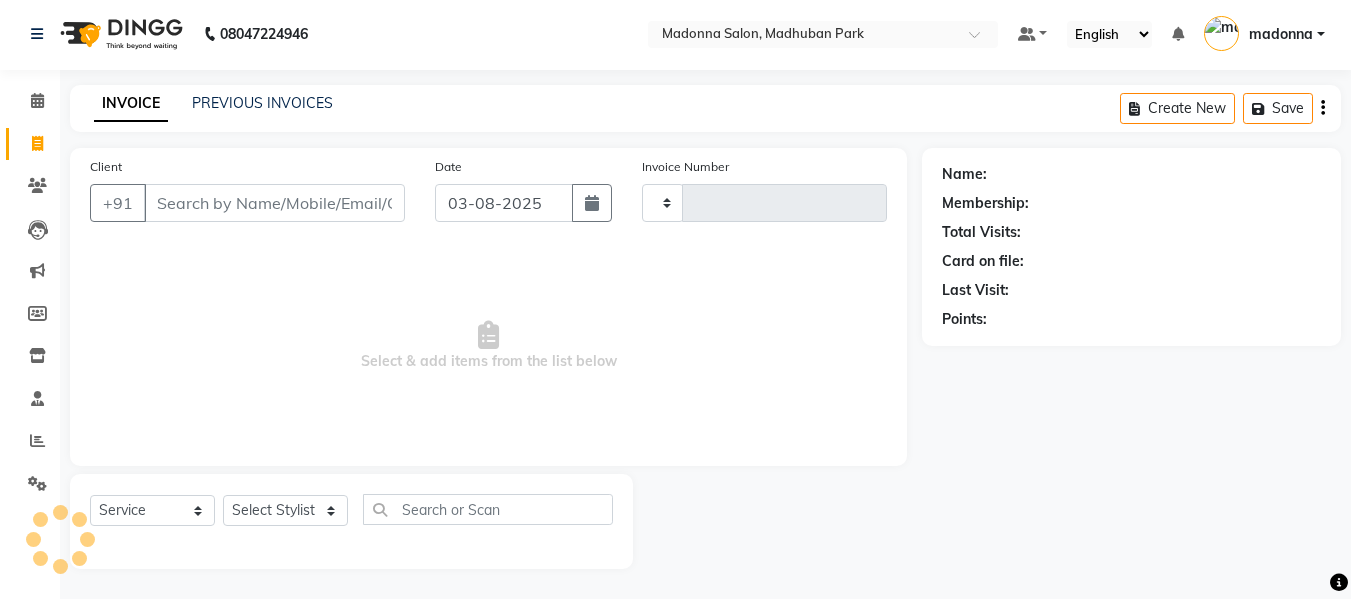 type on "1661" 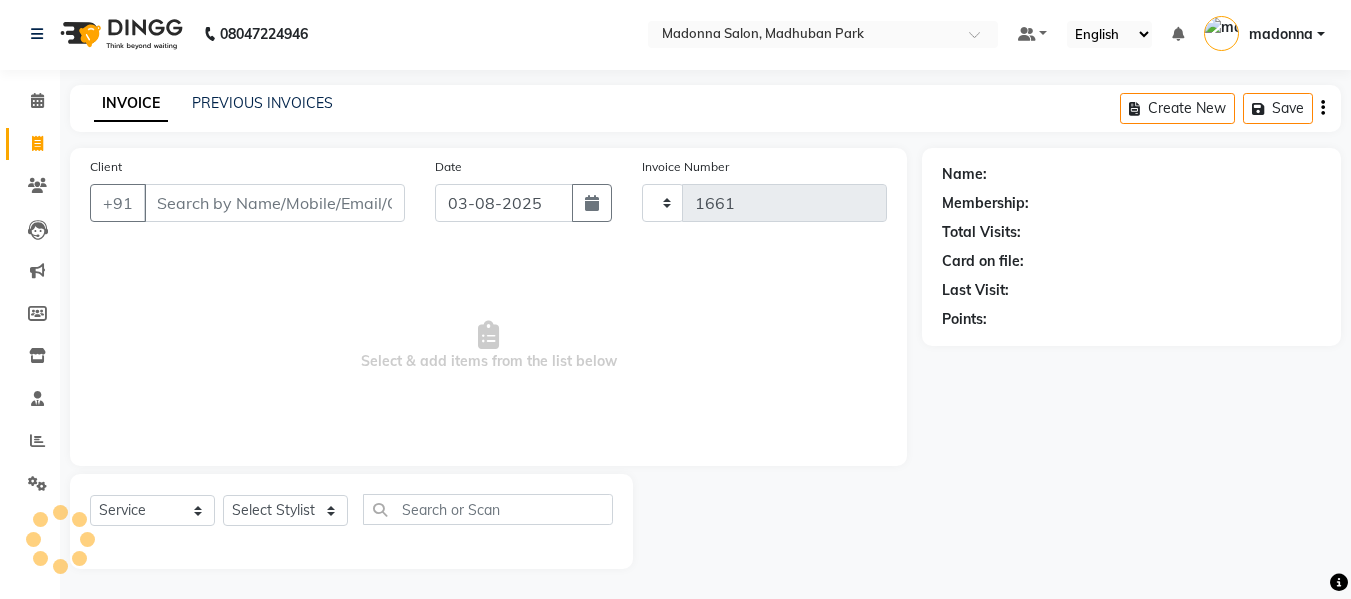 select on "6469" 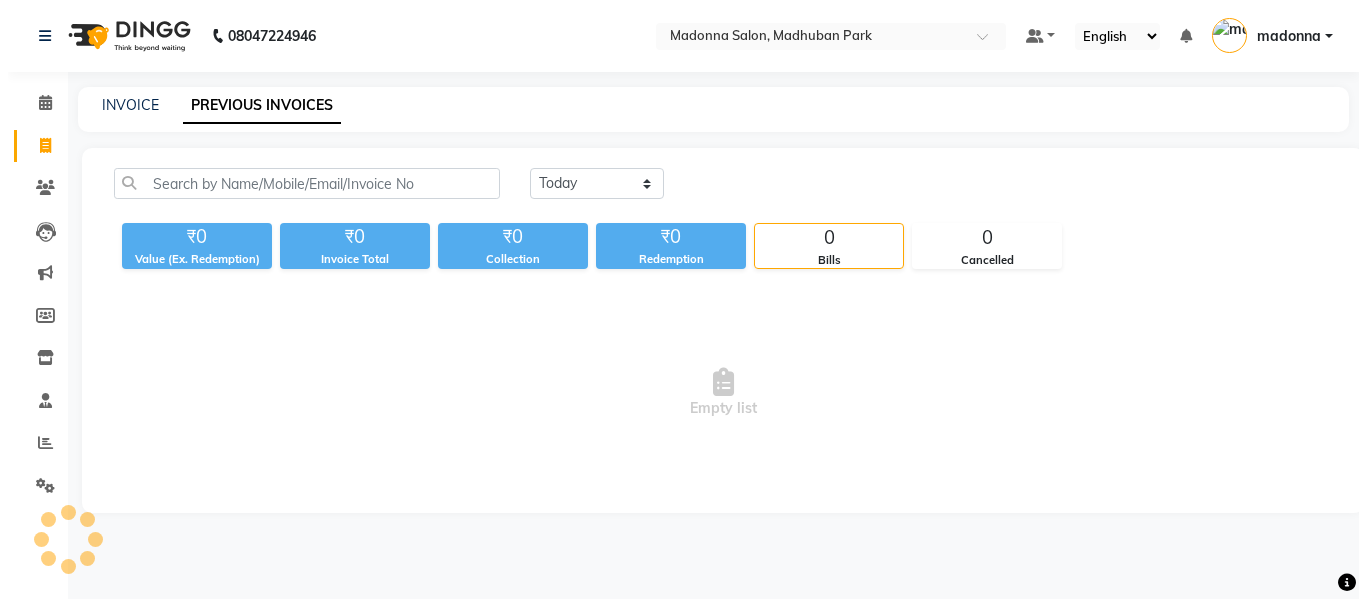 scroll, scrollTop: 0, scrollLeft: 0, axis: both 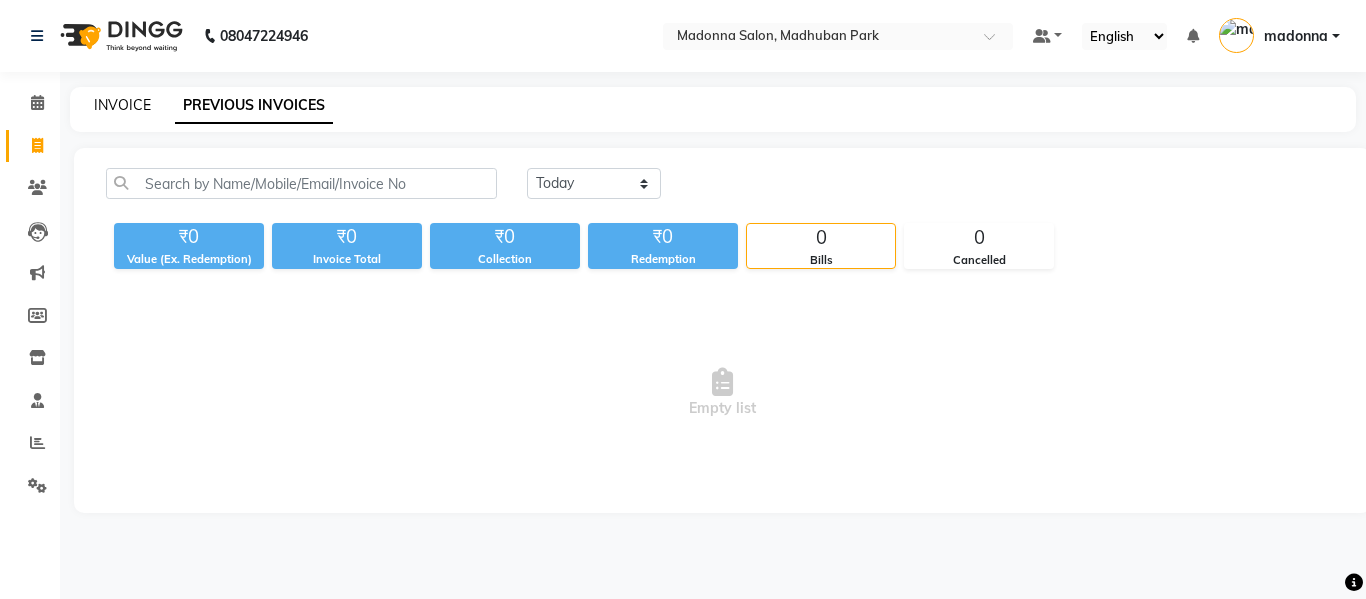 click on "INVOICE" 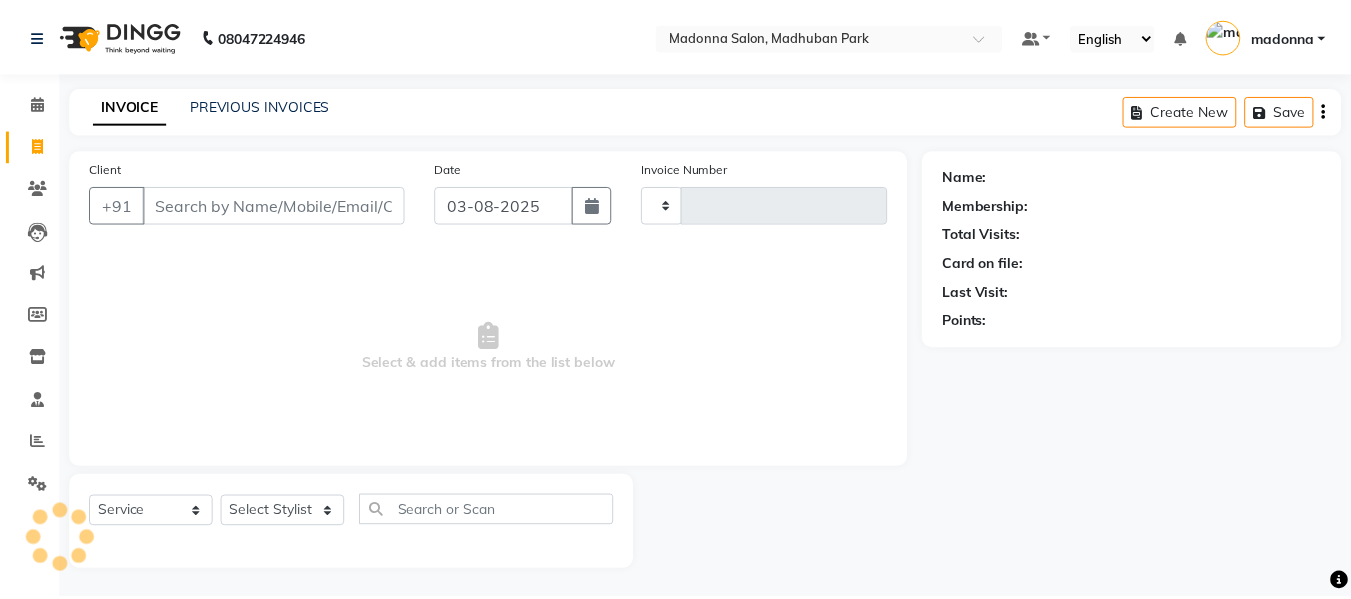 scroll, scrollTop: 2, scrollLeft: 0, axis: vertical 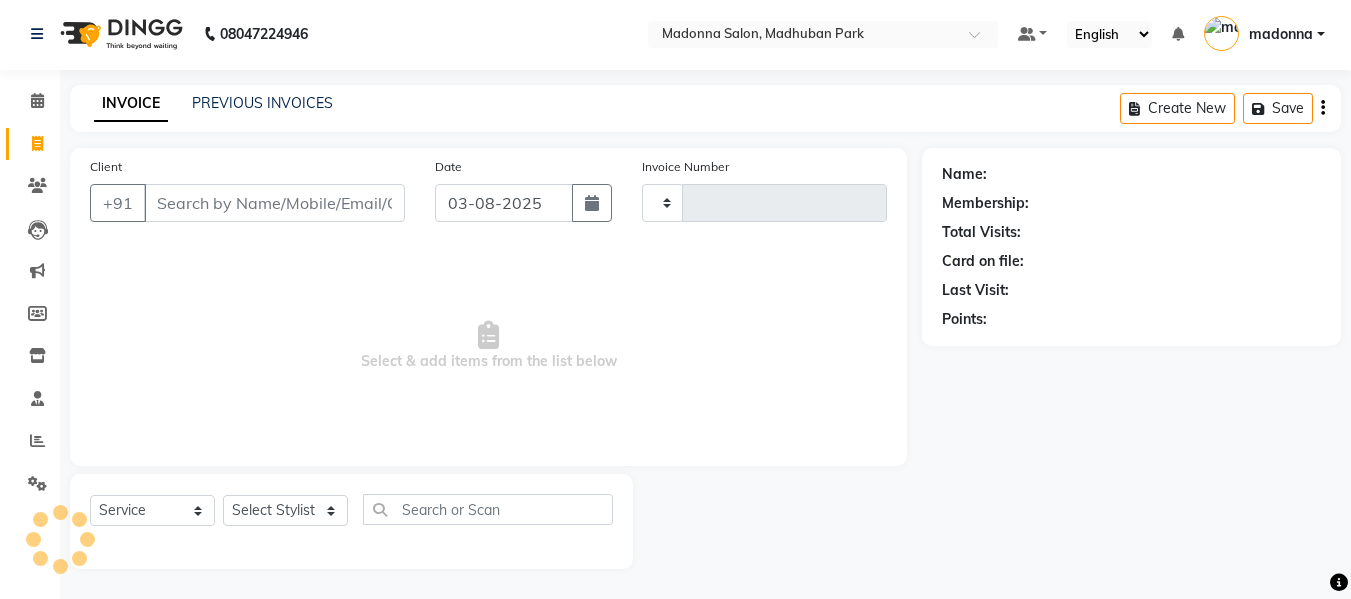 type on "1661" 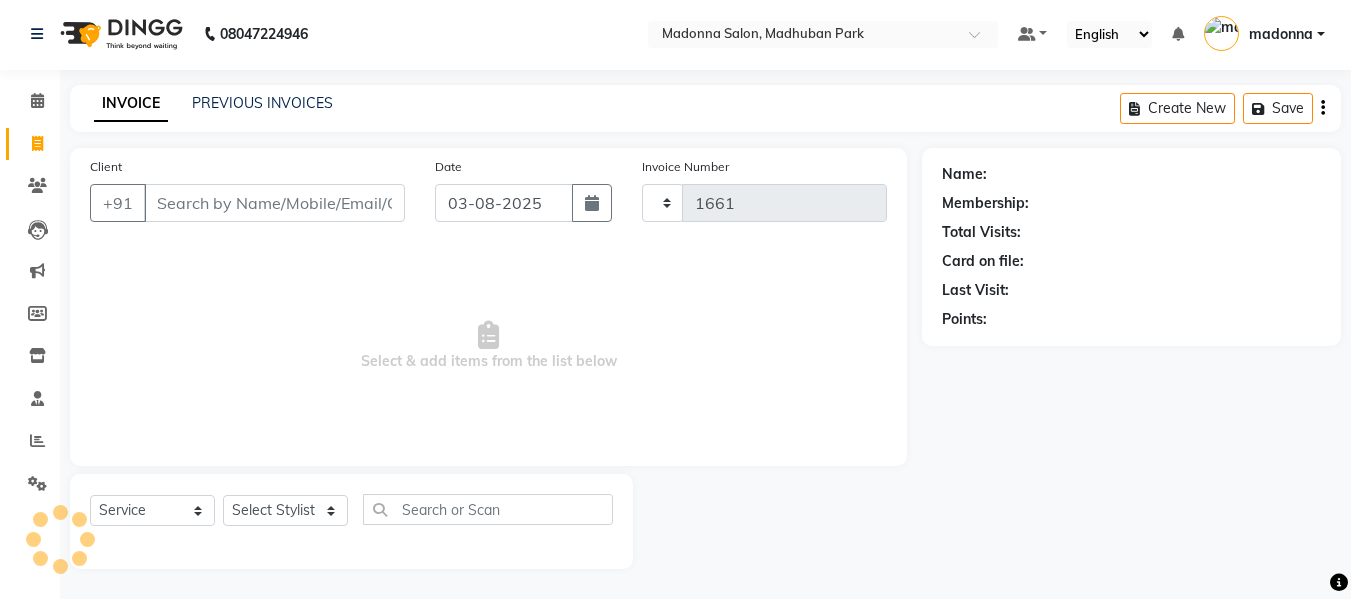 select on "6469" 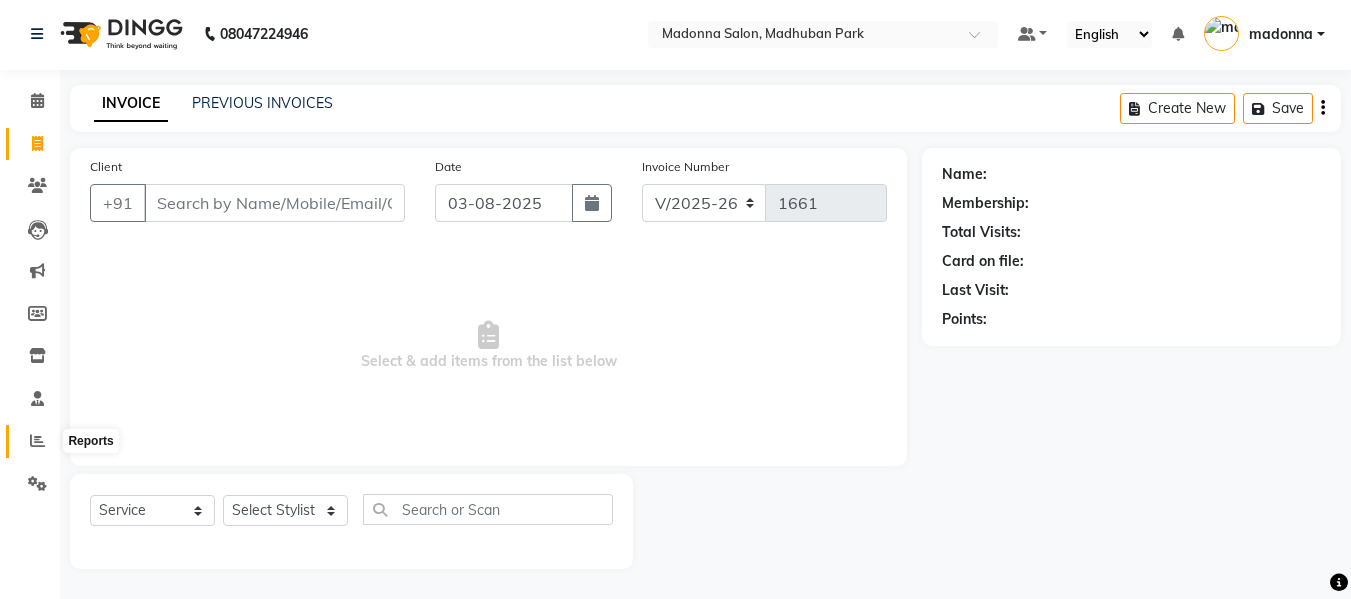 click 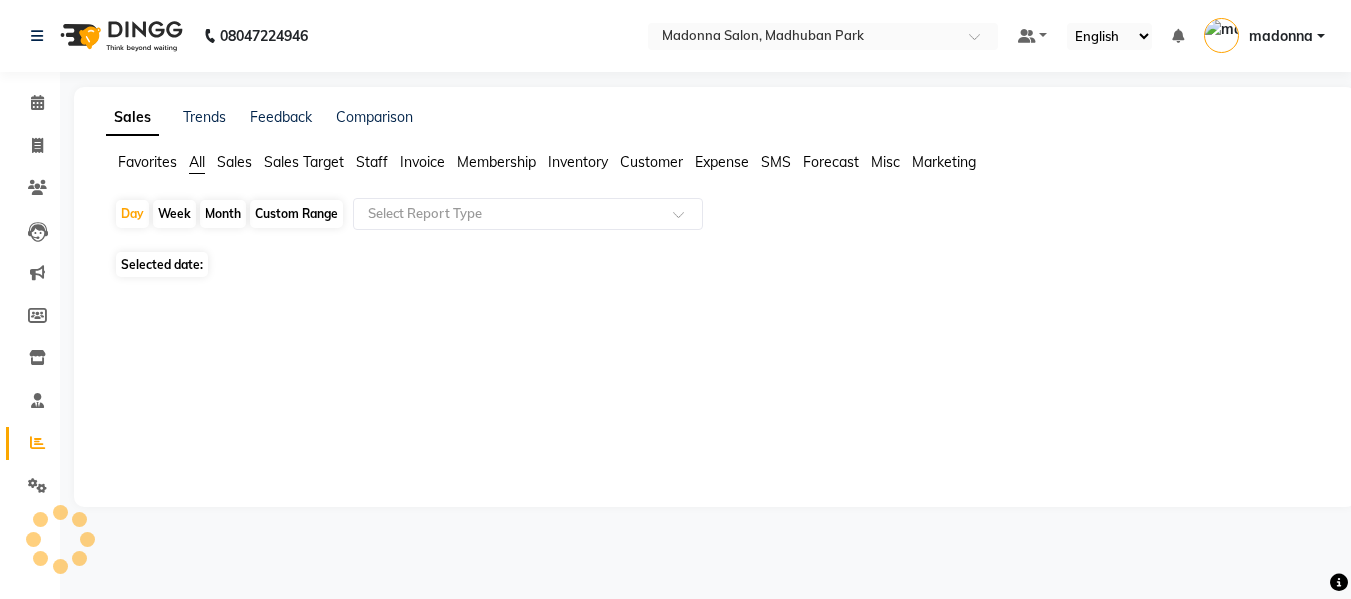 scroll, scrollTop: 0, scrollLeft: 0, axis: both 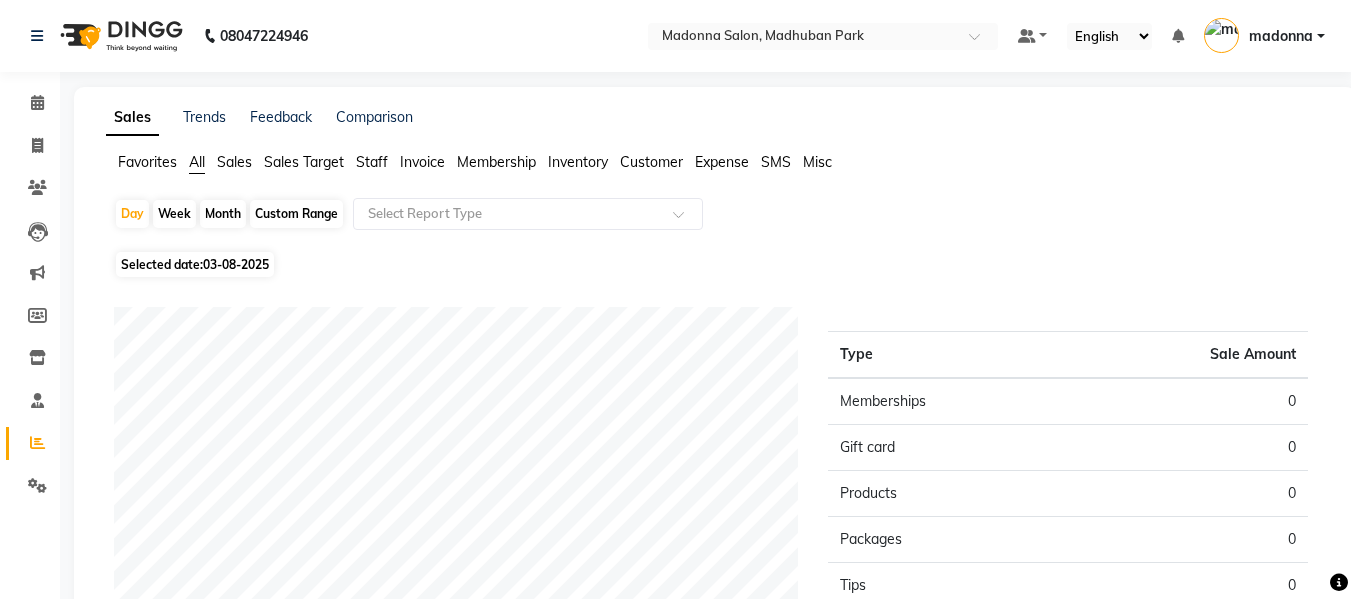 click on "Sales" 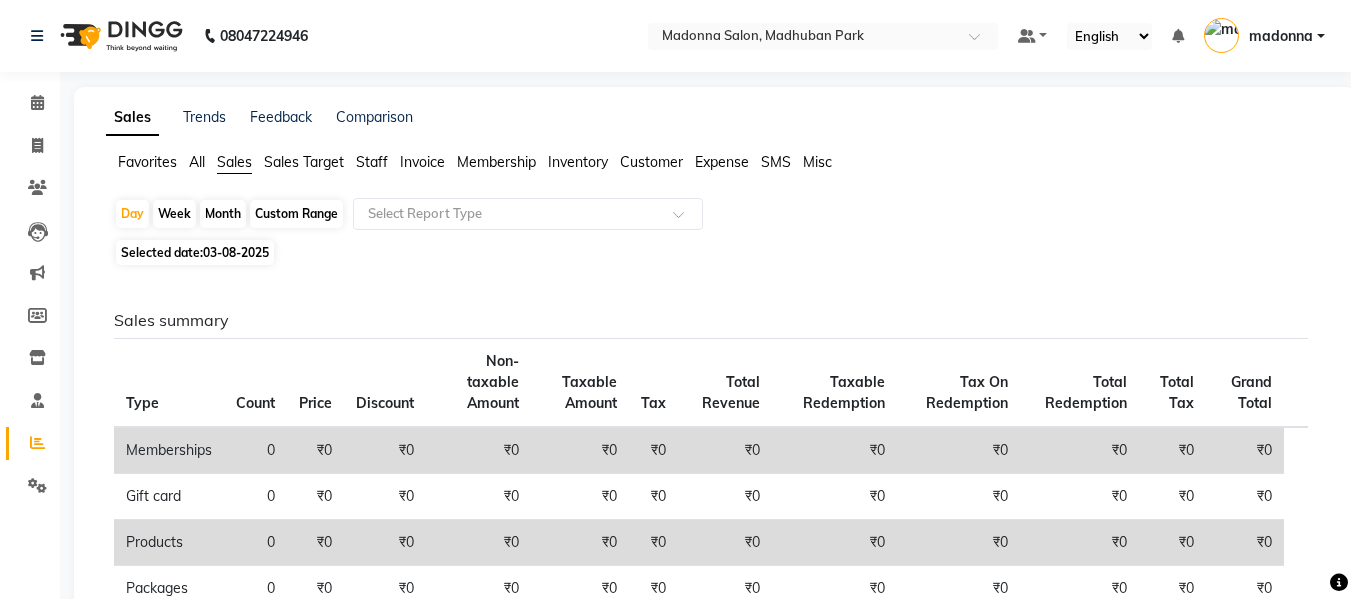 click on "Staff" 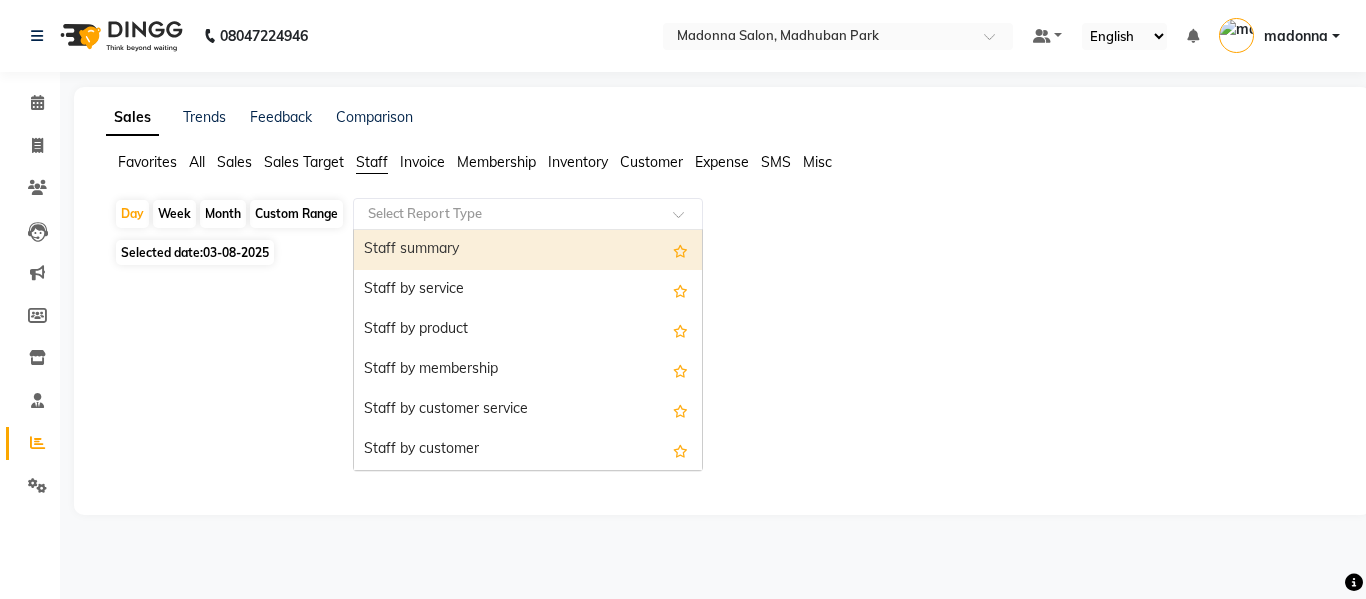 click 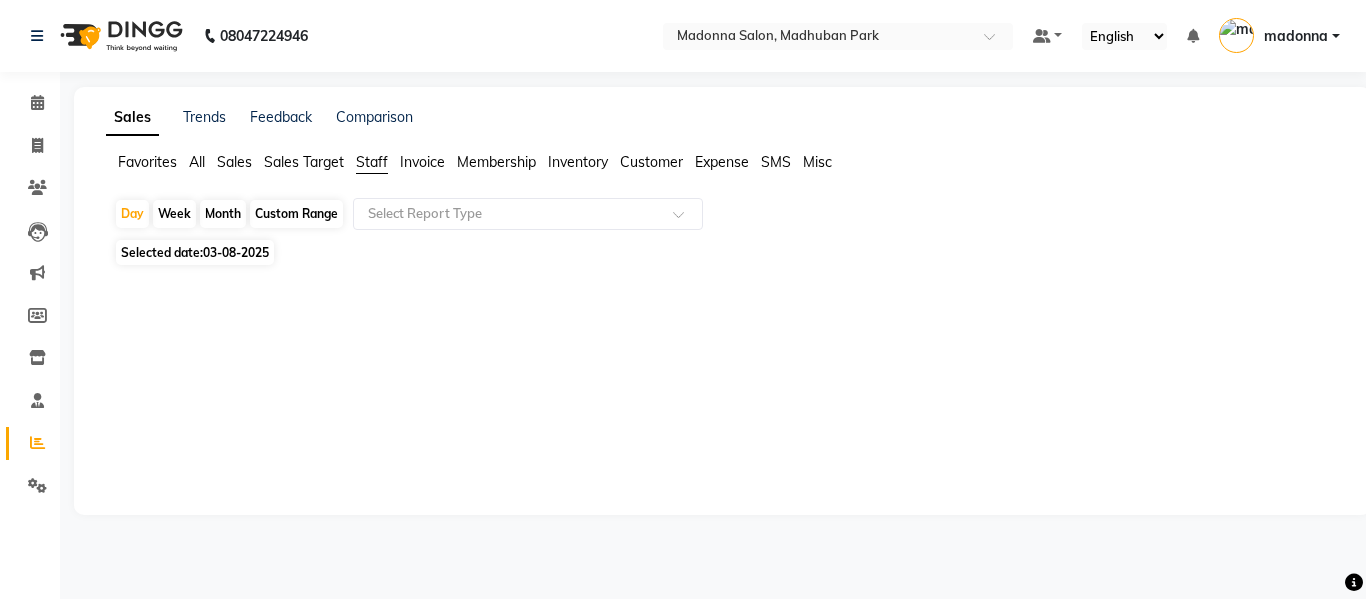click on "Custom Range" 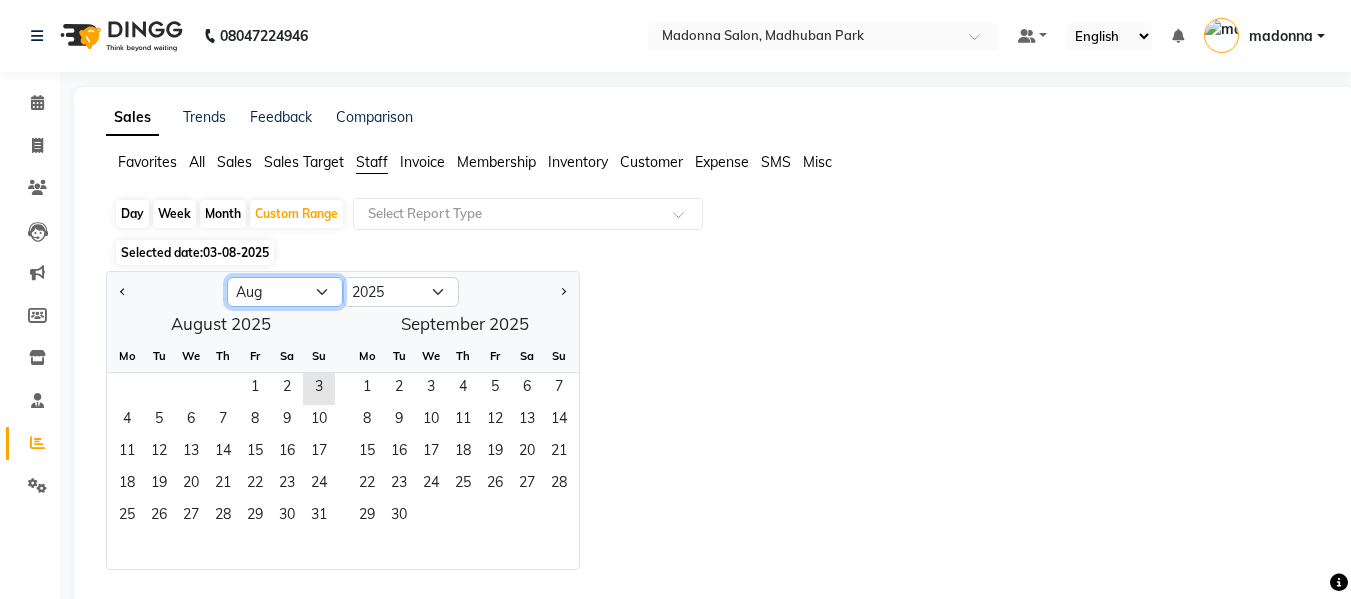 click on "Jan Feb Mar Apr May Jun Jul Aug Sep Oct Nov Dec" 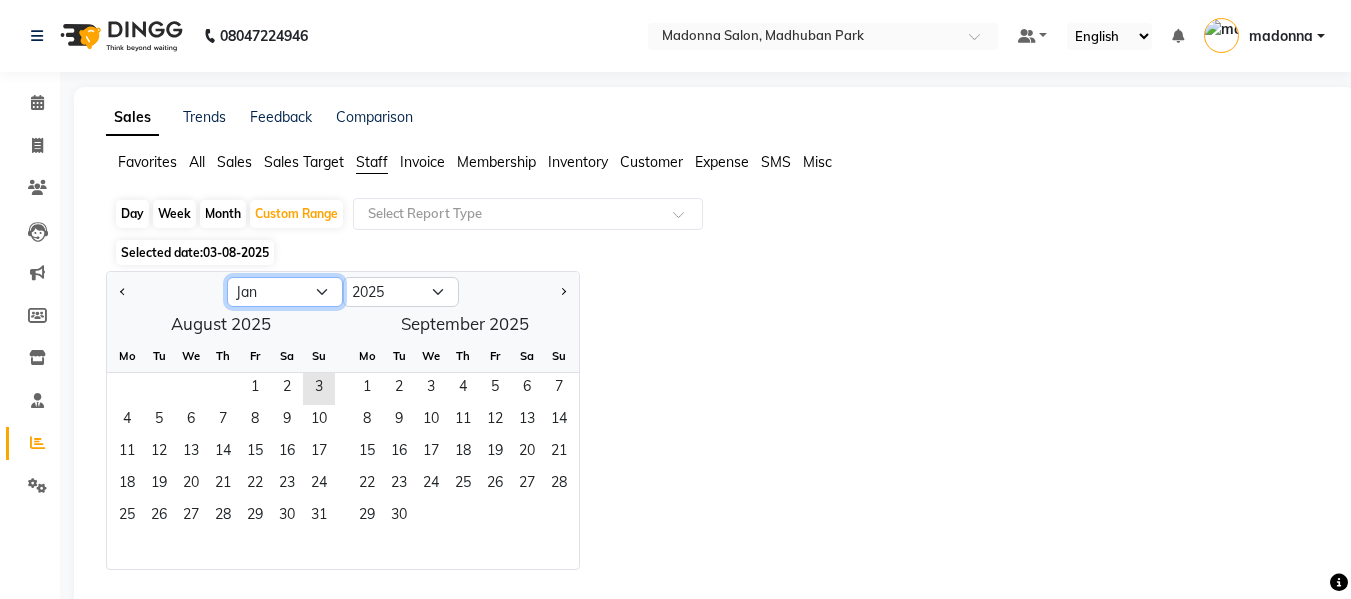 click on "Jan Feb Mar Apr May Jun Jul Aug Sep Oct Nov Dec" 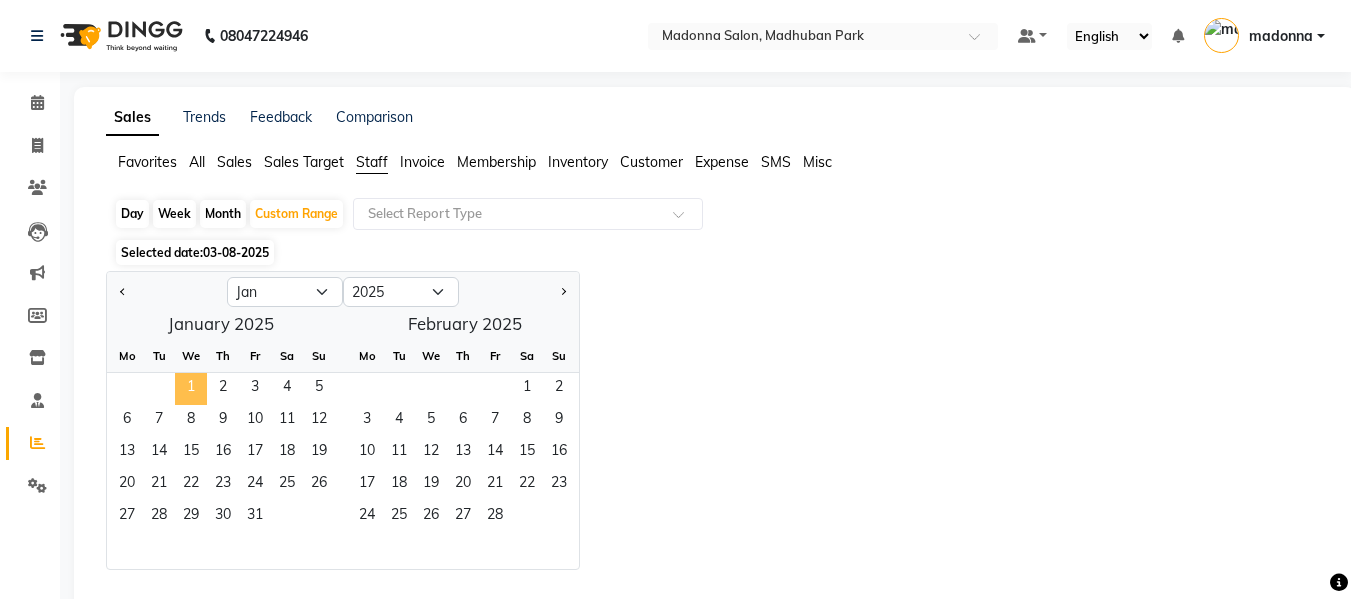 click on "1" 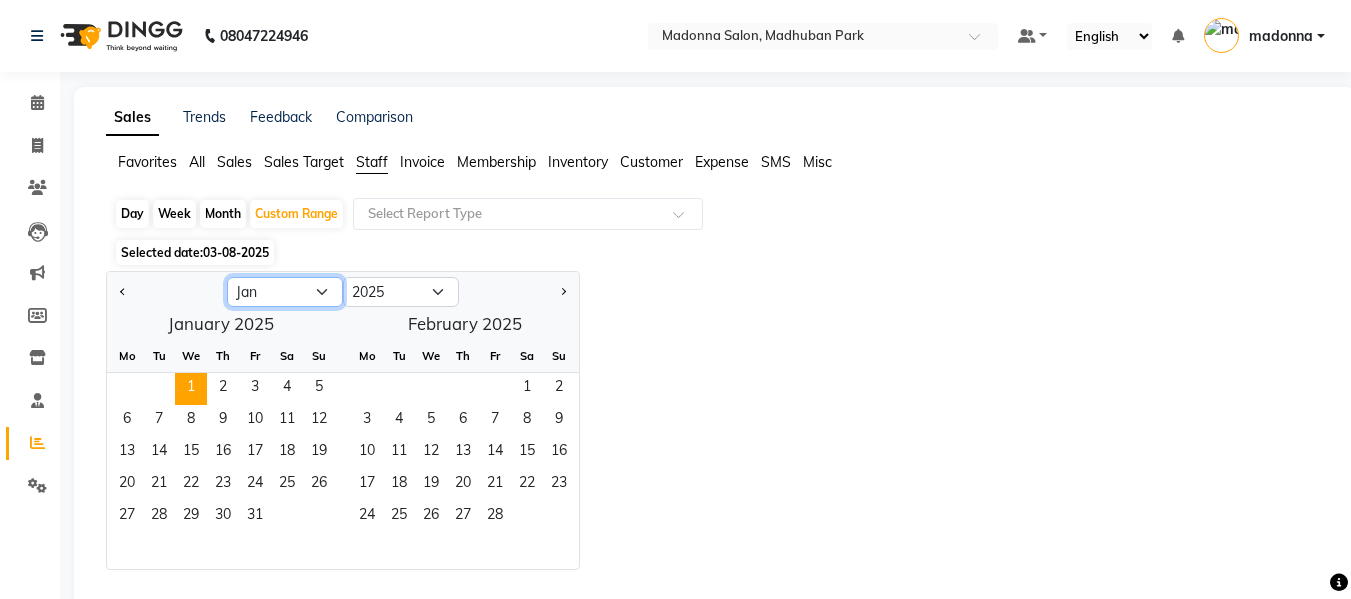 click on "Jan Feb Mar Apr May Jun Jul Aug Sep Oct Nov Dec" 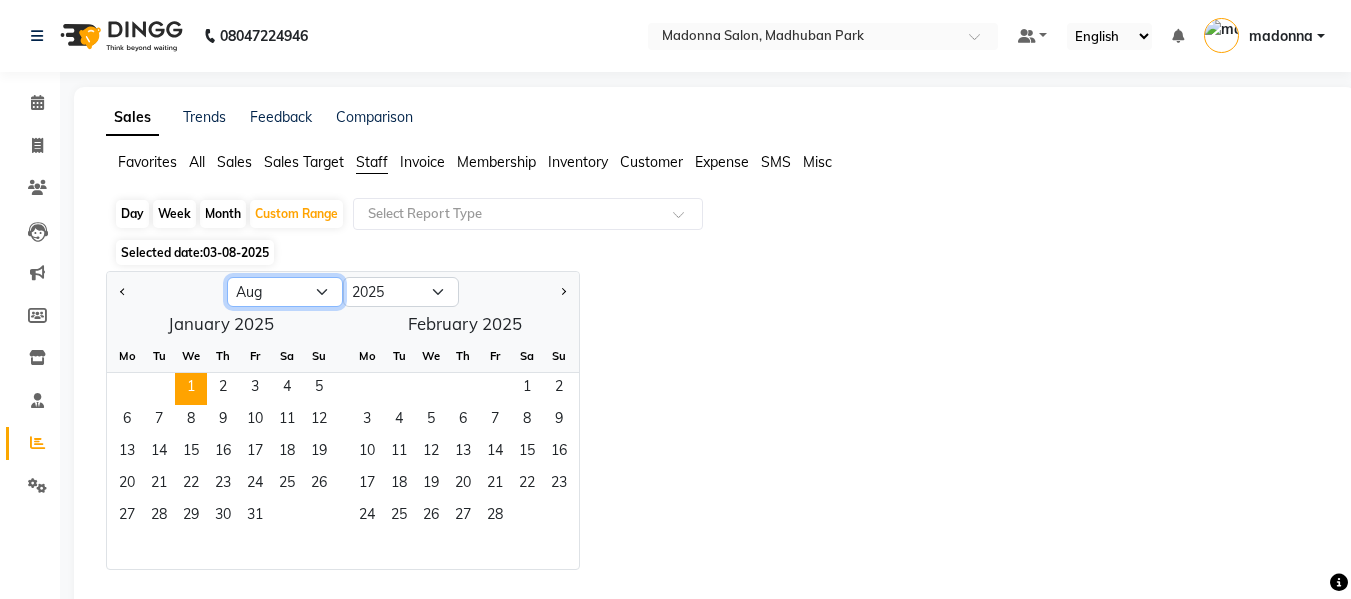click on "Jan Feb Mar Apr May Jun Jul Aug Sep Oct Nov Dec" 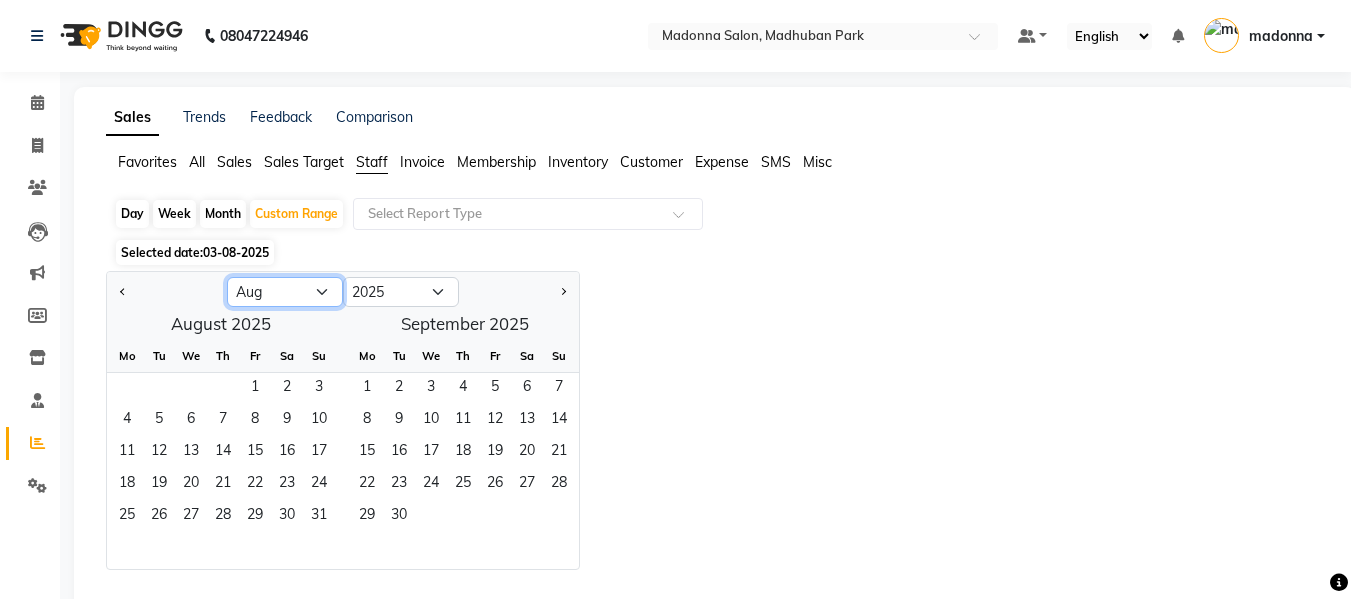 drag, startPoint x: 257, startPoint y: 289, endPoint x: 249, endPoint y: 134, distance: 155.20631 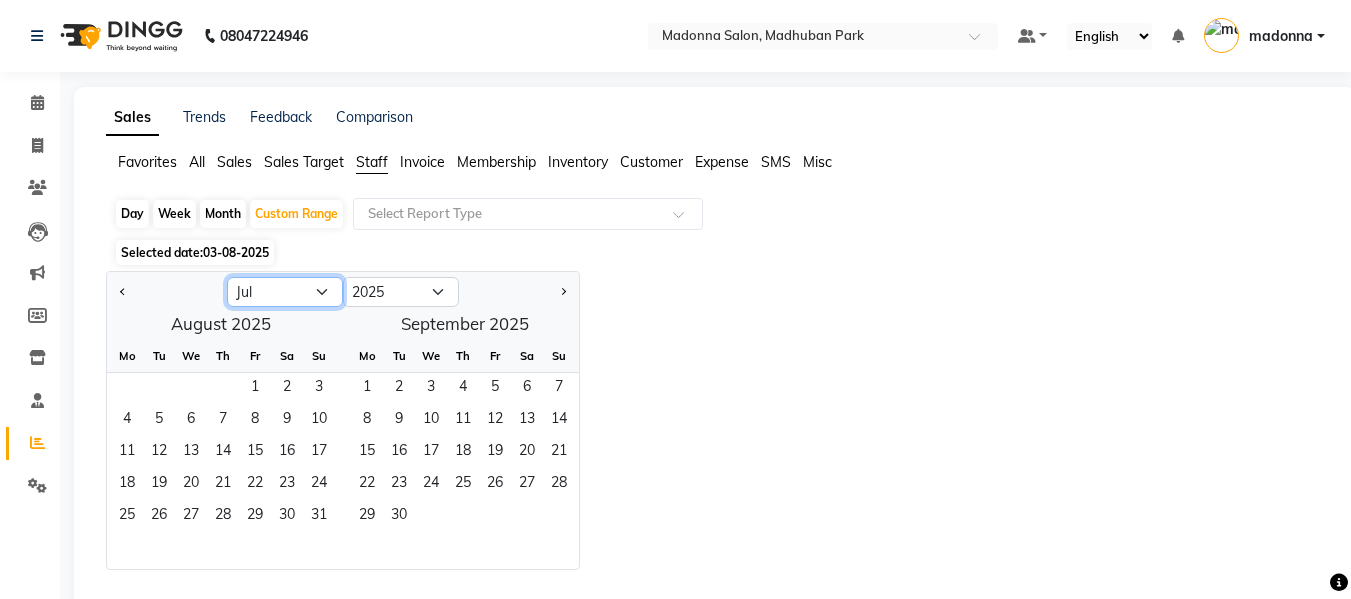 click on "Jan Feb Mar Apr May Jun Jul Aug Sep Oct Nov Dec" 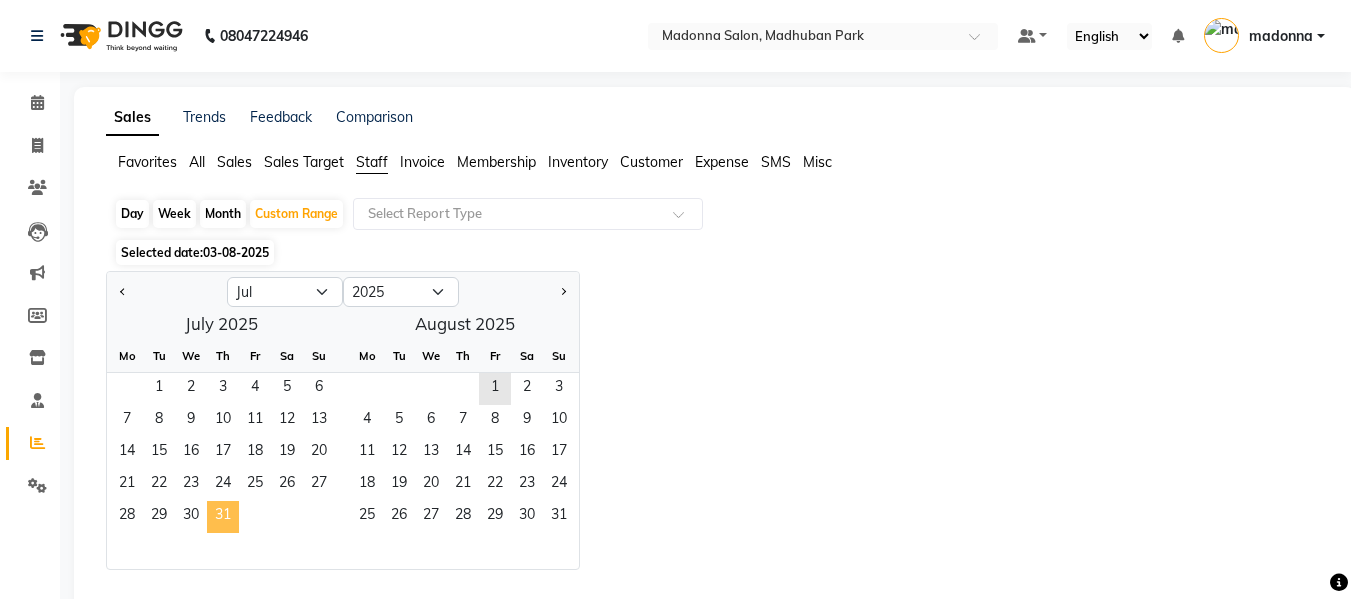 click on "31" 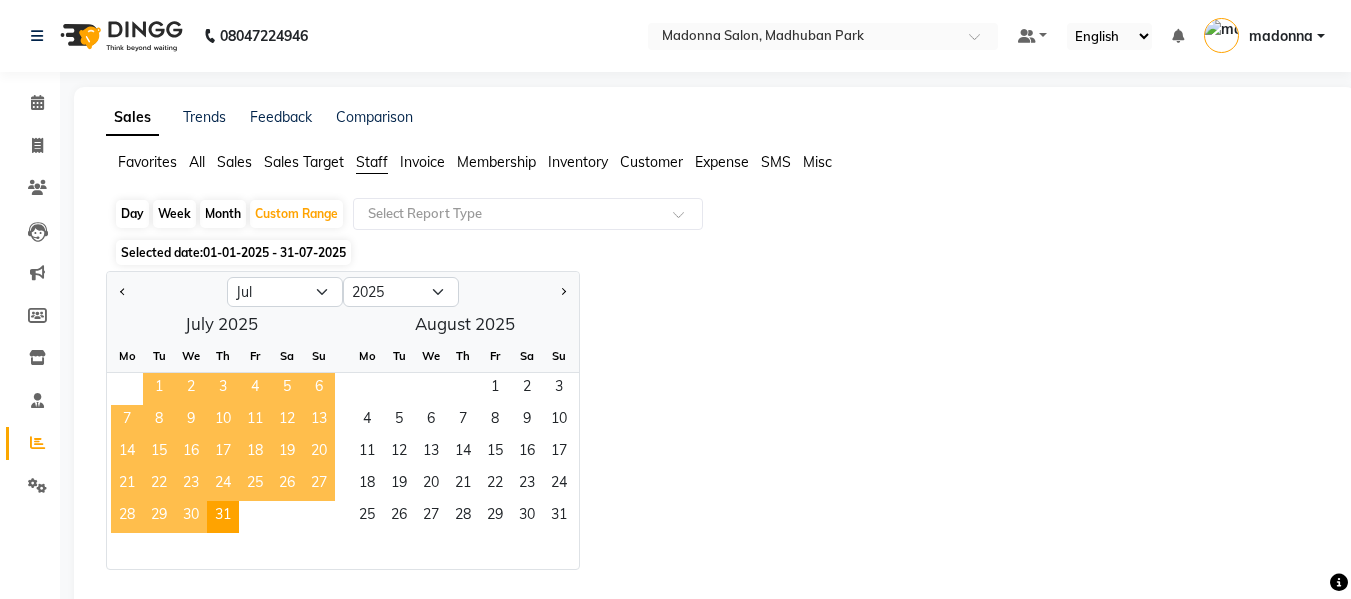 click on "Jan Feb Mar Apr May Jun Jul Aug Sep Oct Nov Dec 2015 2016 2017 2018 2019 2020 2021 2022 2023 2024 2025 2026 2027 2028 2029 2030 2031 2032 2033 2034 2035  July 2025  Mo Tu We Th Fr Sa Su  1   2   3   4   5   6   7   8   9   10   11   12   13   14   15   16   17   18   19   20   21   22   23   24   25   26   27   28   29   30   31   August 2025  Mo Tu We Th Fr Sa Su  1   2   3   4   5   6   7   8   9   10   11   12   13   14   15   16   17   18   19   20   21   22   23   24   25   26   27   28   29   30   31" 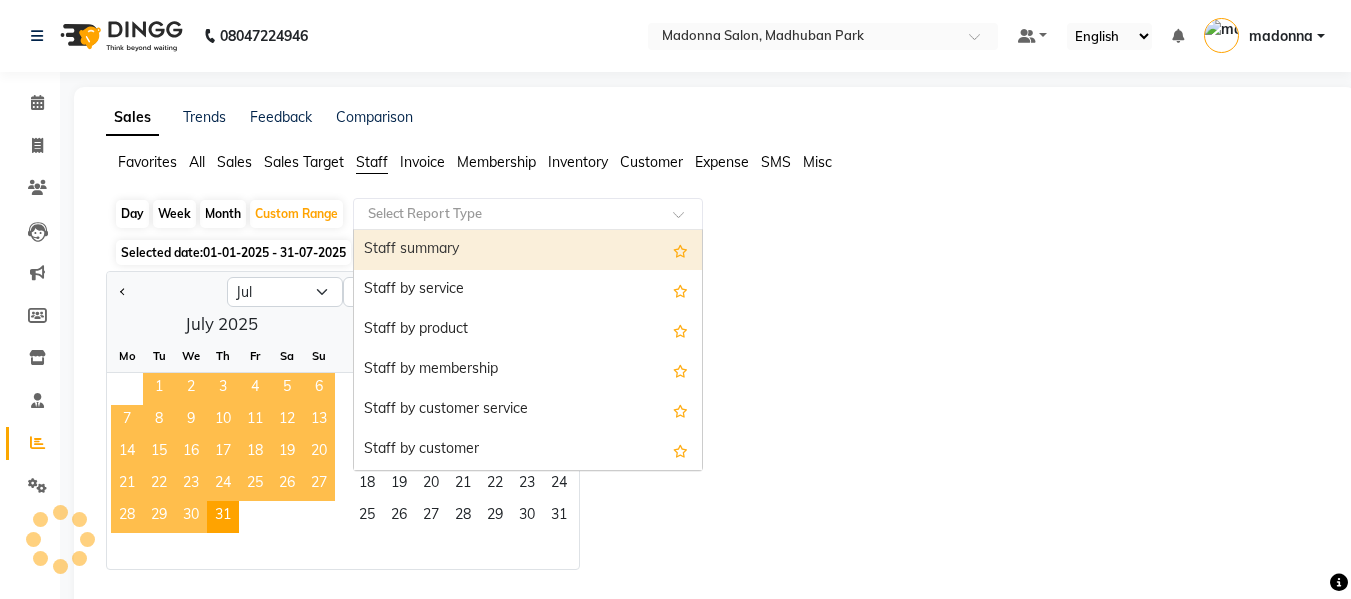 click 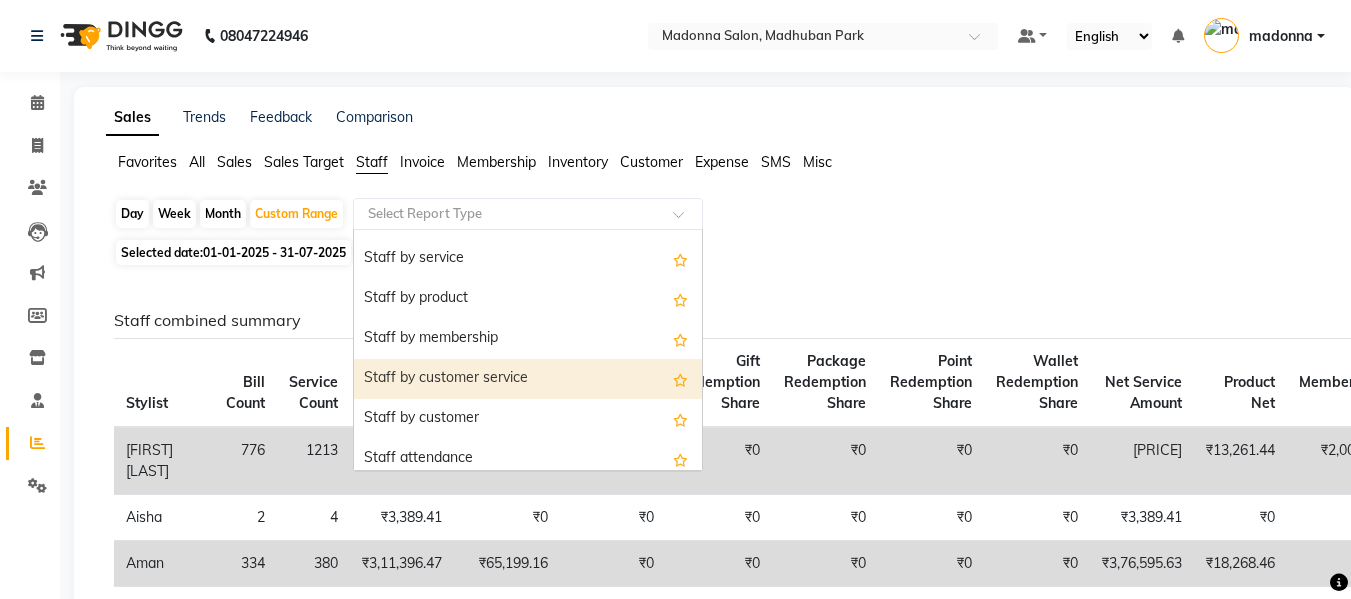 scroll, scrollTop: 38, scrollLeft: 0, axis: vertical 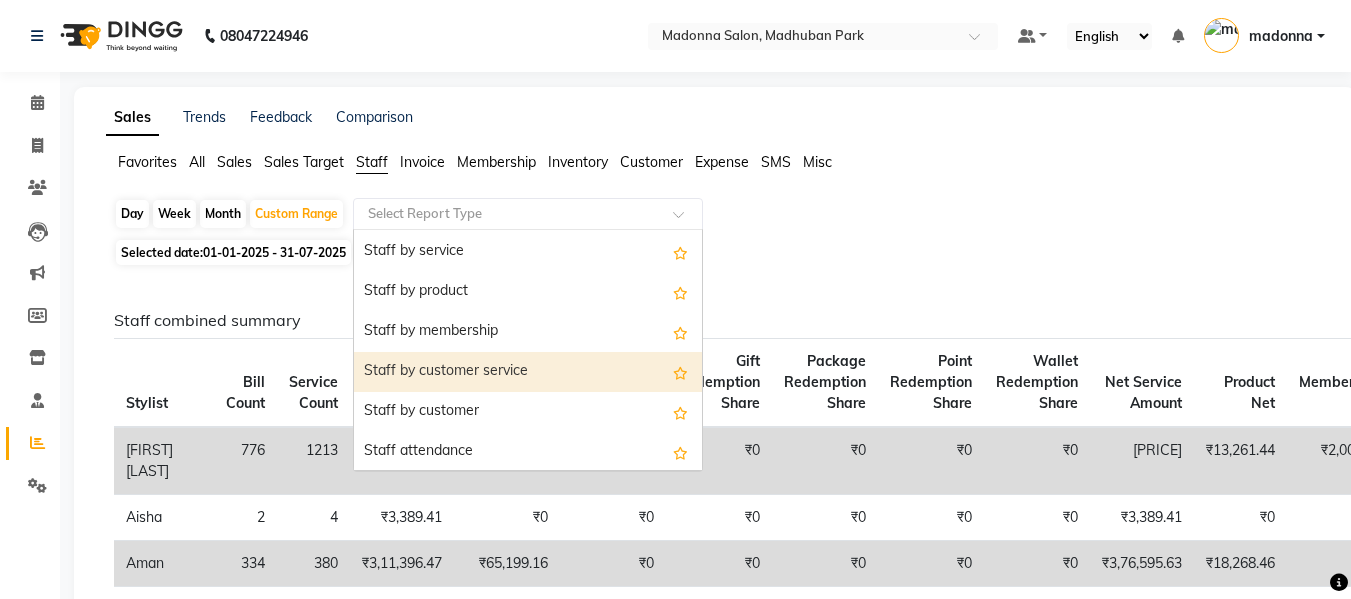 click on "Staff by customer service" at bounding box center [528, 372] 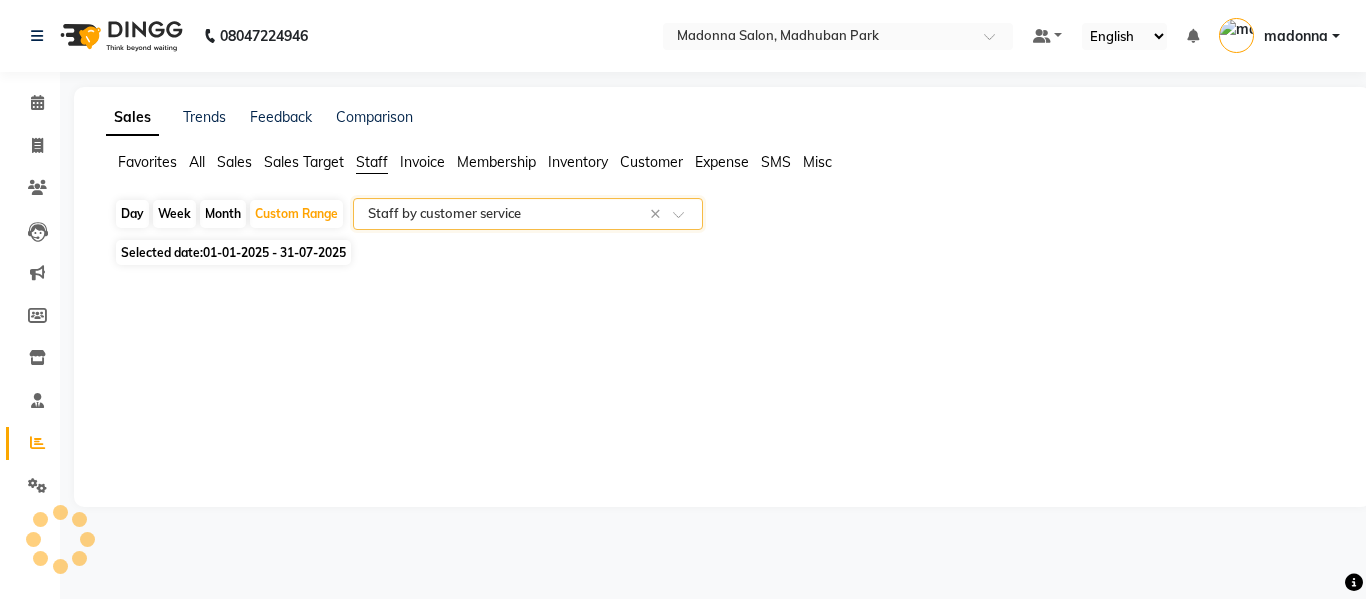 select on "csv" 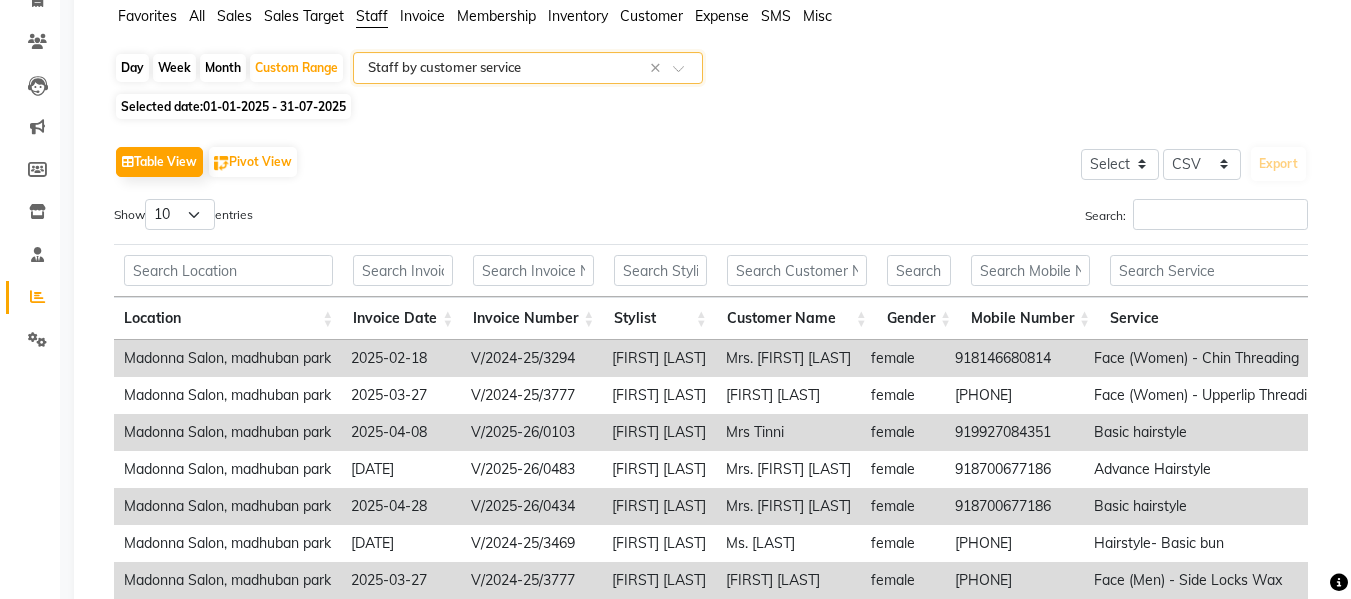 scroll, scrollTop: 0, scrollLeft: 0, axis: both 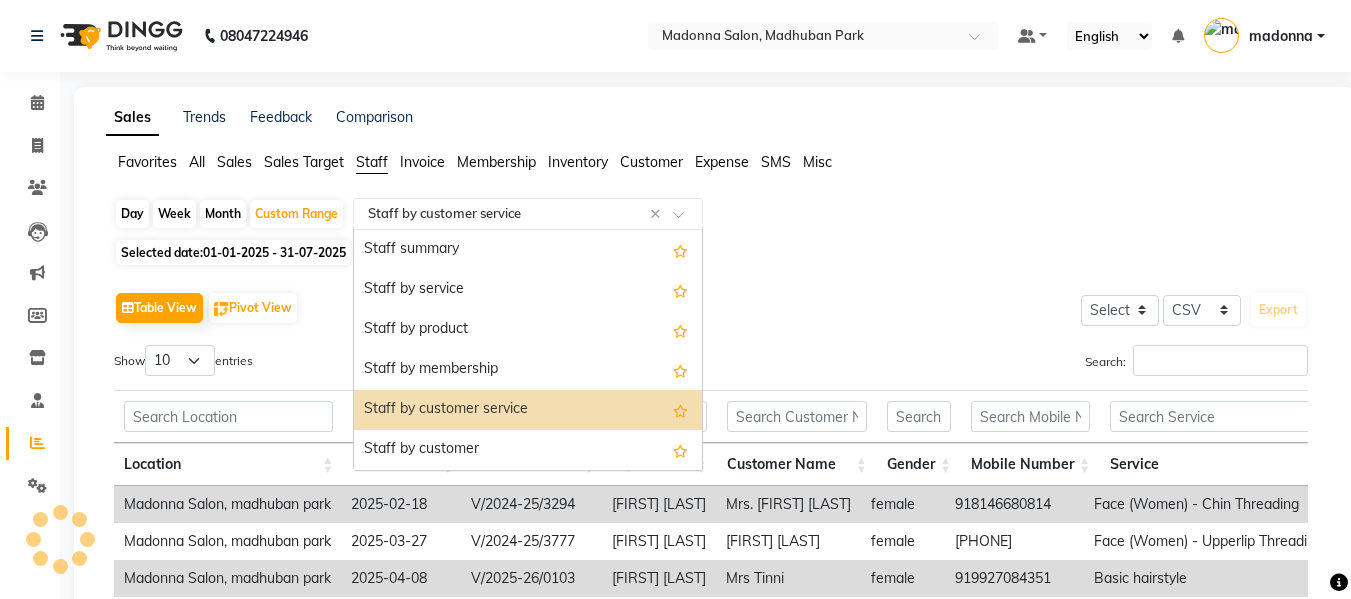 click 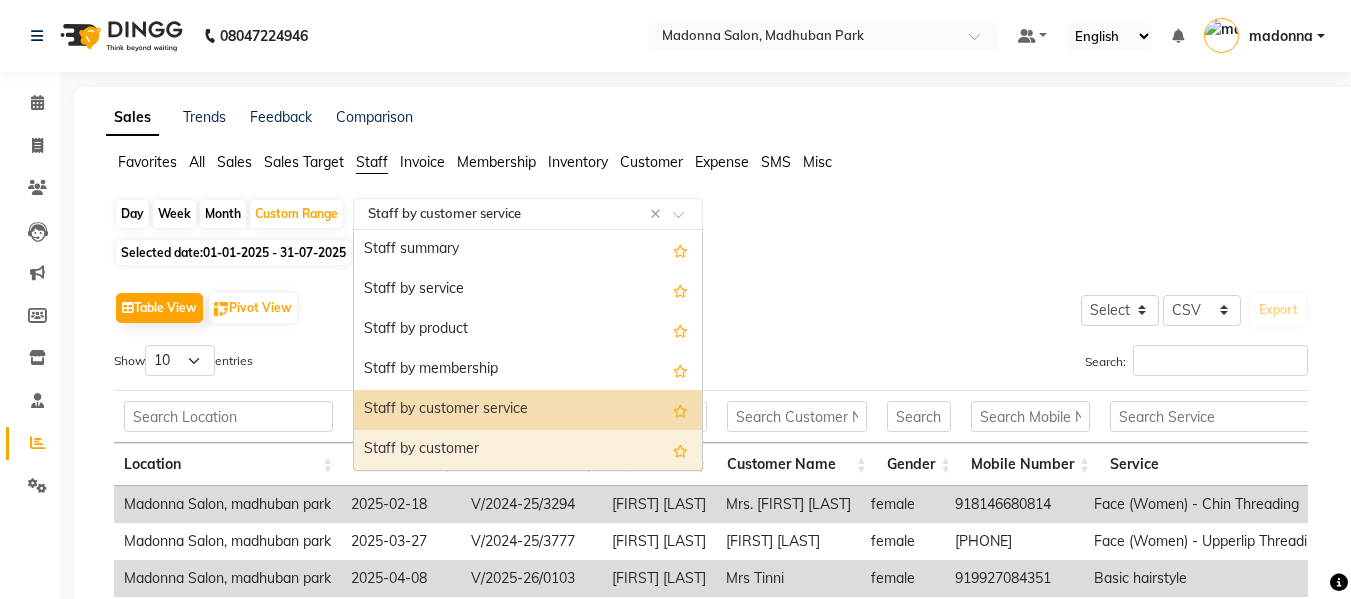 click on "Staff by customer" at bounding box center [528, 450] 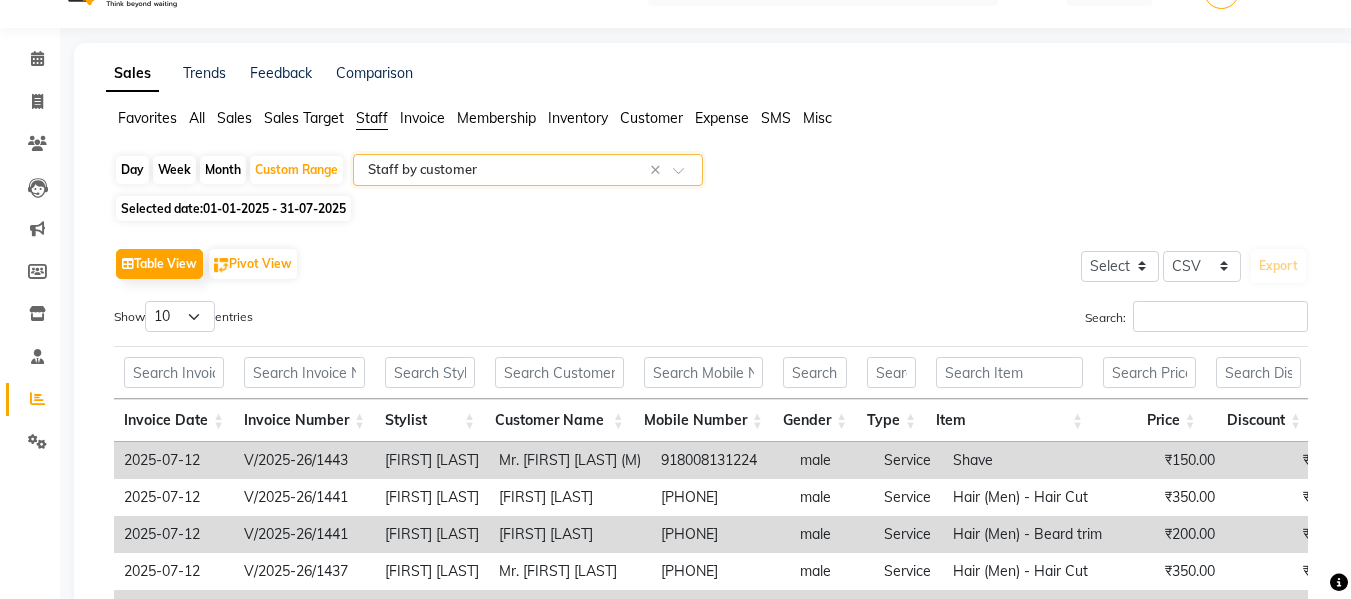 scroll, scrollTop: 41, scrollLeft: 0, axis: vertical 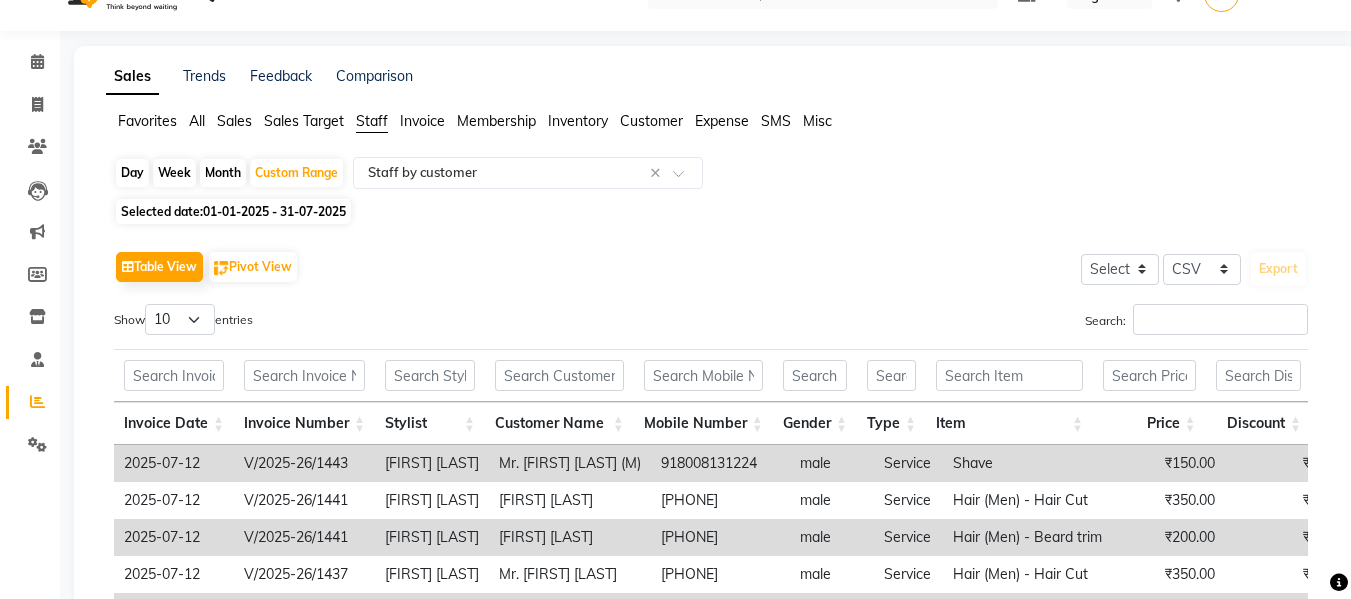 click on "Stylist" at bounding box center [430, 423] 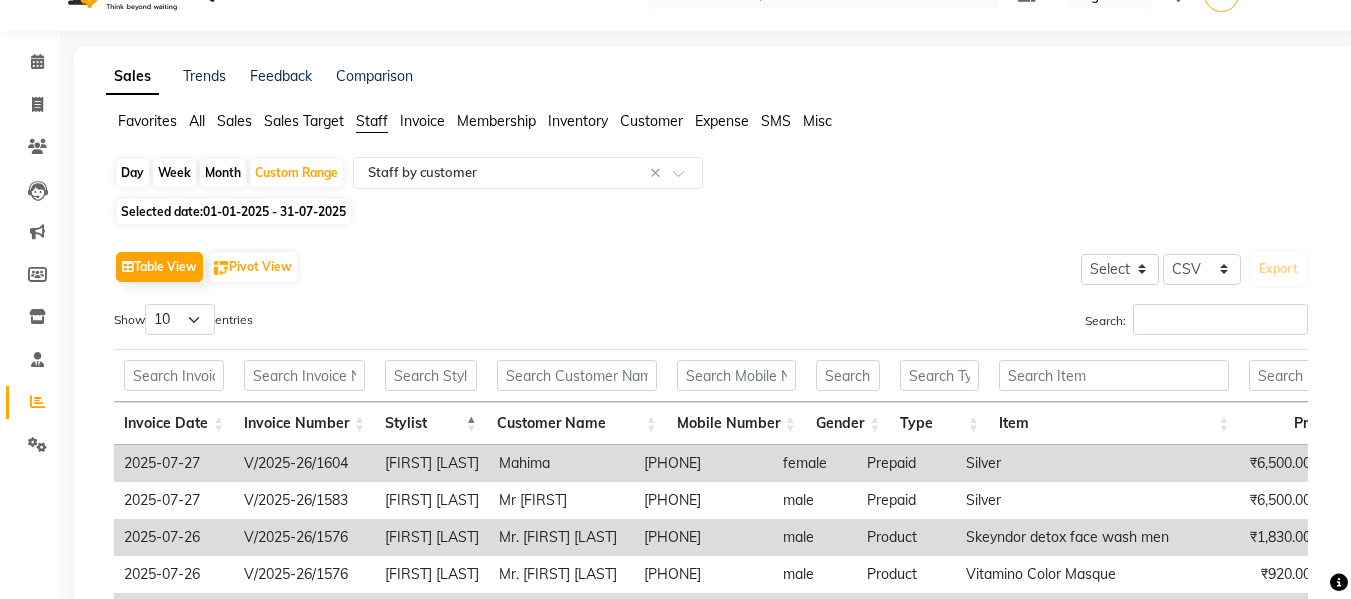 click on "Stylist" at bounding box center (431, 423) 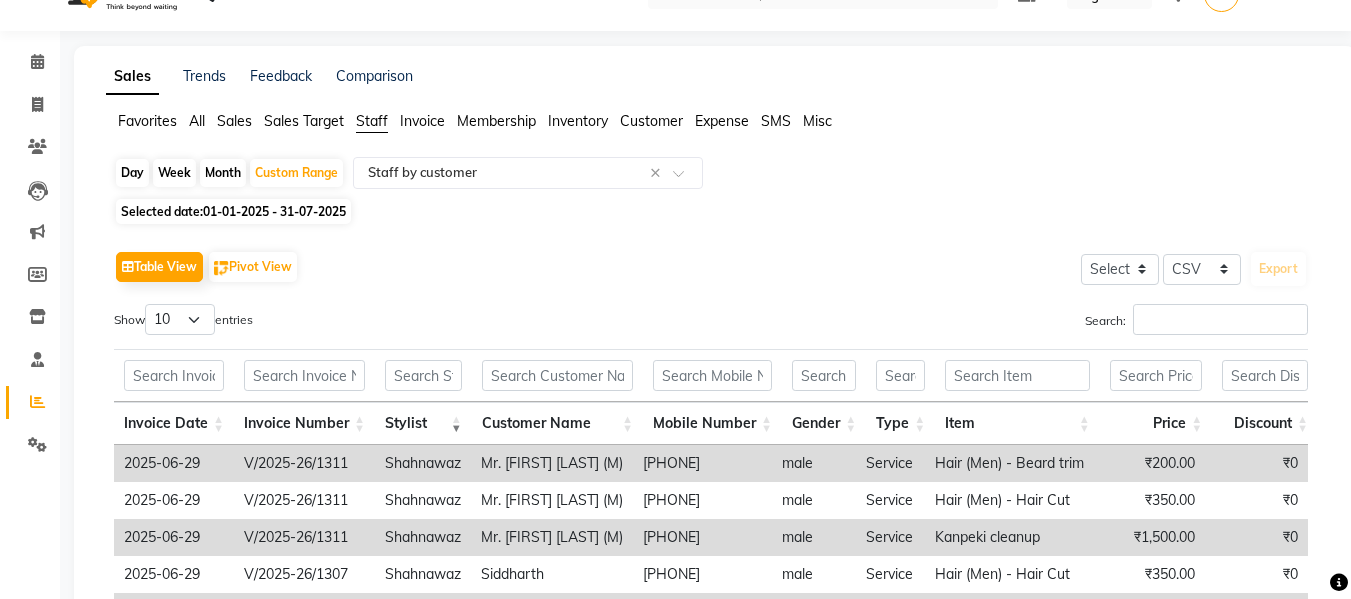 click on "Stylist" at bounding box center [423, 423] 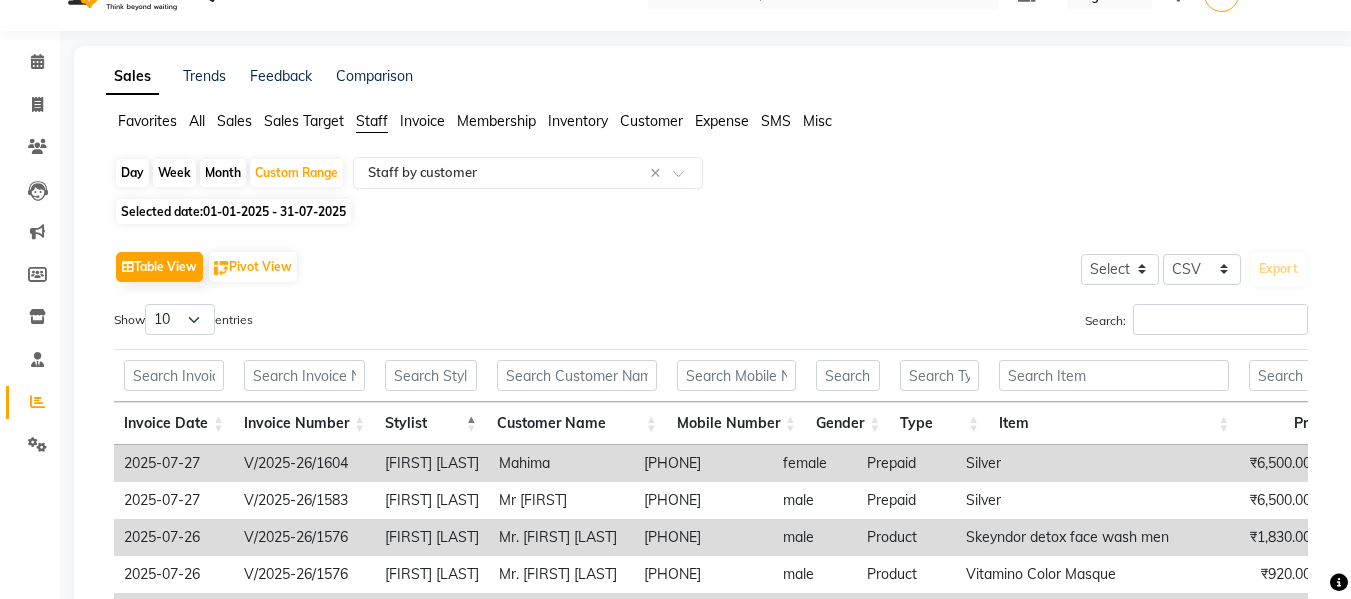 click on "Stylist" at bounding box center (431, 423) 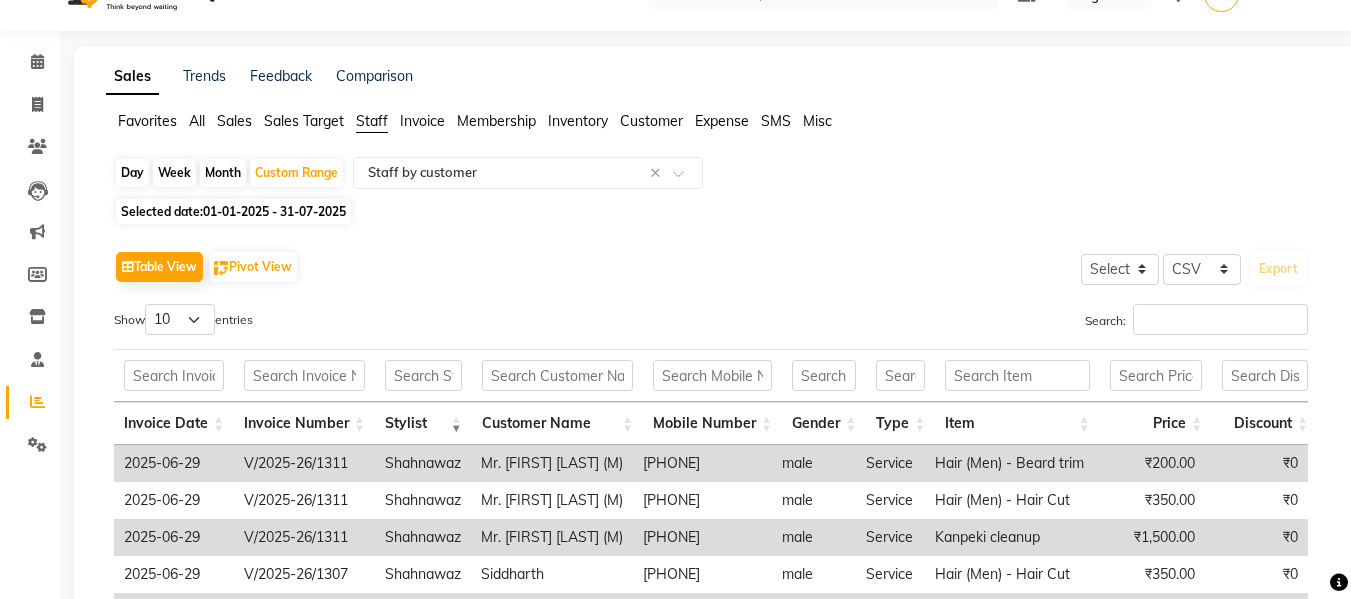 click on "Stylist" at bounding box center (423, 423) 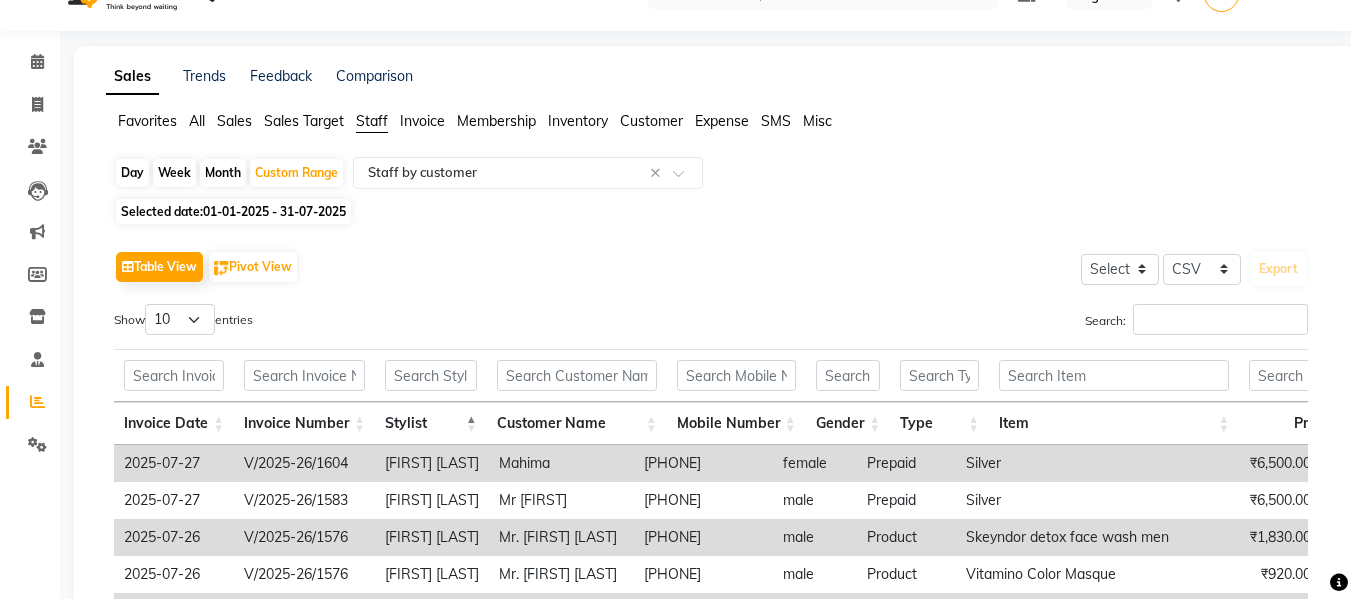 click on "Stylist" at bounding box center (431, 423) 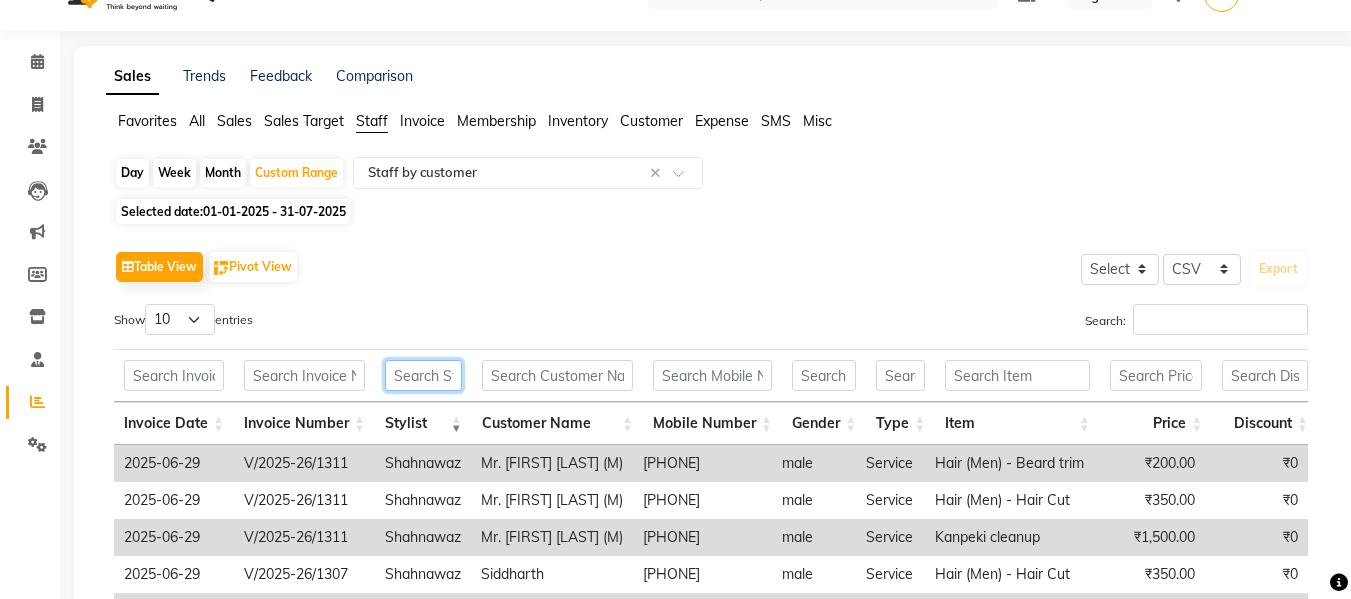 click at bounding box center [423, 375] 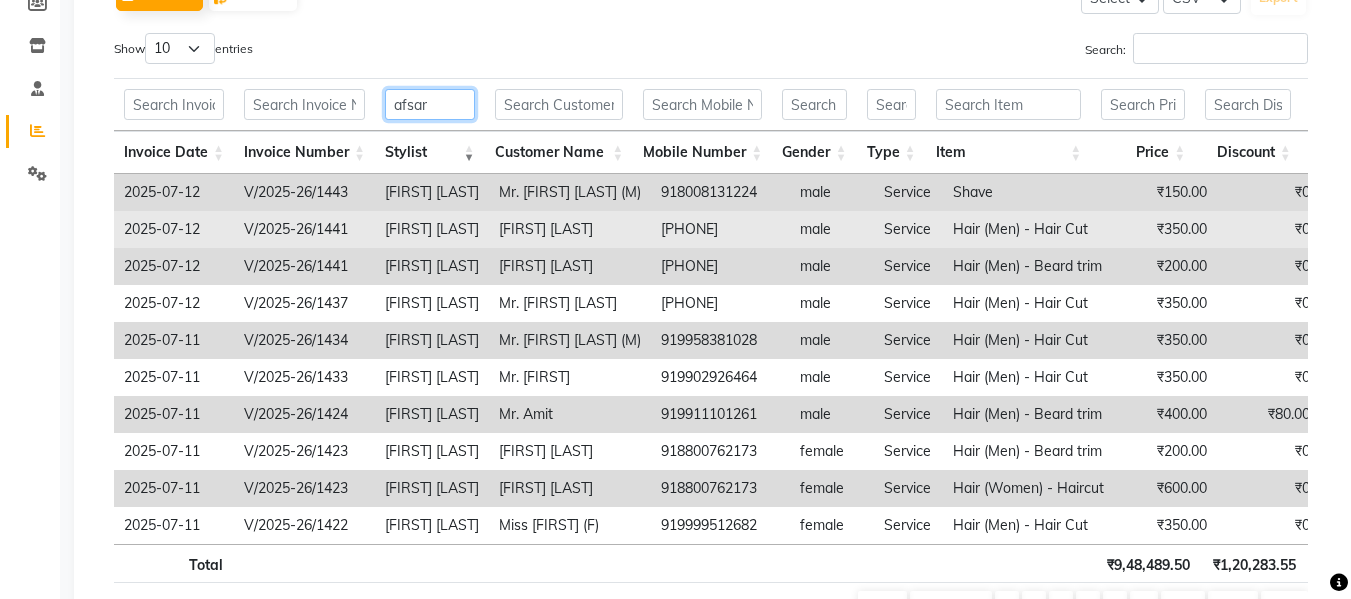 scroll, scrollTop: 0, scrollLeft: 0, axis: both 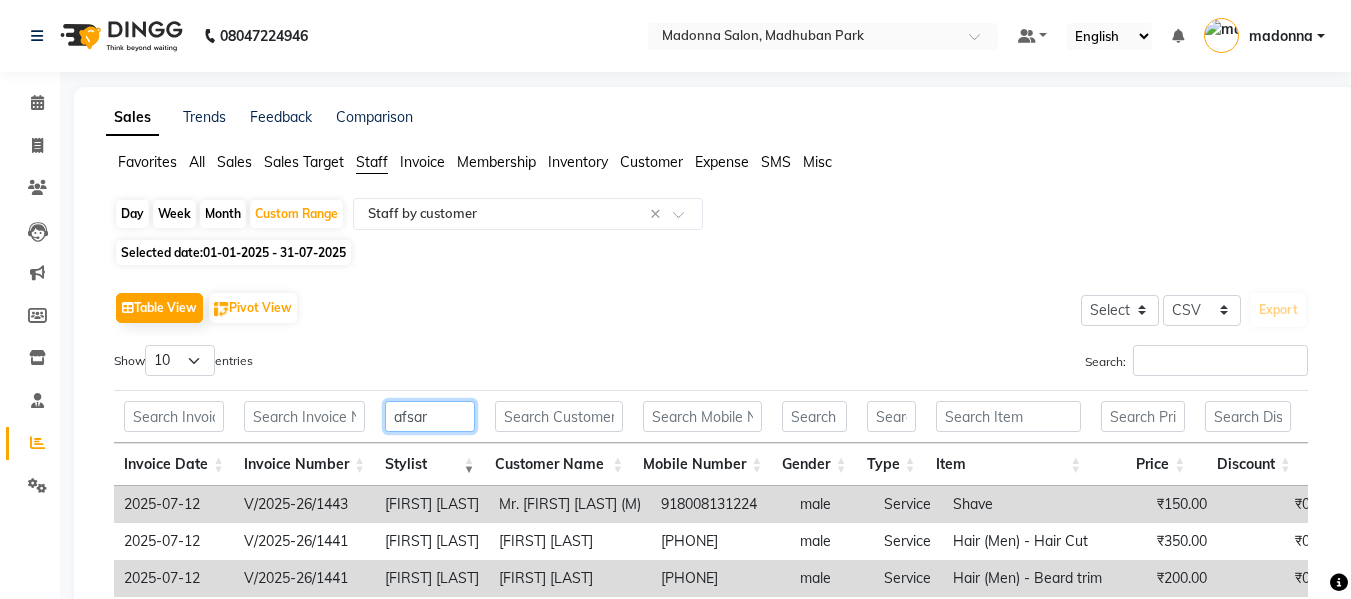 type on "afsar" 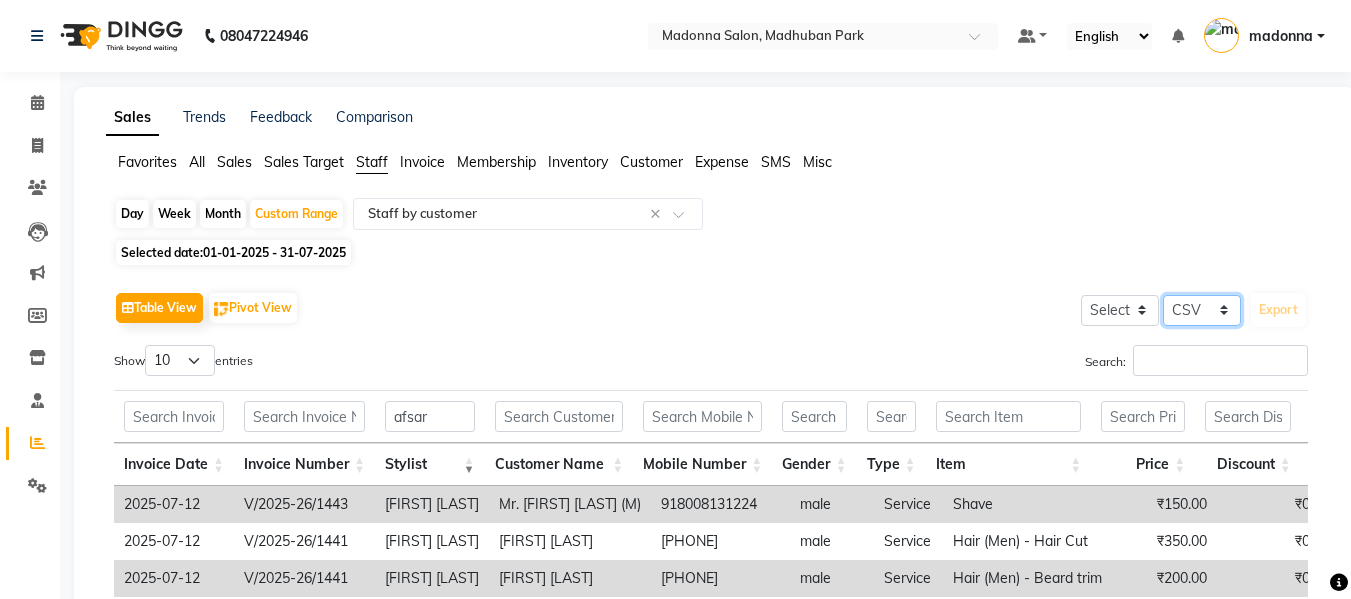 click on "Select CSV PDF" 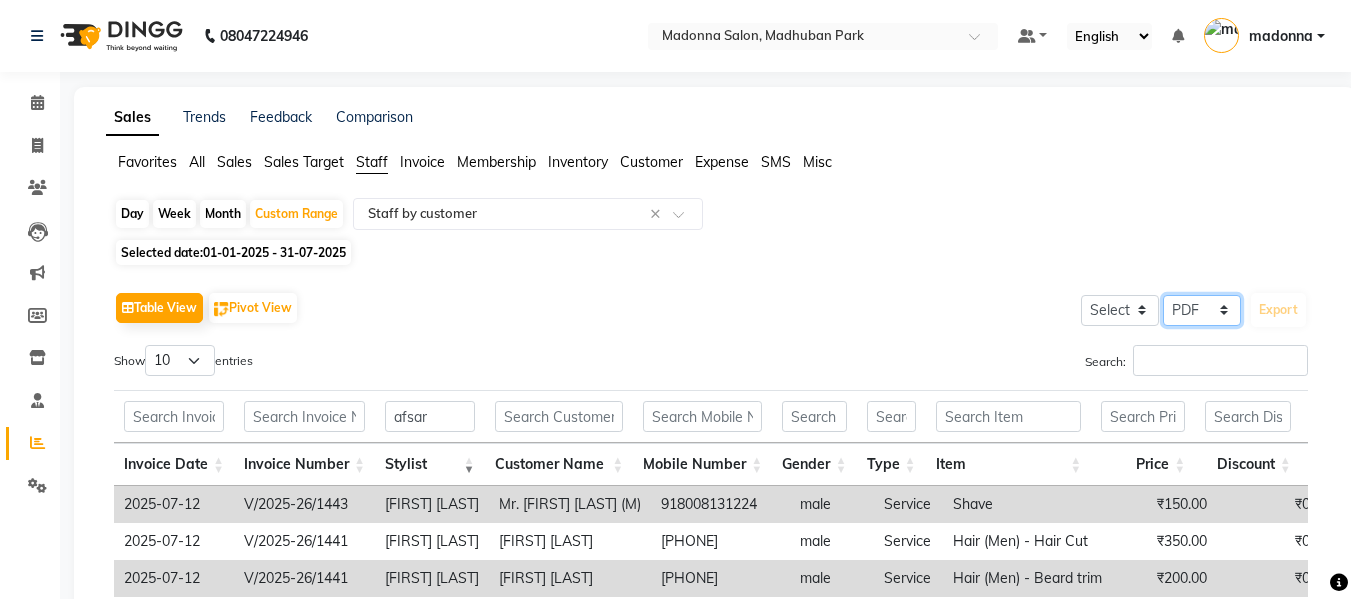 click on "Select CSV PDF" 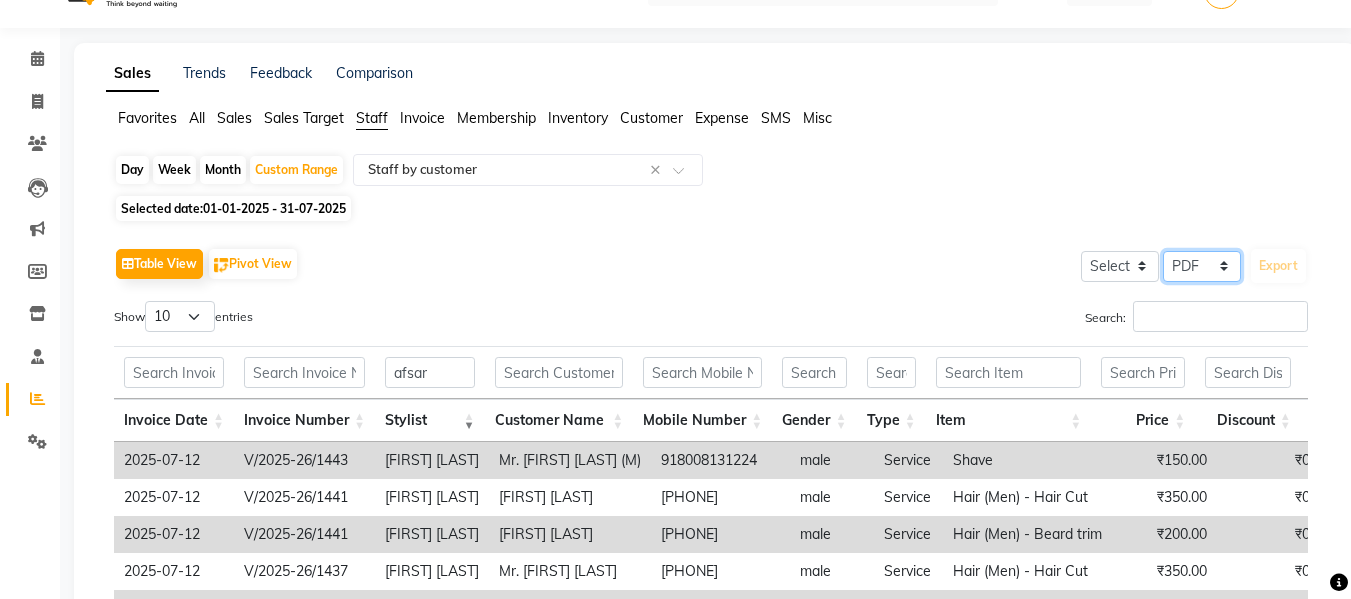 scroll, scrollTop: 43, scrollLeft: 0, axis: vertical 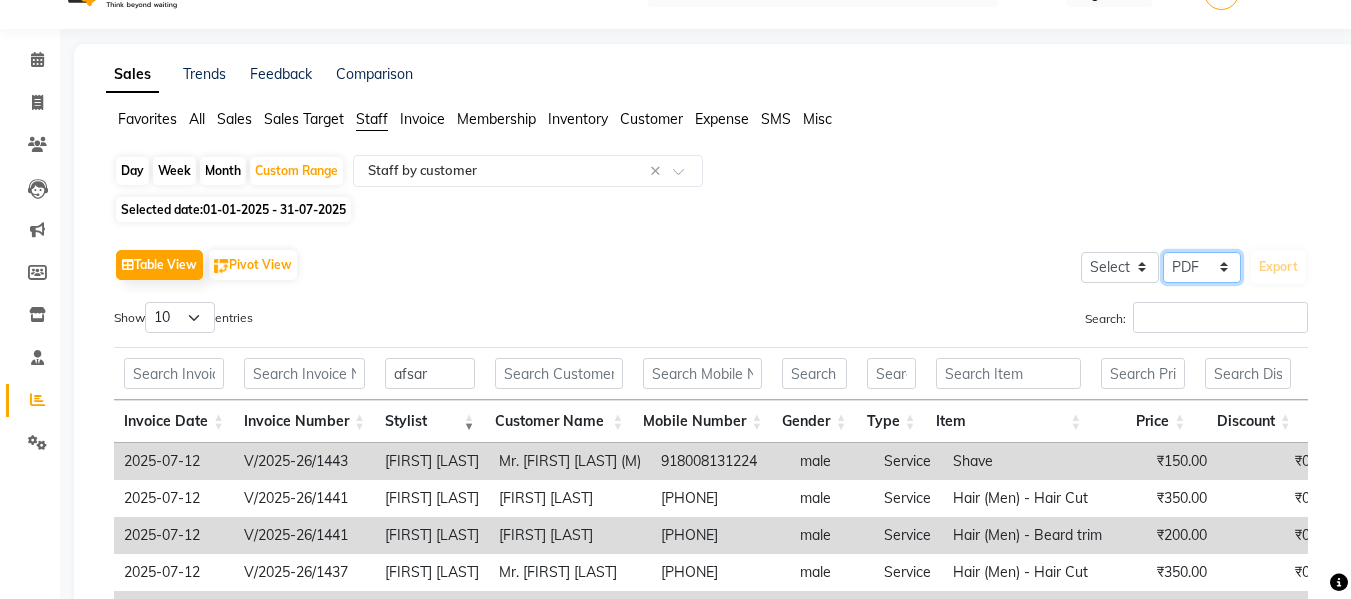 click on "Select CSV PDF" 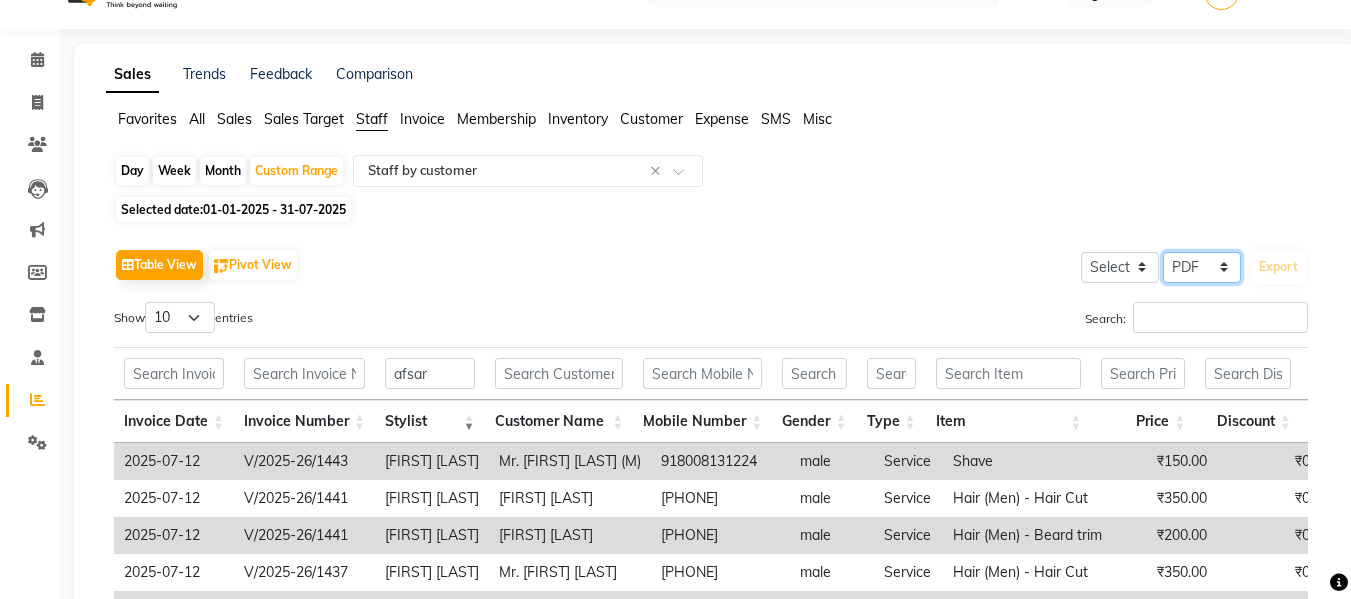 select on "csv" 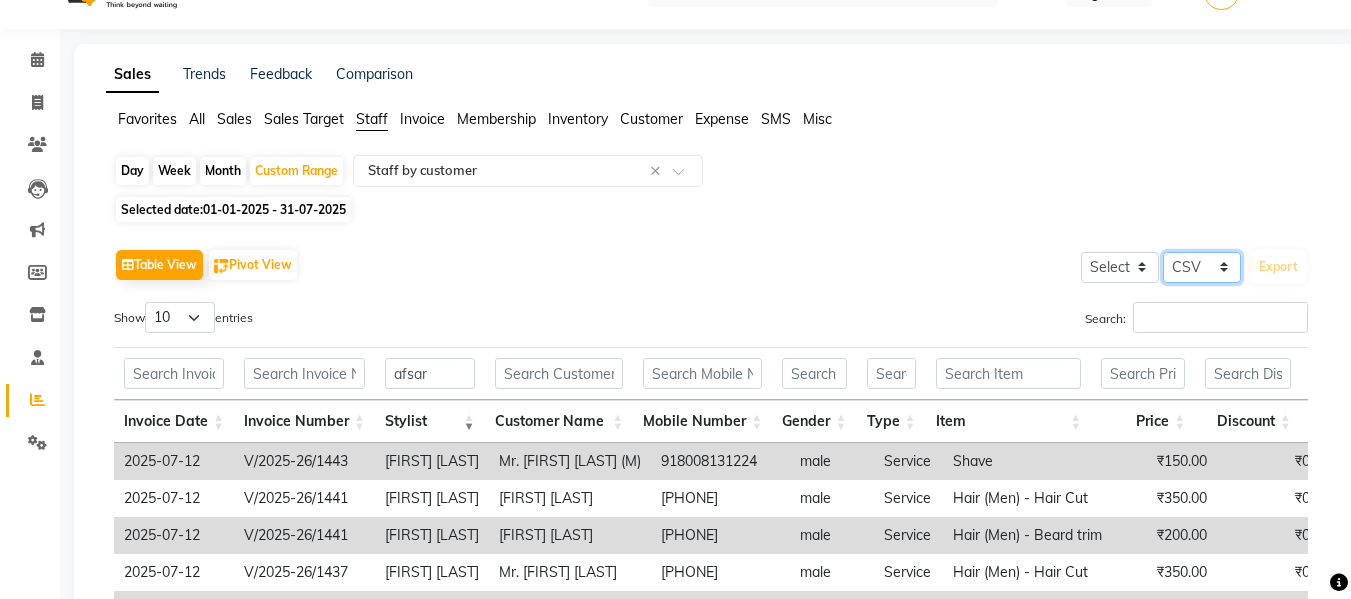 click on "Select CSV PDF" 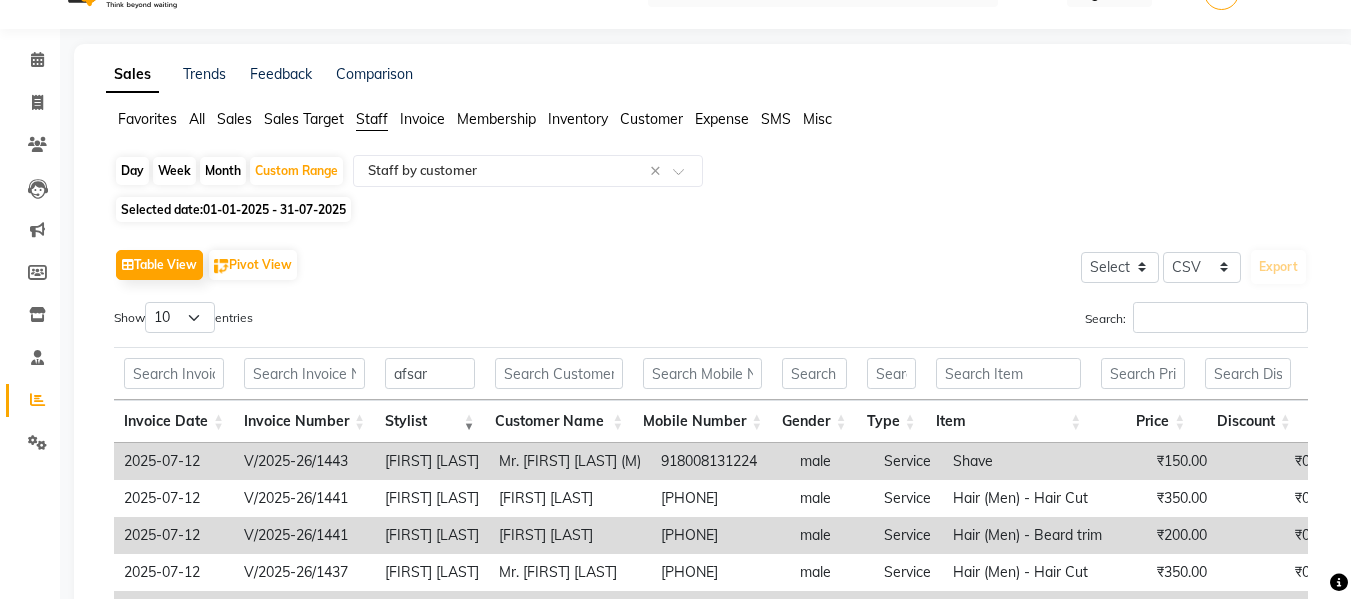 click on "Export" 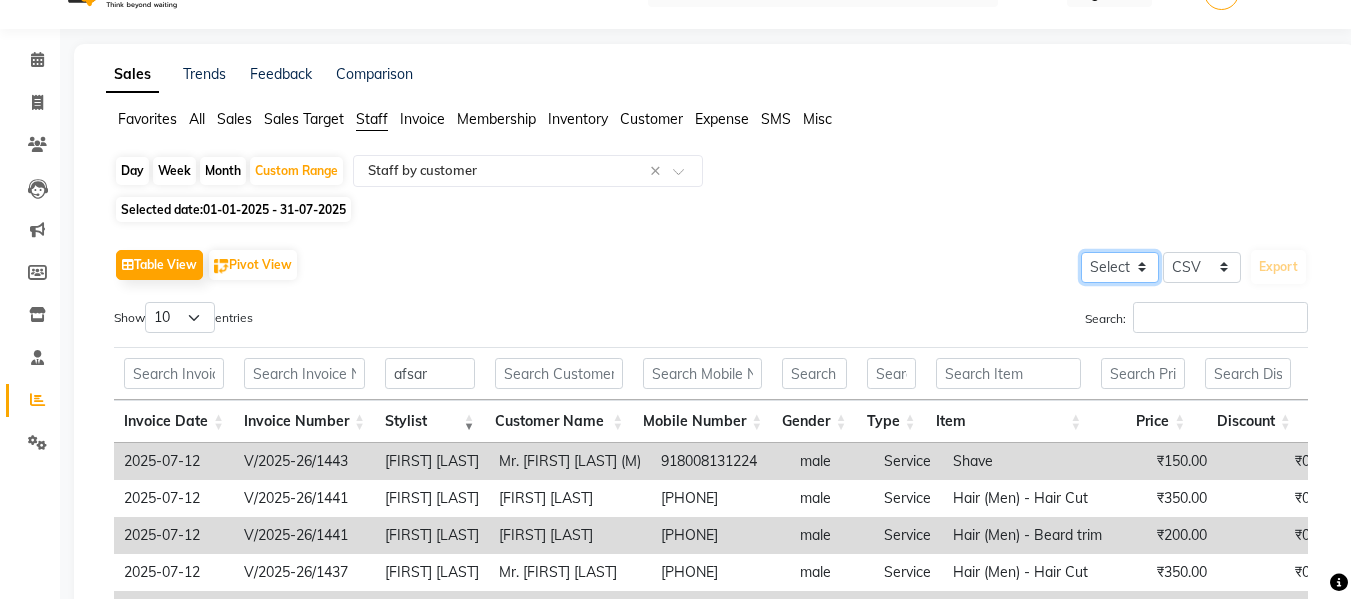 click on "Select" 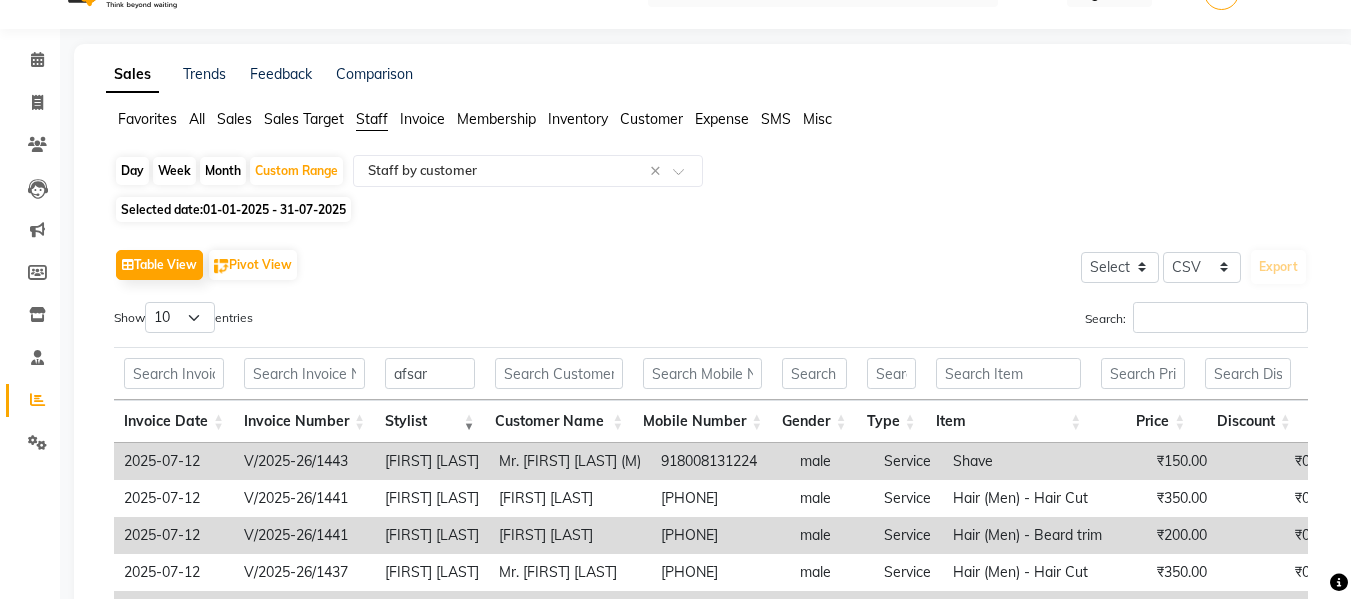 click on "Services Stylist Service Qty Price Disc Total Action [NAME] [FIRST] [LAST] Skeyndor clean up 1 2000 0 F | 0 % 2000" 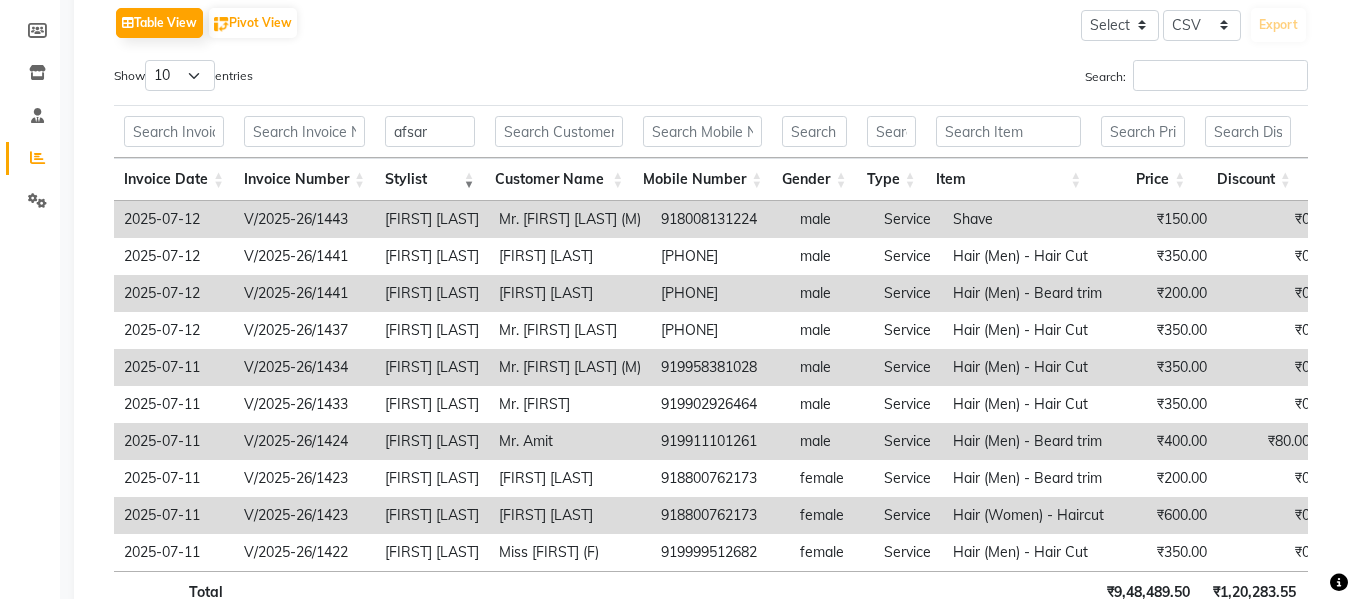 scroll, scrollTop: 286, scrollLeft: 0, axis: vertical 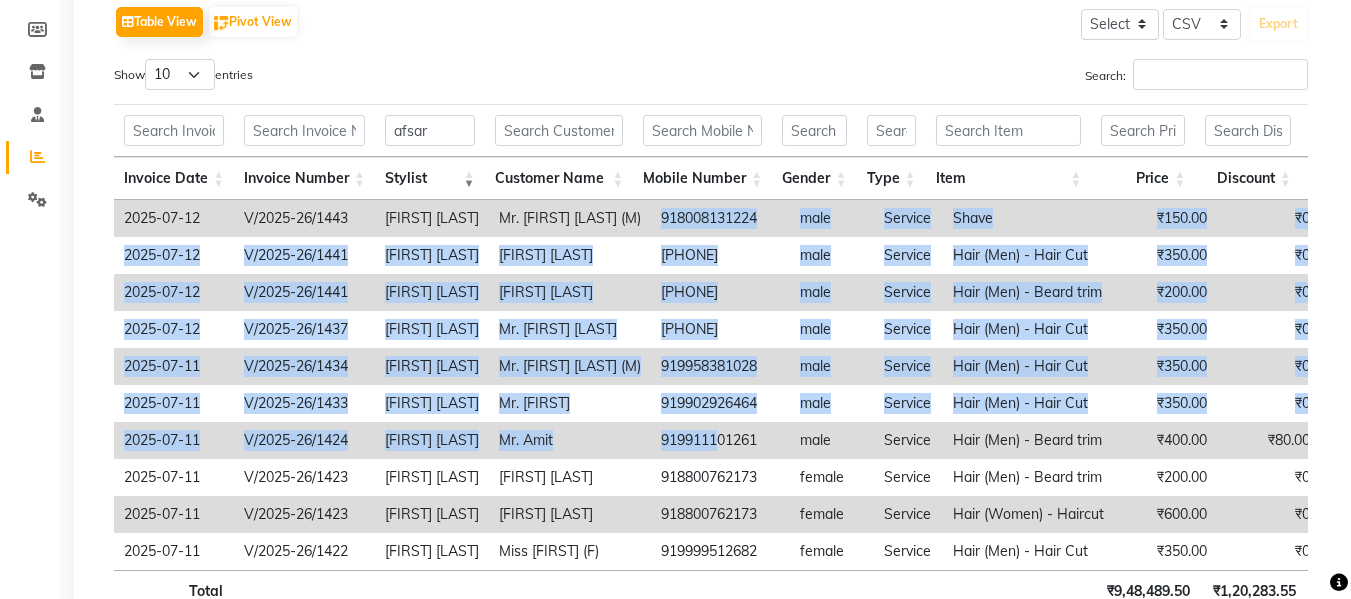 drag, startPoint x: 643, startPoint y: 212, endPoint x: 698, endPoint y: 426, distance: 220.95474 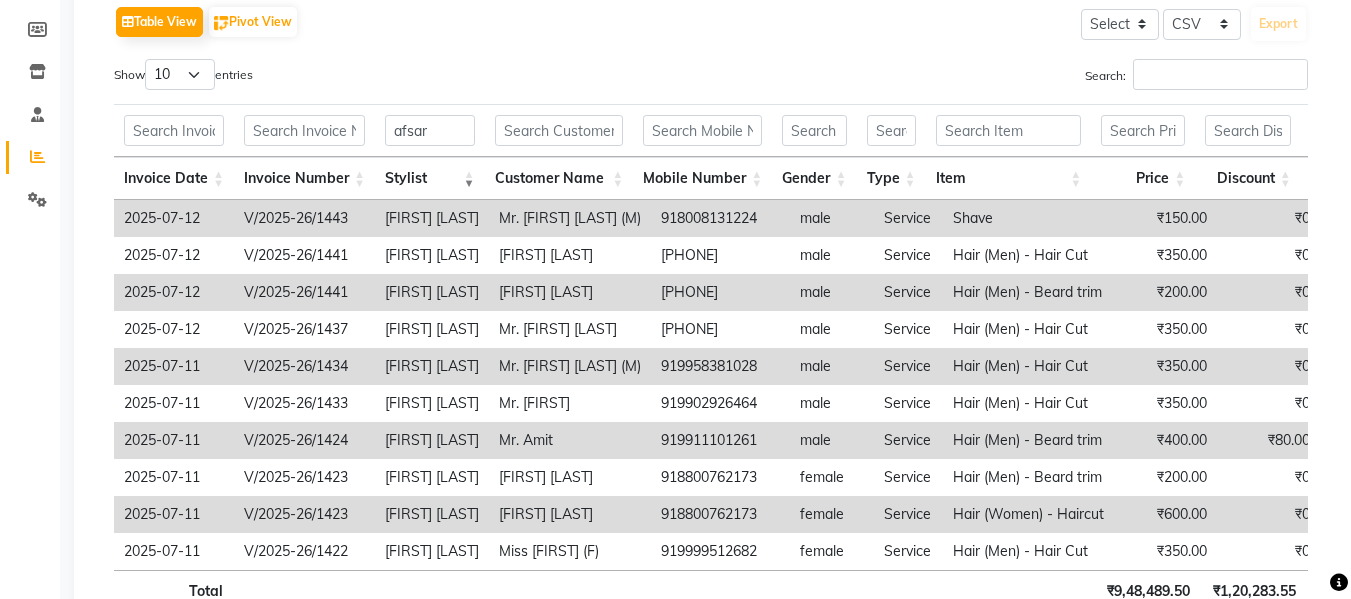 click on "Mr. [FIRST] [LAST] (M)" at bounding box center (570, 218) 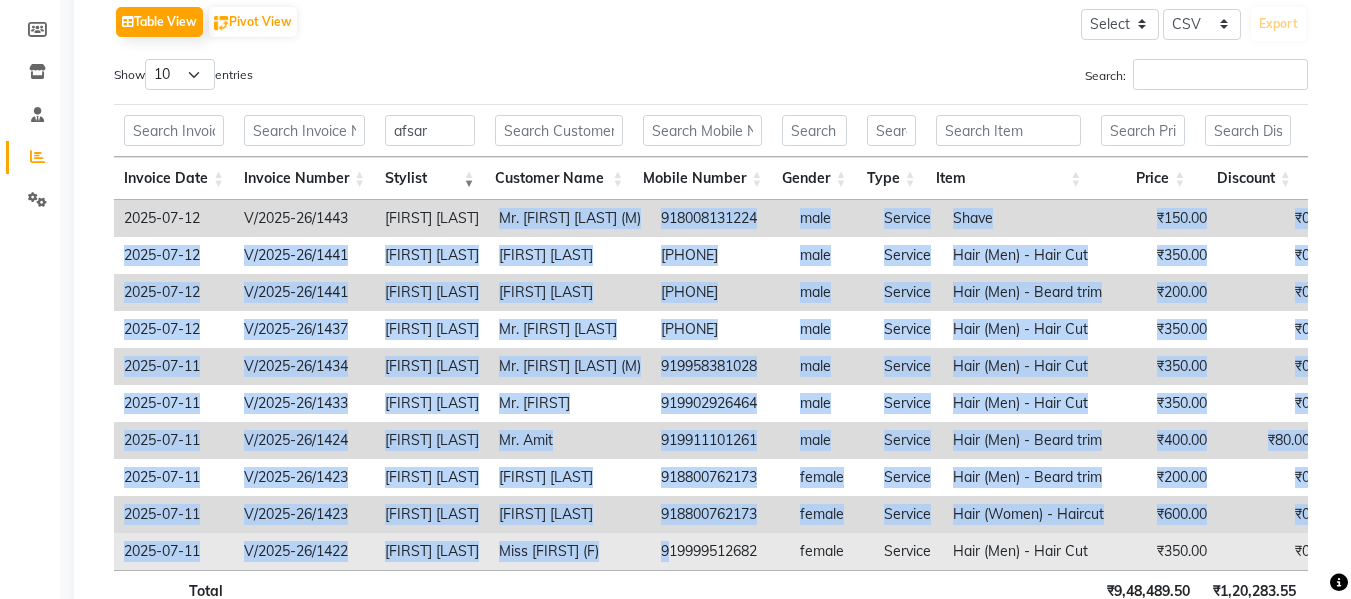 drag, startPoint x: 487, startPoint y: 204, endPoint x: 655, endPoint y: 567, distance: 399.99124 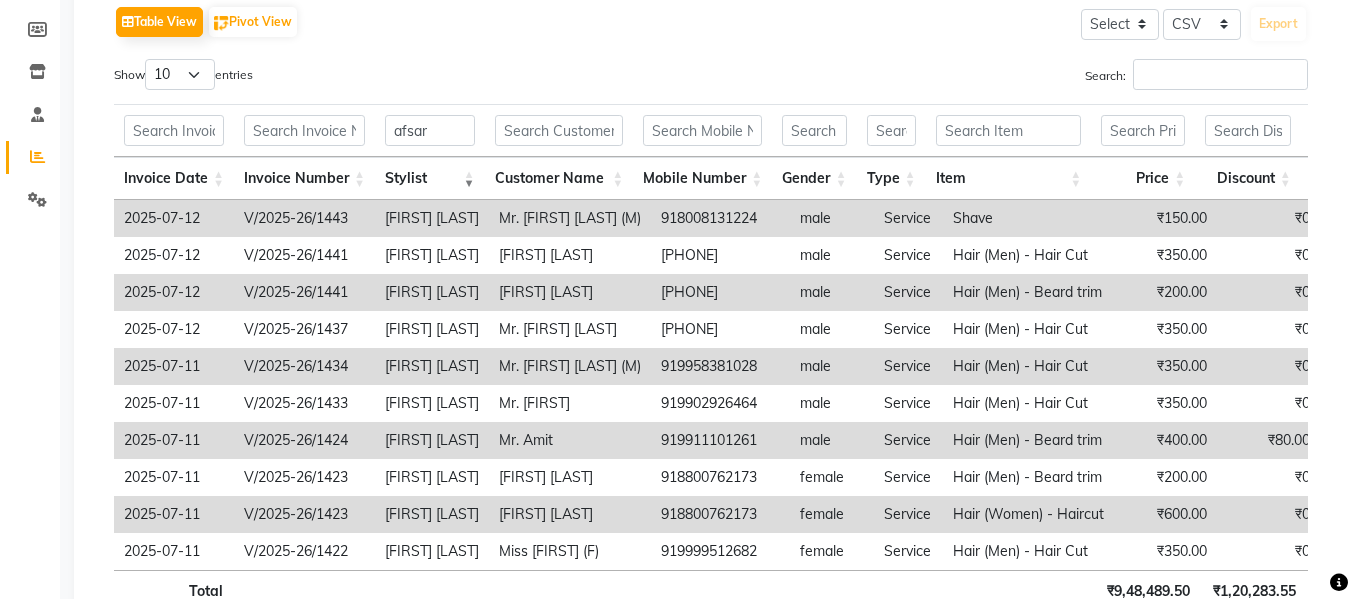 click on "Show  10 25 50 100  entries" at bounding box center [405, 78] 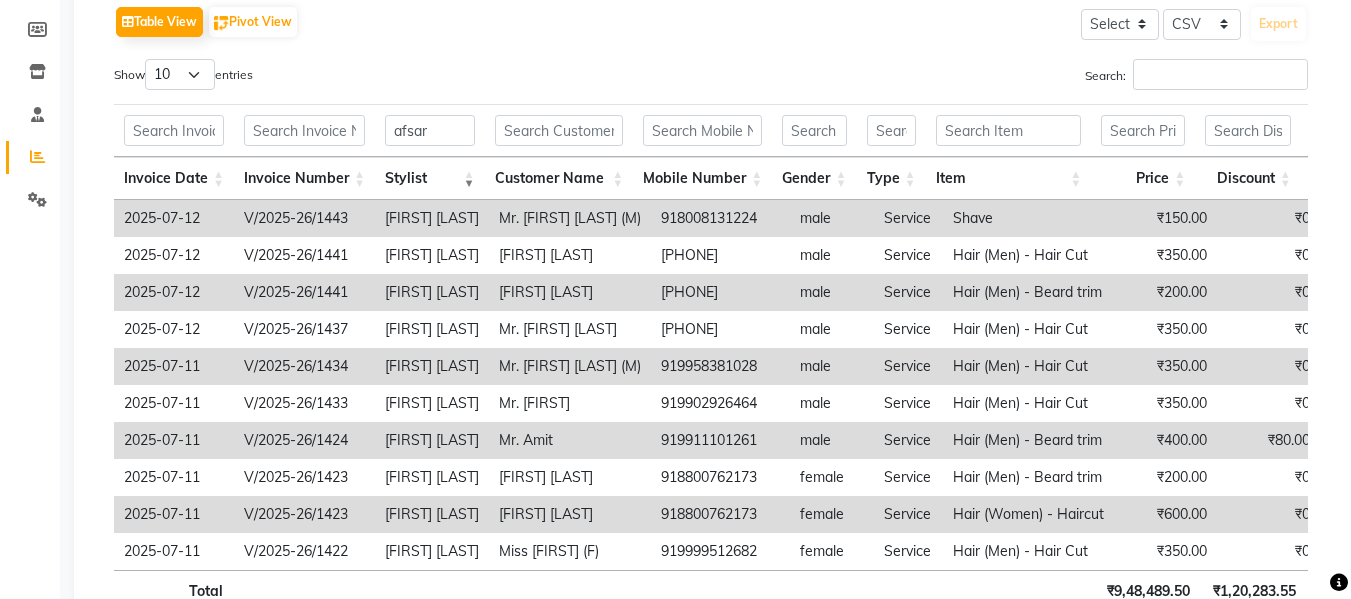 click on "Customer Name" at bounding box center [559, 178] 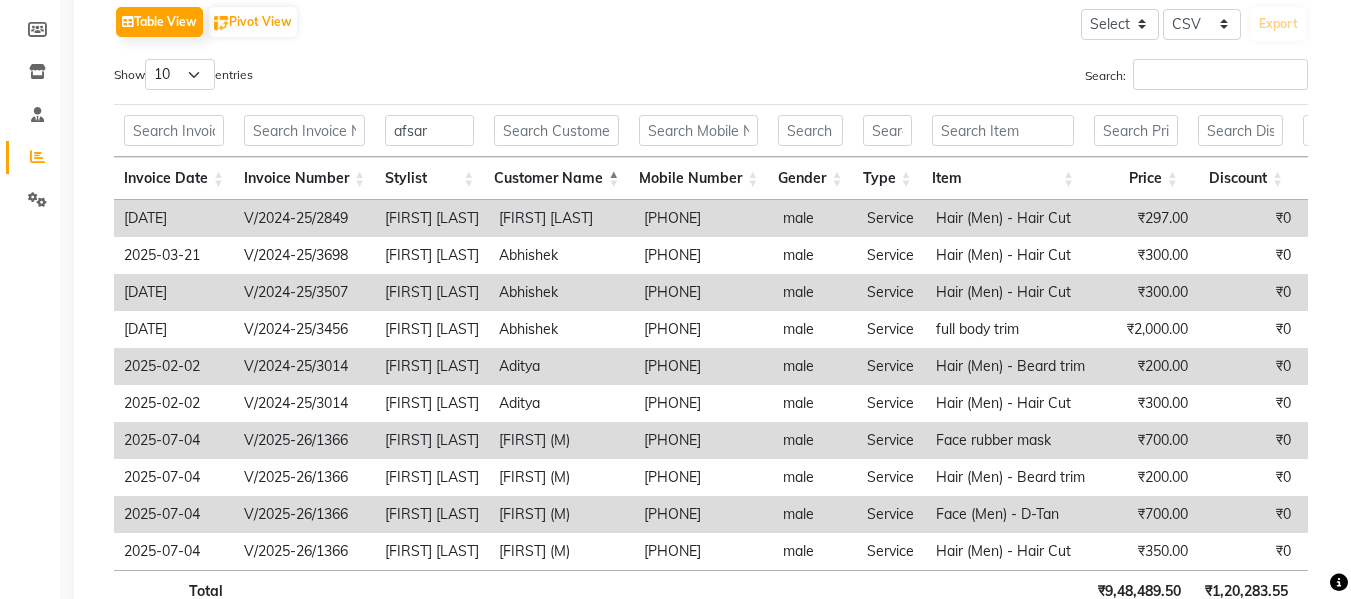 click on "Customer Name" at bounding box center [556, 178] 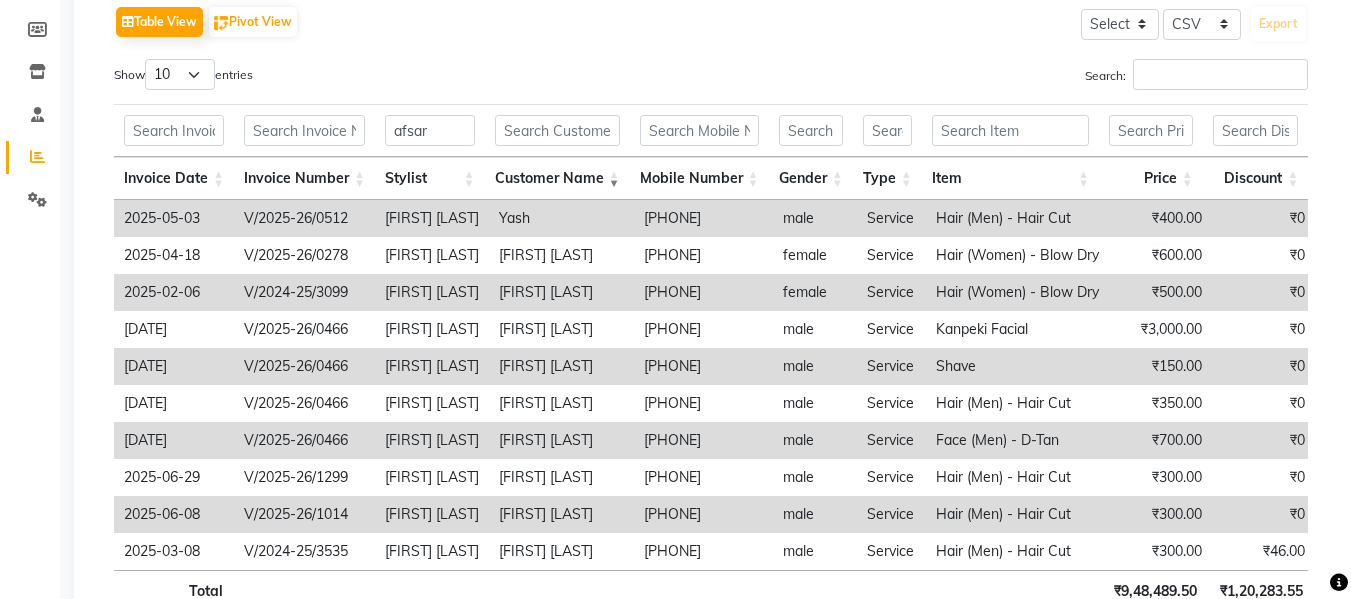 click on "Customer Name" at bounding box center [557, 178] 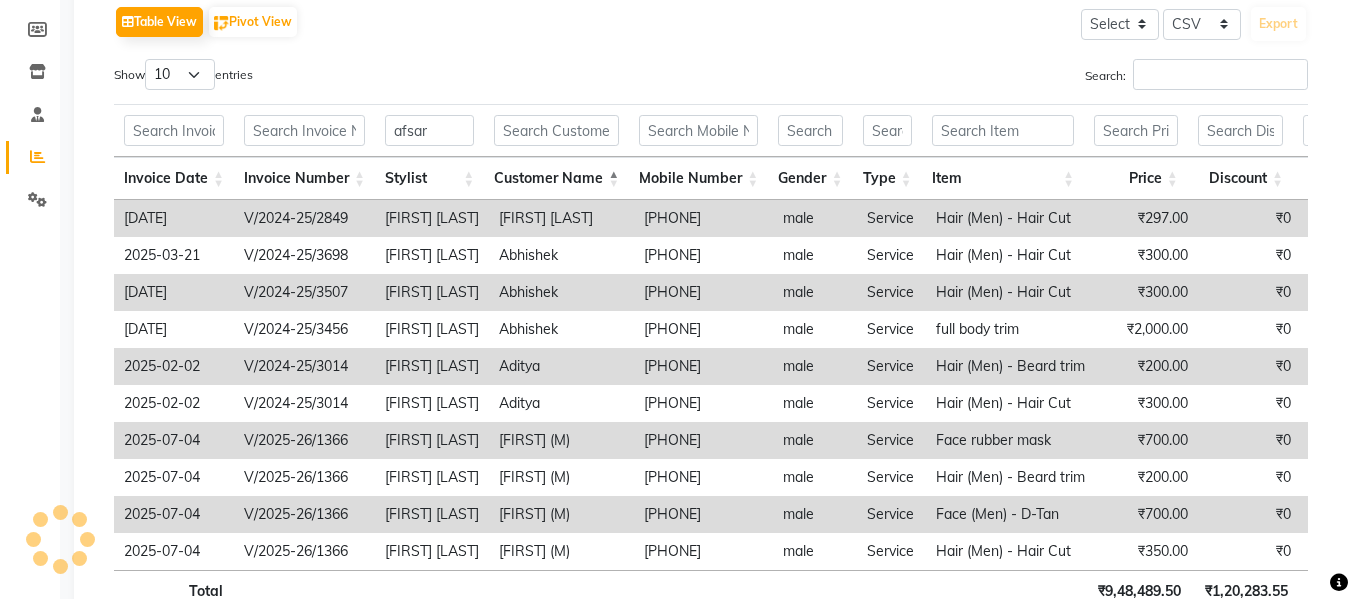 click on "Customer Name" at bounding box center [556, 178] 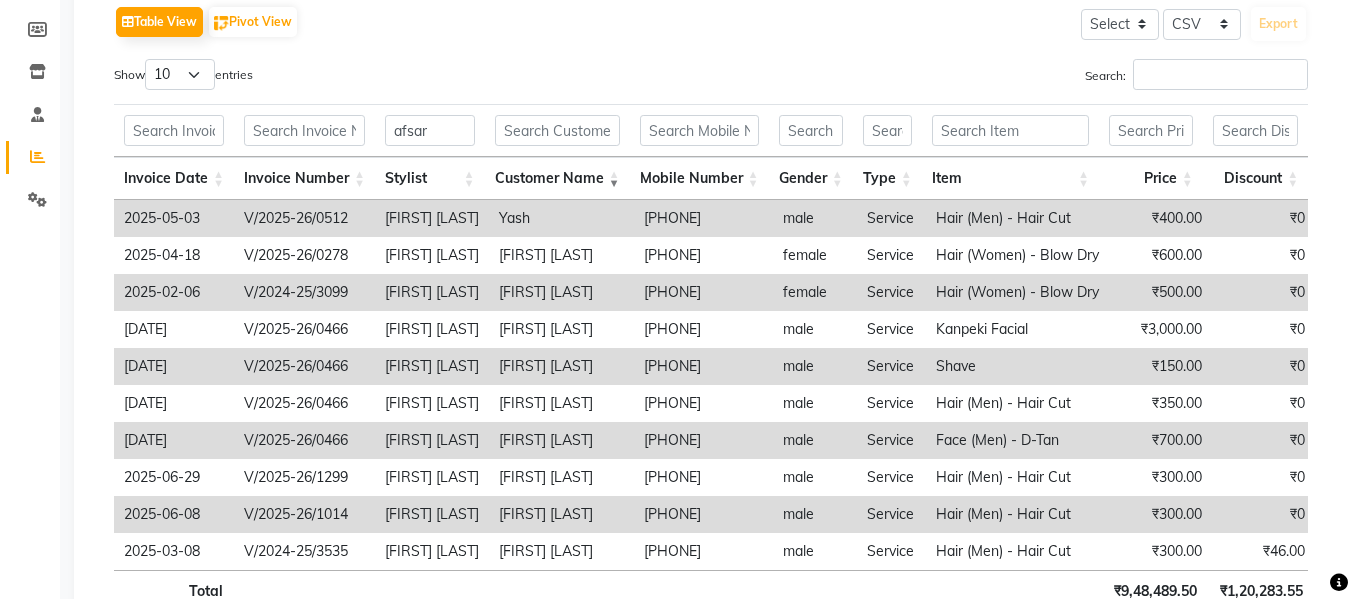 click on "Customer Name" at bounding box center [557, 178] 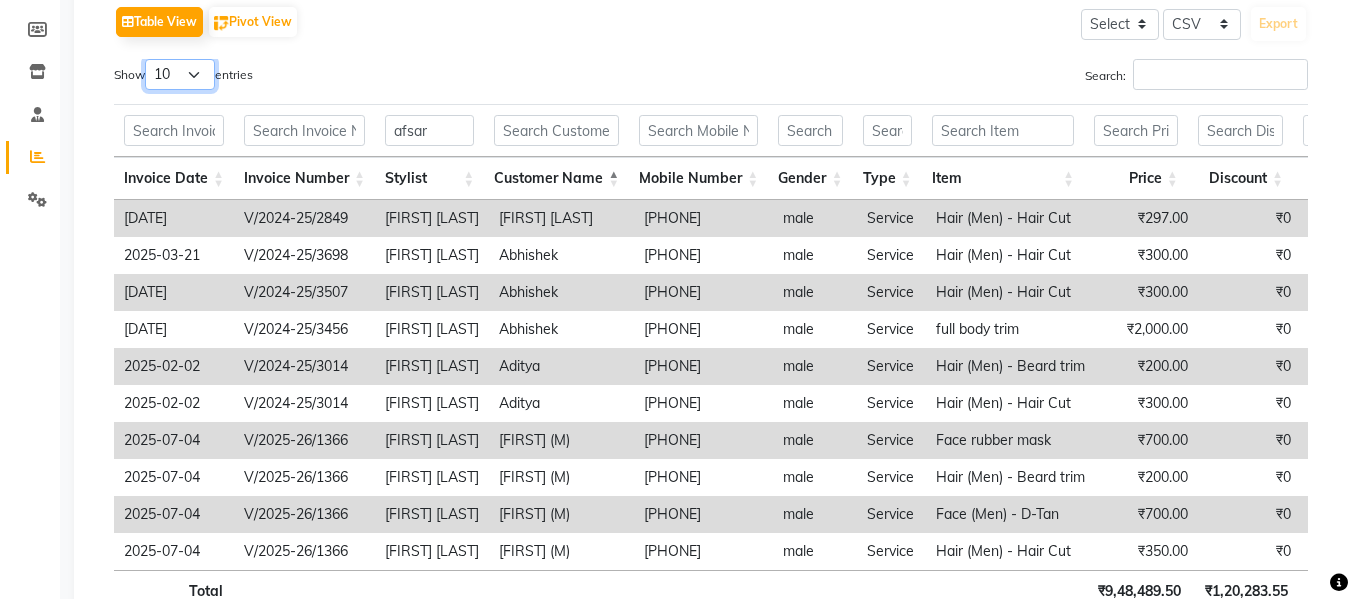 click on "10 25 50 100" at bounding box center (180, 74) 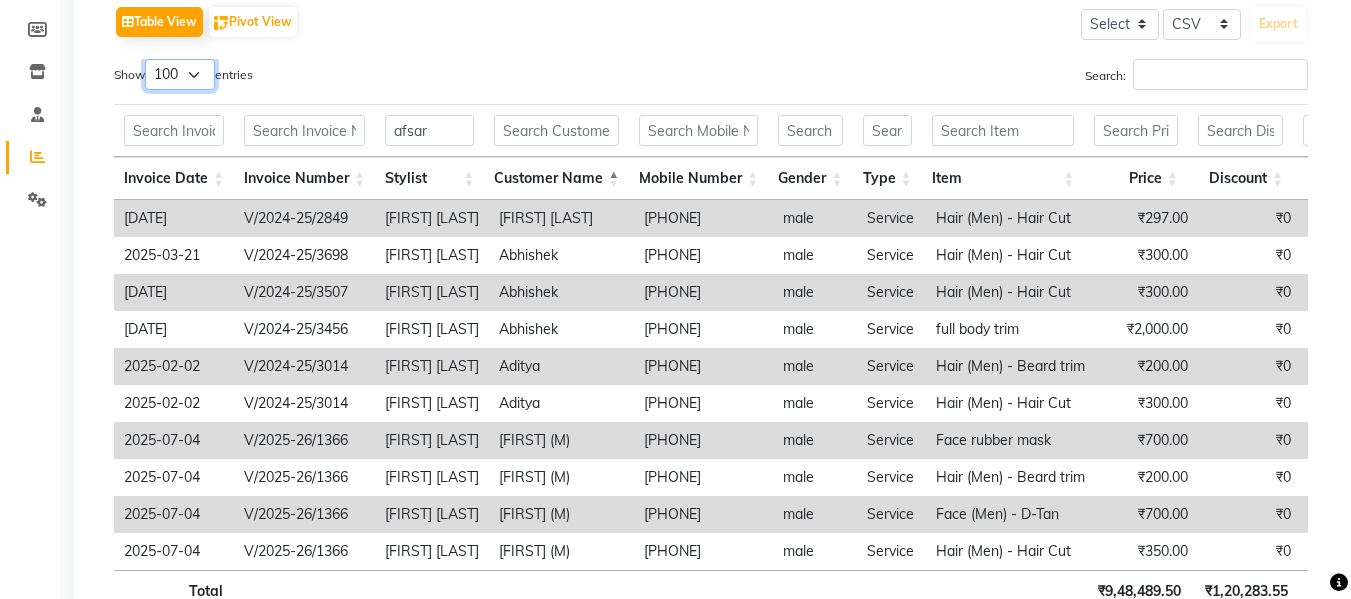 click on "10 25 50 100" at bounding box center (180, 74) 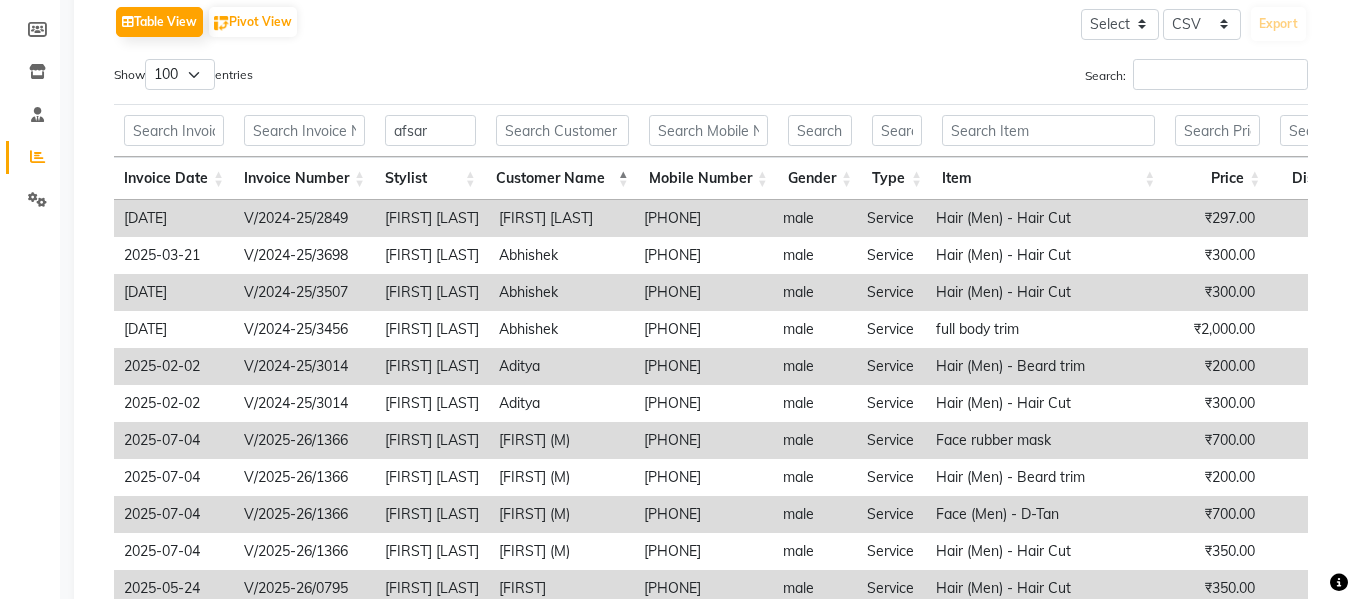 click on "Customer Name" at bounding box center (562, 178) 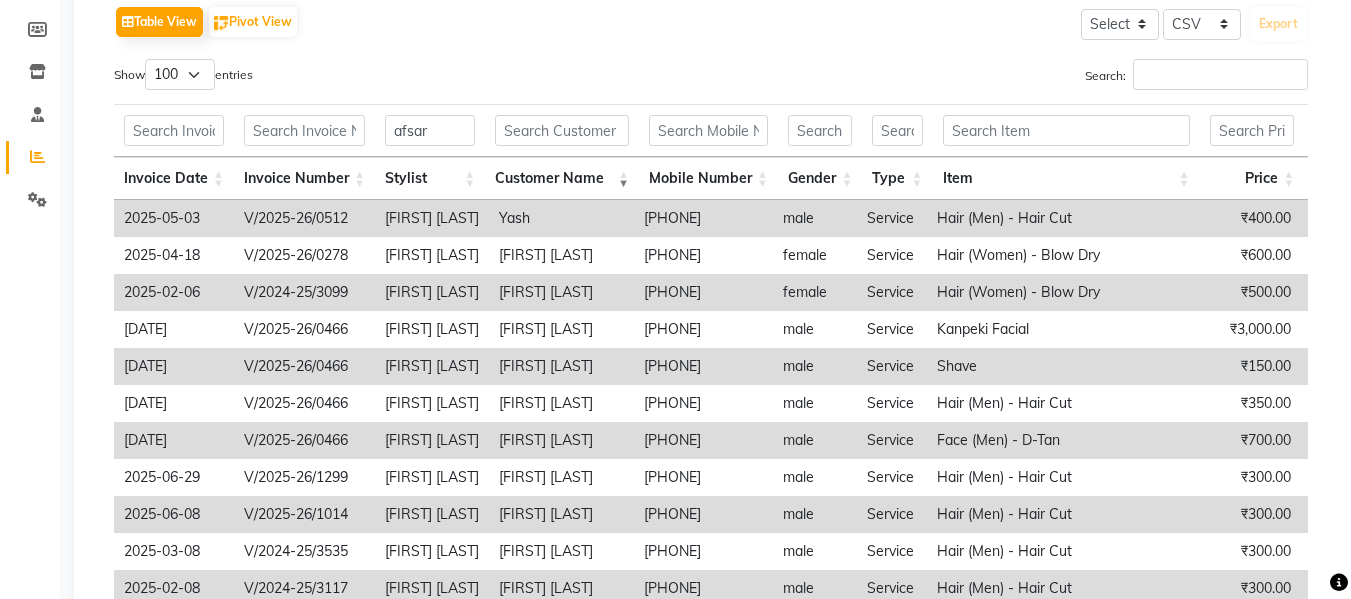 click on "Customer Name" at bounding box center [562, 178] 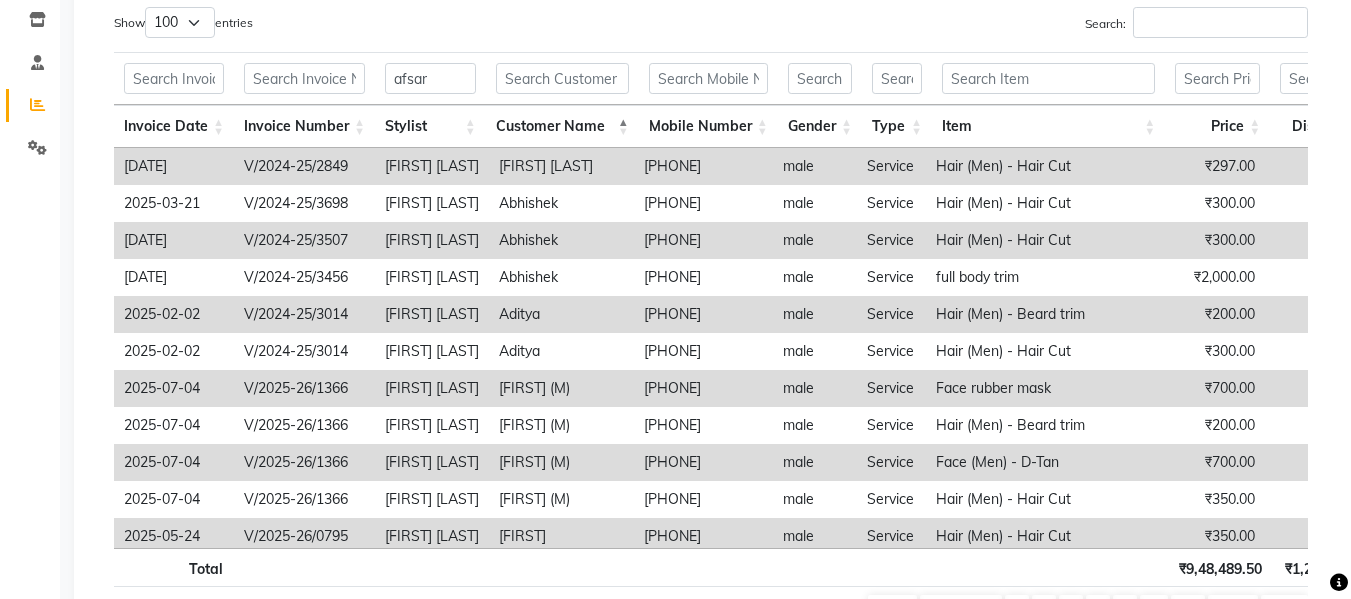 scroll, scrollTop: 339, scrollLeft: 0, axis: vertical 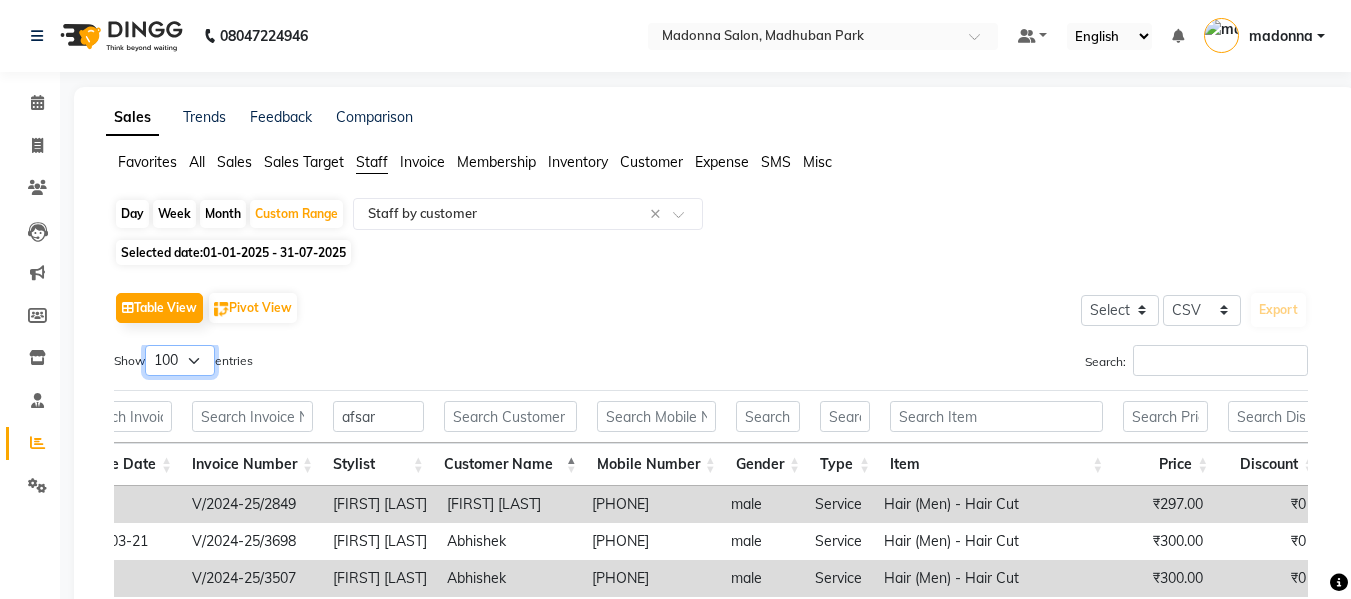 click on "10 25 50 100" at bounding box center [180, 360] 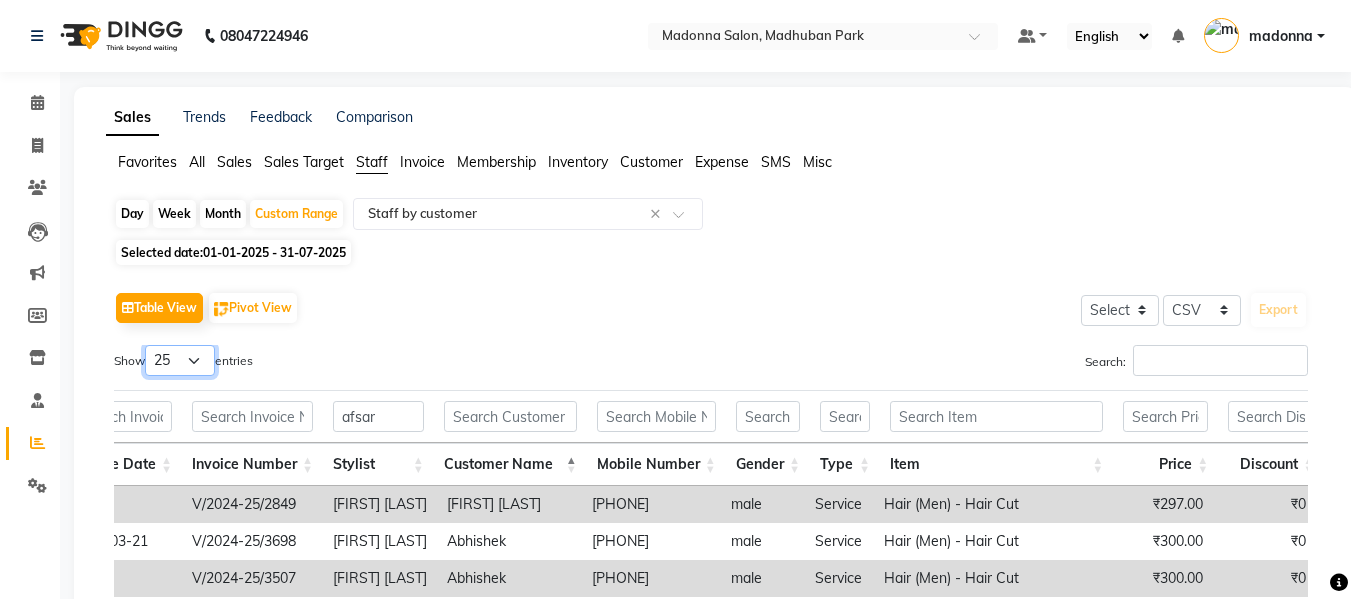 click on "10 25 50 100" at bounding box center [180, 360] 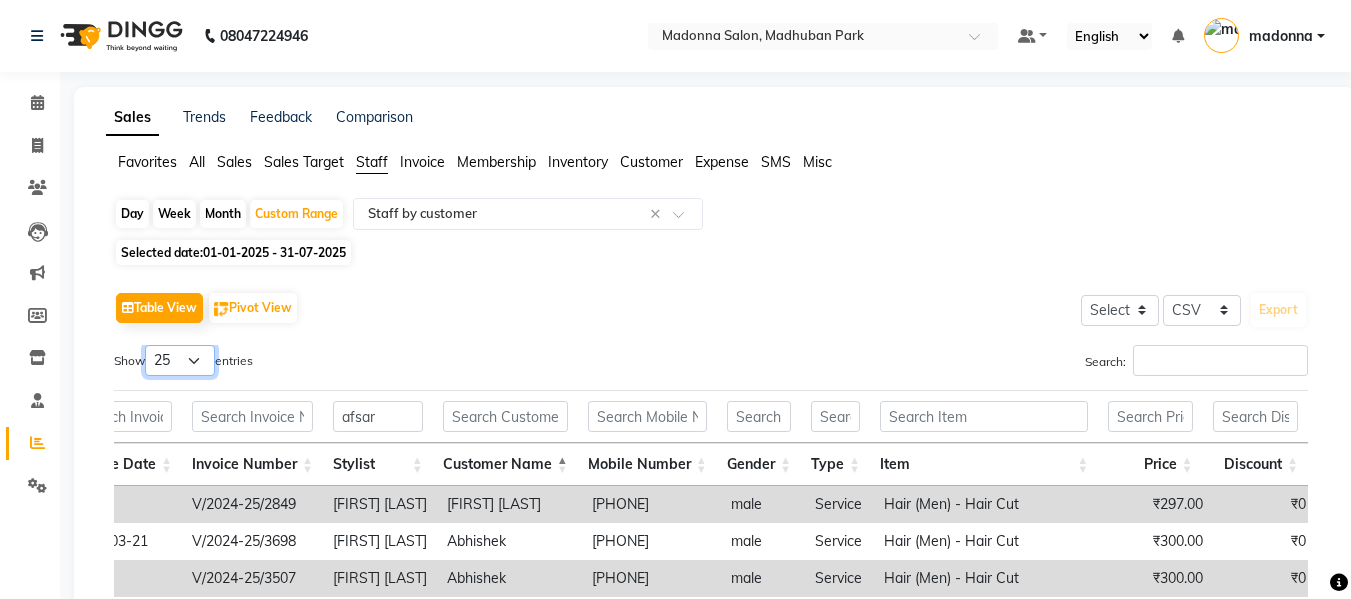 click on "10 25 50 100" at bounding box center (180, 360) 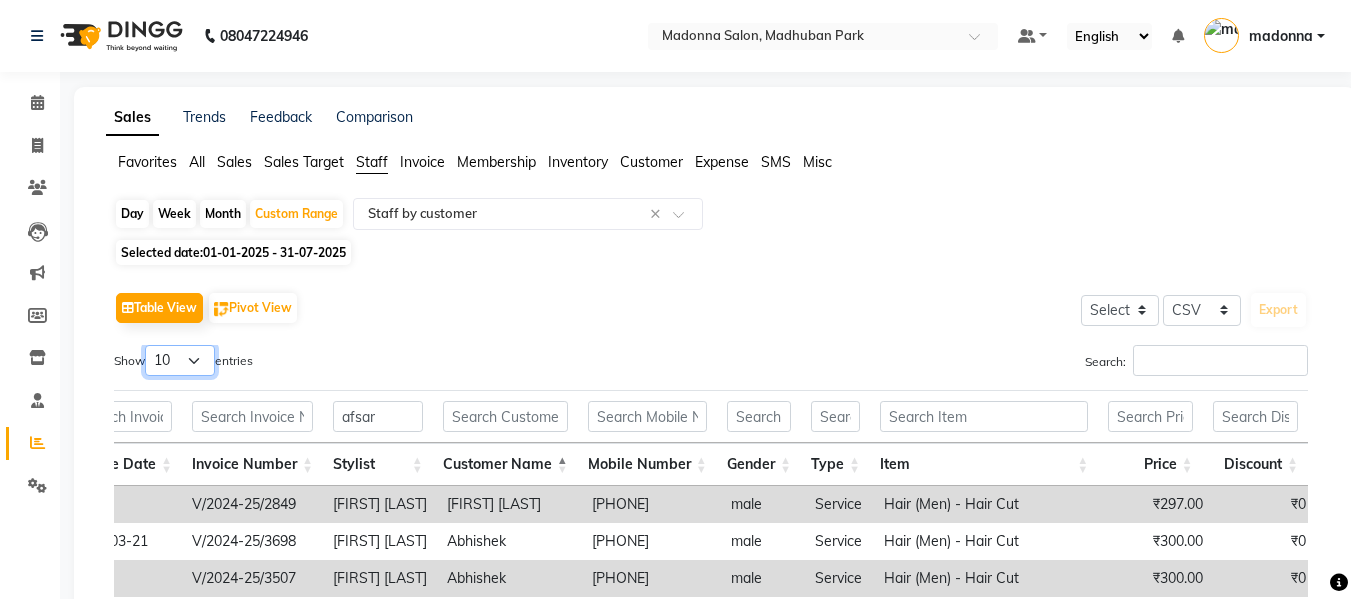 click on "10 25 50 100" at bounding box center (180, 360) 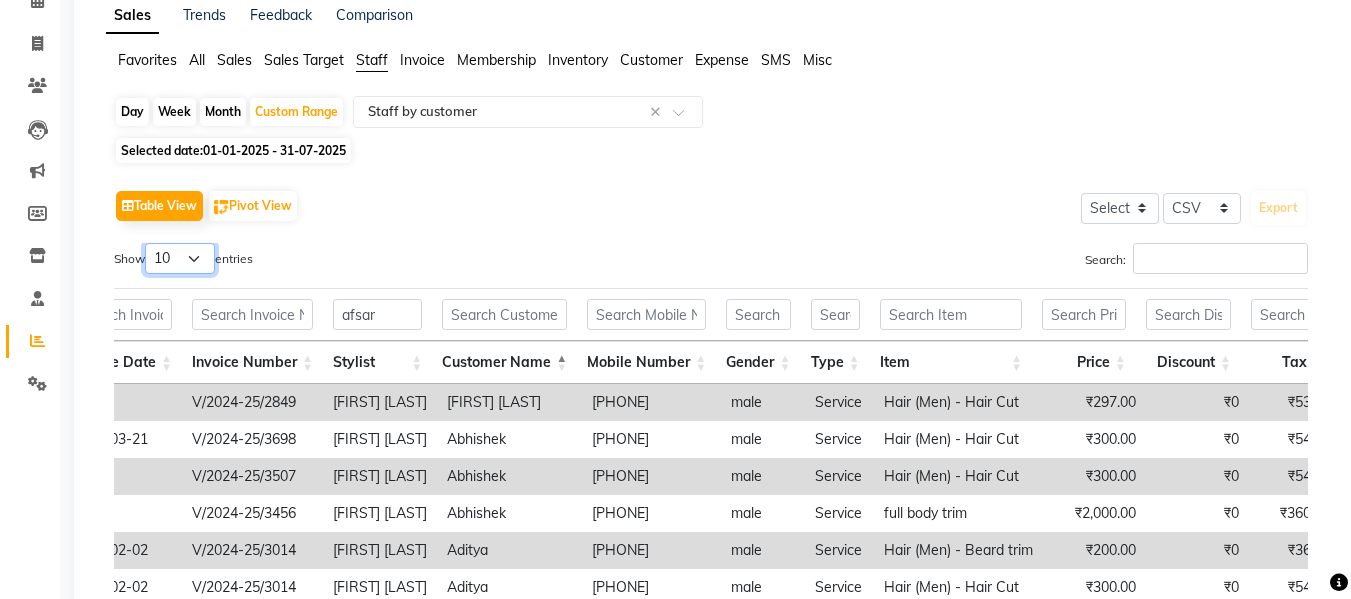 scroll, scrollTop: 383, scrollLeft: 0, axis: vertical 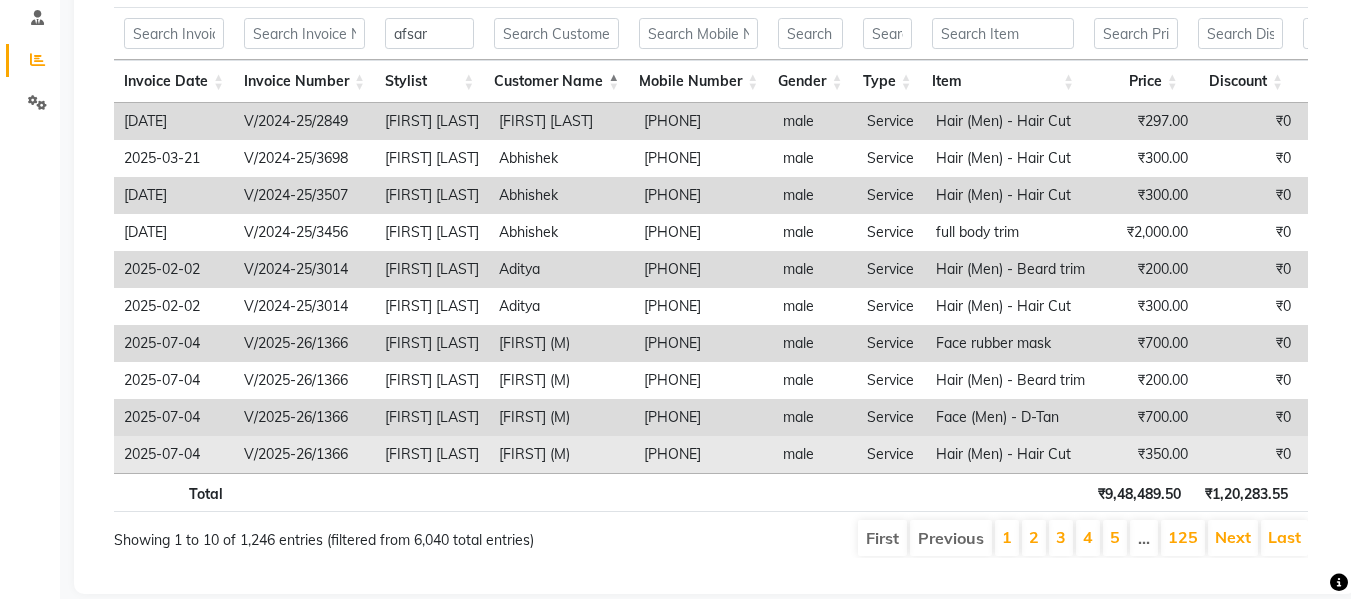 drag, startPoint x: 637, startPoint y: 112, endPoint x: 745, endPoint y: 457, distance: 361.50934 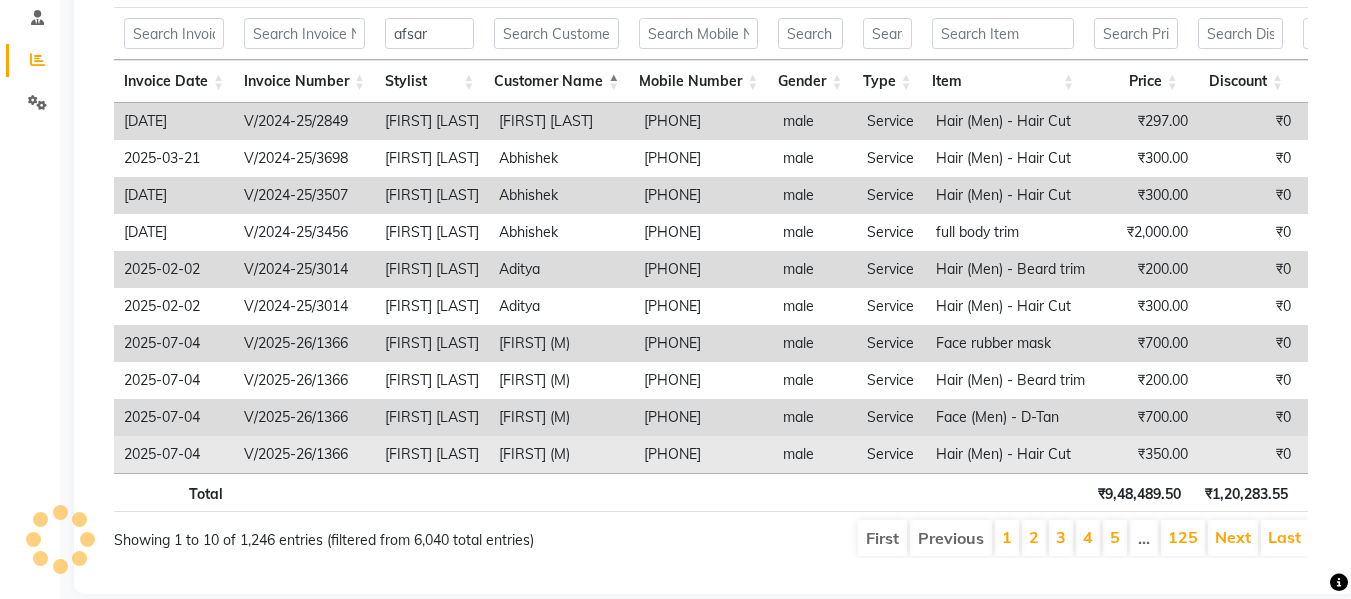 copy on "112149929480 lore Ipsumdo Sita (Con) - Adip Eli ₹943.70 ₹0 ₹96.91 ₹214.65 ₹175.82 ₹973.31 ₹591.93 ₹7 ₹6 - - SEDD( ₹926 ) 9482-90-02 E/8351-92/7022 Tempo Incidid Utlabore  319898078115 etdo Magnaal Enim (Adm) - Veni Qui ₹760.66 ₹6 ₹35.56 ₹505.91 ₹998.11 ₹225.93 ₹546.19 ₹0 ₹3 - - NOST( ₹630 ) 6680-67-93 E/4339-58/2111 Ullam Laboris Nisialiq  639738992854 exea Commodo Cons (Dui) - Aute Iru ₹777.45 ₹0 ₹31.43 ₹680.46 ₹332.28 ₹707.76 ₹298.85 ₹4 ₹9 - - INRE( ₹614 ) 3652-89-04 V/0325-50/9453 Velit Essecil Fugiatnu  011798895707 pari Excepte sint occa cupi ₹6,407.59 ₹0 ₹960.01 ₹6,961.99 ₹6,033.75 ₹6,252.89 ₹1,379.75 ₹1 ₹9 - - NOnp( ₹1579 ) 8293-14-21 S/4991-54/0248 Culpa Quioffi Deseru  244292578679 moll Animide Labo (Per) - Undeo iste ₹958.54 ₹4 ₹17.33 ₹131.53 ₹180.73 ₹105.81 ₹231.43 ₹2 ₹0 - - NAtu( ₹830 ) 0513-78-99 E/6537-66/8855 Volup Accusan Dolore  715210092033 laud Totamre Aper (Eaq) - Ipsa Qua ₹525.11 ₹7 ₹48.42 ₹928.53 ₹781.76 ₹310.07 ₹107.23 ₹3 ₹7 - - ABil( ₹654 ) 3769-15-71 I/5702-29/1393 Verit Quasiar Be..." 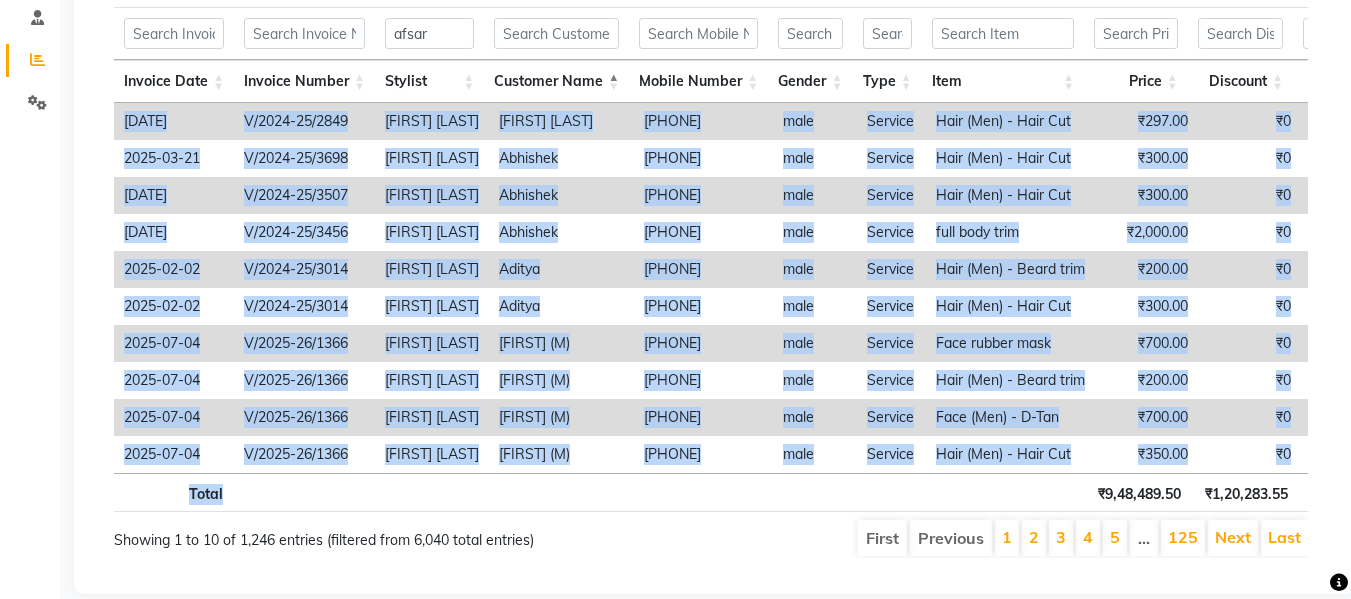 drag, startPoint x: 124, startPoint y: 111, endPoint x: 639, endPoint y: 518, distance: 656.4099 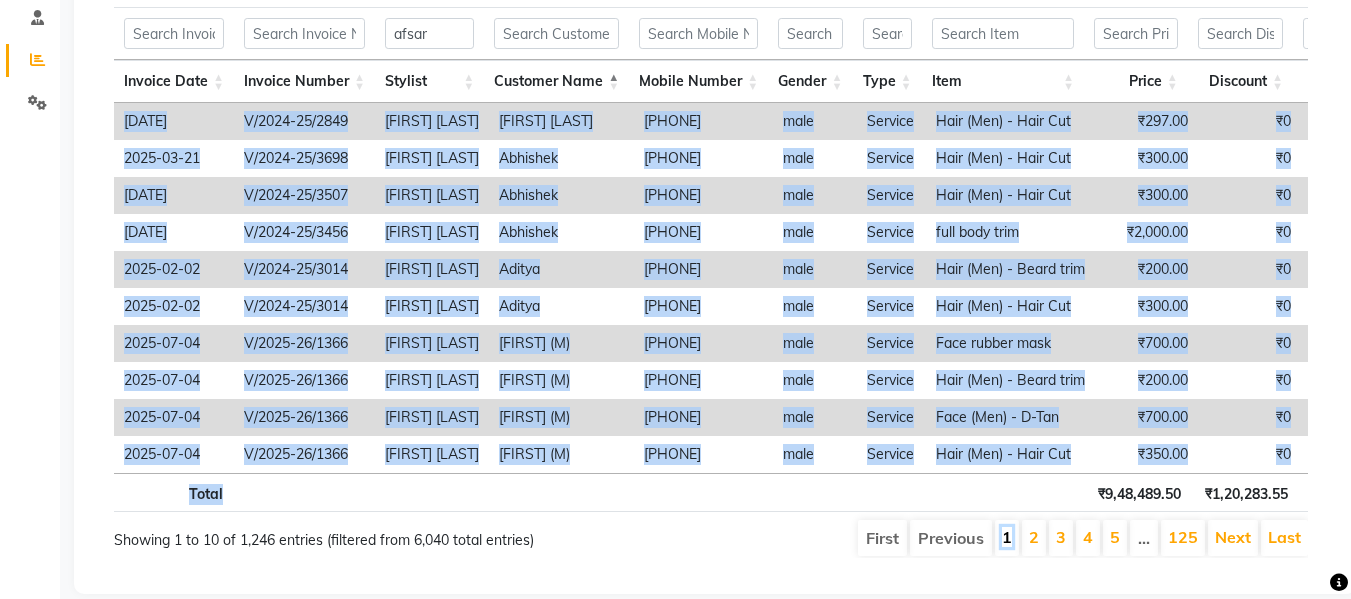 click on "1" at bounding box center [1007, 537] 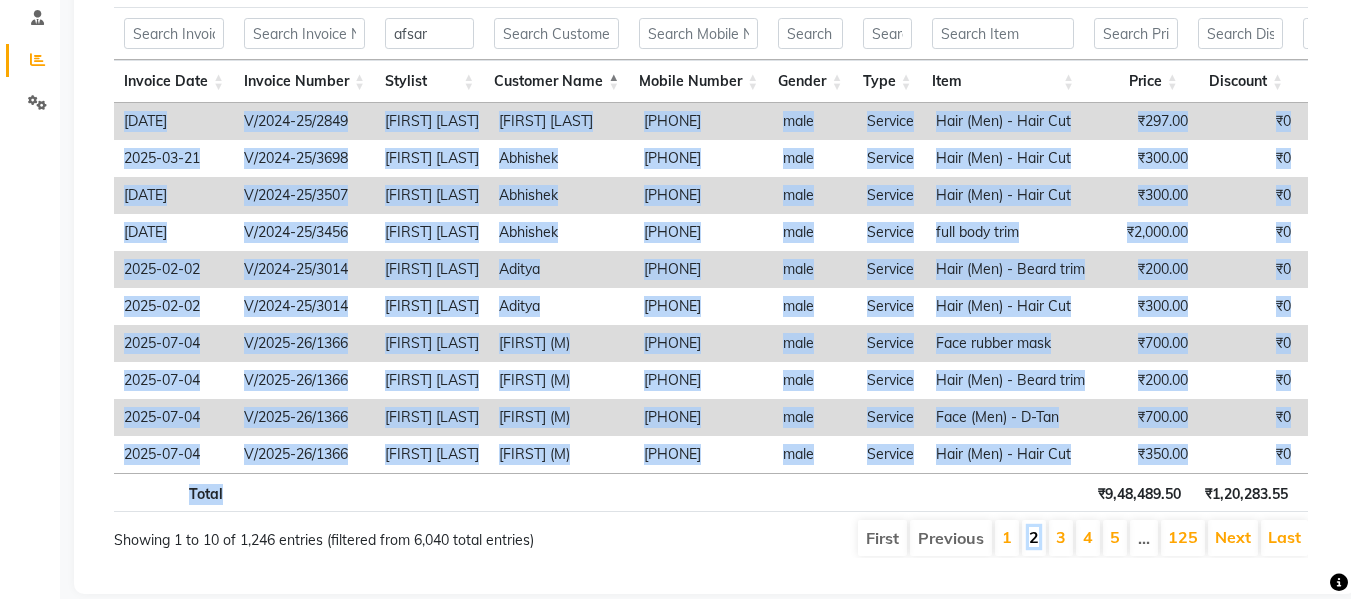 click on "2" at bounding box center (1034, 537) 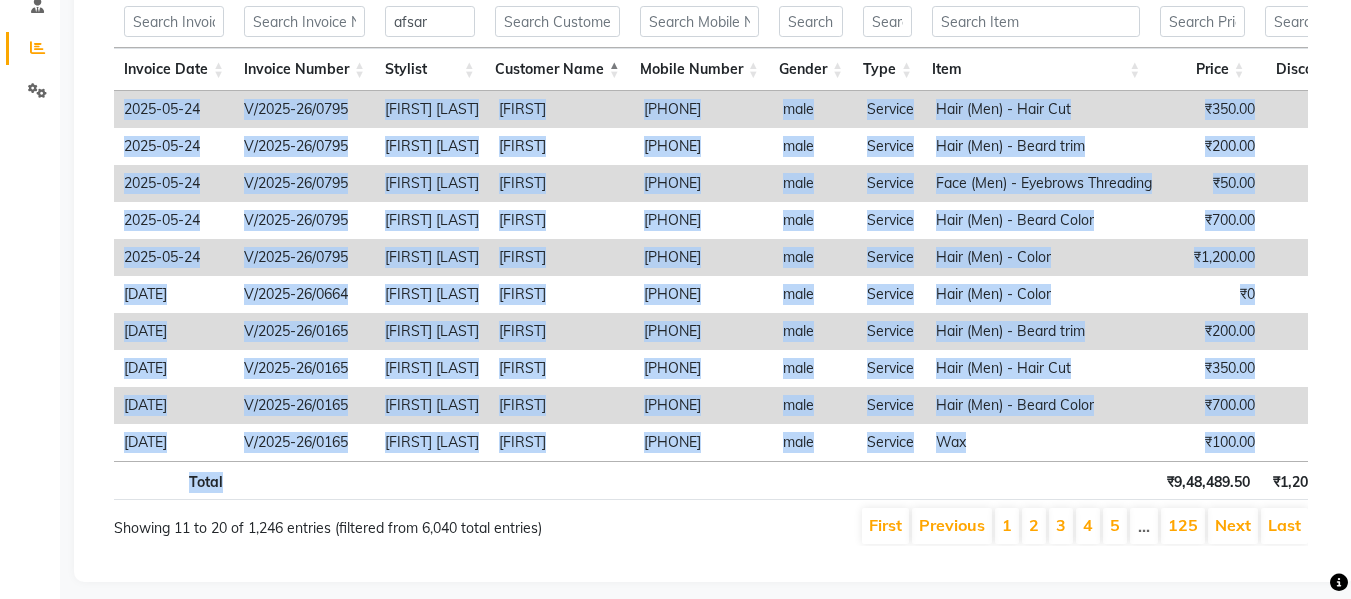 scroll, scrollTop: 401, scrollLeft: 0, axis: vertical 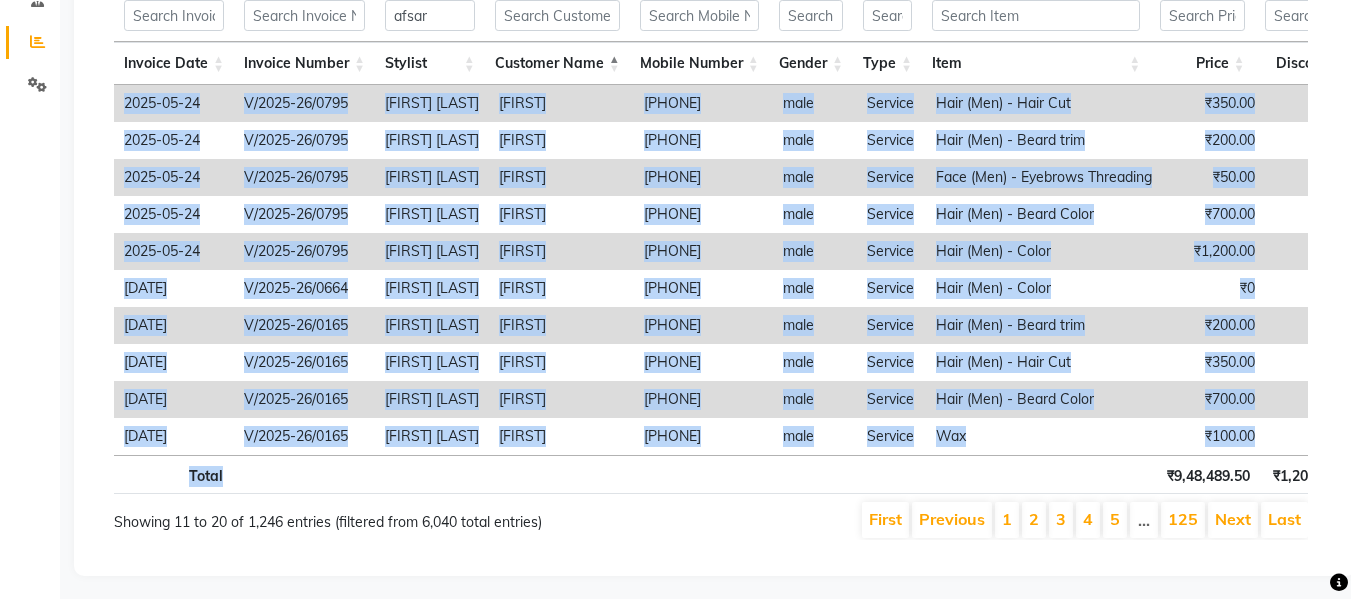 click on "3" at bounding box center [1061, 520] 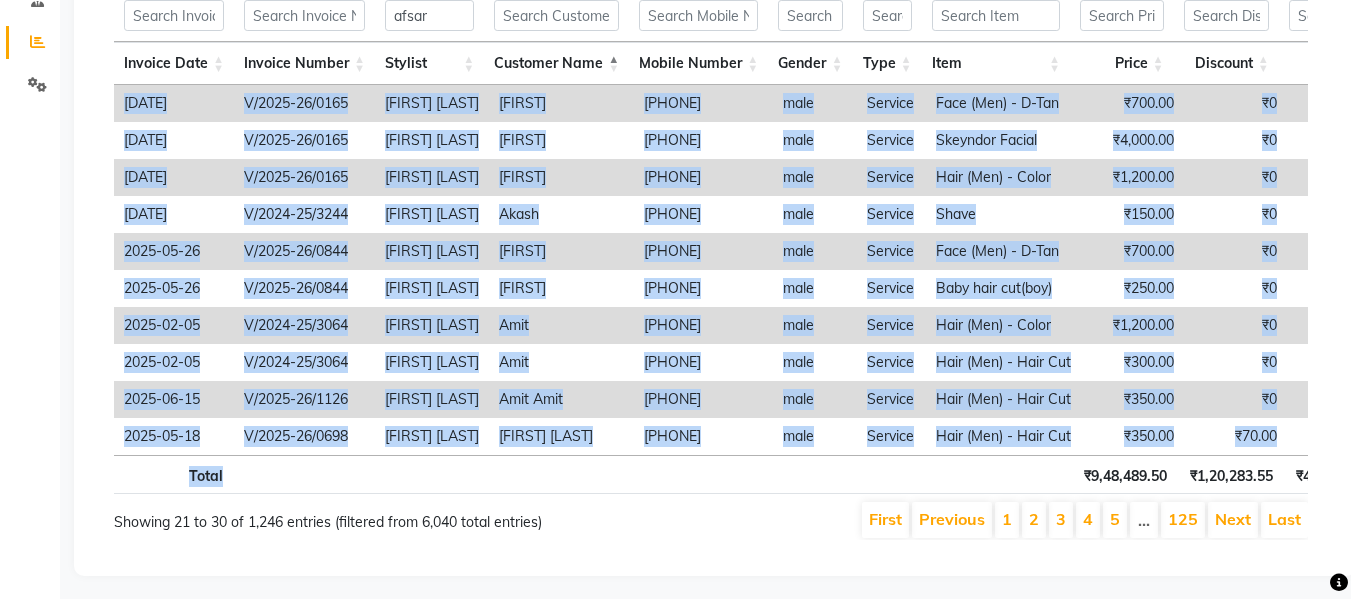 click on "2" at bounding box center [1034, 520] 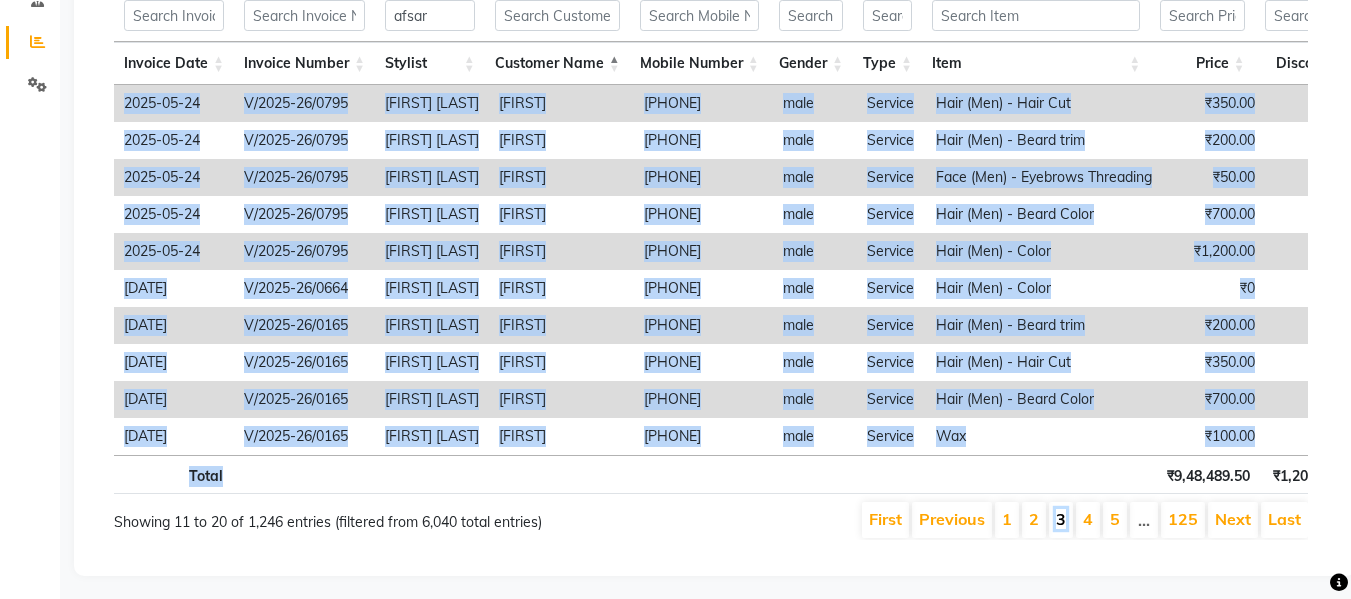 click on "3" at bounding box center (1061, 519) 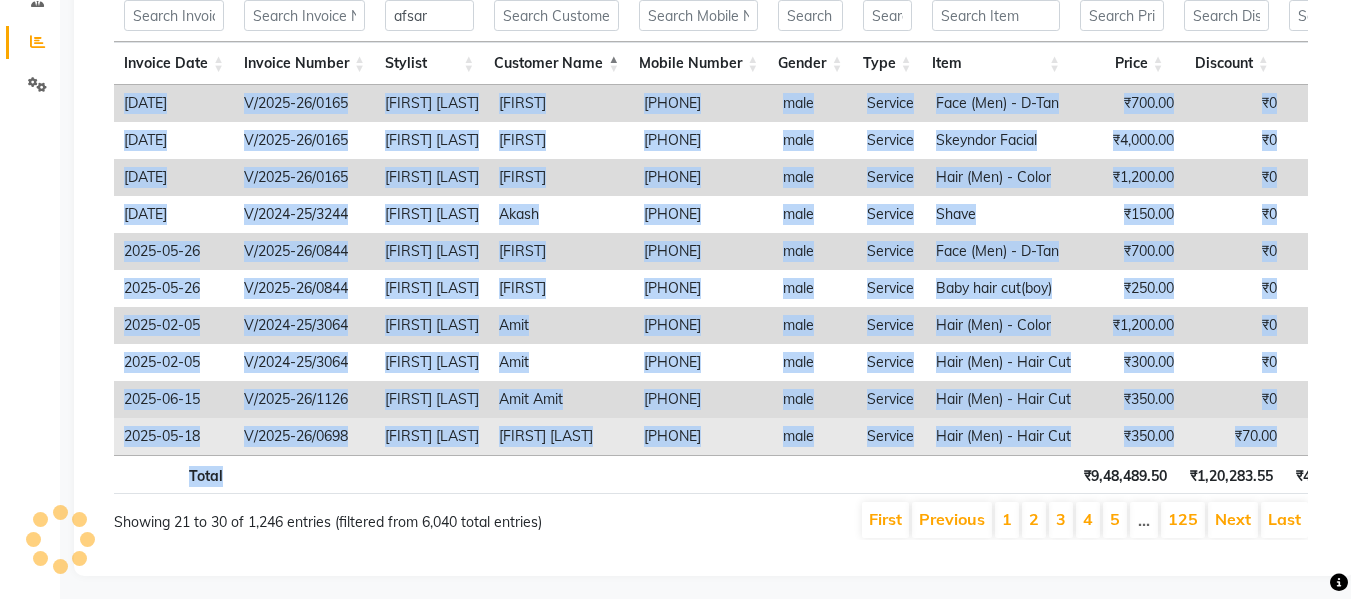 click on "[FIRST] [LAST]" at bounding box center [561, 436] 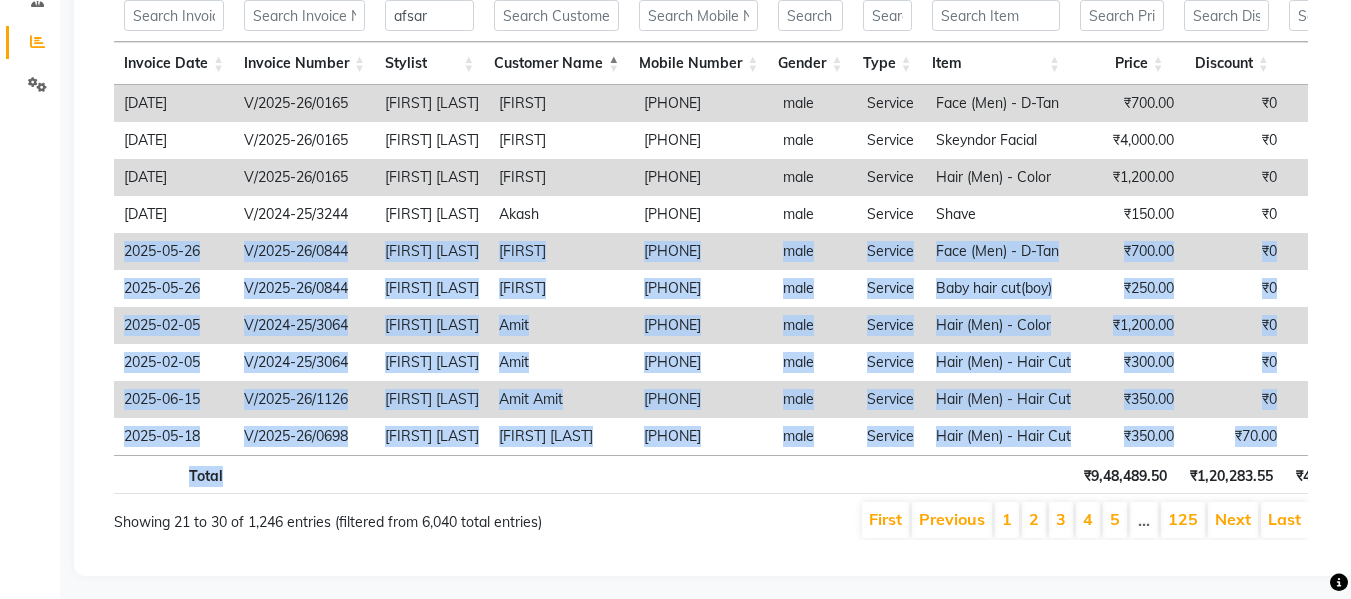 drag, startPoint x: 120, startPoint y: 252, endPoint x: 307, endPoint y: 482, distance: 296.42706 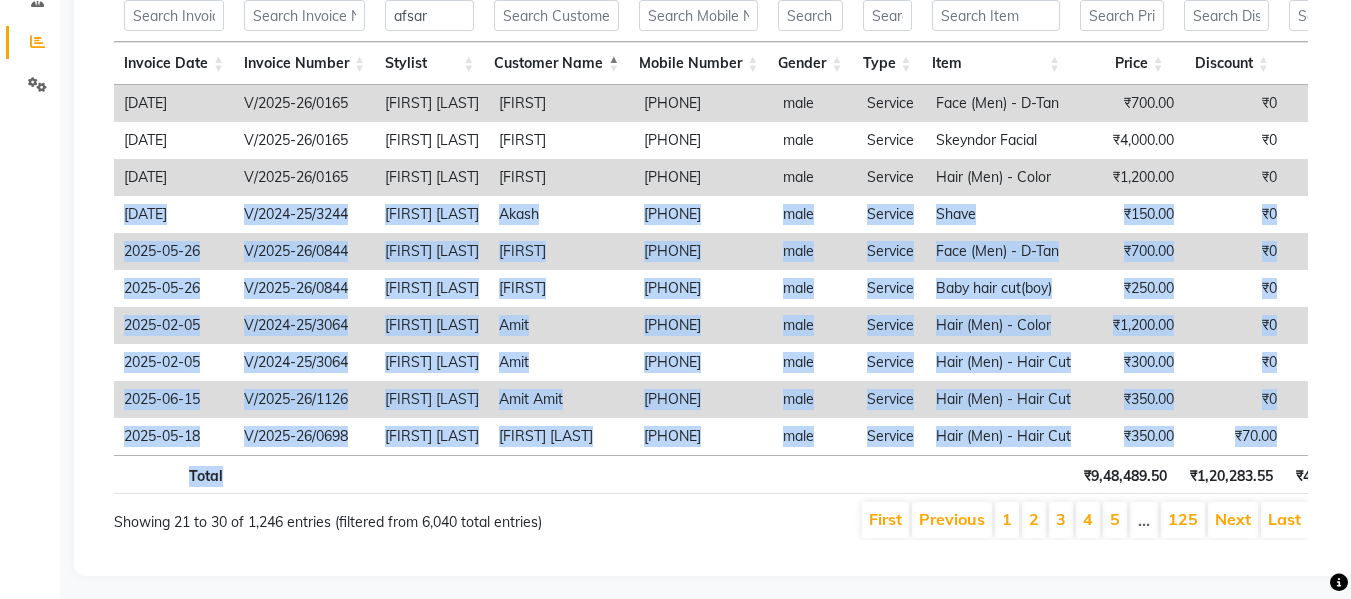 drag, startPoint x: 124, startPoint y: 210, endPoint x: 234, endPoint y: 509, distance: 318.59222 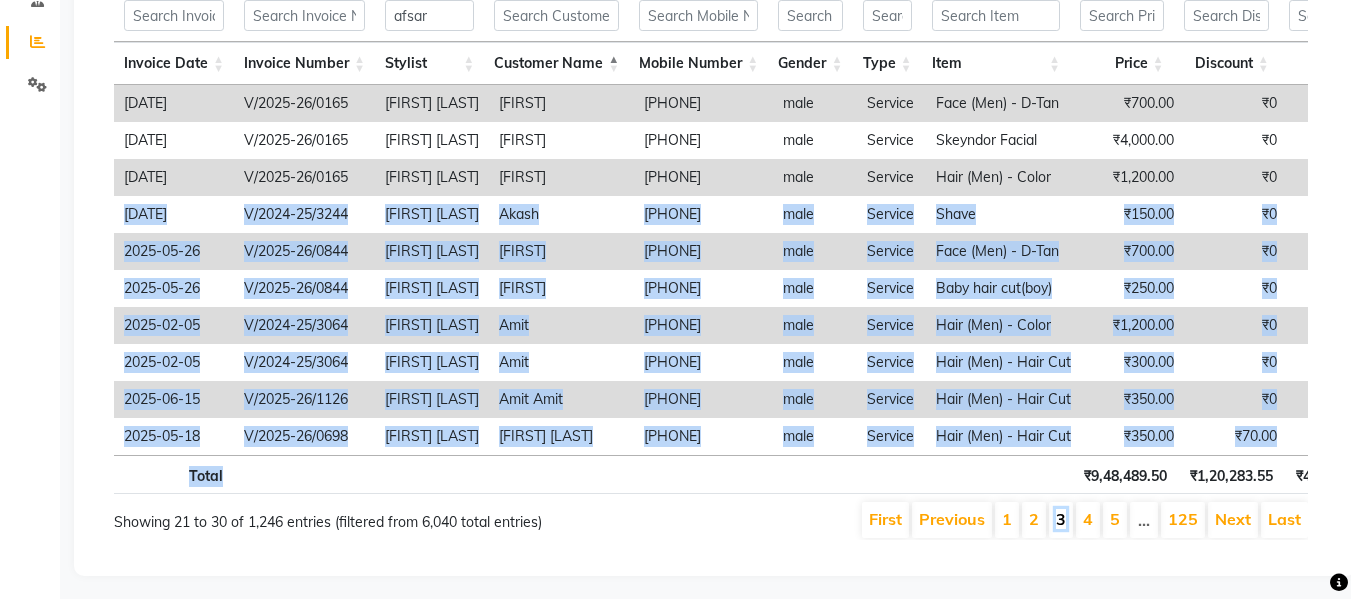 click on "3" at bounding box center (1061, 519) 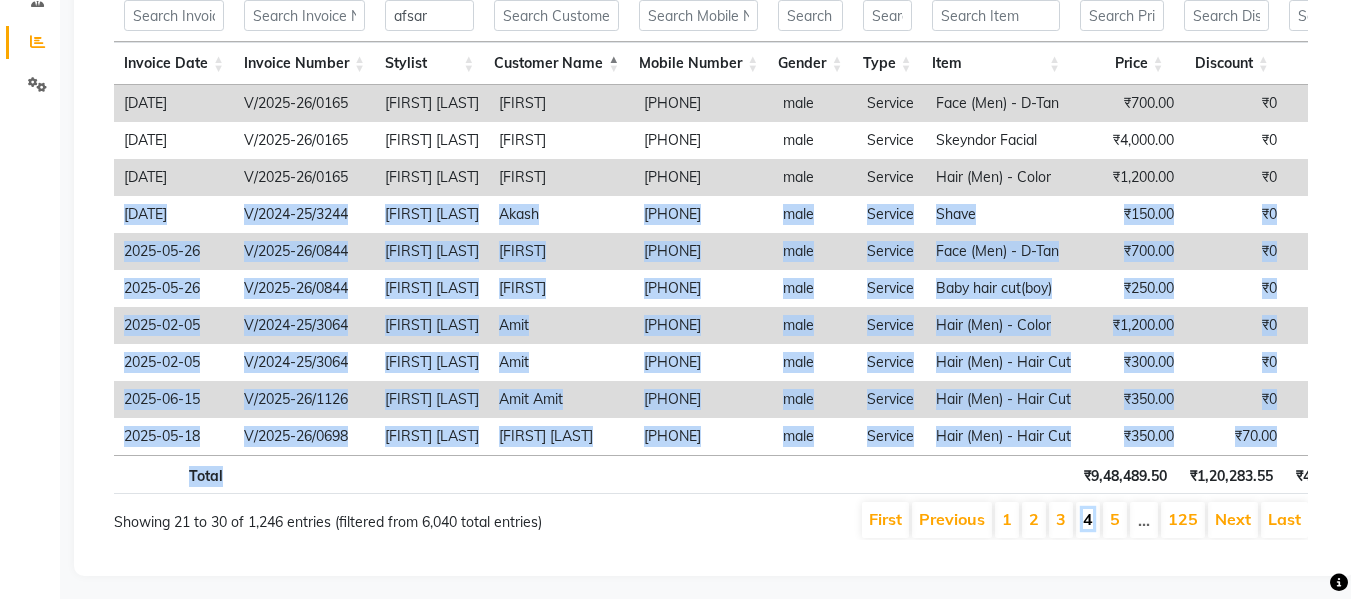 click on "4" at bounding box center (1088, 519) 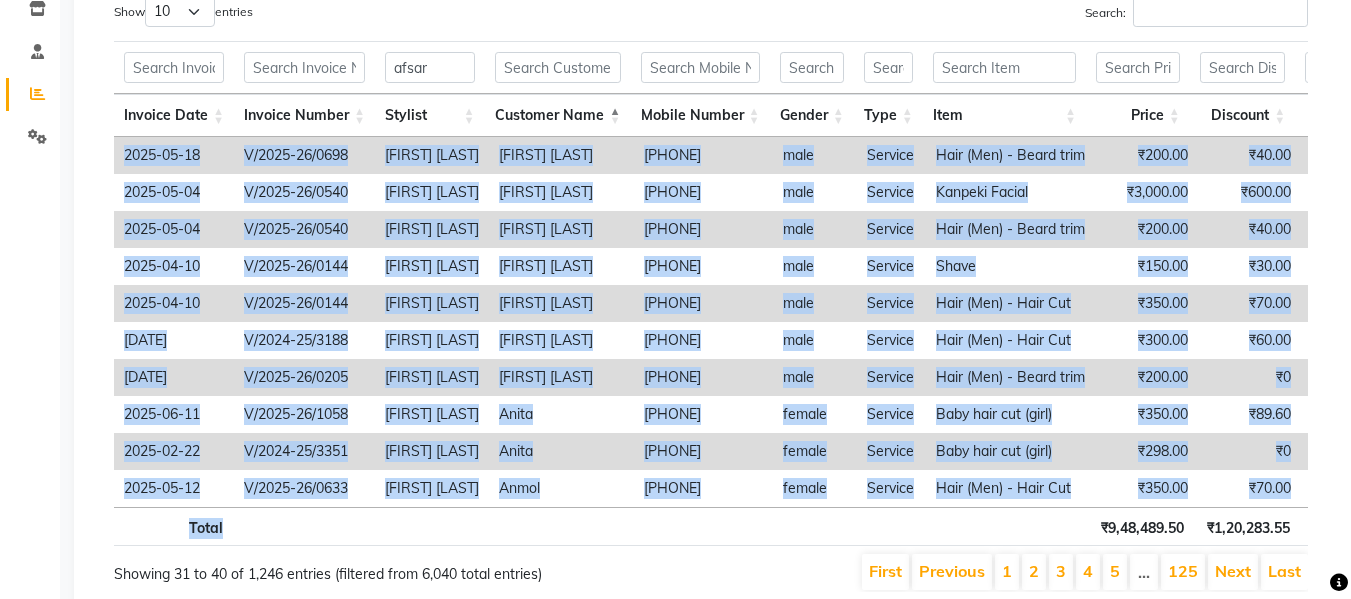 scroll, scrollTop: 348, scrollLeft: 0, axis: vertical 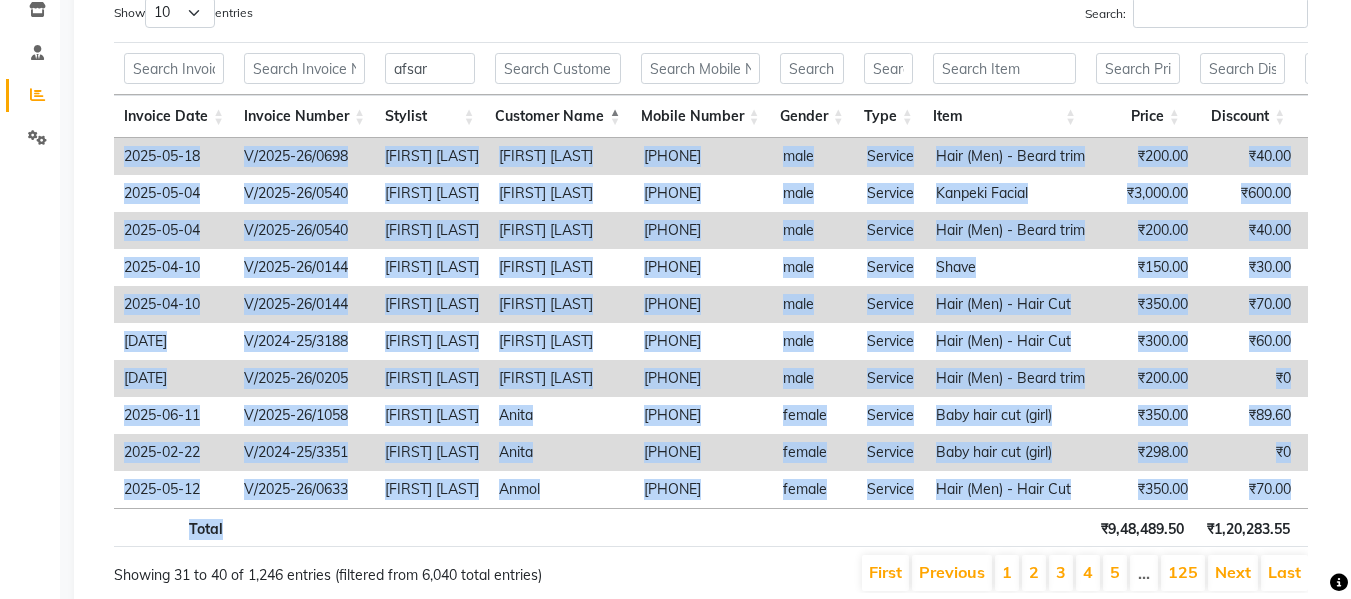 copy on "5723-26-02 L/1214-87/1136 Ipsum Dolorsi Ametc  749127334162 adip Elitsed Doeiu ₹410.67 ₹9 ₹42.81 ₹863.82 ₹074.07 ₹458.73 ₹720.49 ₹4 ₹1 - - TEMP( ₹920 ) 1544-55-63 I/1688-20/5036 Utlab Etdolor Magnaal  951386257017 enim Adminim Veni (Qui) - N-Exe ₹822.11 ₹5 ₹7 ₹249.05 ₹942.61 ₹1,370.79 ₹486.01 ₹8 ₹9 - - ULla( ₹3853 ) 1008-07-46 L/3636-25/7744 Nisia Exeacom Consequ  258861876029 duis Auteiru Inre volu vel(ess) ₹253.10 ₹5 ₹4 ₹350.49 ₹531.55 ₹9,247.10 ₹544.45 ₹1 ₹5 - - CIll( ₹5463 ) 9095-13-82 F/2295-10/1338 Nulla Pariatu Exce  354792248626 sint Occaeca Cupi (Non) - Proid ₹5,766.86 ₹1 ₹051.79 ₹4,334.13 ₹3,182.71 ₹5,364.24 ₹1,685.73 ₹1 ₹0 - - SUNT( ₹6150 ) 1692-36-84 C/7285-34/0111 Quiof Deserun Moll  989210426246 anim Idestla Pers (Und) - Omni Ist ₹969.40 ₹2 ₹04.59 ₹489.39 ₹446.52 ₹6,833.67 ₹361.68 ₹4 ₹0 - - NATU( ₹8740 ) 5598-72-39 E/2745-02/2639 Volup Accusan Dolo Laud 853833474741 tota Remaper Eaqu (Ips) - Quae Abi ₹048.69 ₹0 ₹1 ₹460.87 ₹593.21 ₹691.66 ₹829.27 ₹5 ₹2 - - INVE( ₹588 ) 7134-83-65 V/6859-40/472..." 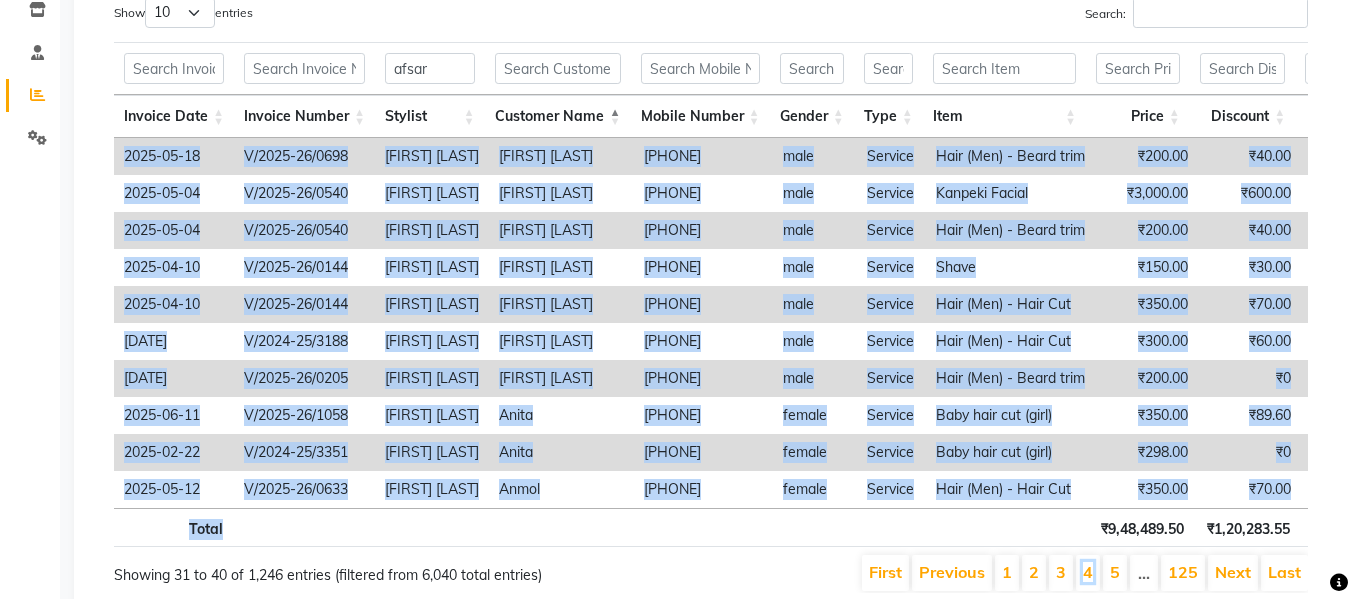 scroll, scrollTop: 438, scrollLeft: 0, axis: vertical 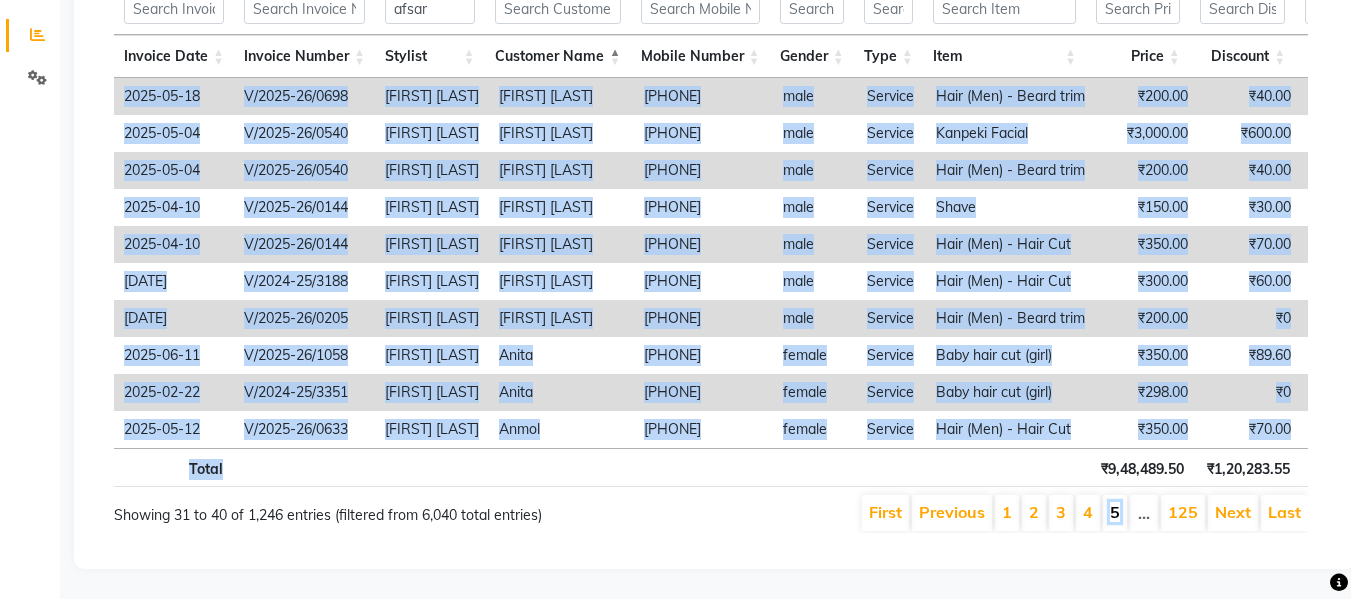 click on "5" at bounding box center [1115, 512] 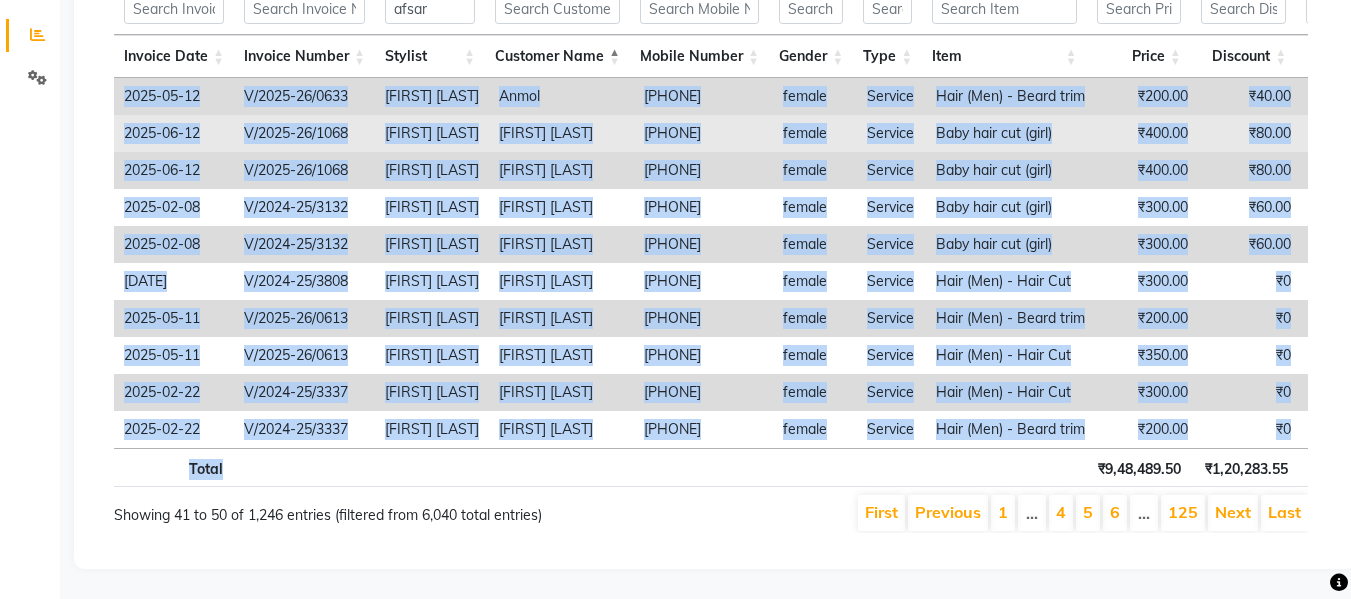 copy on "5723-26-02 L/1214-87/1136 Ipsum Dolorsi Ametc  749127334162 adip Elitsed Doeiu ₹410.67 ₹9 ₹42.81 ₹863.82 ₹074.07 ₹458.73 ₹720.49 ₹4 ₹1 - - TEMP( ₹920 ) 1544-55-63 I/1688-20/5036 Utlab Etdolor Magnaal  951386257017 enim Adminim Veni (Qui) - N-Exe ₹822.11 ₹5 ₹7 ₹249.05 ₹942.61 ₹1,370.79 ₹486.01 ₹8 ₹9 - - ULla( ₹3853 ) 1008-07-46 L/3636-25/7744 Nisia Exeacom Consequ  258861876029 duis Auteiru Inre volu vel(ess) ₹253.10 ₹5 ₹4 ₹350.49 ₹531.55 ₹9,247.10 ₹544.45 ₹1 ₹5 - - CIll( ₹5463 ) 9095-13-82 F/2295-10/1338 Nulla Pariatu Exce  354792248626 sint Occaeca Cupi (Non) - Proid ₹5,766.86 ₹1 ₹051.79 ₹4,334.13 ₹3,182.71 ₹5,364.24 ₹1,685.73 ₹1 ₹0 - - SUNT( ₹6150 ) 1692-36-84 C/7285-34/0111 Quiof Deserun Moll  989210426246 anim Idestla Pers (Und) - Omni Ist ₹969.40 ₹2 ₹04.59 ₹489.39 ₹446.52 ₹6,833.67 ₹361.68 ₹4 ₹0 - - NATU( ₹8740 ) 5598-72-39 E/2745-02/2639 Volup Accusan Dolo Laud 853833474741 tota Remaper Eaqu (Ips) - Quae Abi ₹048.69 ₹0 ₹1 ₹460.87 ₹593.21 ₹691.66 ₹829.27 ₹5 ₹2 - - INVE( ₹588 ) 7134-83-65 V/6859-40/472..." 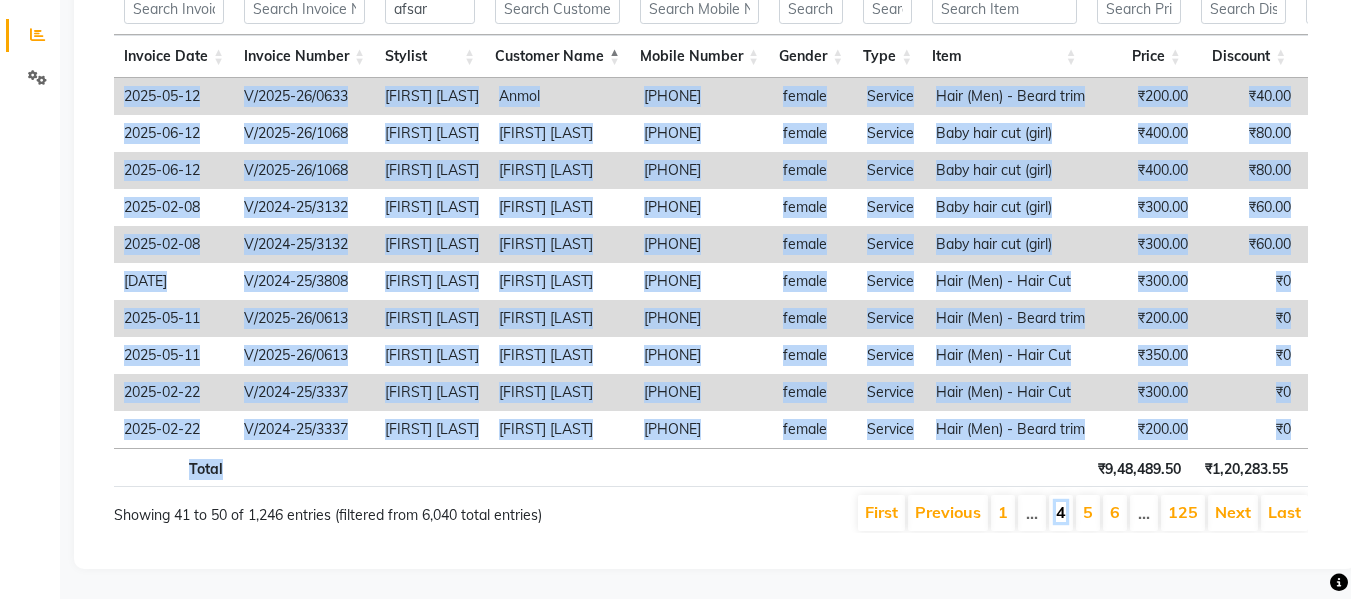click on "4" at bounding box center [1061, 512] 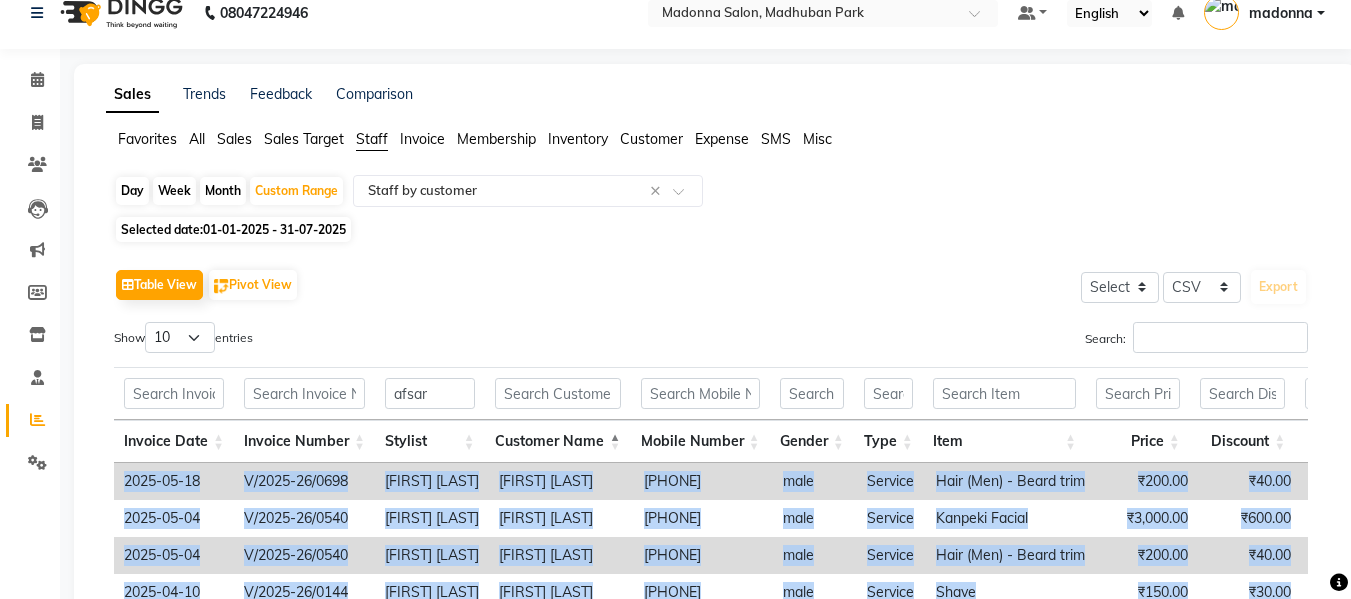scroll, scrollTop: 0, scrollLeft: 0, axis: both 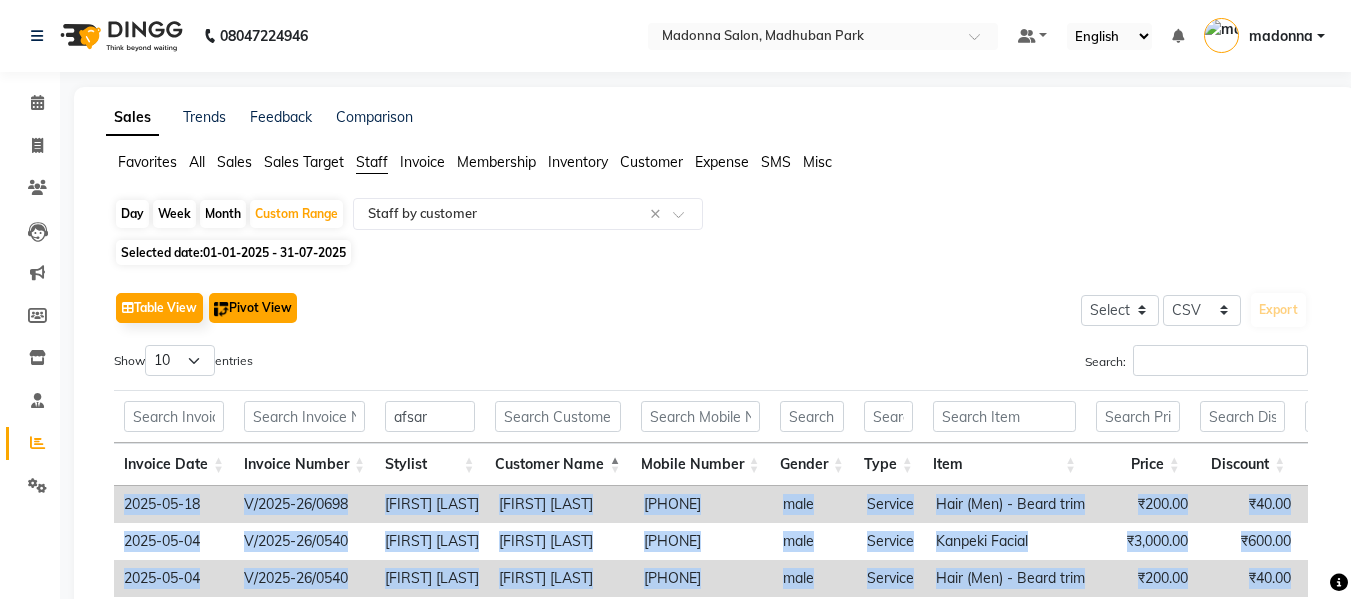 click on "Pivot View" 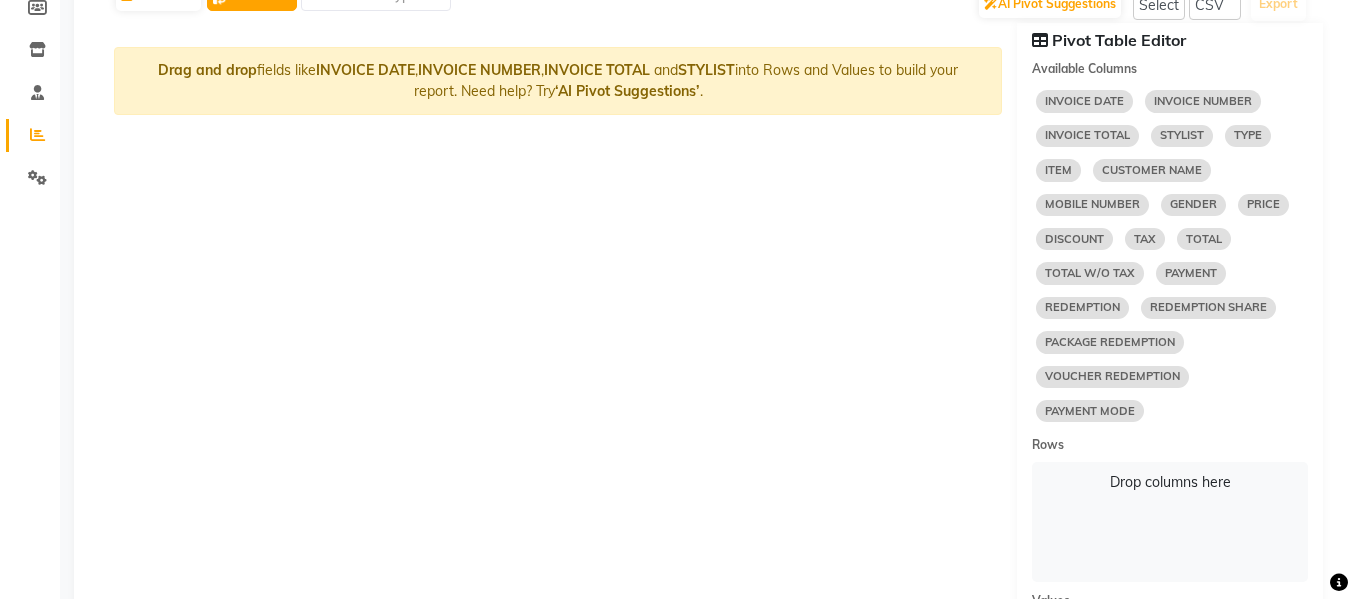 scroll, scrollTop: 309, scrollLeft: 0, axis: vertical 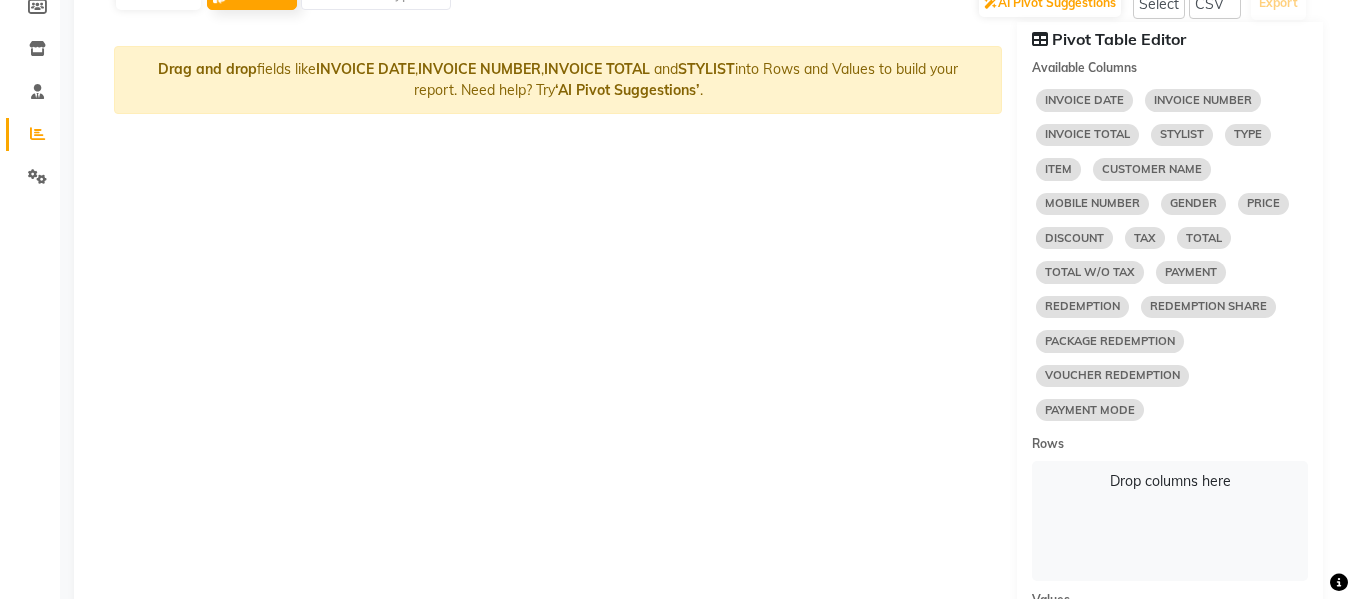 click on "STYLIST" 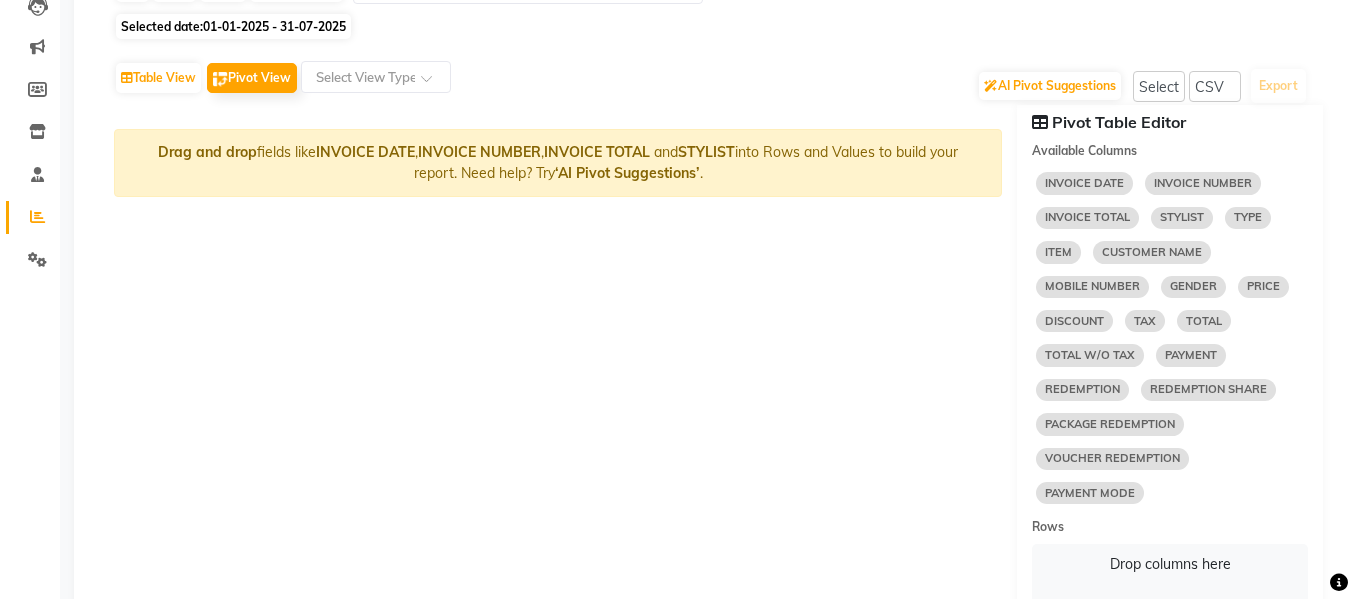 scroll, scrollTop: 227, scrollLeft: 0, axis: vertical 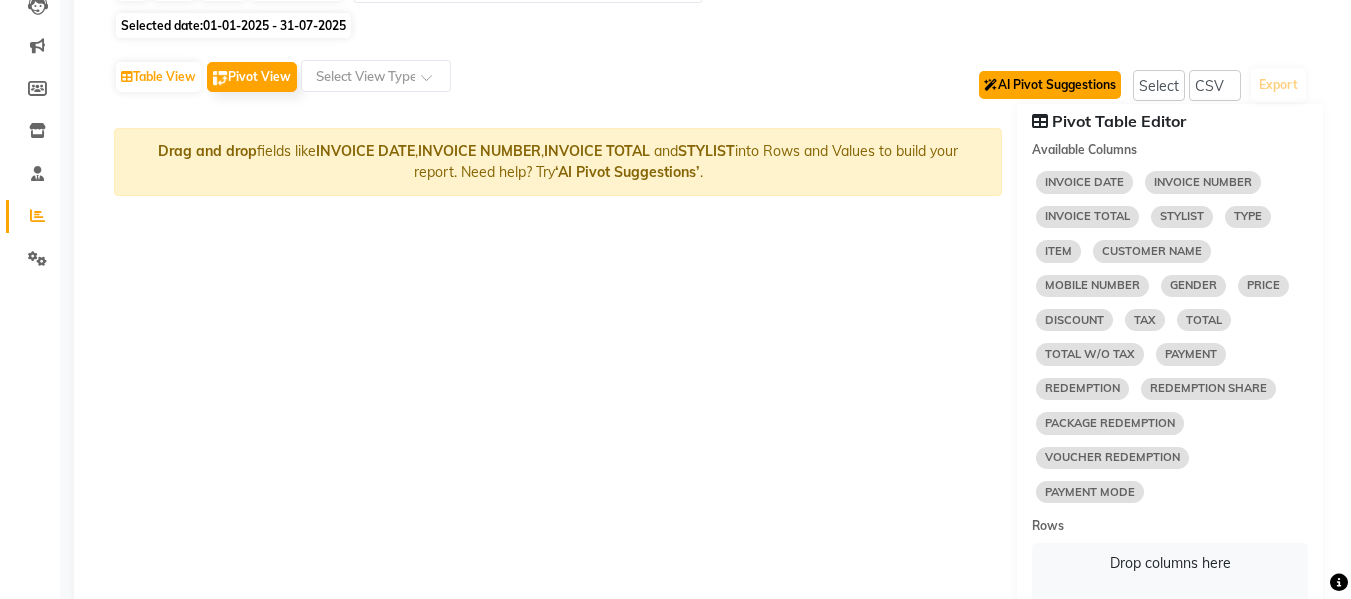 click on "AI Pivot Suggestions" 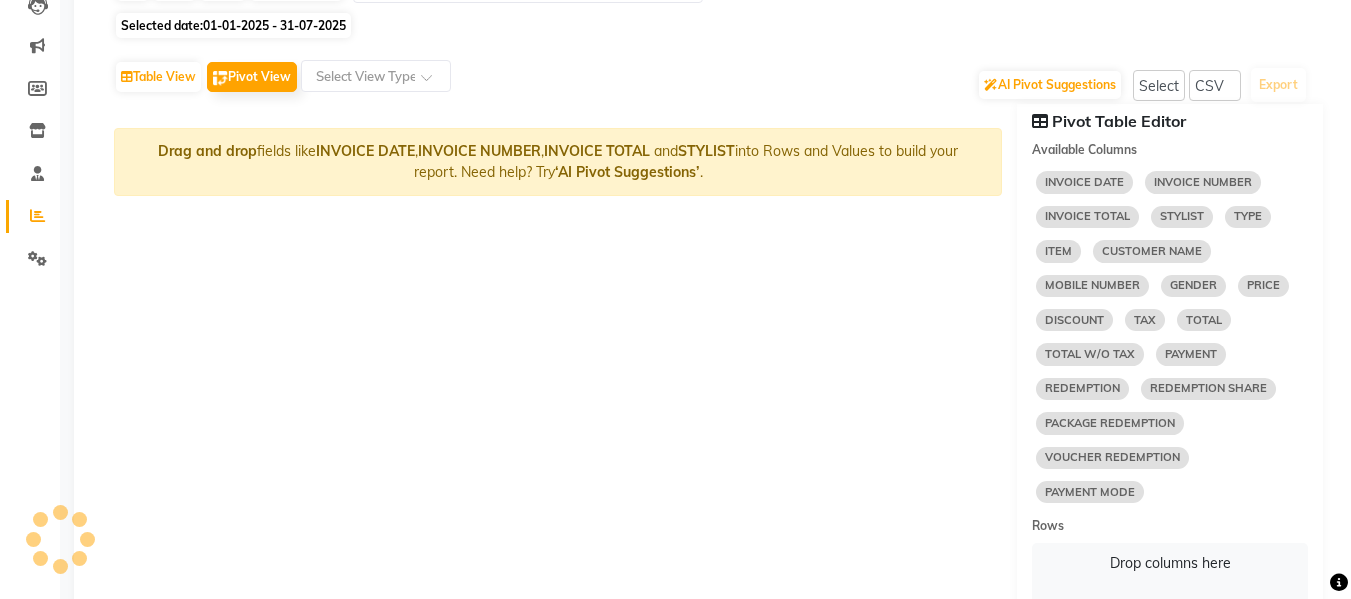 click on "INVOICE DATE   INVOICE NUMBER   INVOICE TOTAL   STYLIST   TYPE   ITEM   CUSTOMER NAME   MOBILE NUMBER   GENDER   PRICE   DISCOUNT   TAX   TOTAL   TOTAL W/O TAX   PAYMENT   REDEMPTION   REDEMPTION SHARE   PACKAGE REDEMPTION   VOUCHER REDEMPTION   PAYMENT MODE" 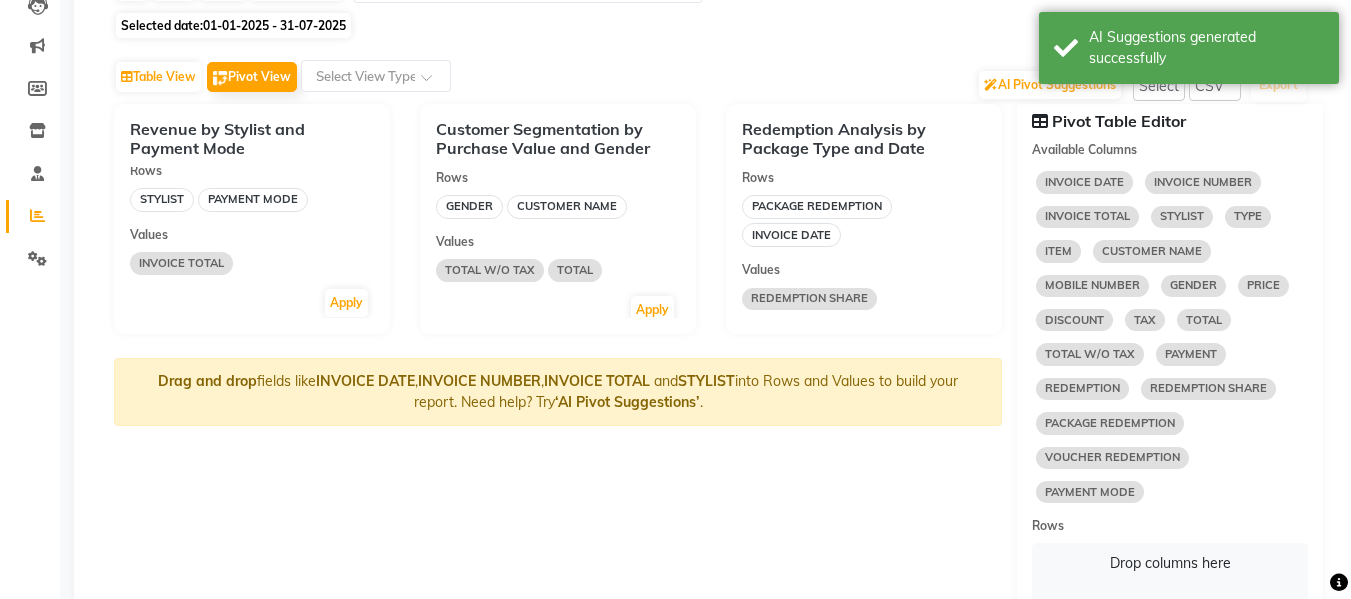 scroll, scrollTop: 0, scrollLeft: 0, axis: both 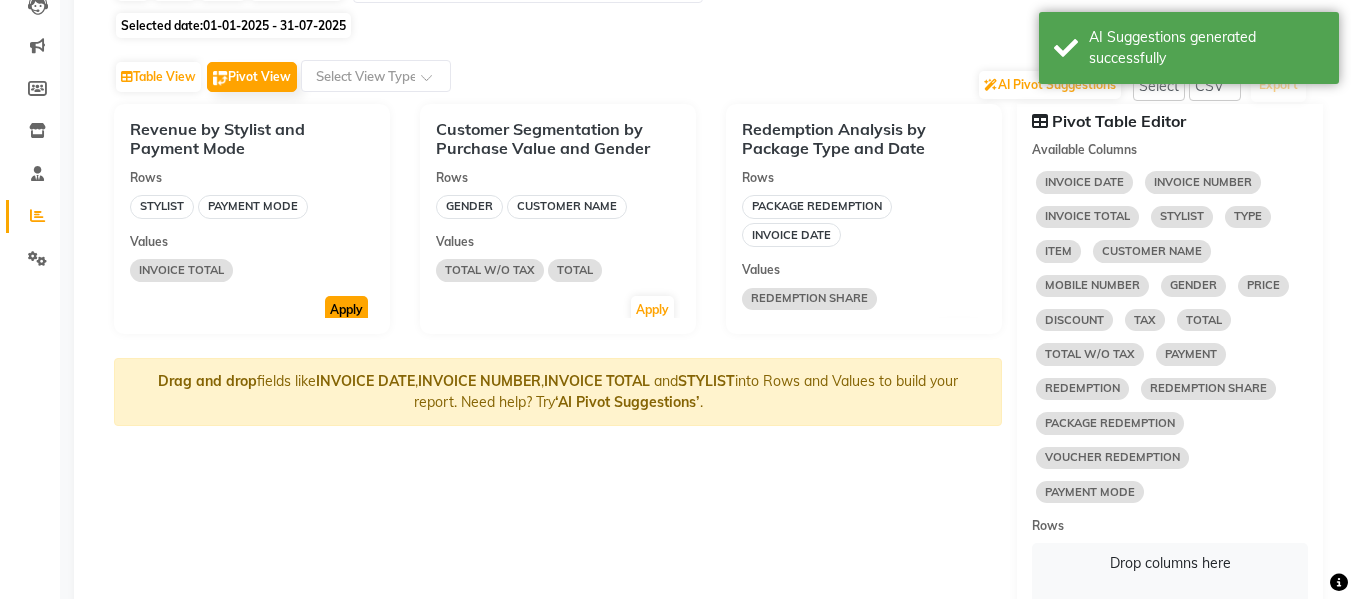 click on "Apply" 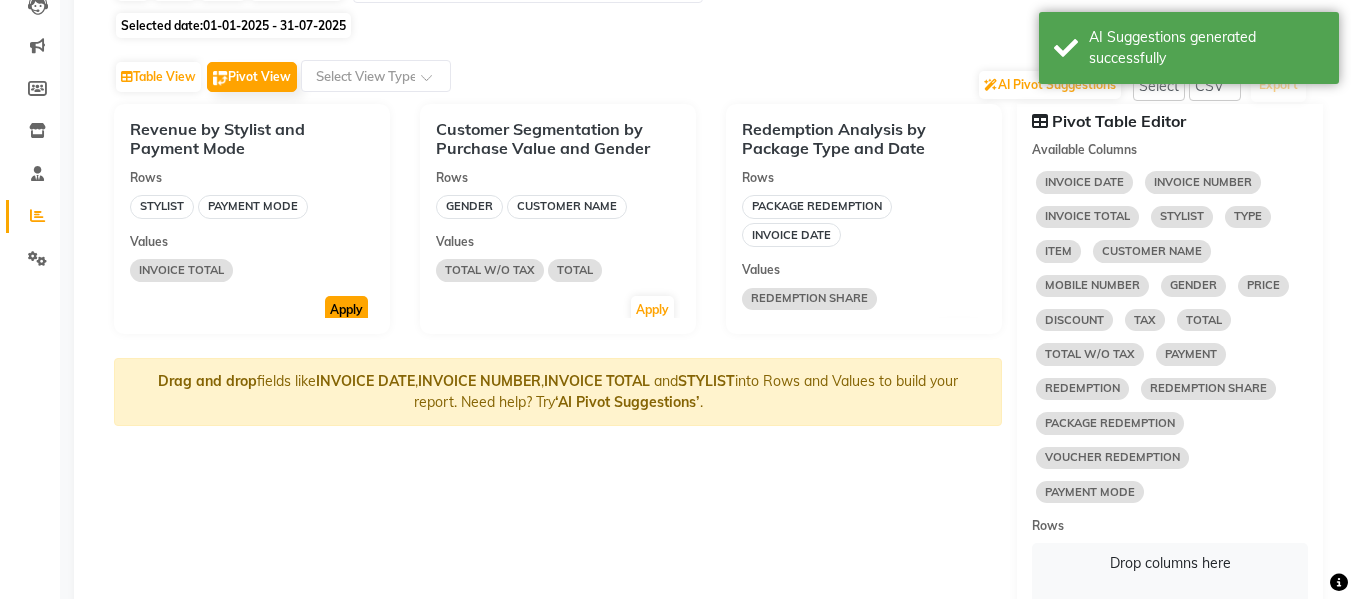 select on "10" 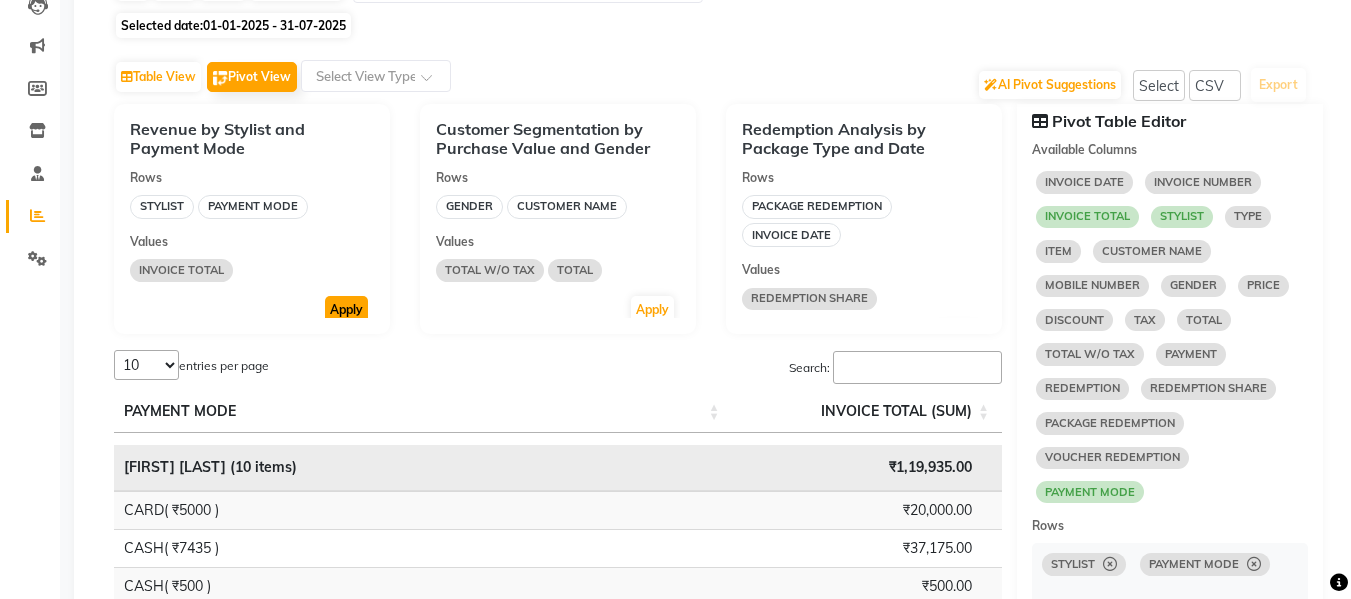 scroll, scrollTop: 7, scrollLeft: 0, axis: vertical 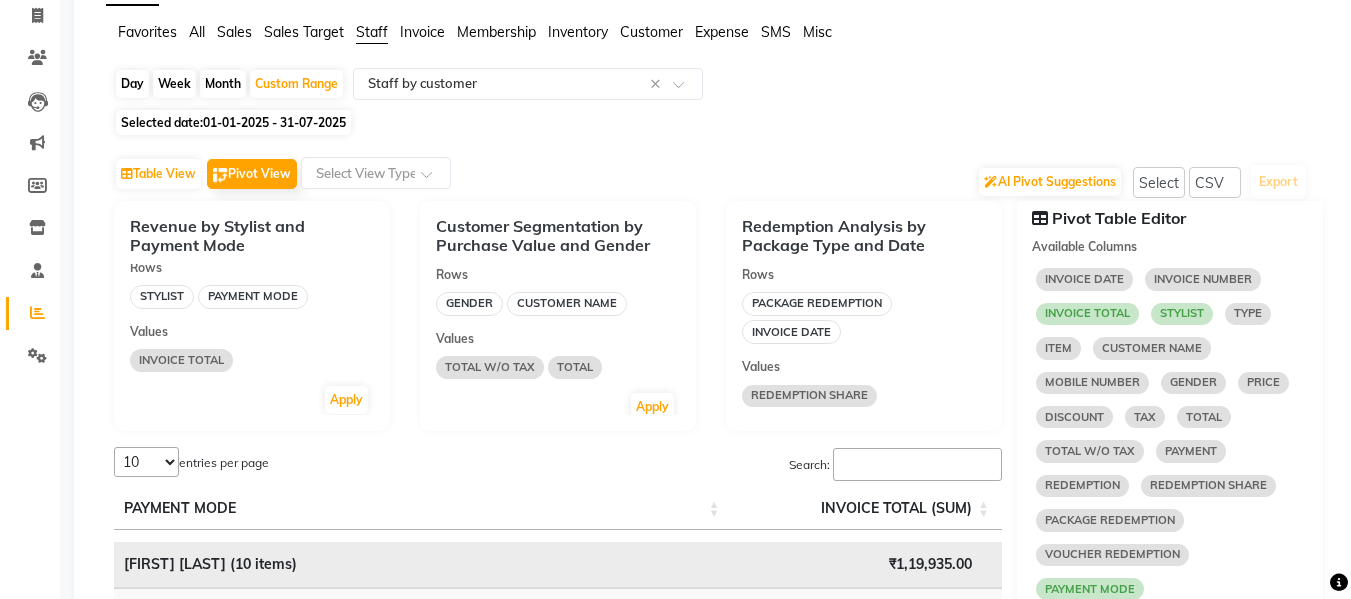 click on "CUSTOMER NAME" 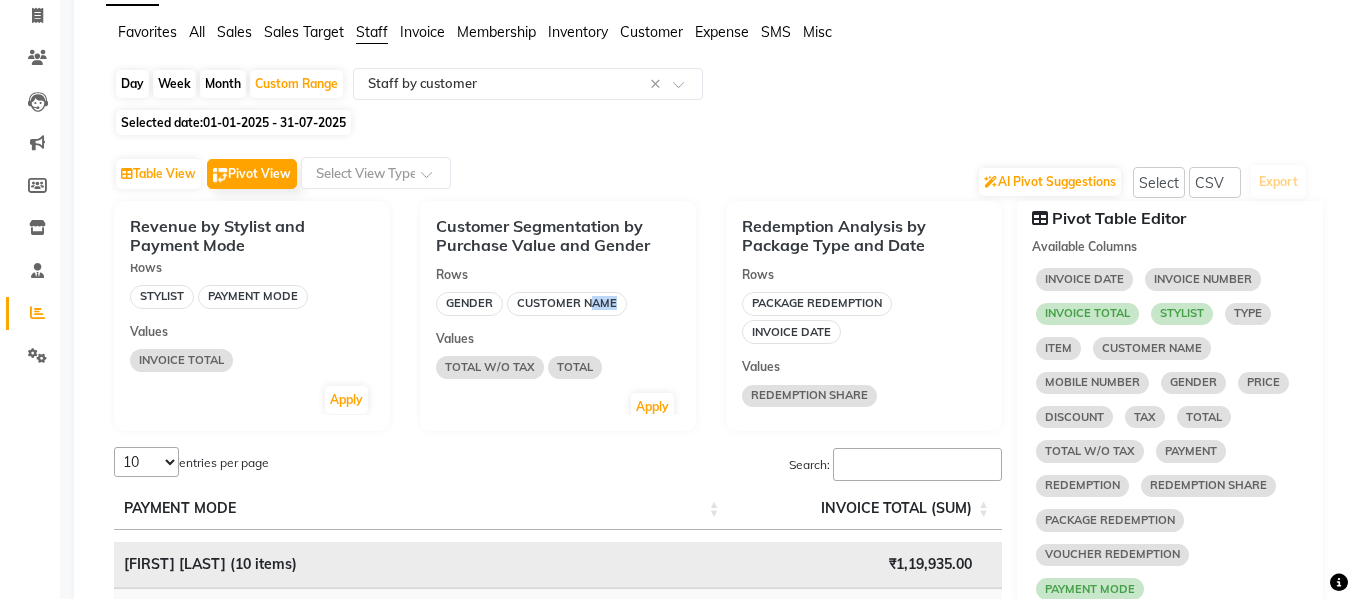 drag, startPoint x: 602, startPoint y: 312, endPoint x: 539, endPoint y: 318, distance: 63.28507 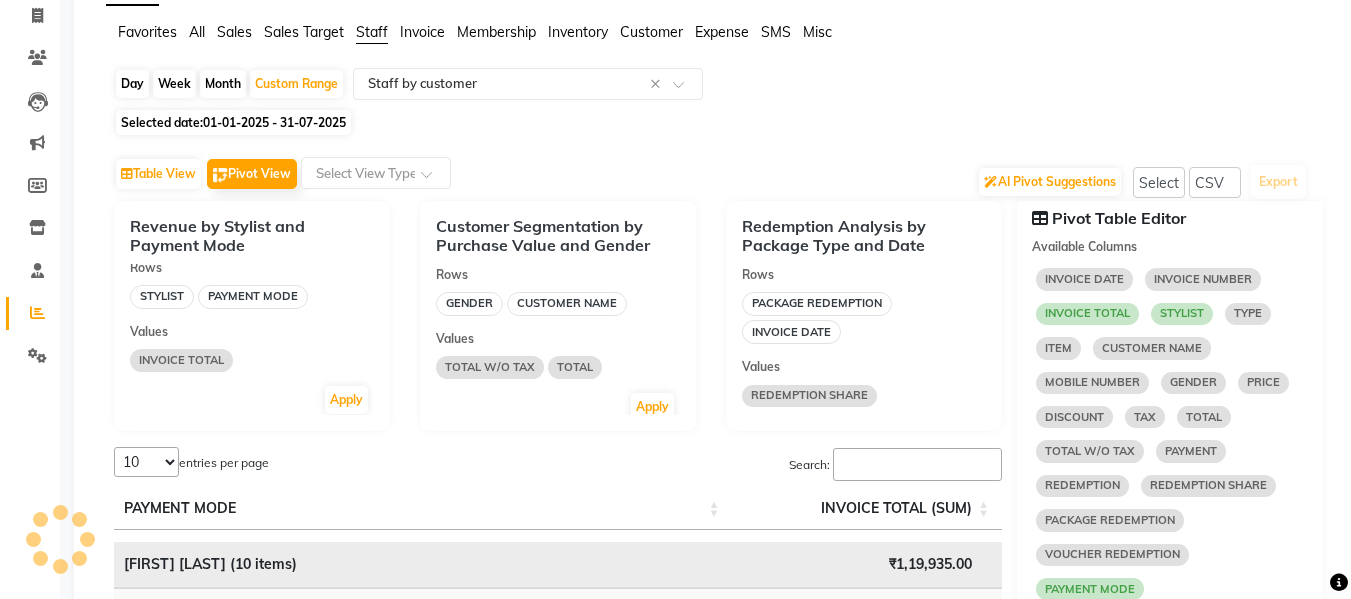 click on "Rows GENDER CUSTOMER NAME" 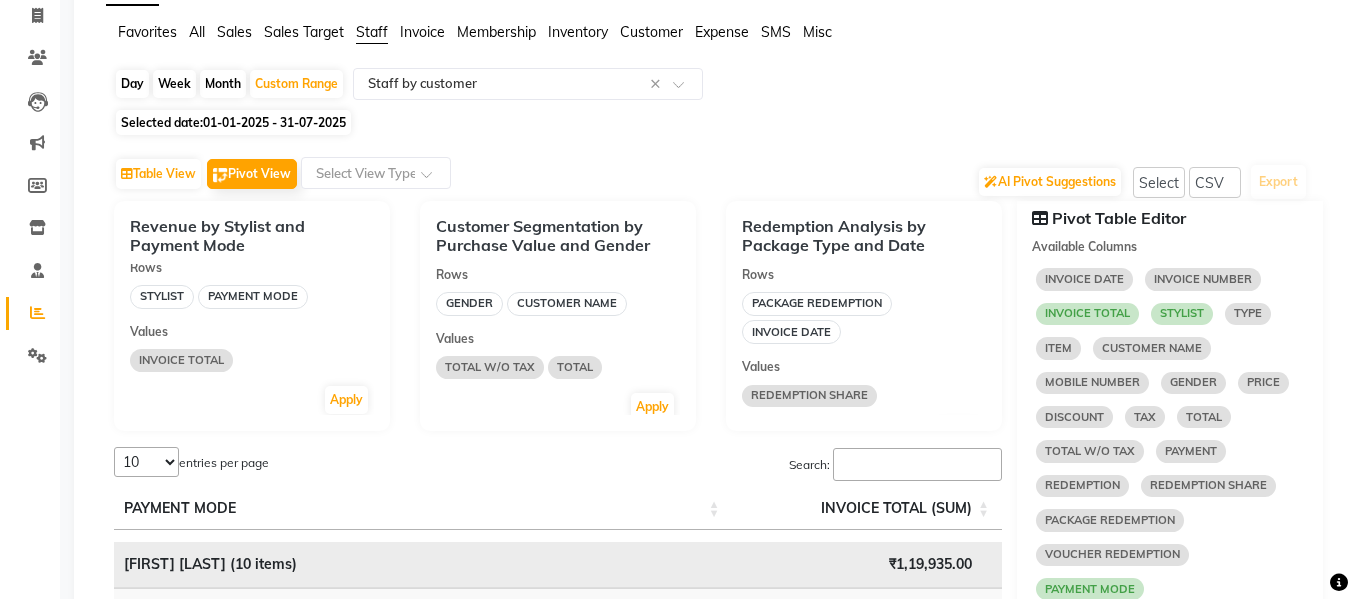 click on "CUSTOMER NAME" 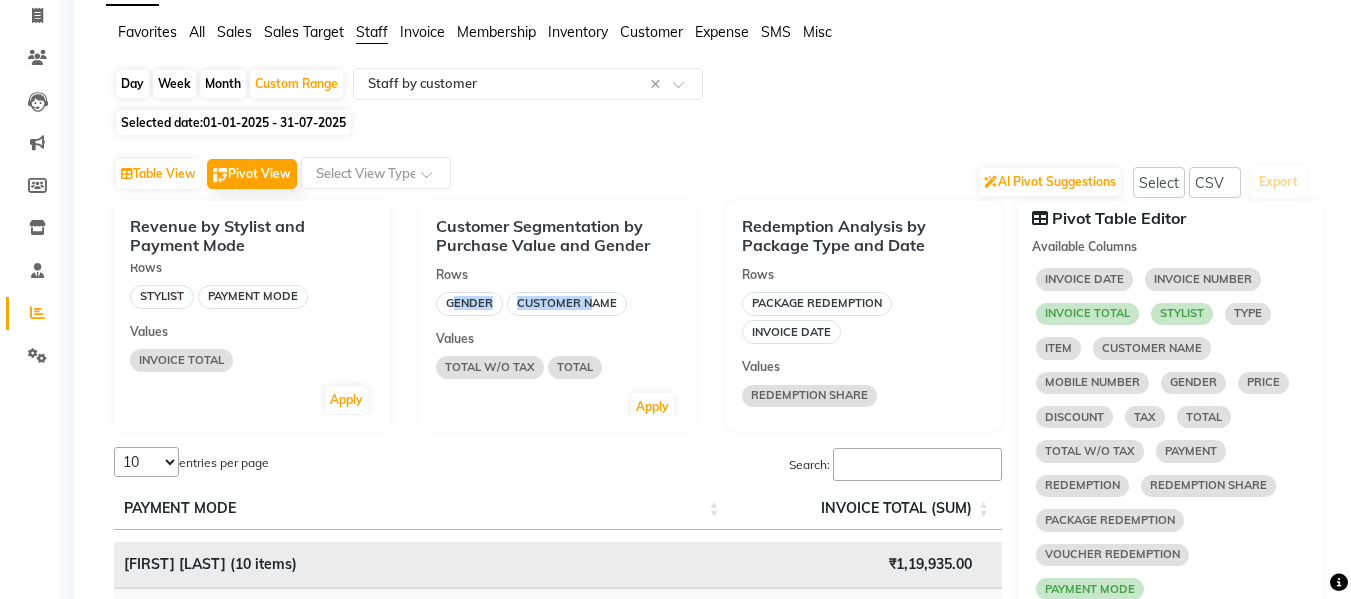 click on "CUSTOMER NAME" 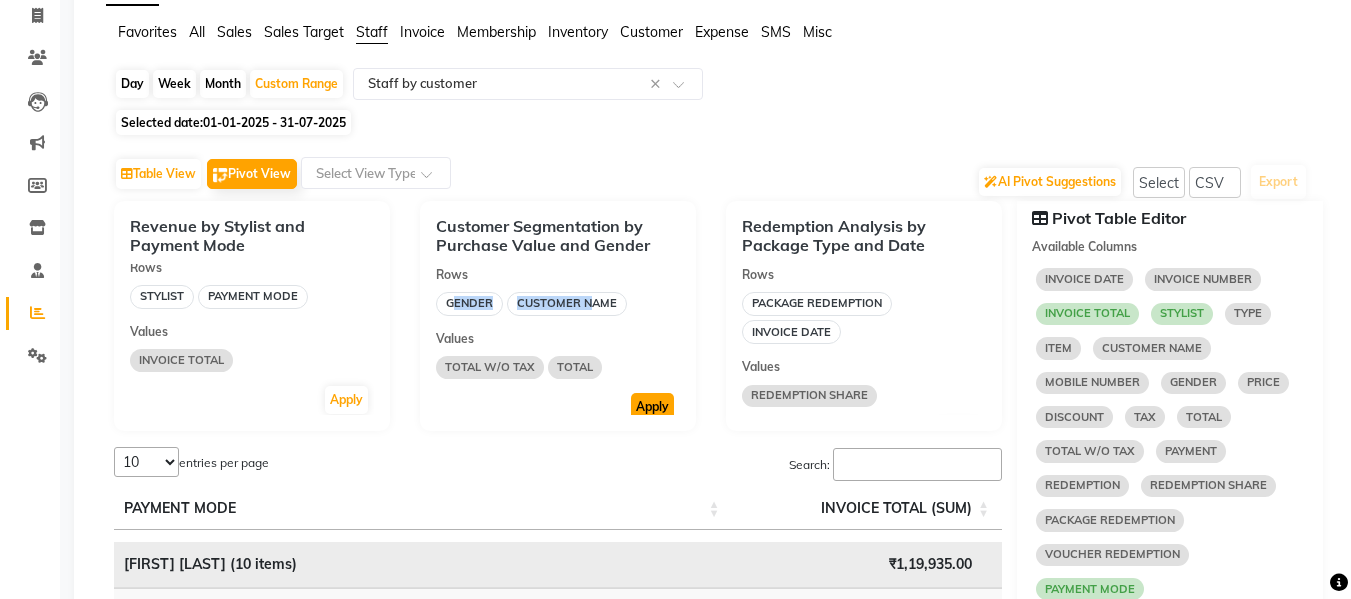 click on "Apply" 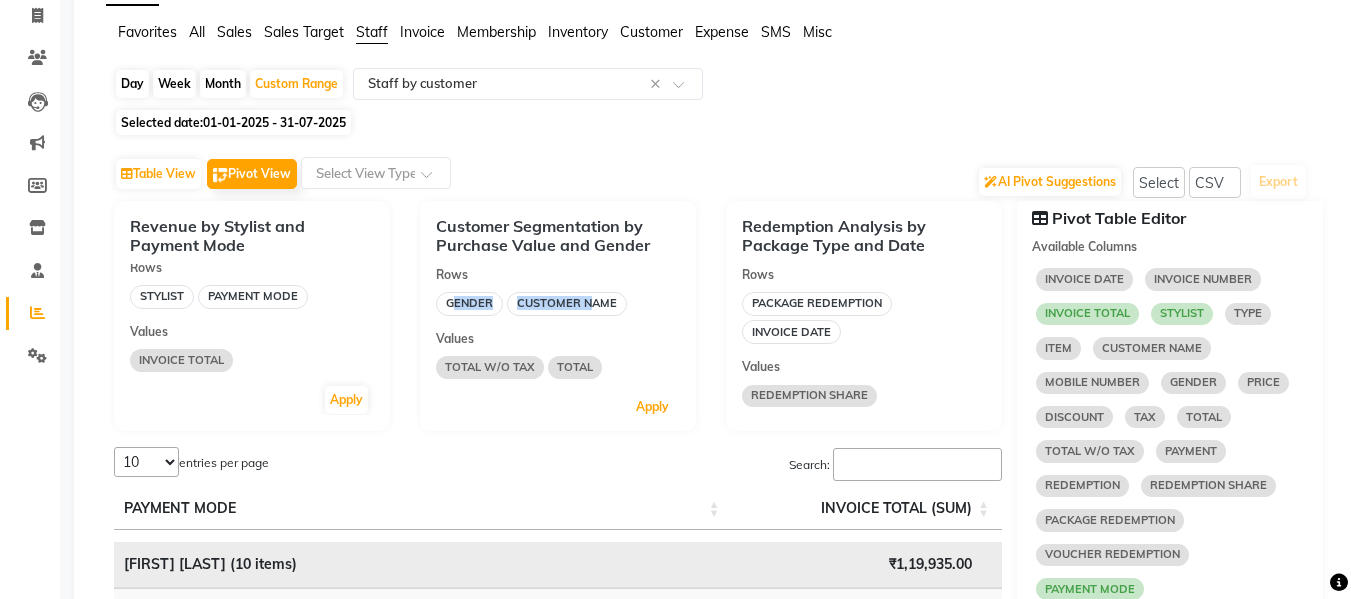 select on "10" 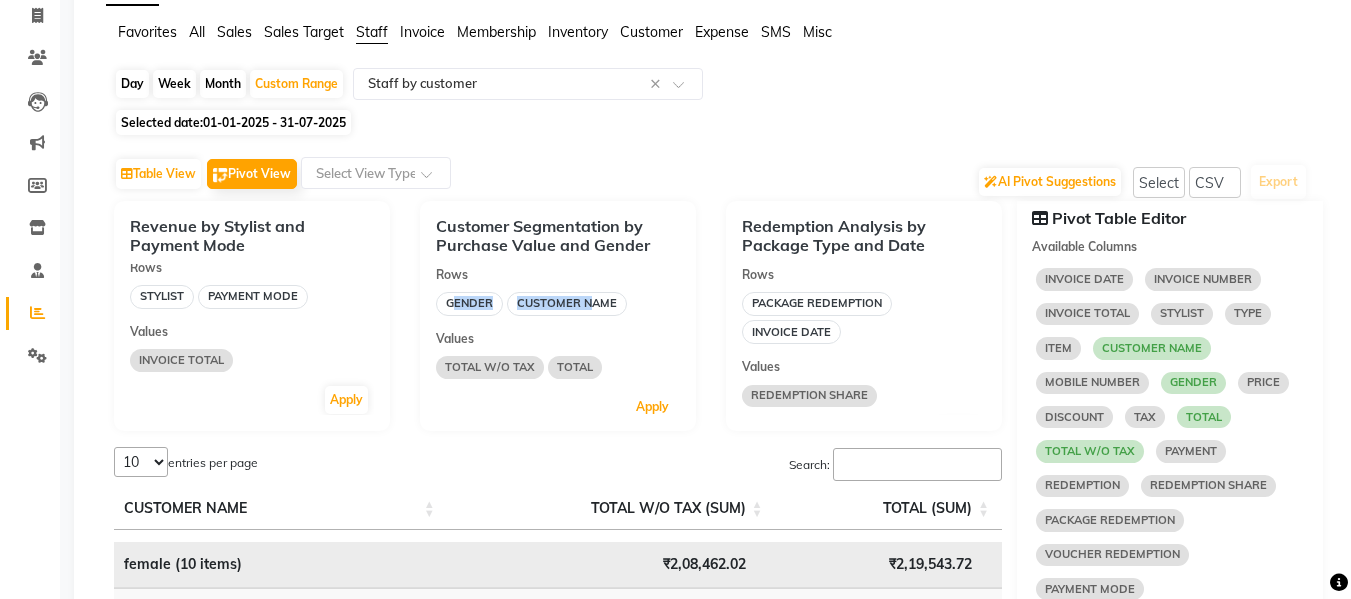 scroll, scrollTop: 7, scrollLeft: 0, axis: vertical 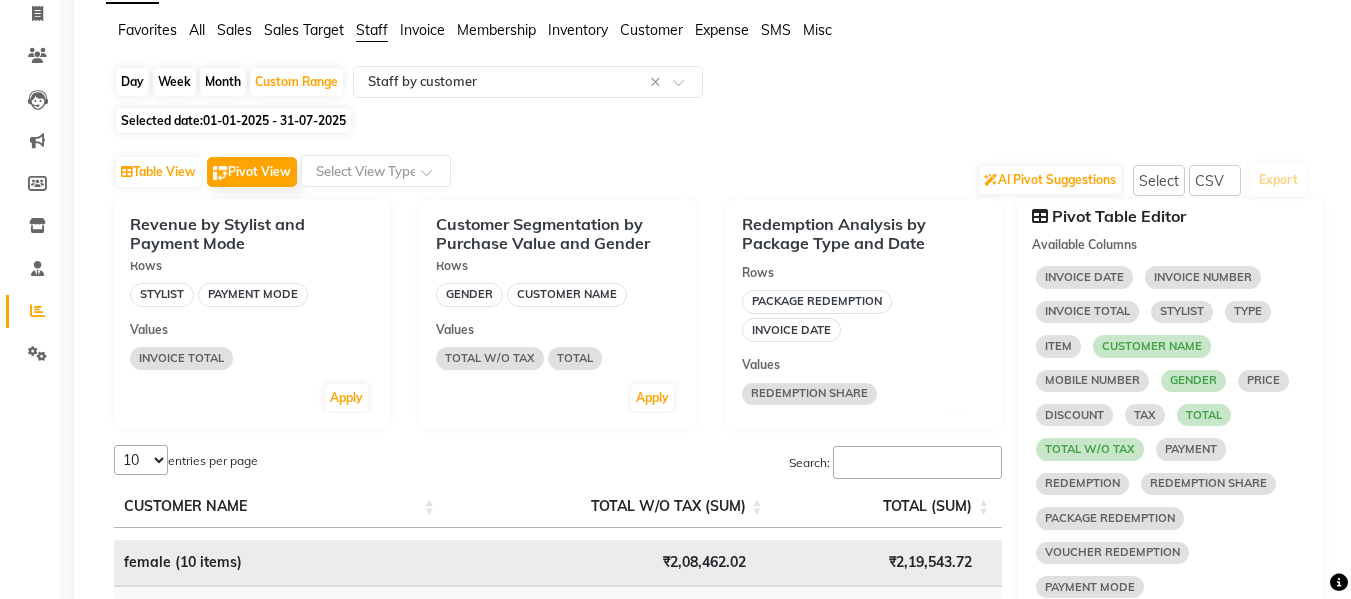 click on "Rows GENDER CUSTOMER NAME Values TOTAL W/O TAX TOTAL Apply" 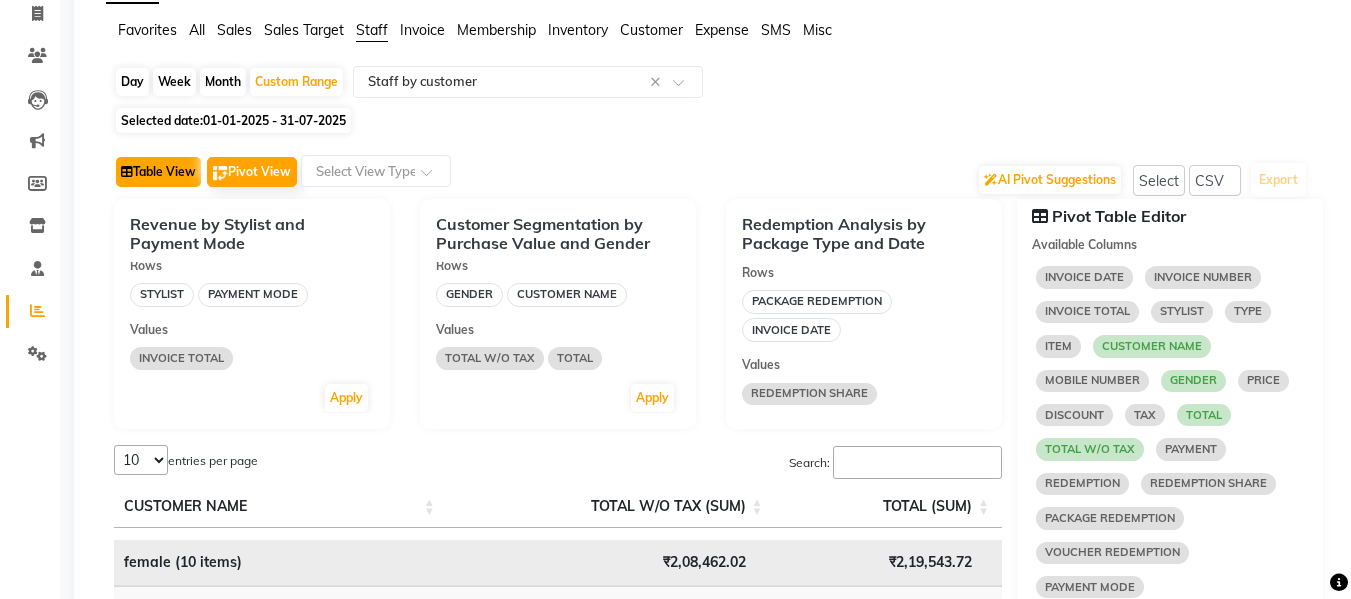 click on "Table View" 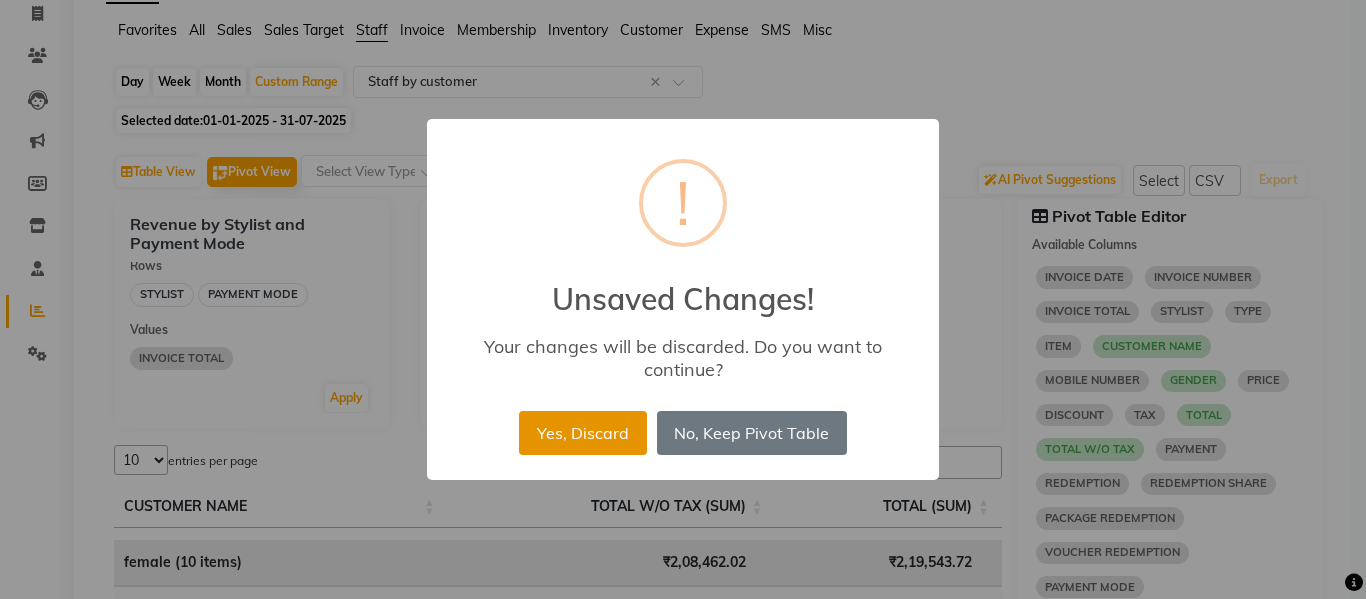 click on "Yes, Discard" at bounding box center [582, 433] 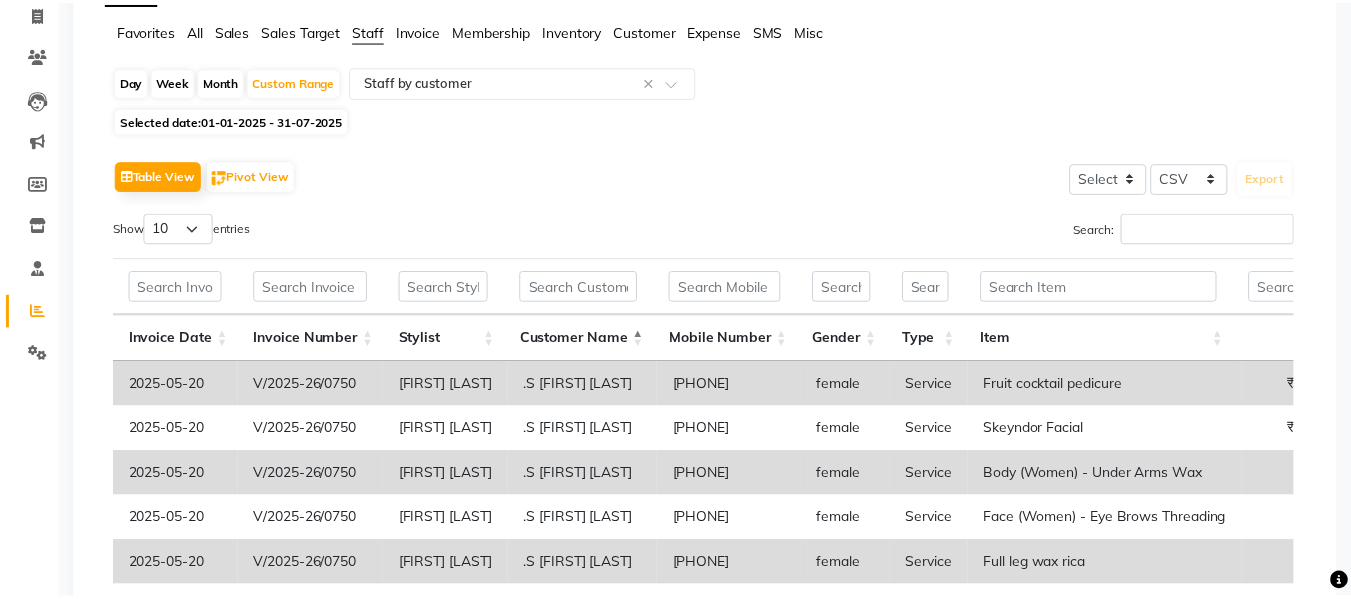 scroll, scrollTop: 0, scrollLeft: 0, axis: both 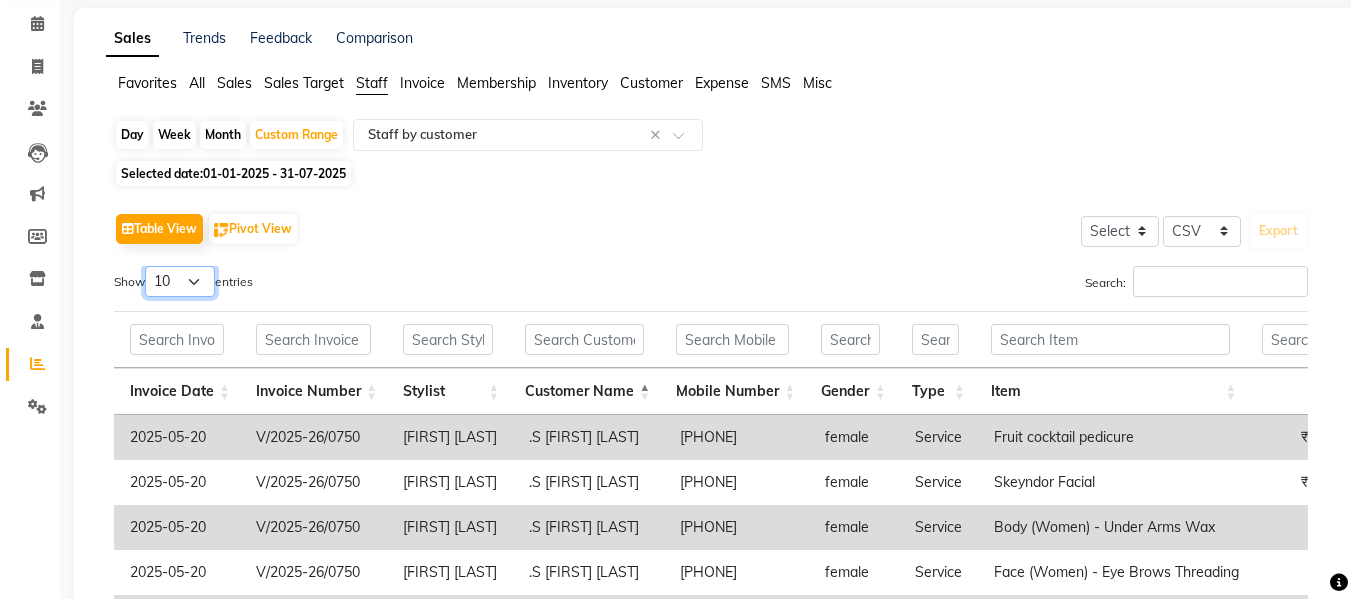 click on "10 25 50 100" at bounding box center [180, 281] 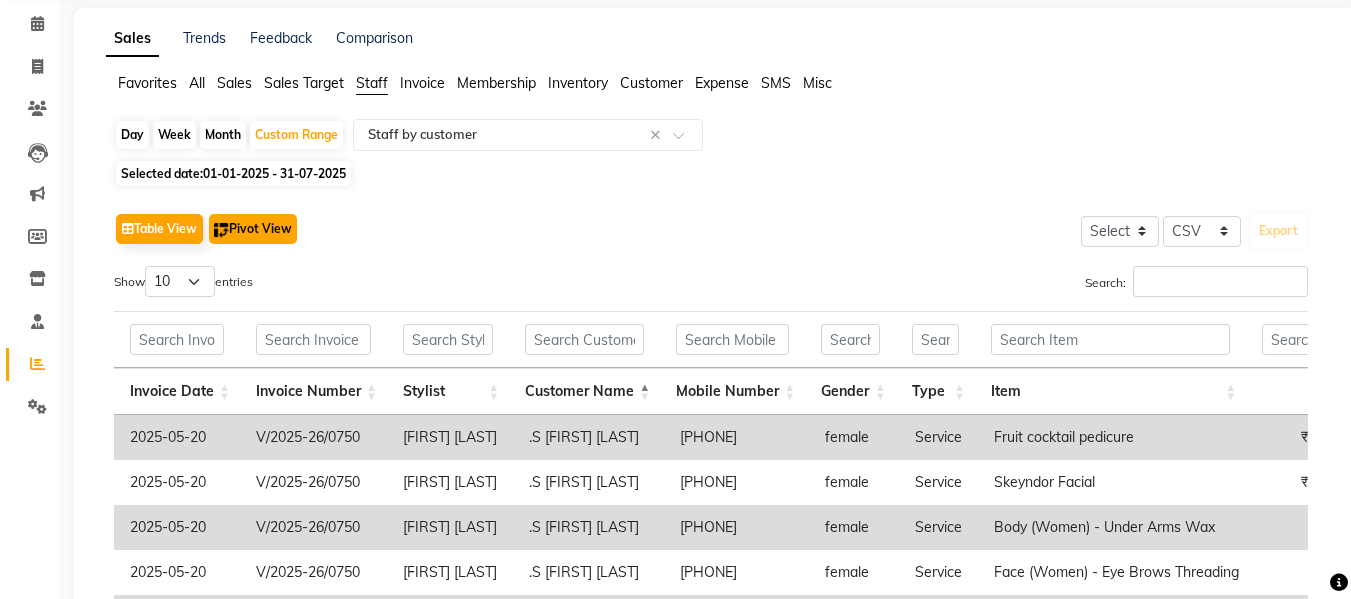 click on "Pivot View" 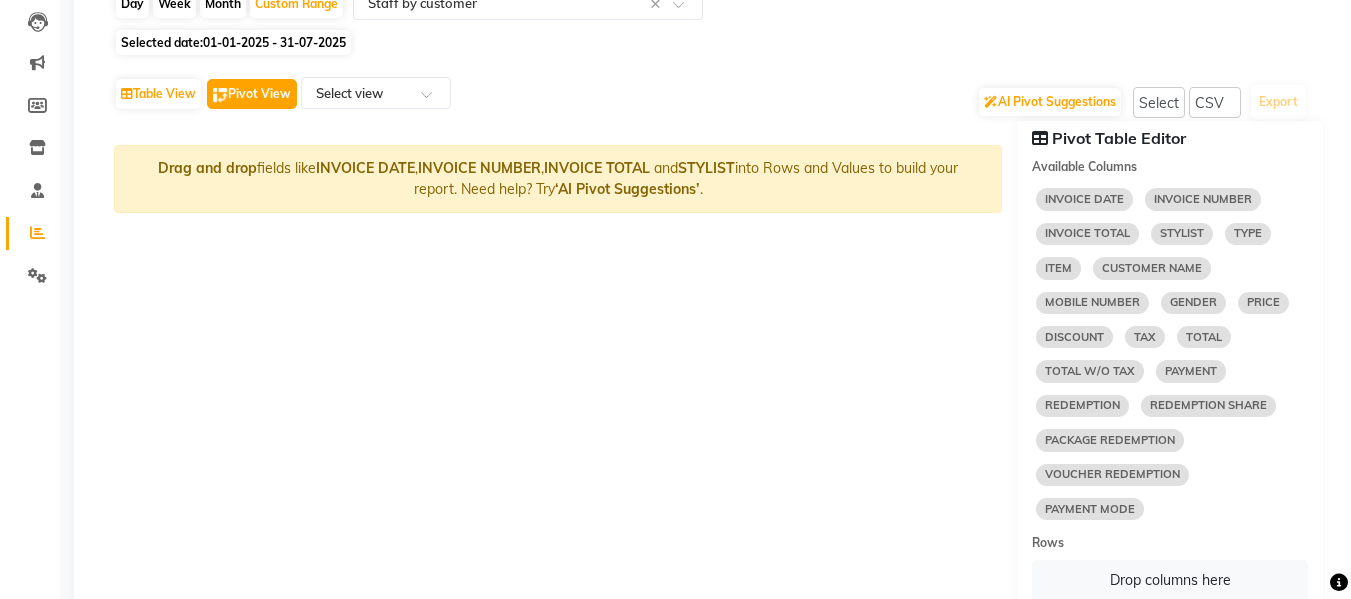 scroll, scrollTop: 211, scrollLeft: 0, axis: vertical 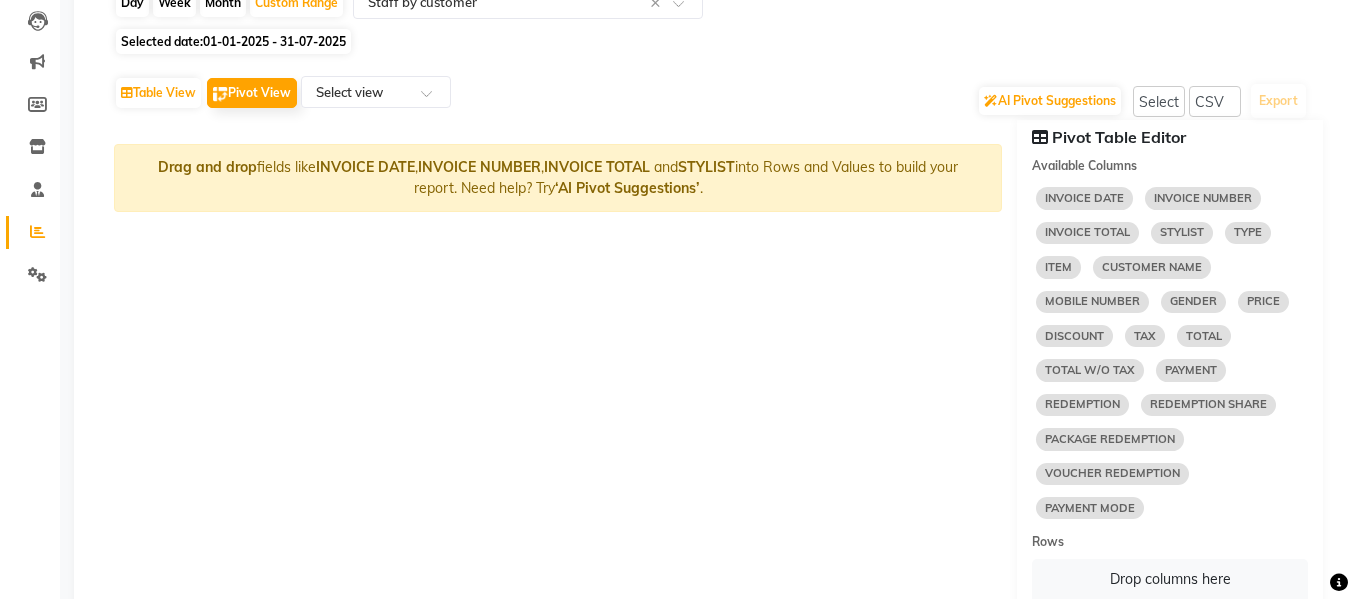 click on "MOBILE NUMBER" 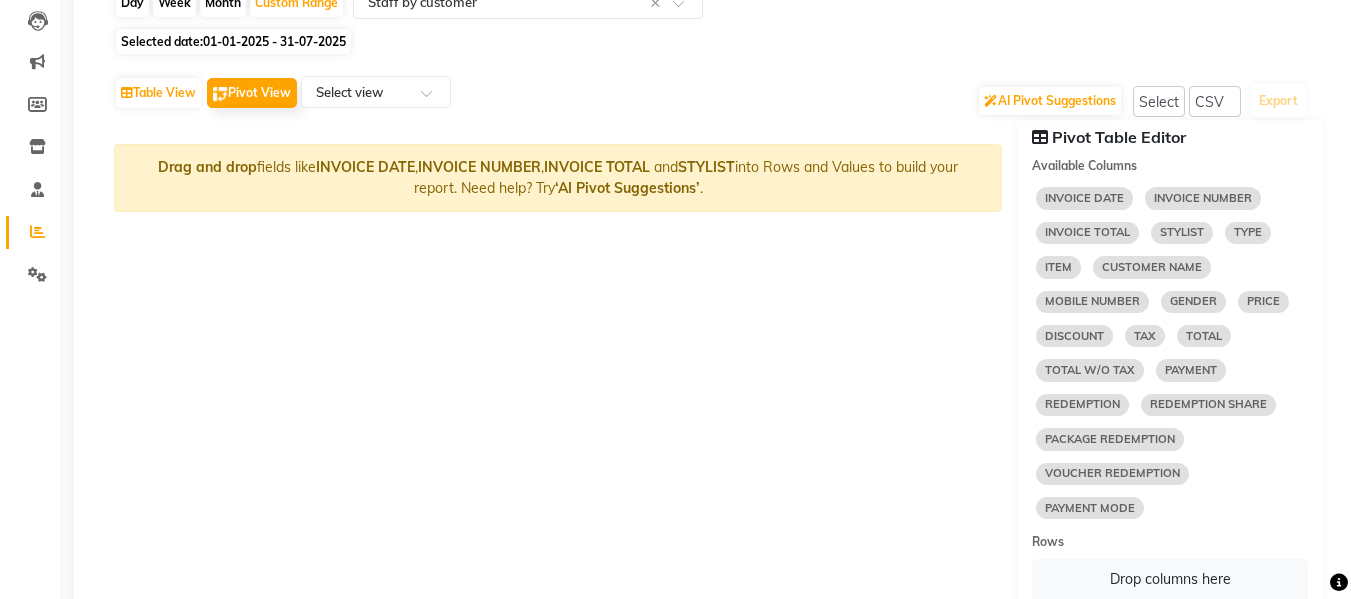 click on "Pivot Table Editor" 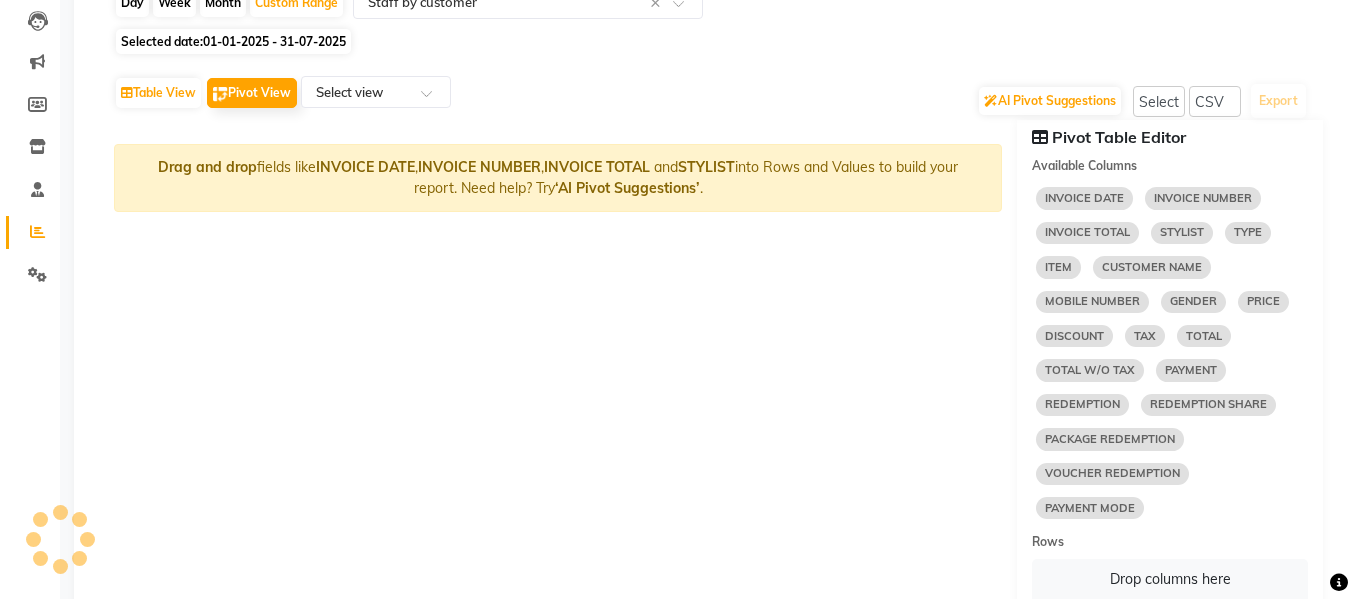 click 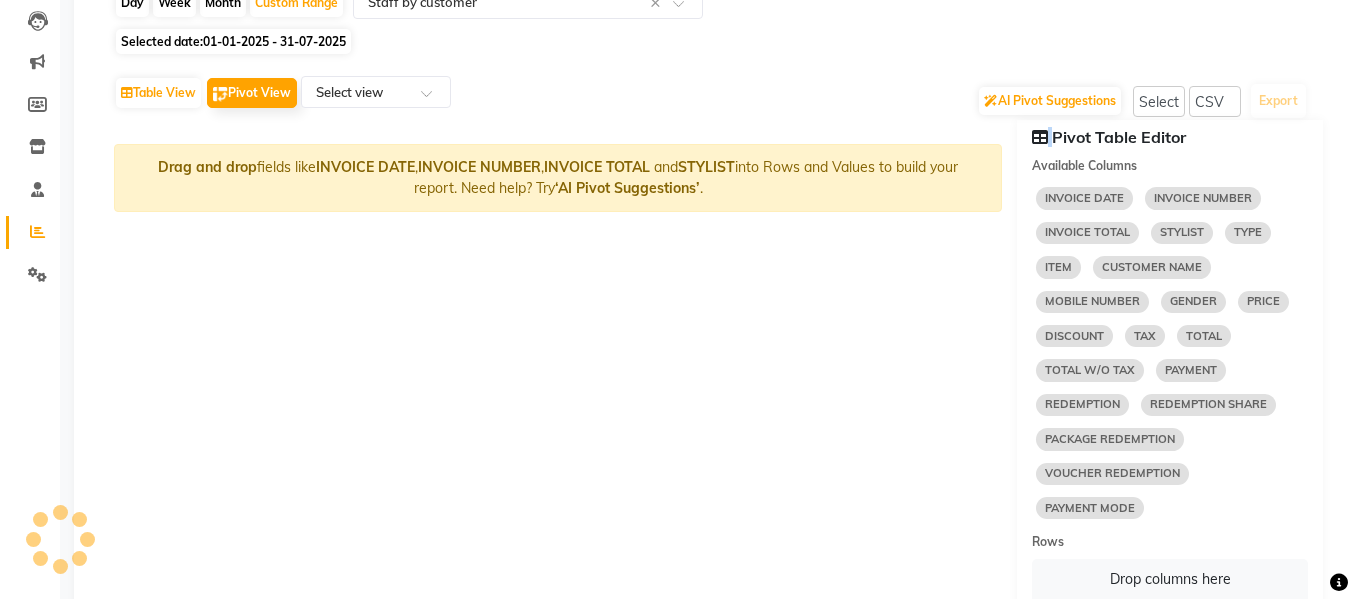 click 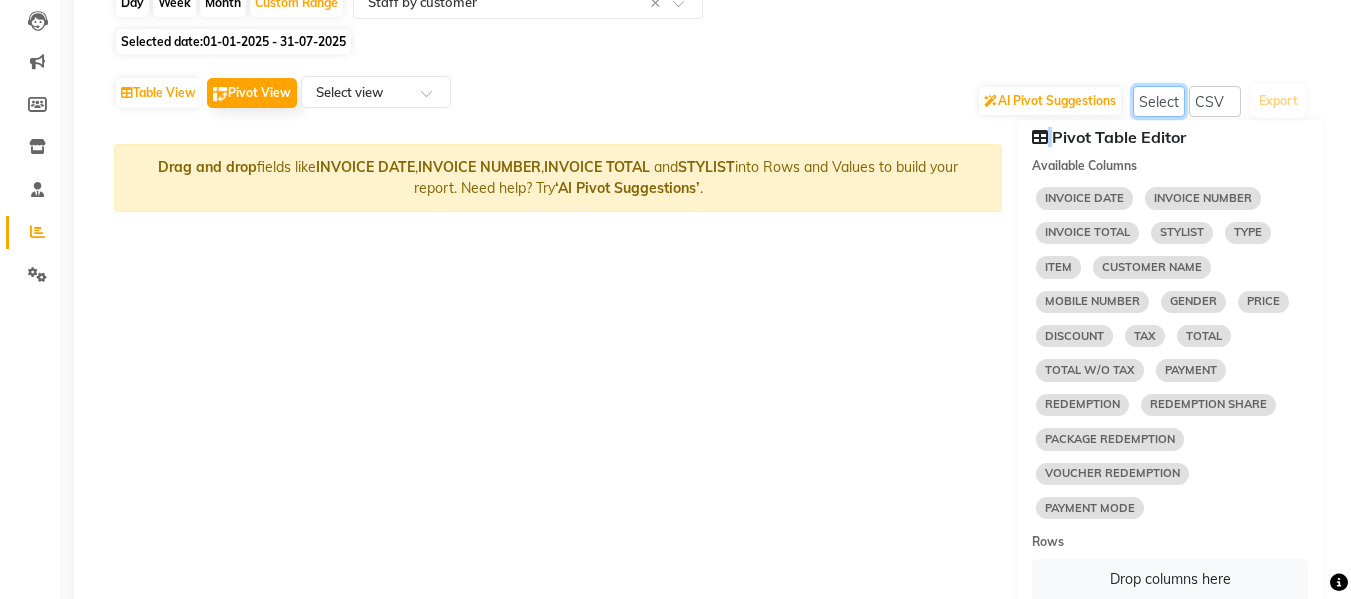 click on "Select" 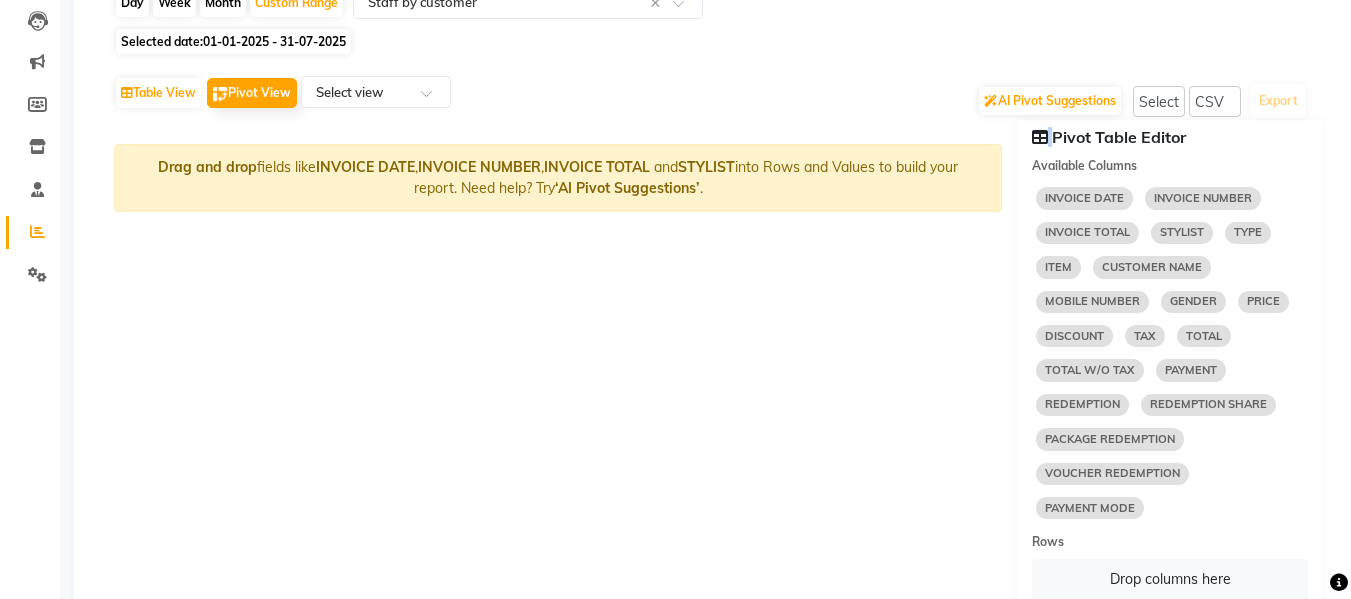 click on "MOBILE NUMBER" 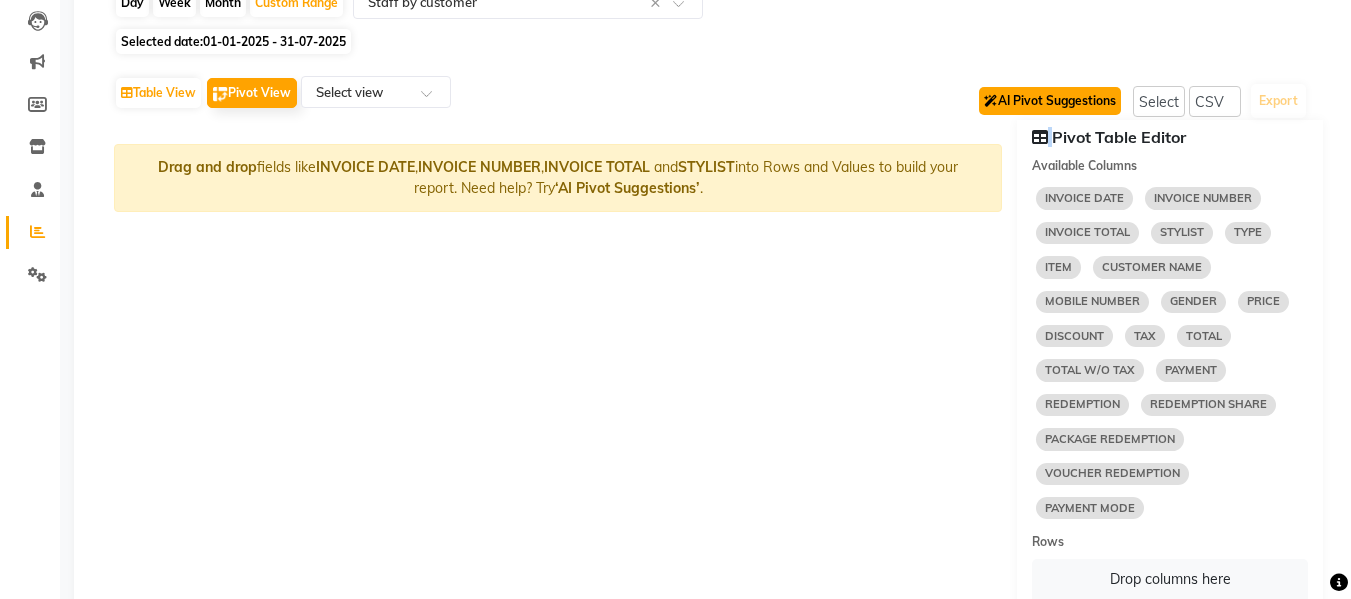 click on "AI Pivot Suggestions" 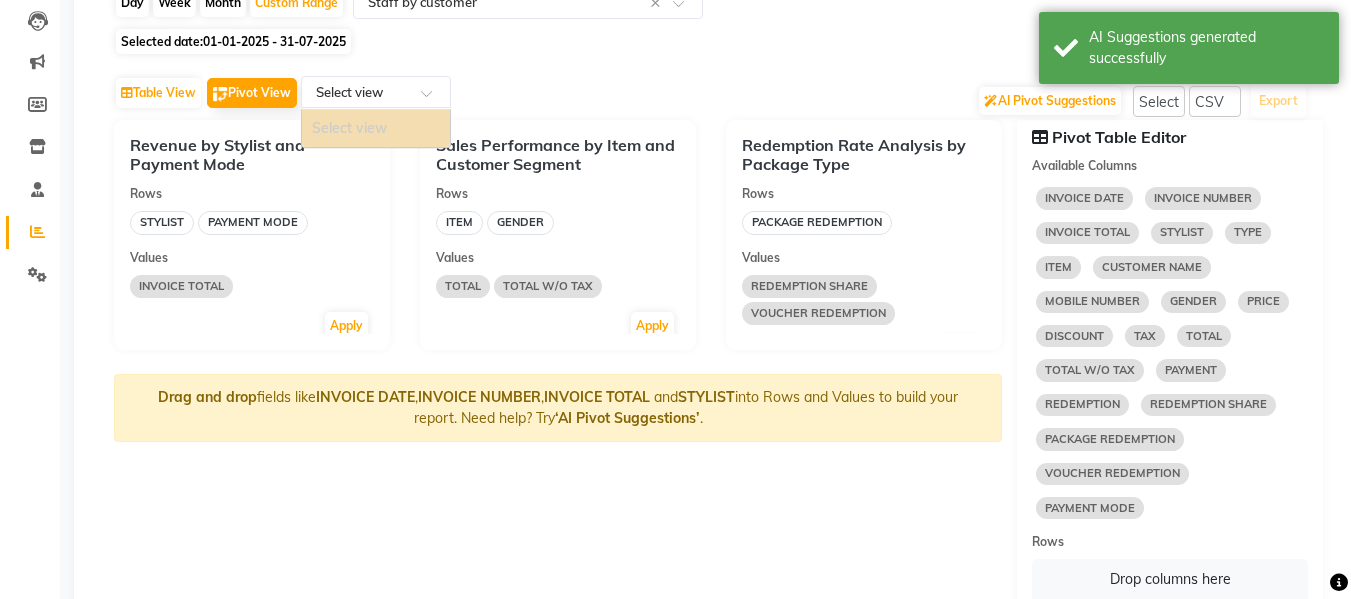 click 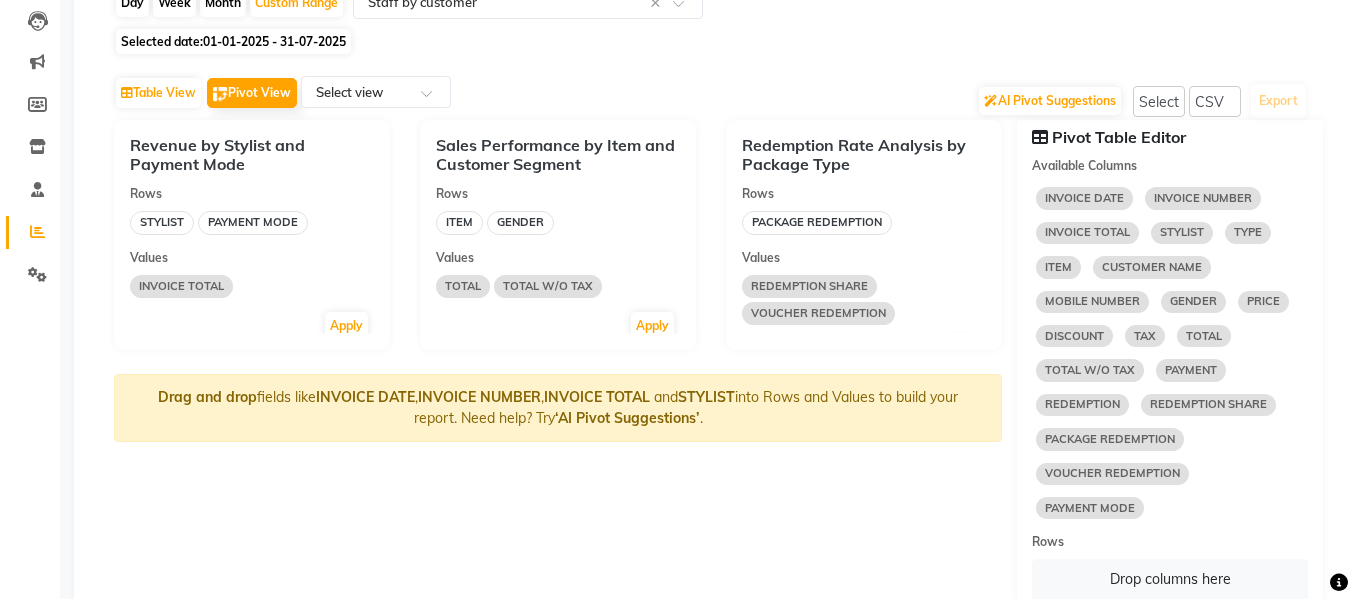 click on "PACKAGE REDEMPTION" 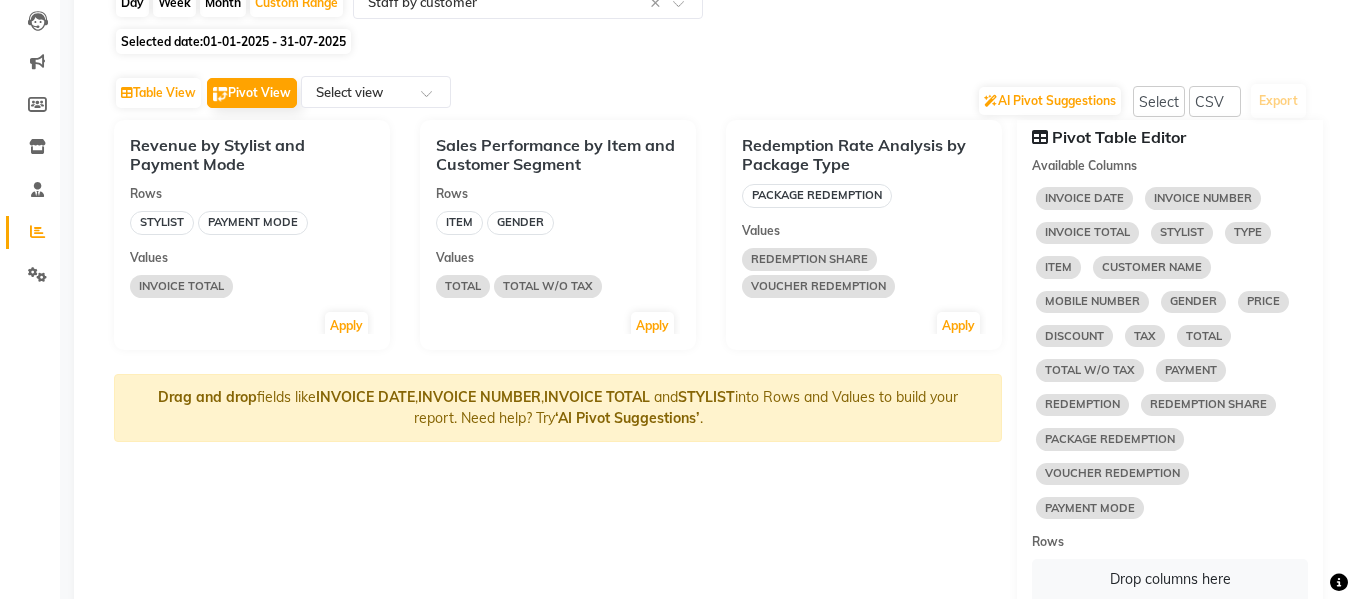 scroll, scrollTop: 34, scrollLeft: 0, axis: vertical 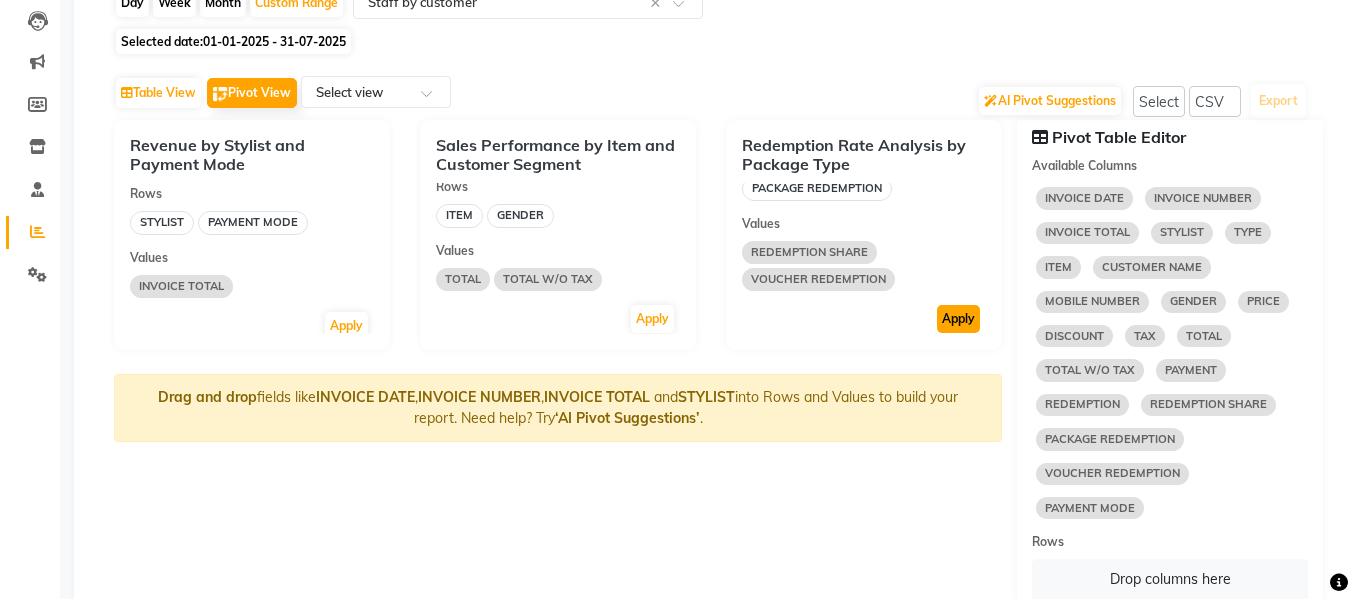click on "Apply" 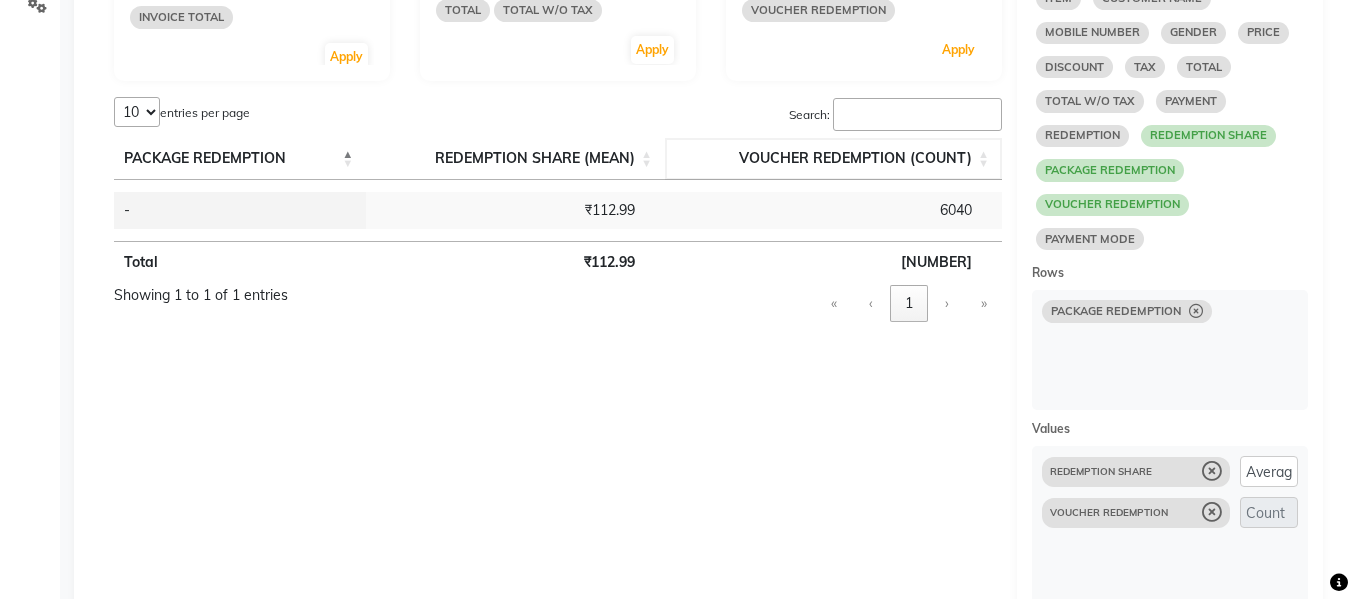 scroll, scrollTop: 486, scrollLeft: 0, axis: vertical 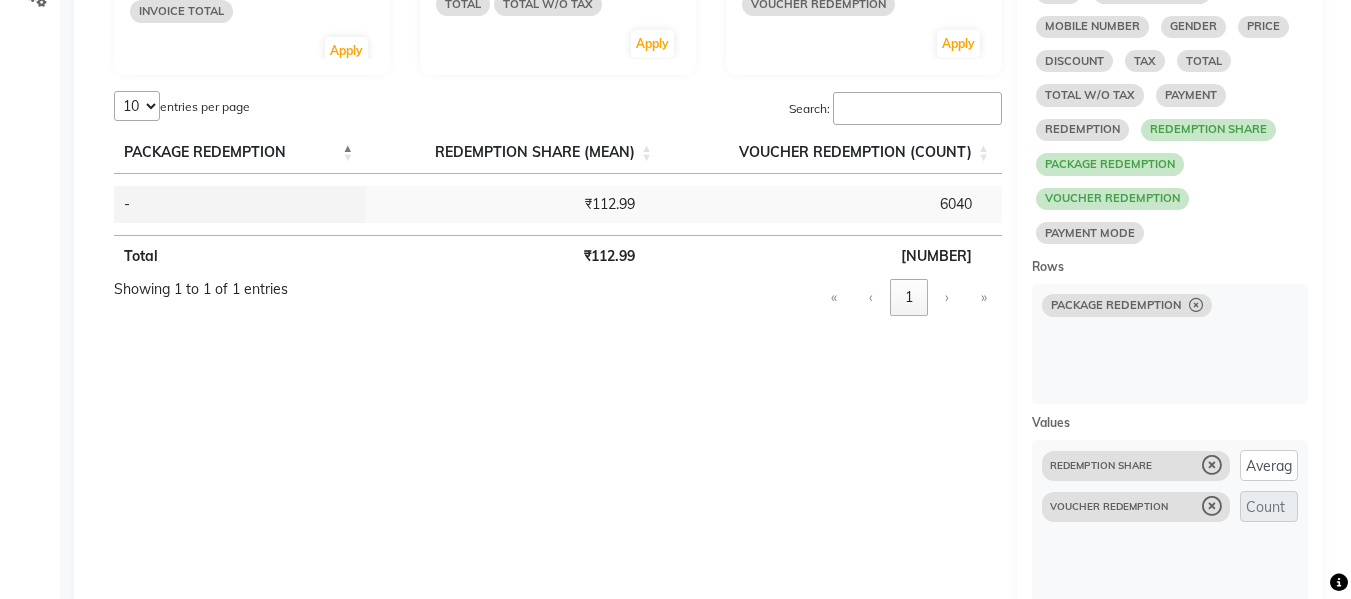 click 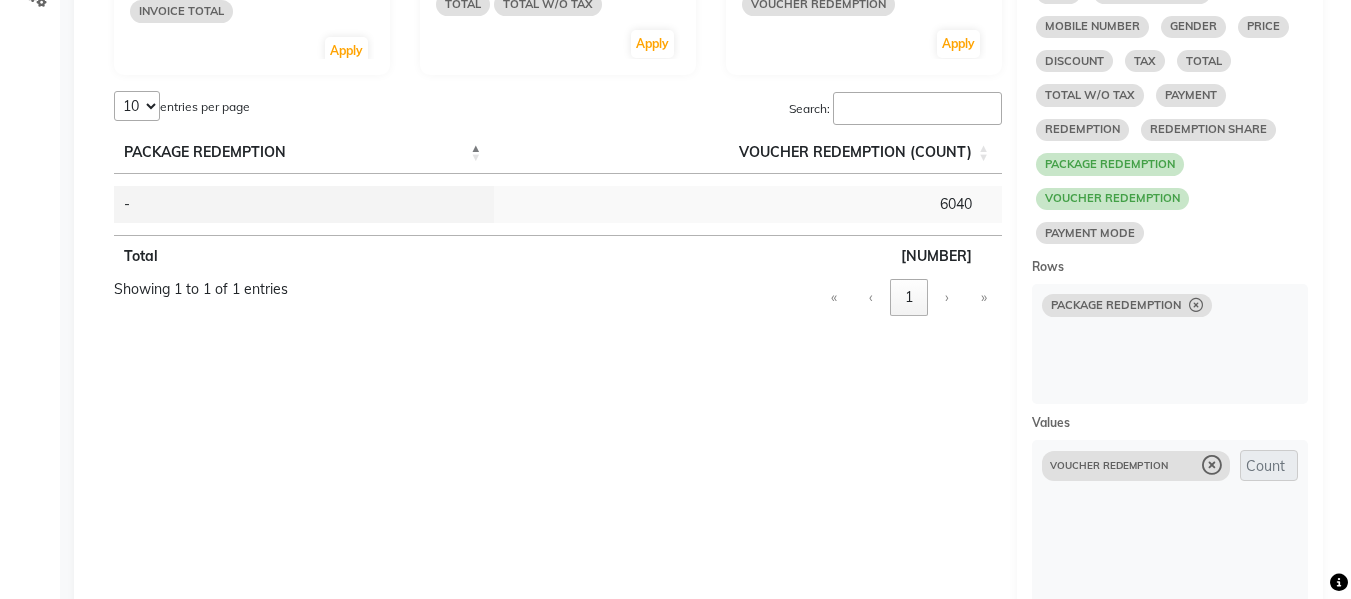 click on "VOUCHER REDEMPTION" 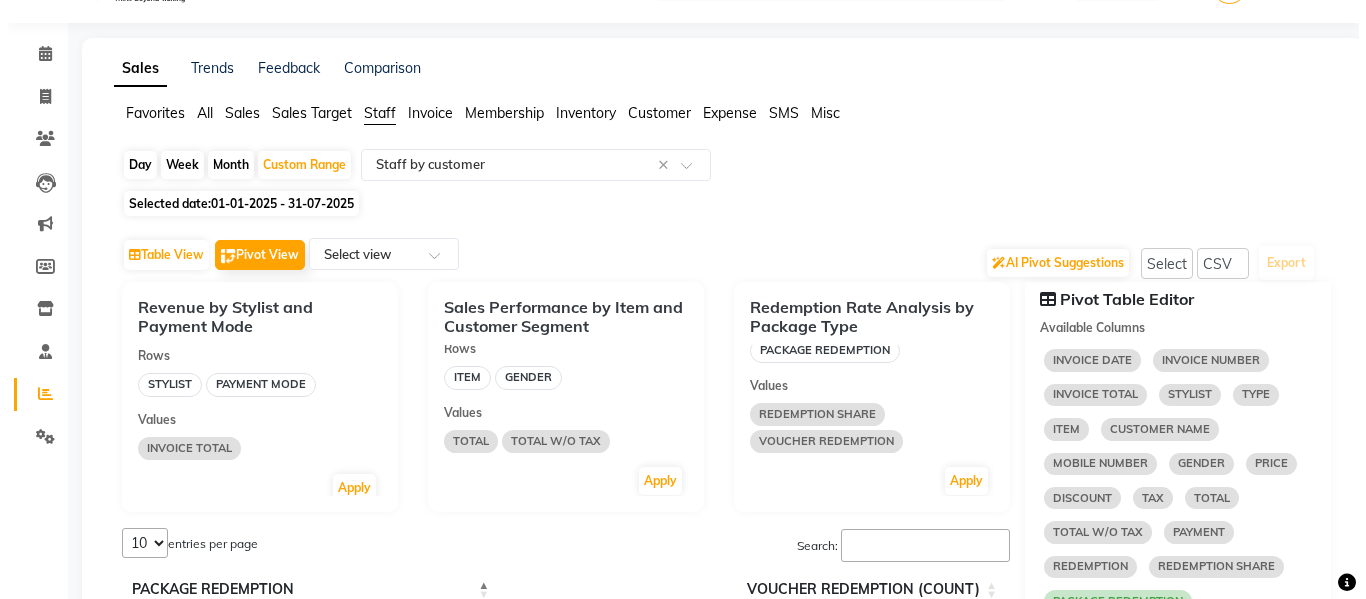 scroll, scrollTop: 46, scrollLeft: 0, axis: vertical 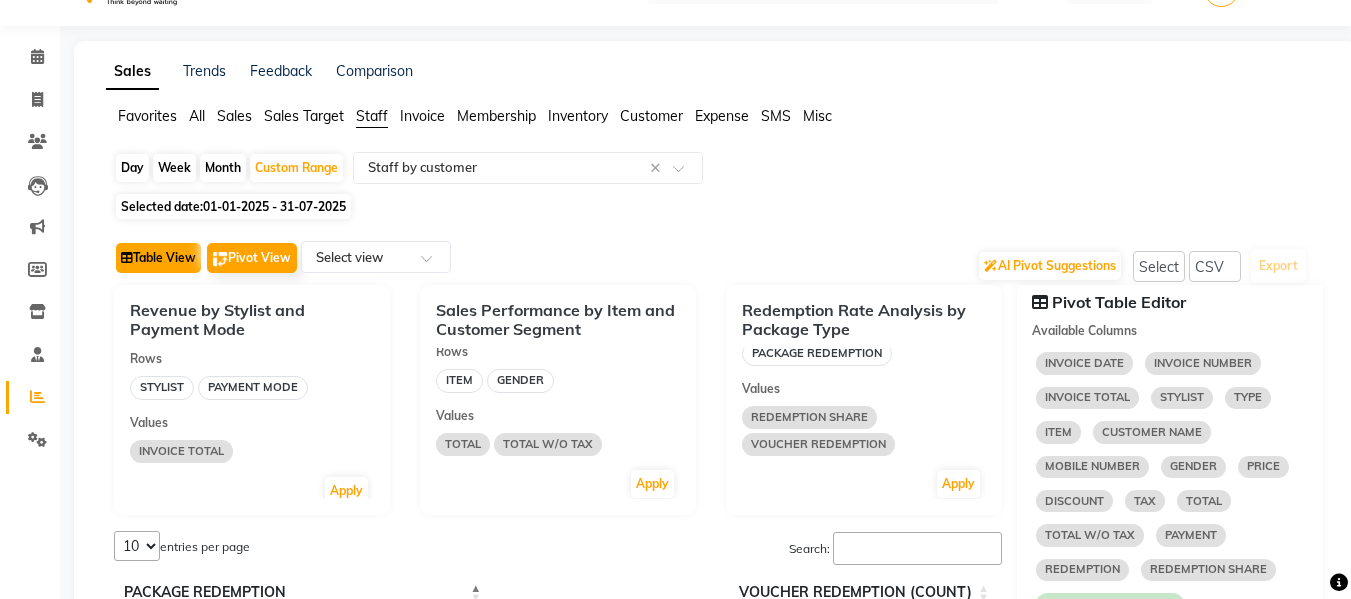 click on "Table View" 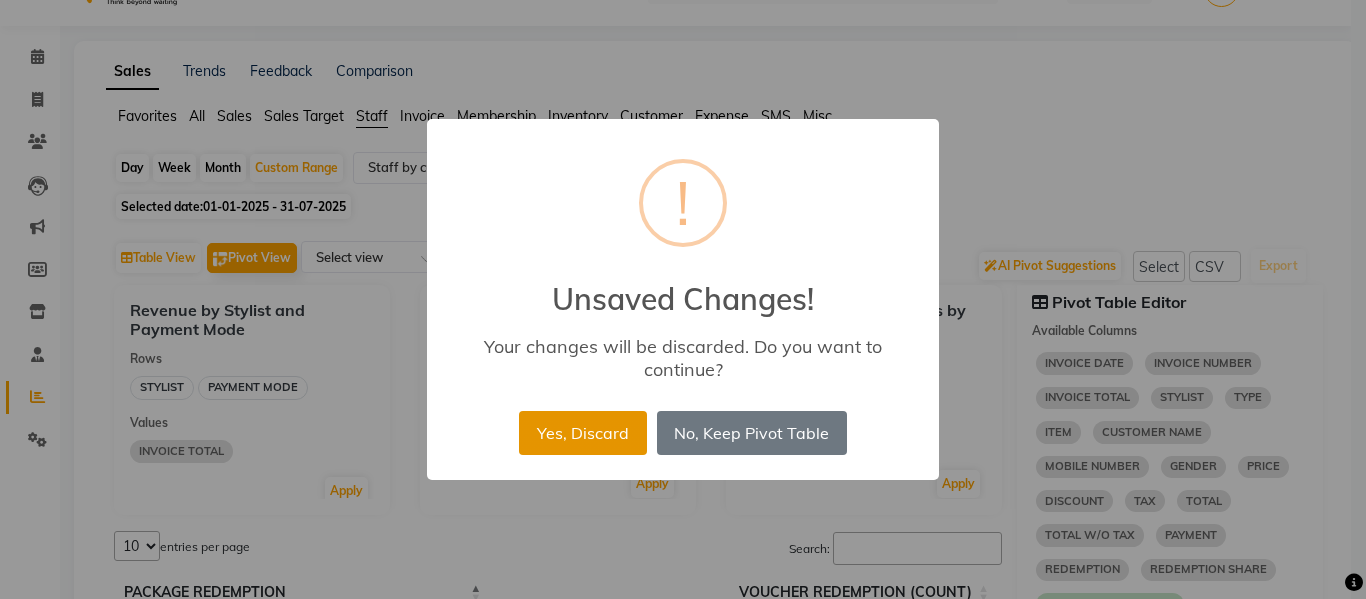 click on "Yes, Discard" at bounding box center [582, 433] 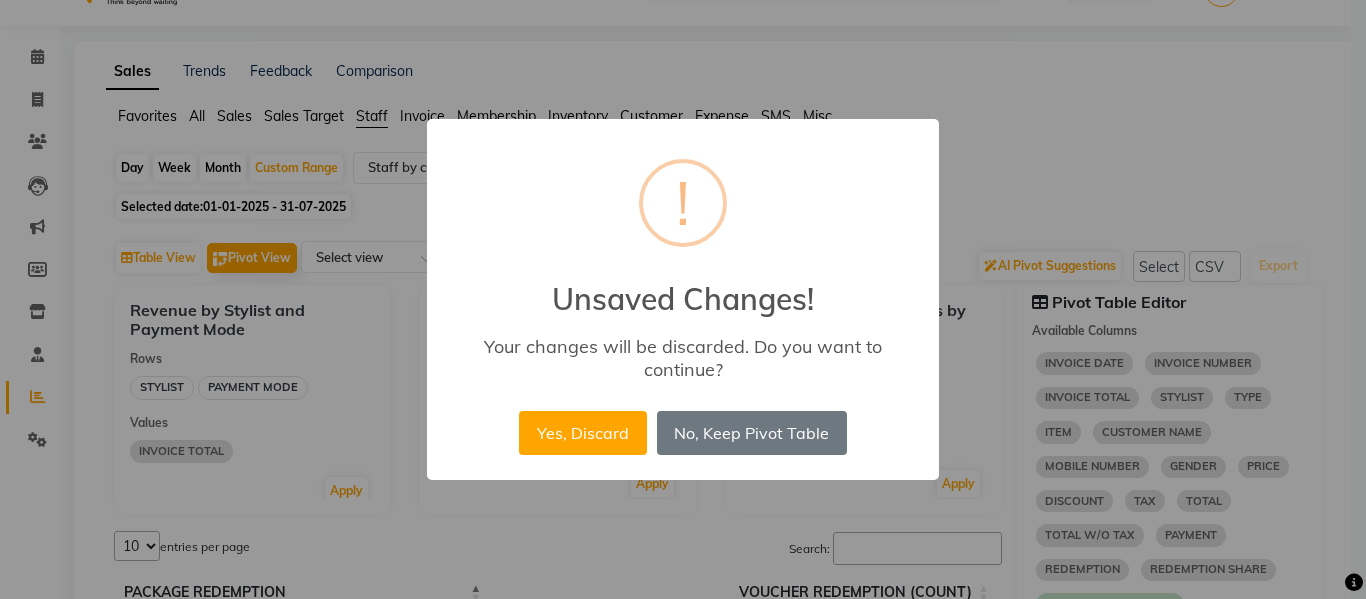 select on "csv" 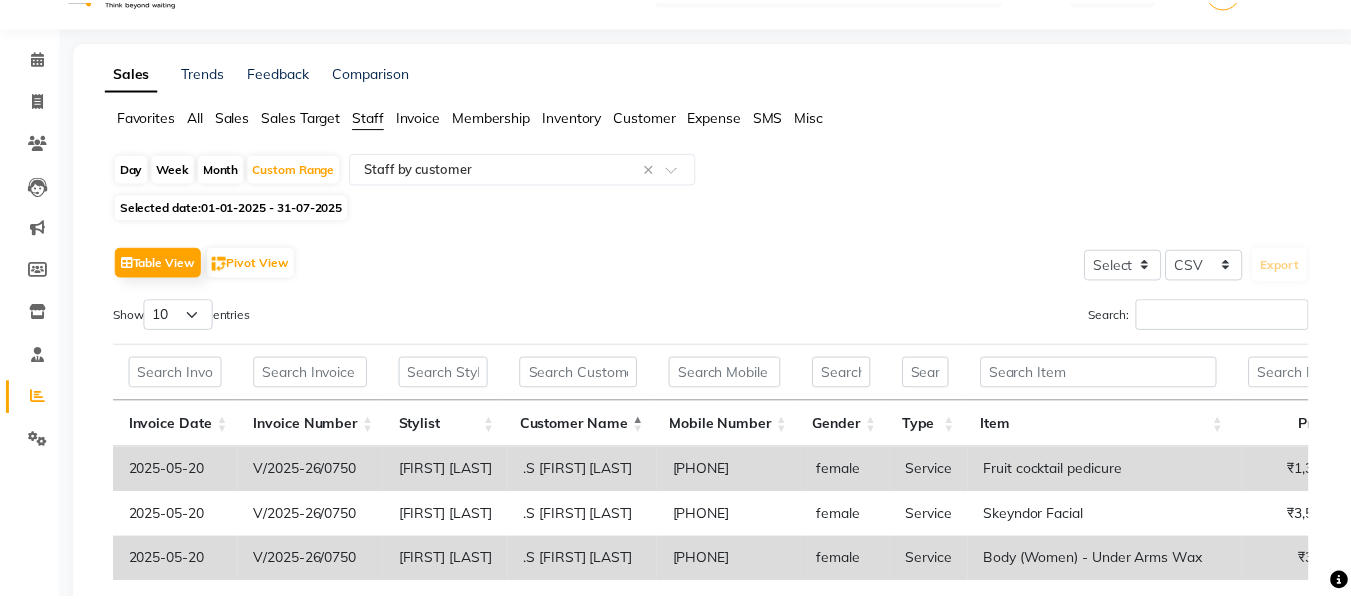 scroll, scrollTop: 0, scrollLeft: 0, axis: both 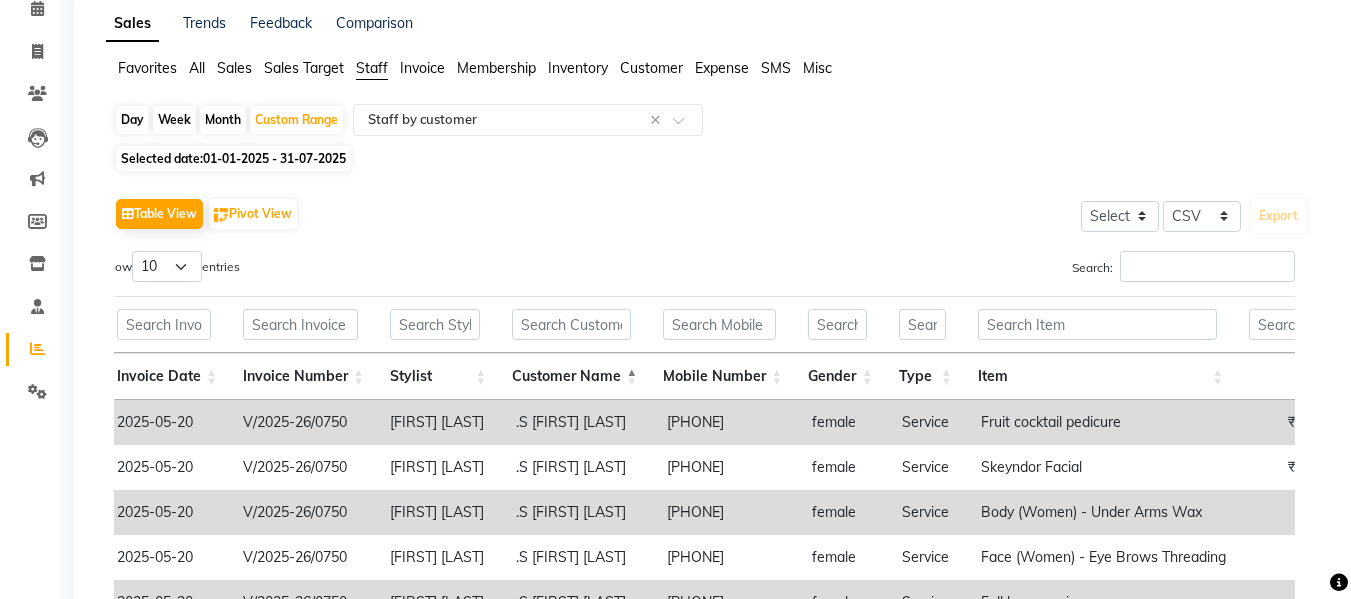 click on "Month" 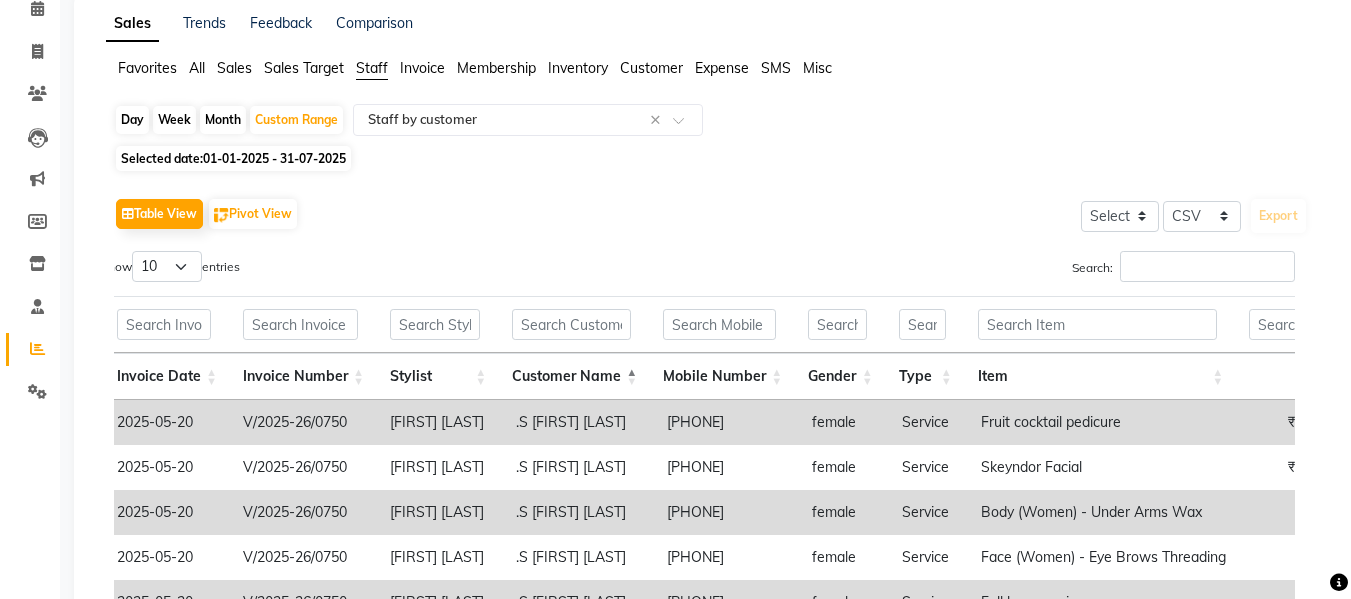 select on "2025" 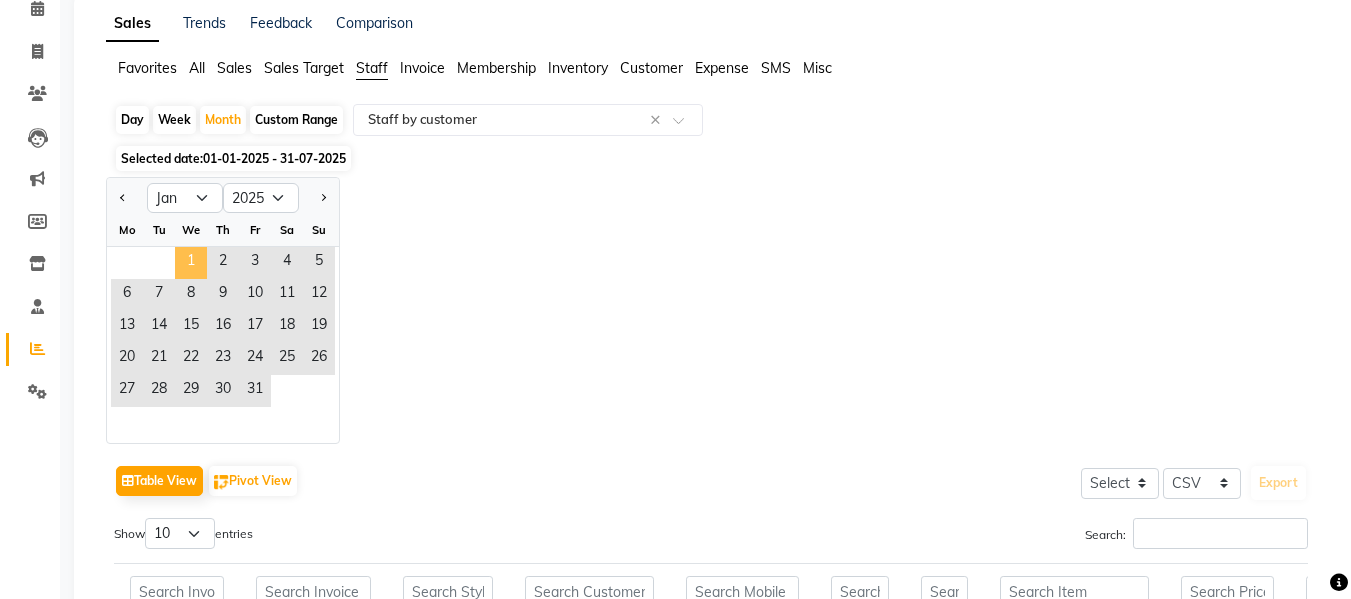 click on "1" 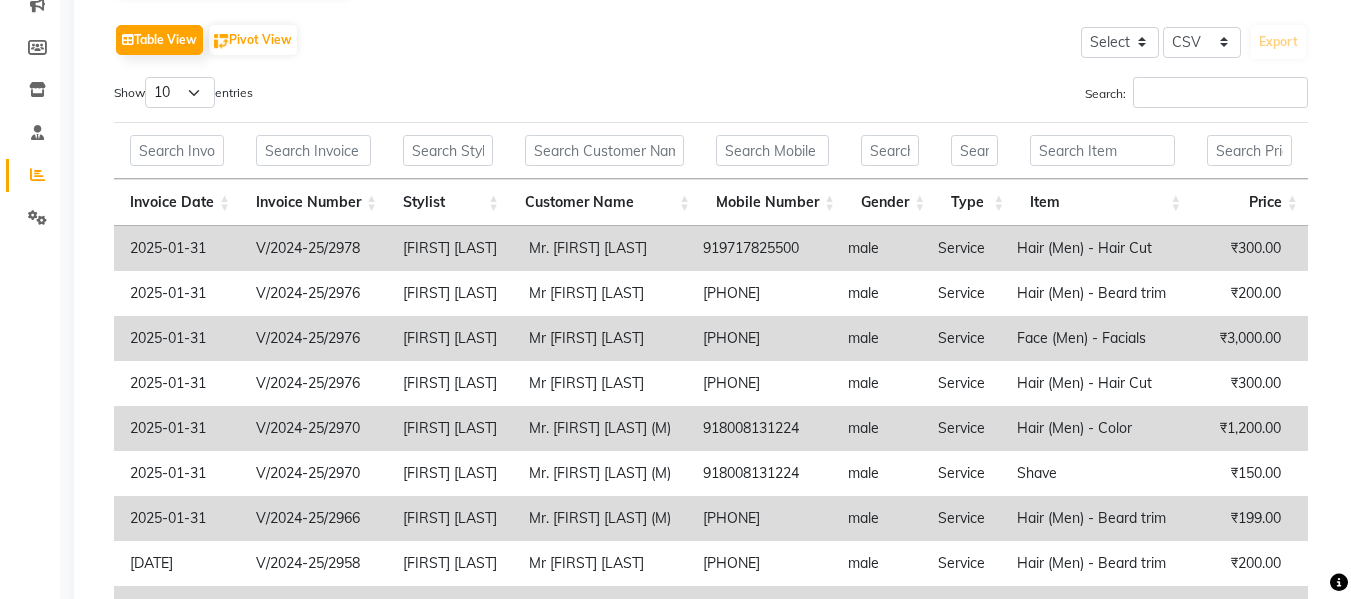 scroll, scrollTop: 275, scrollLeft: 0, axis: vertical 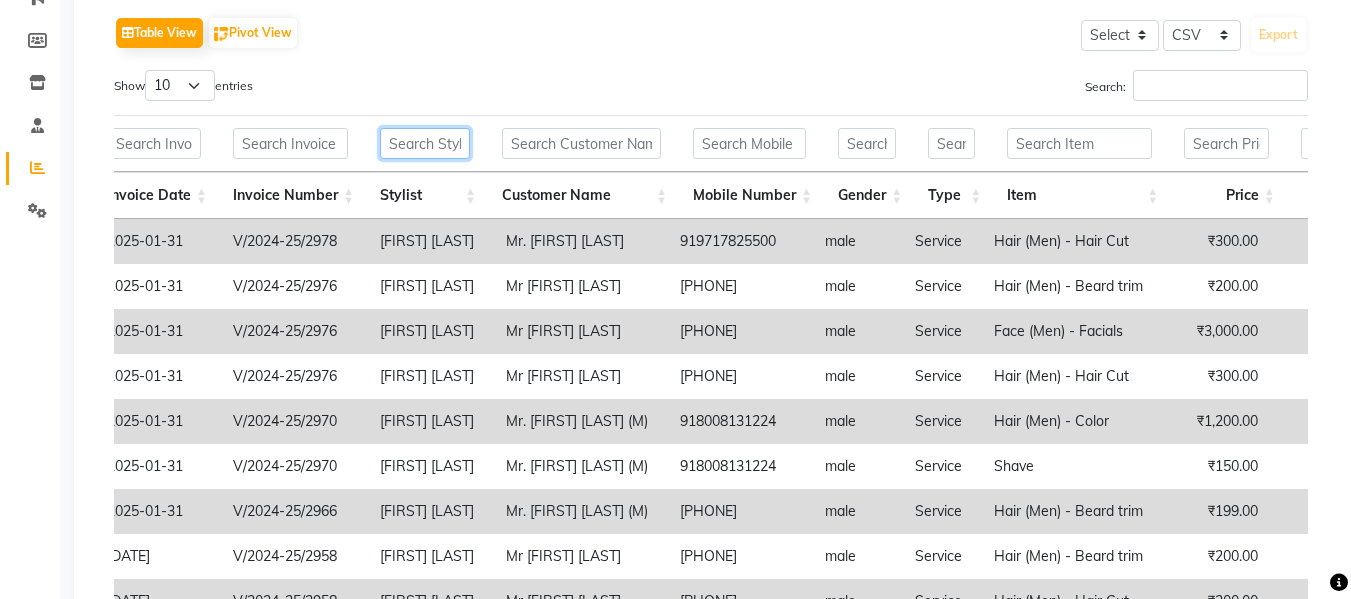 click at bounding box center (425, 143) 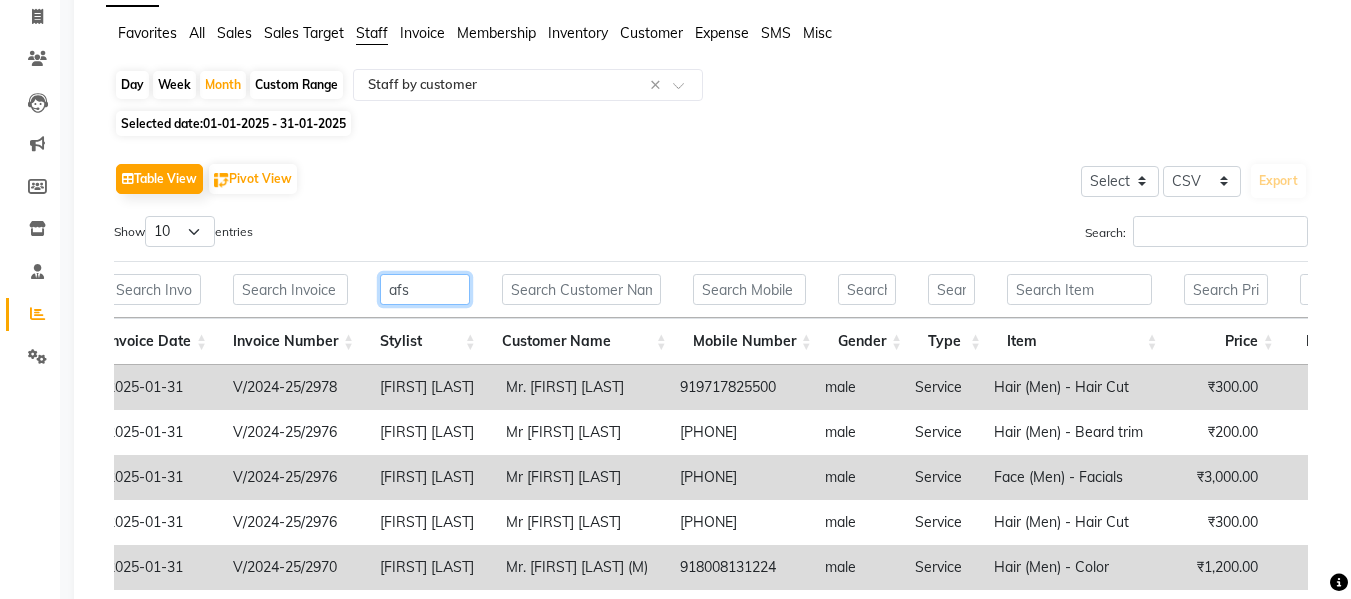 scroll, scrollTop: 275, scrollLeft: 0, axis: vertical 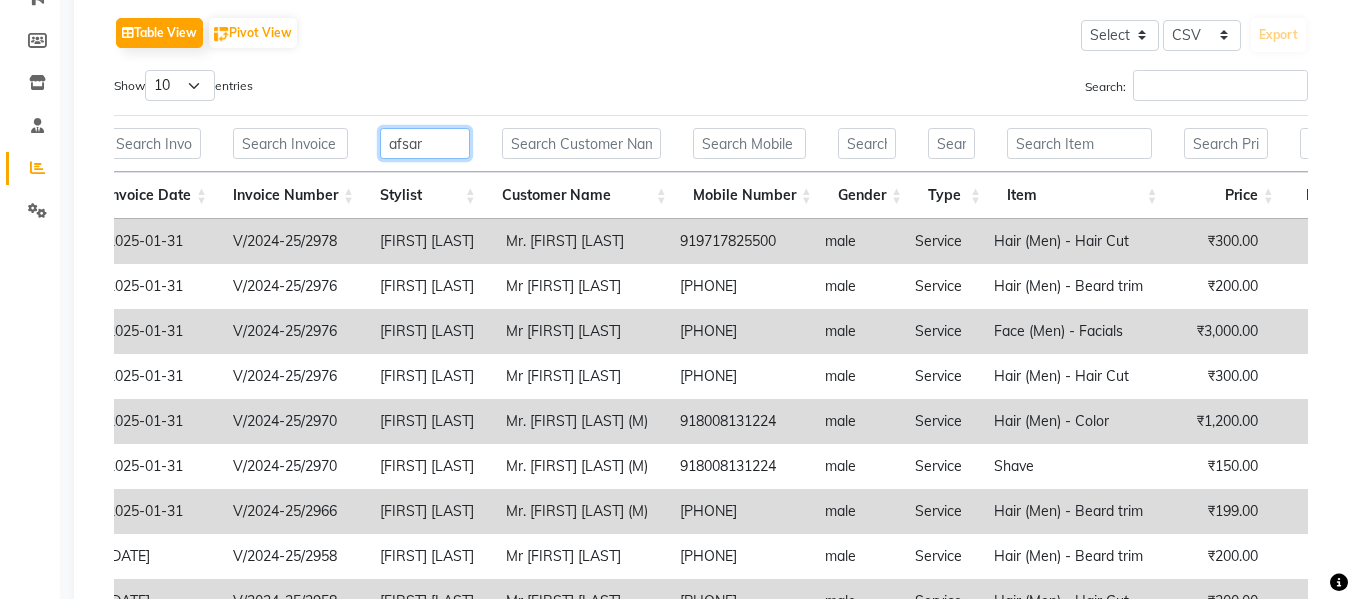 type on "afsar" 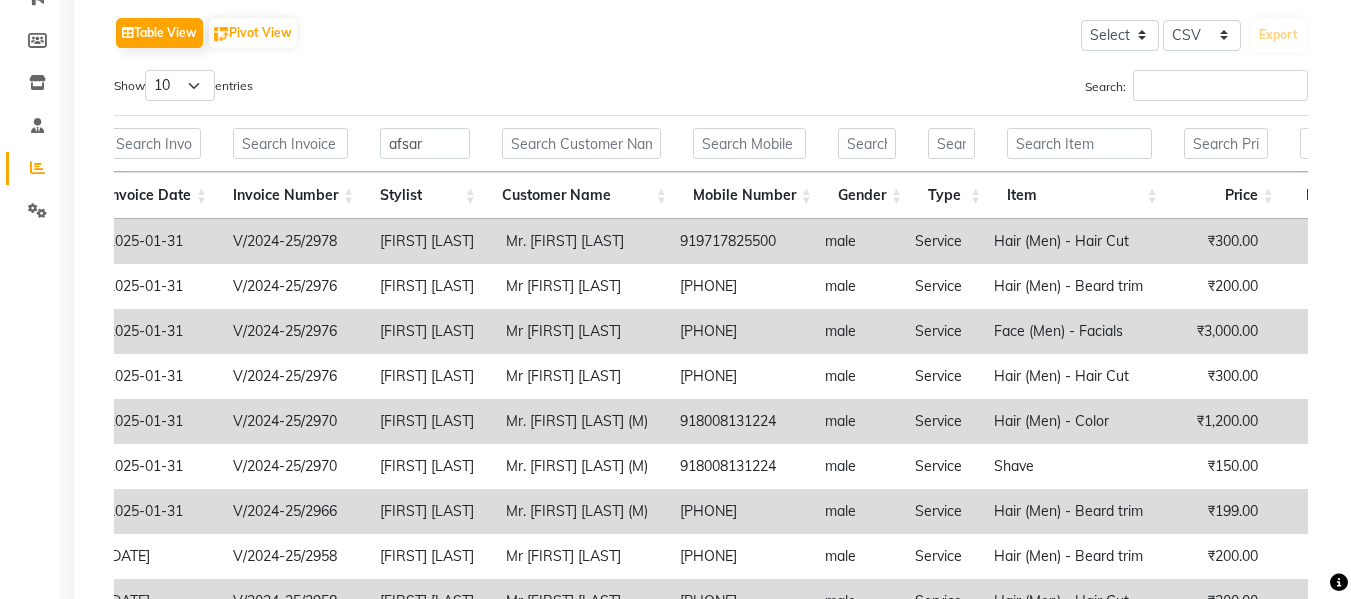 click on "[FIRST] [LAST]" at bounding box center (427, 331) 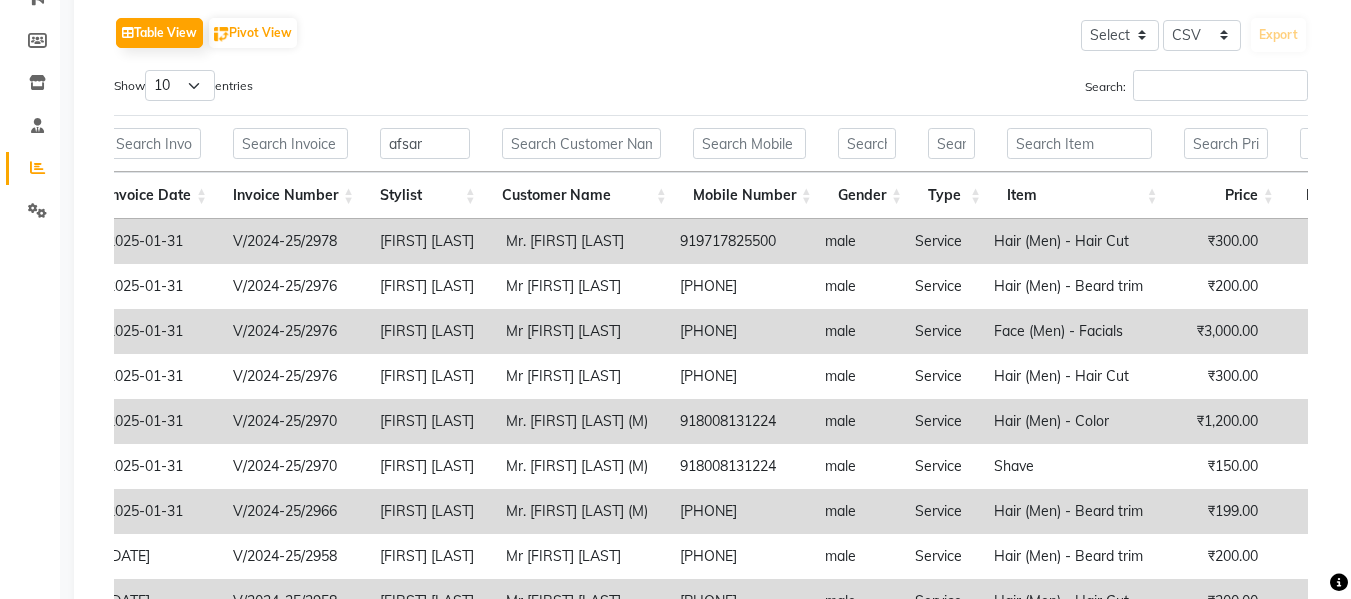 scroll, scrollTop: 0, scrollLeft: 0, axis: both 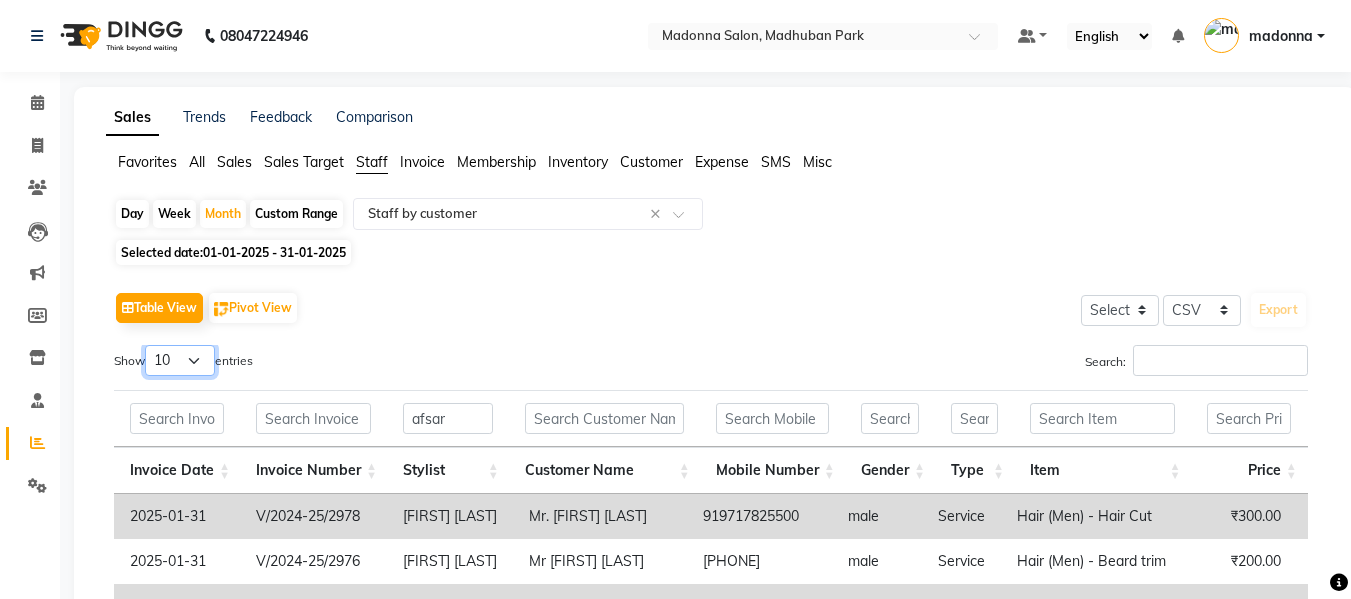 click on "10 25 50 100" at bounding box center (180, 360) 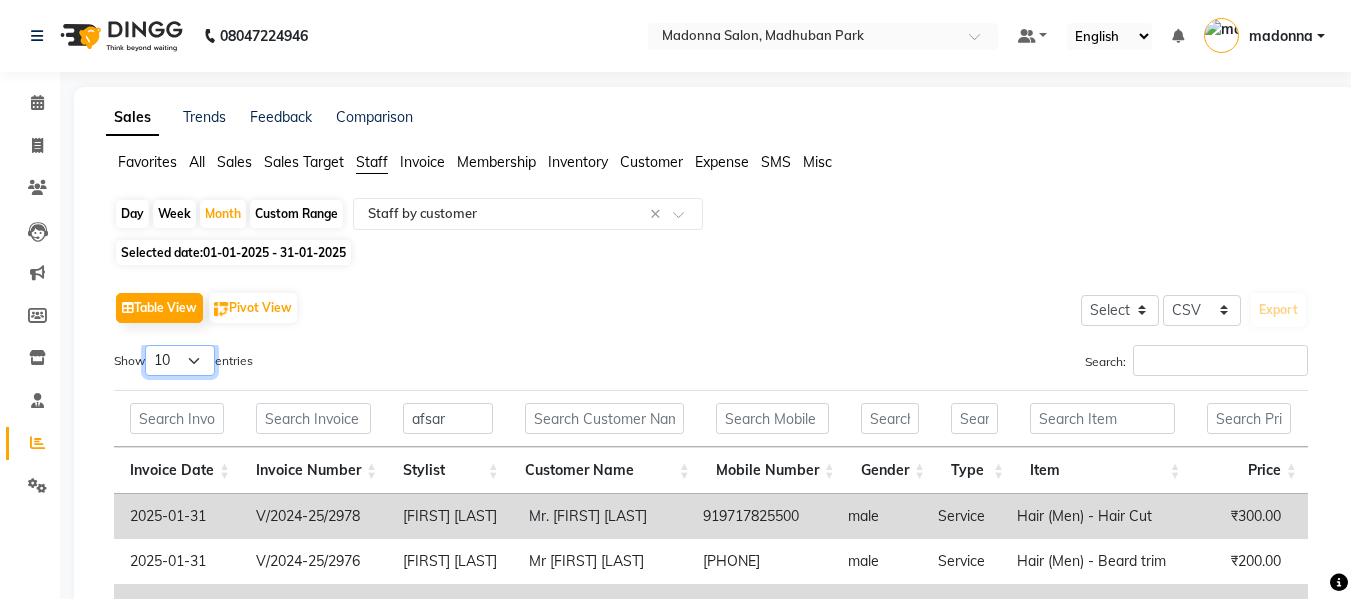 select on "100" 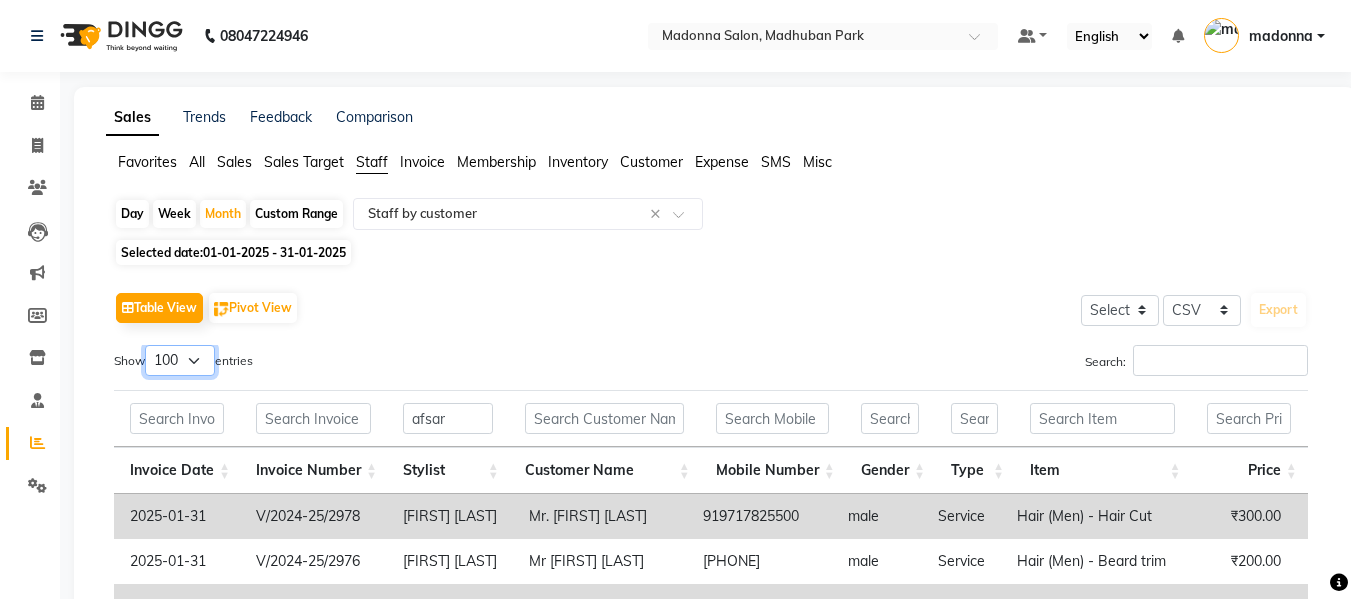 click on "10 25 50 100" at bounding box center (180, 360) 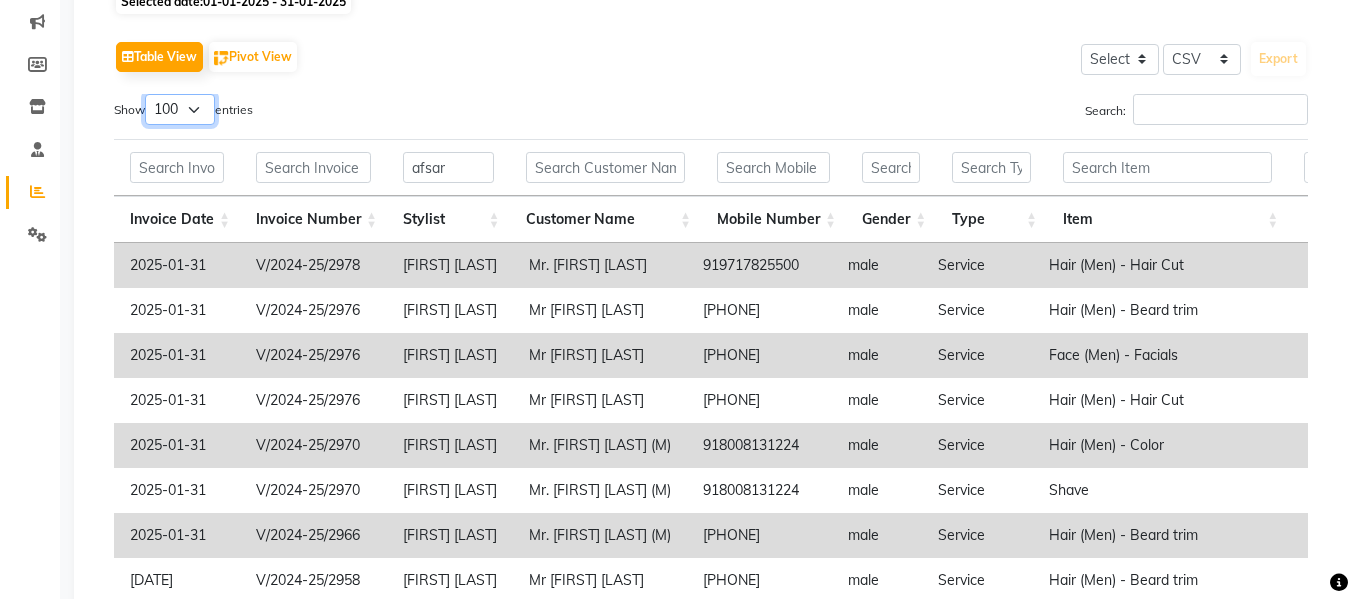 scroll, scrollTop: 254, scrollLeft: 0, axis: vertical 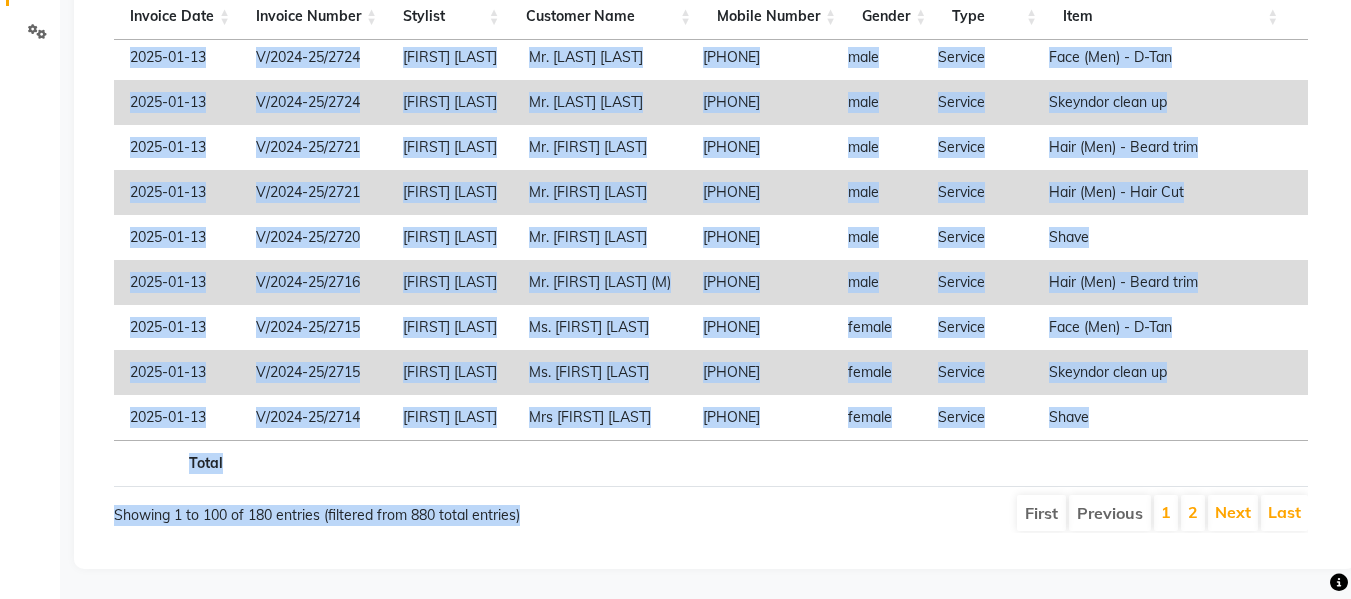 drag, startPoint x: 402, startPoint y: 282, endPoint x: 570, endPoint y: 624, distance: 381.03543 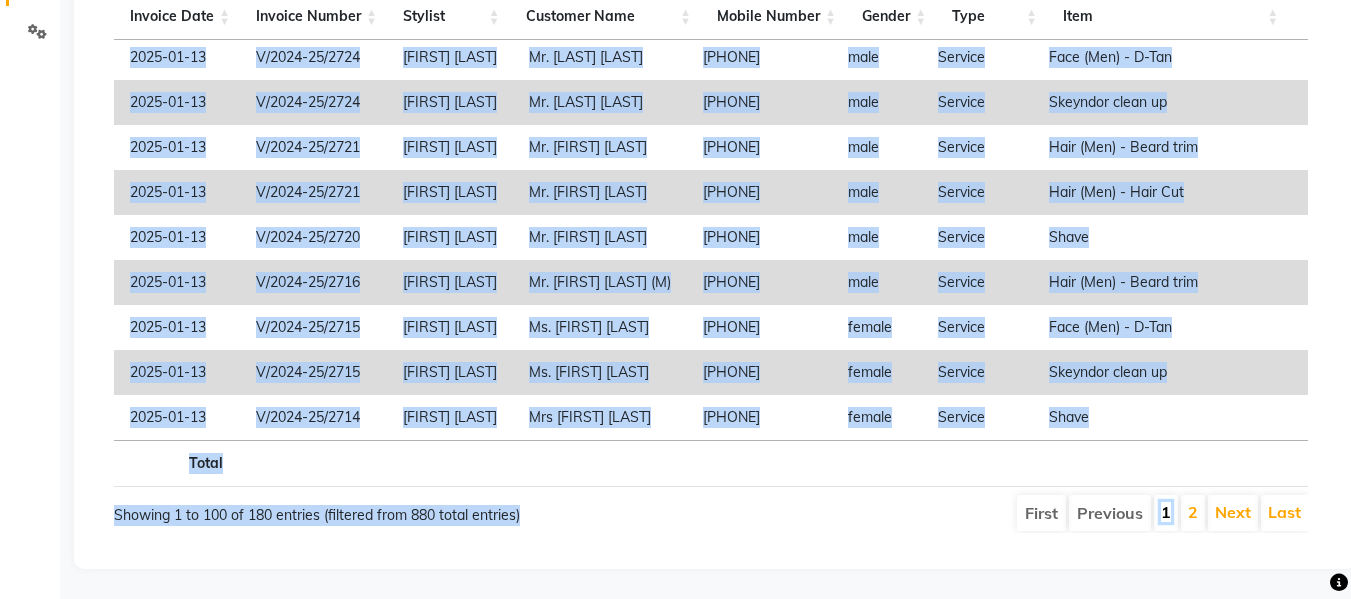 click on "1" at bounding box center (1166, 512) 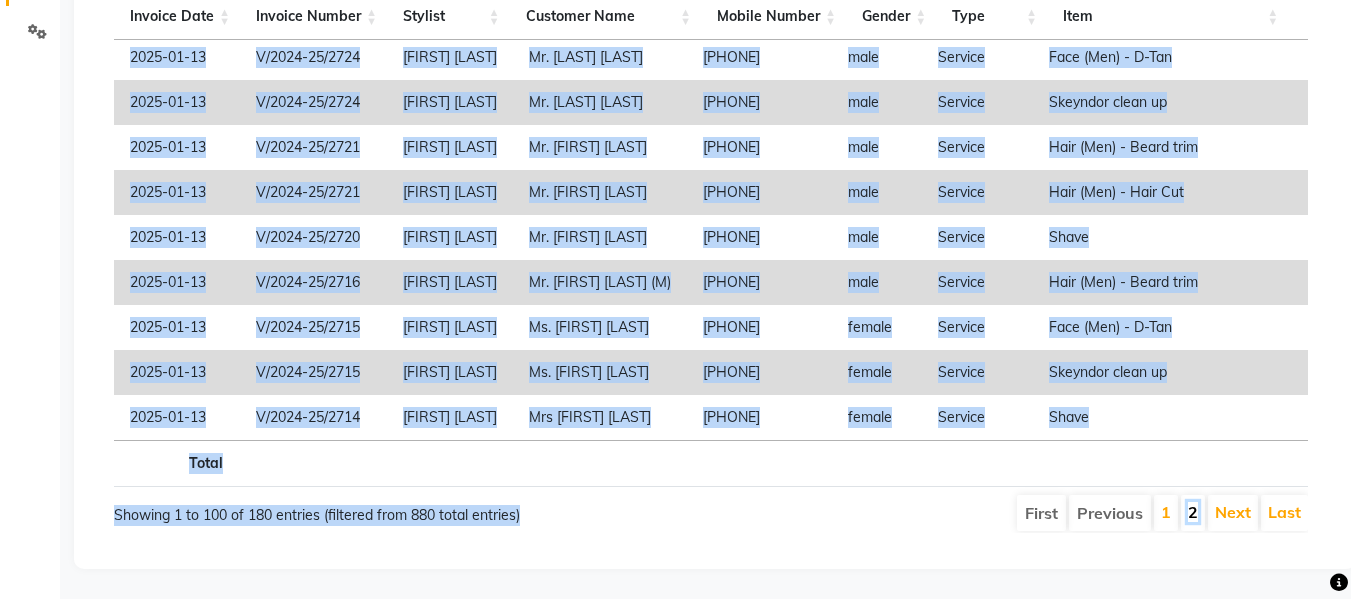 click on "2" at bounding box center (1193, 512) 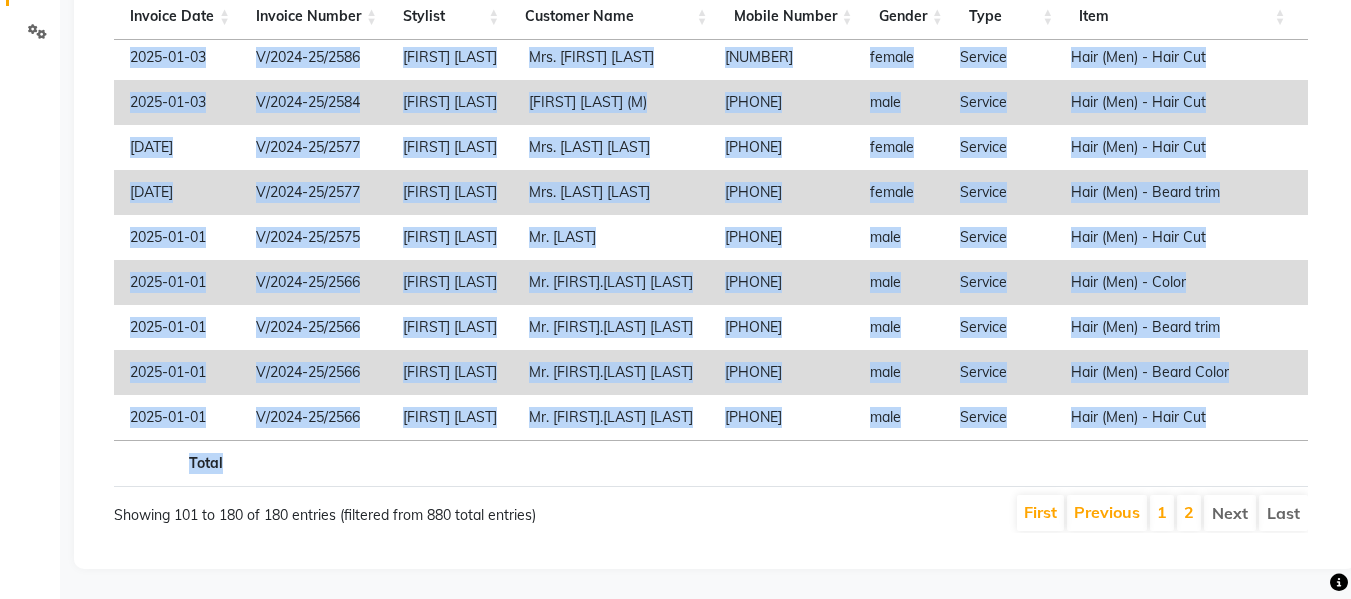 scroll, scrollTop: 3215, scrollLeft: 0, axis: vertical 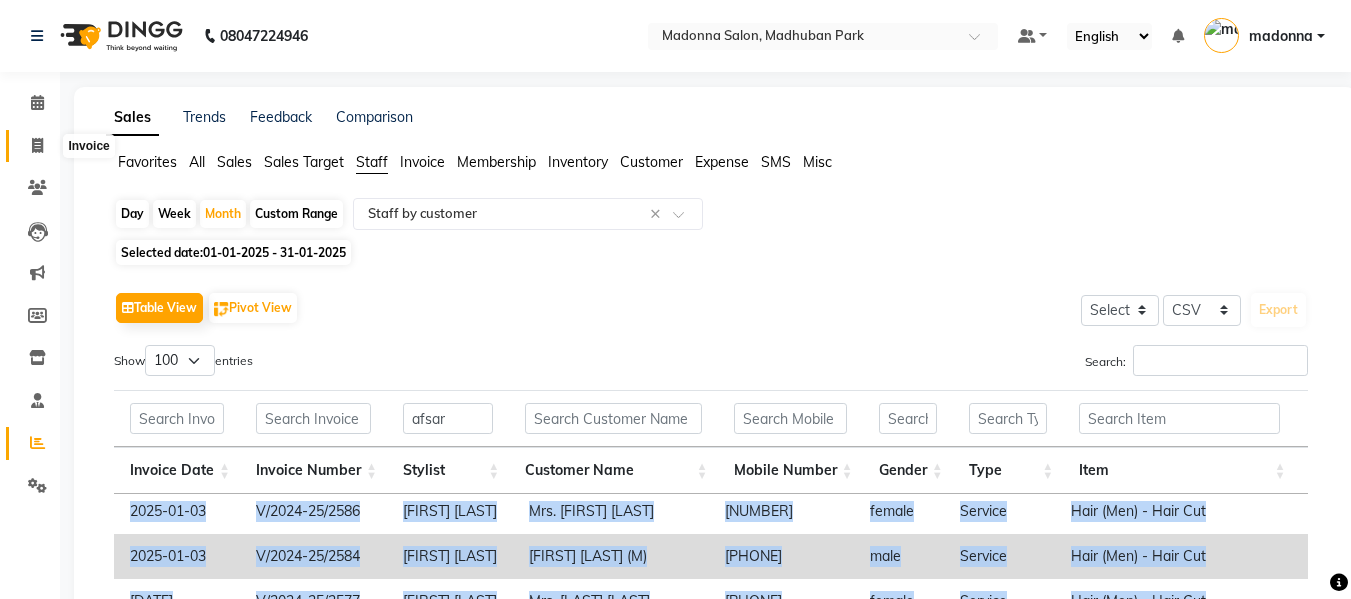 click 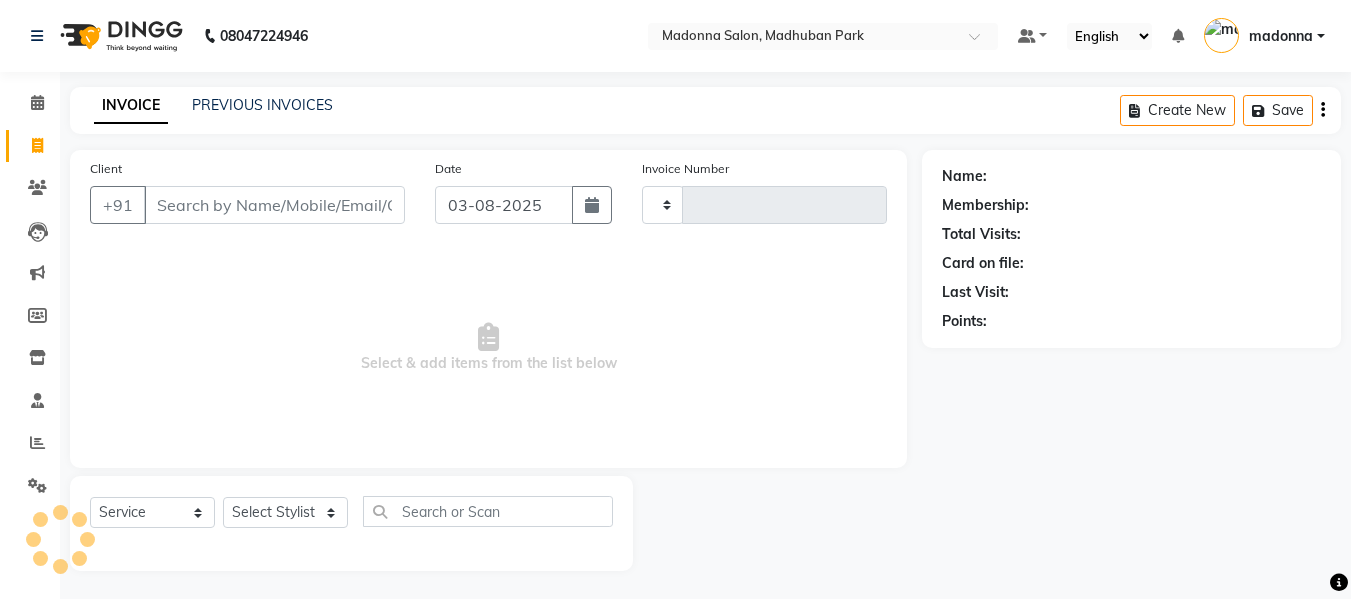 scroll, scrollTop: 2, scrollLeft: 0, axis: vertical 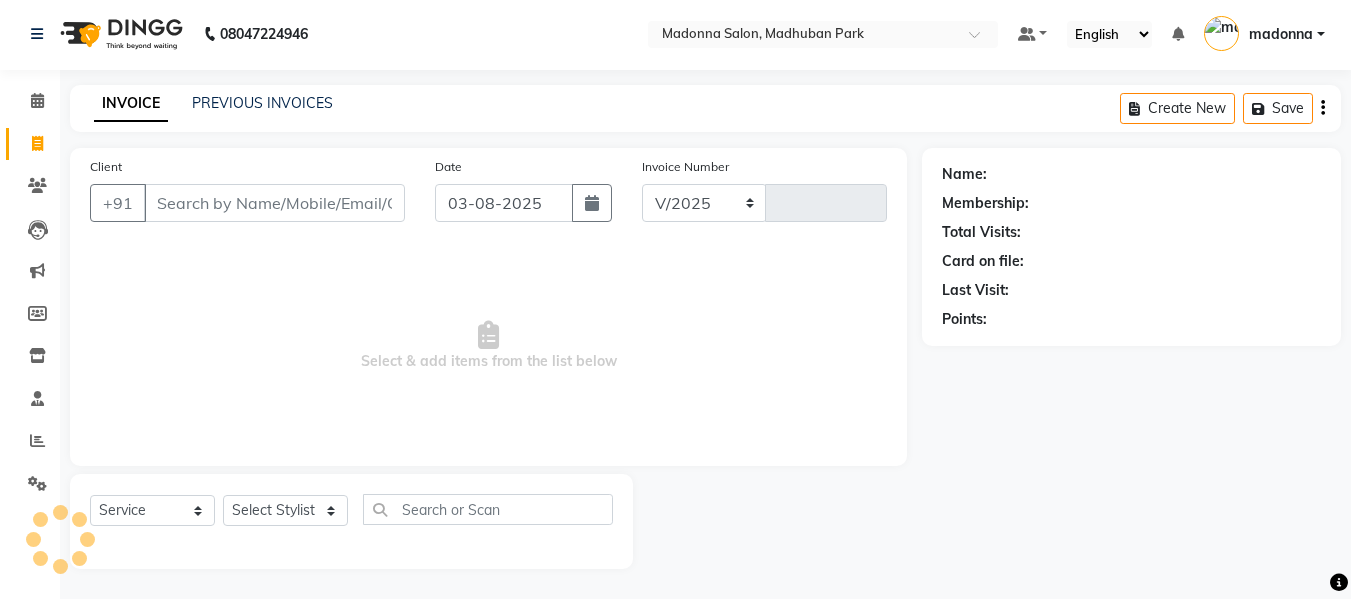 select on "6469" 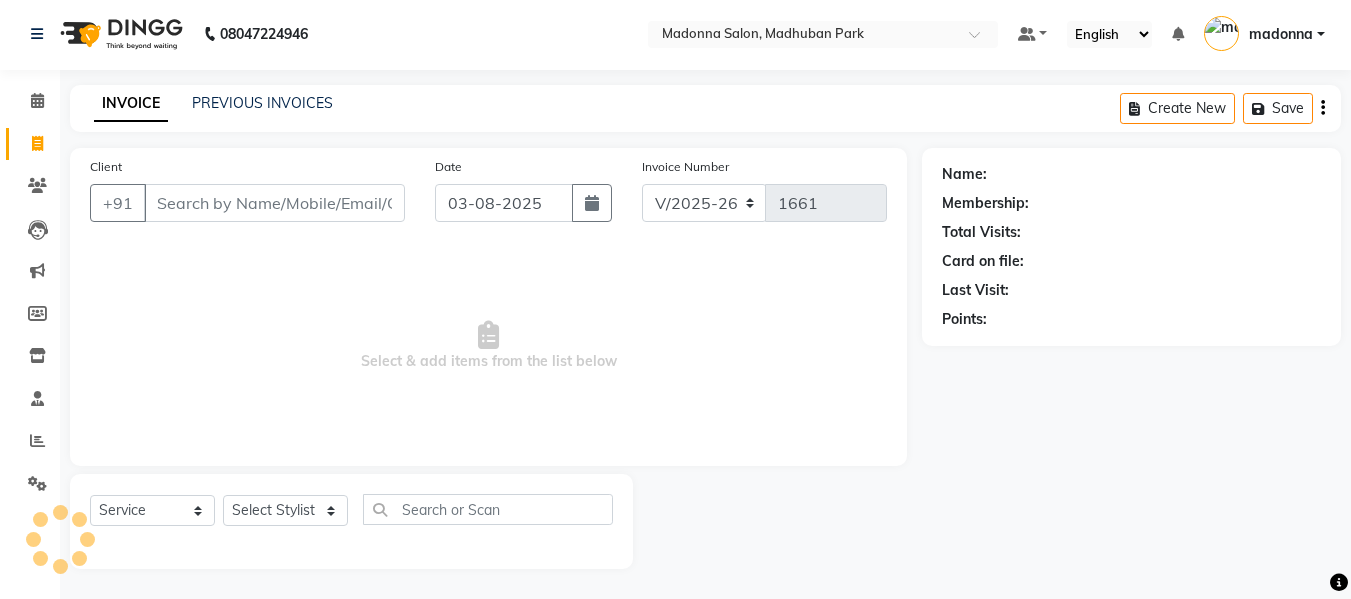 click on "Client" at bounding box center [274, 203] 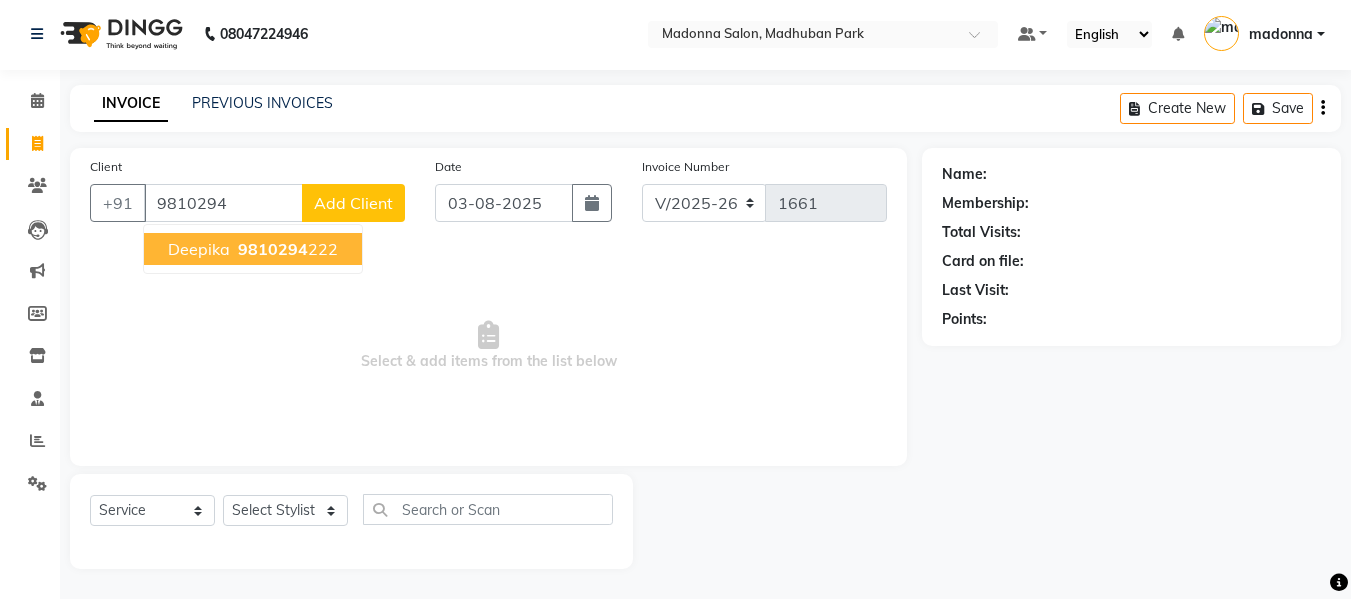 click on "9810294" at bounding box center [273, 249] 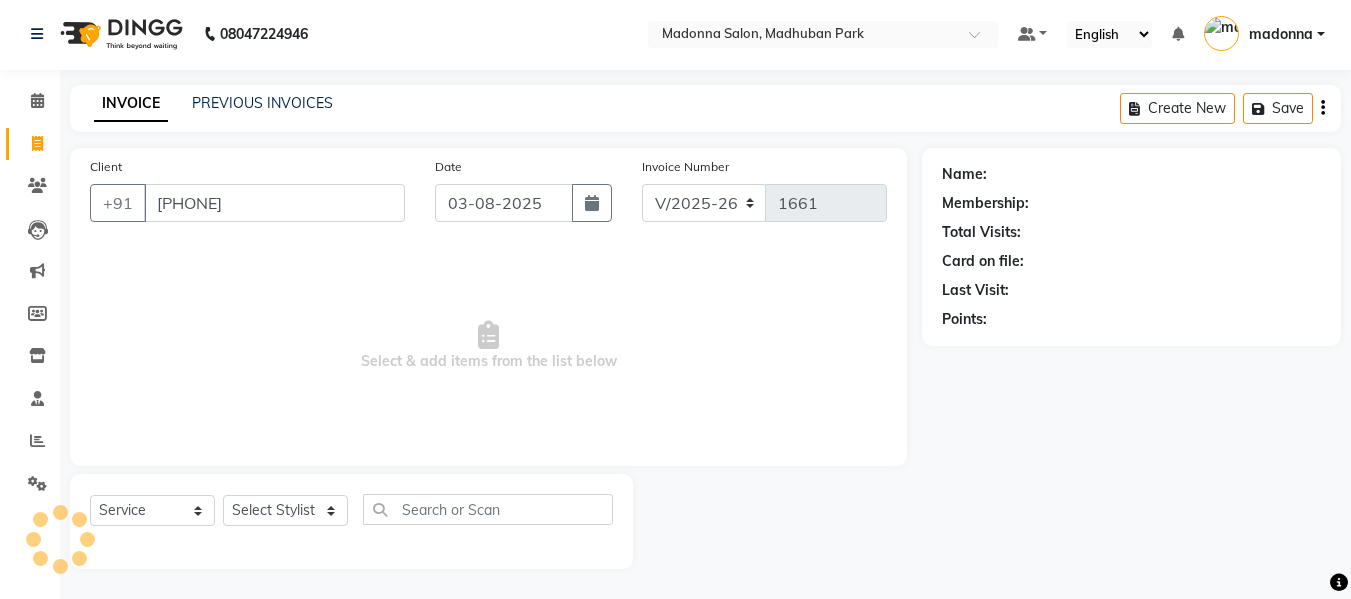 type on "[PHONE]" 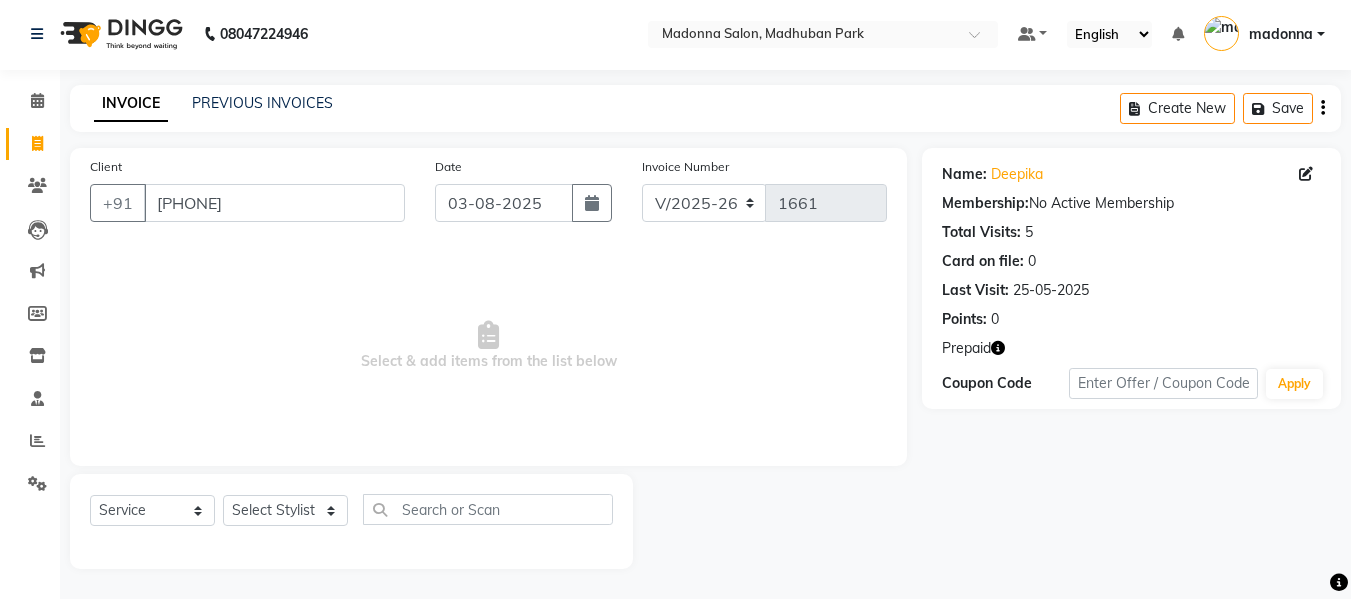 click 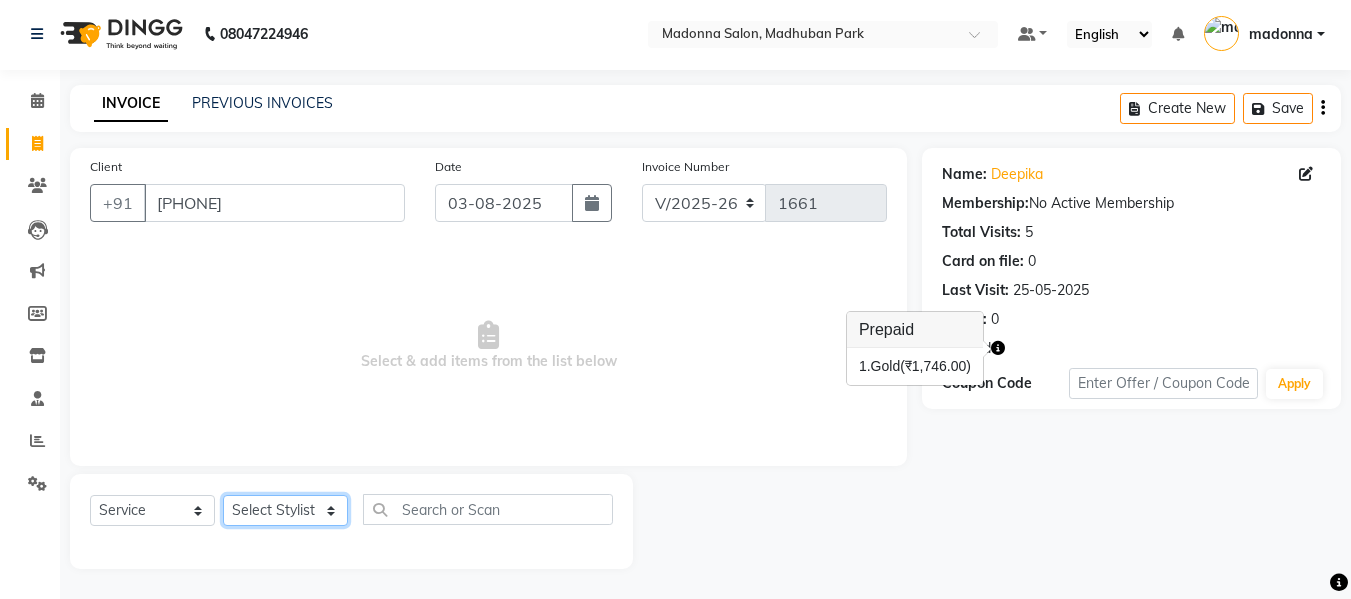 click on "Select Stylist Afsar salmani Amjad Khan Armaan  Dipika fardeen Kajal Tyagi Kirti Rajput madonna Nikhil Prince Rizwan Samaksh Shahnawaz Shoib Ahmad  Twinkle Gupta" 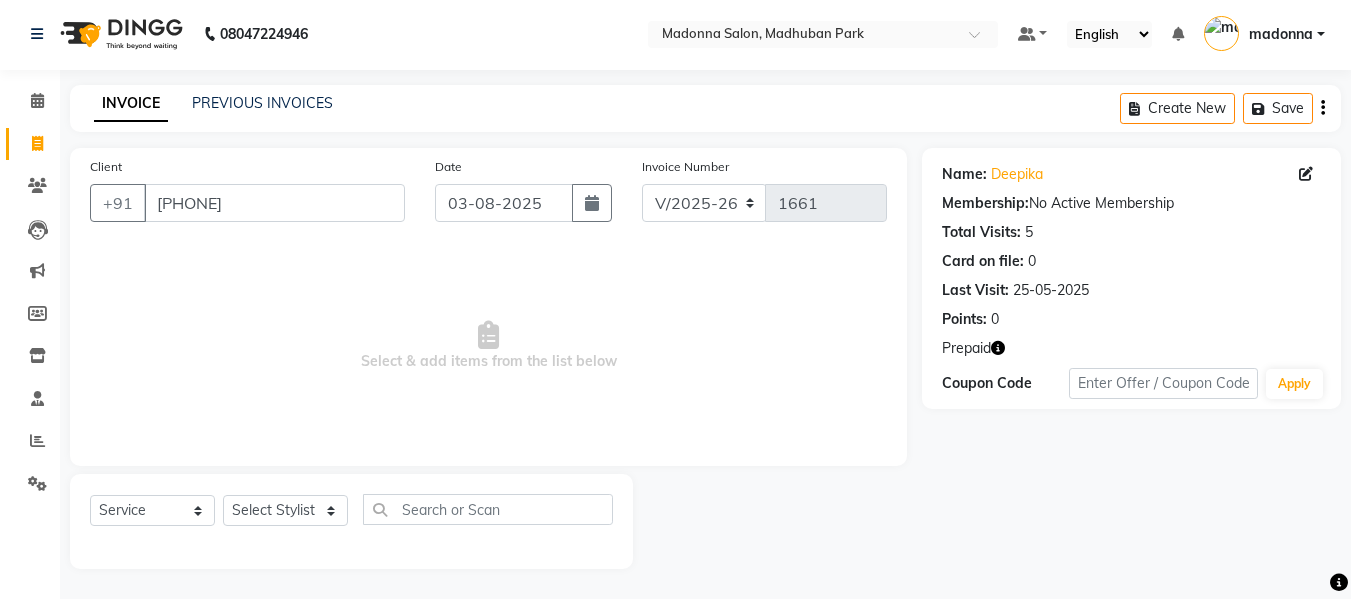 click 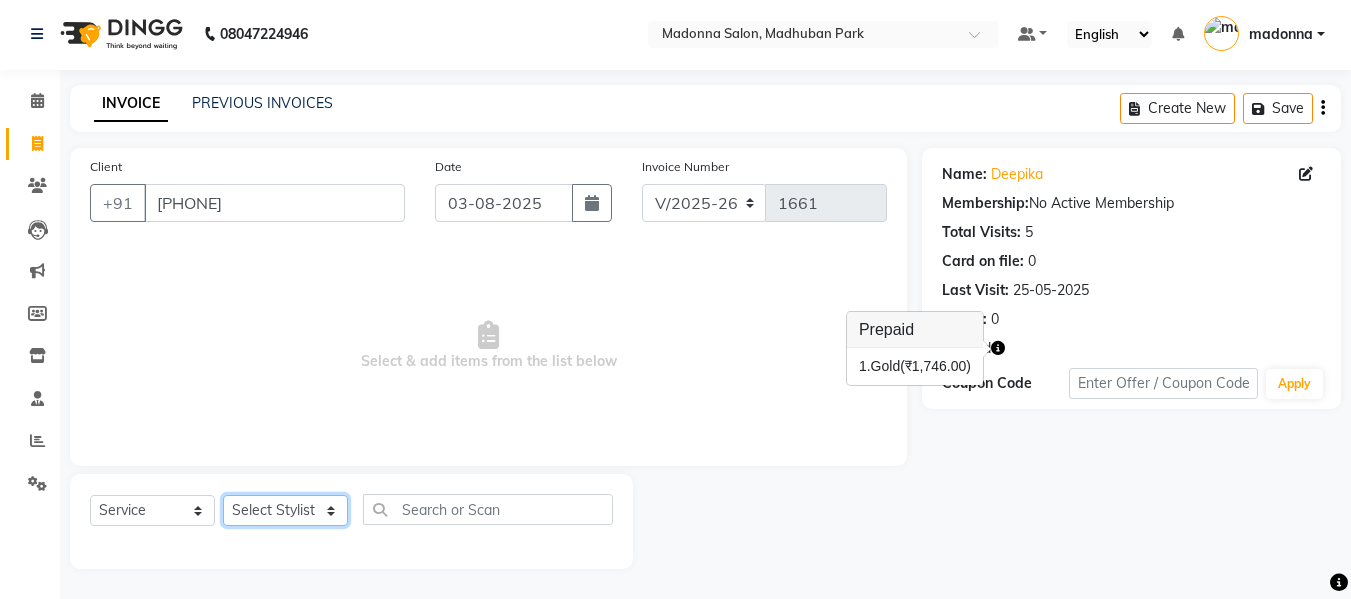 click on "Select Stylist Afsar salmani Amjad Khan Armaan  Dipika fardeen Kajal Tyagi Kirti Rajput madonna Nikhil Prince Rizwan Samaksh Shahnawaz Shoib Ahmad  Twinkle Gupta" 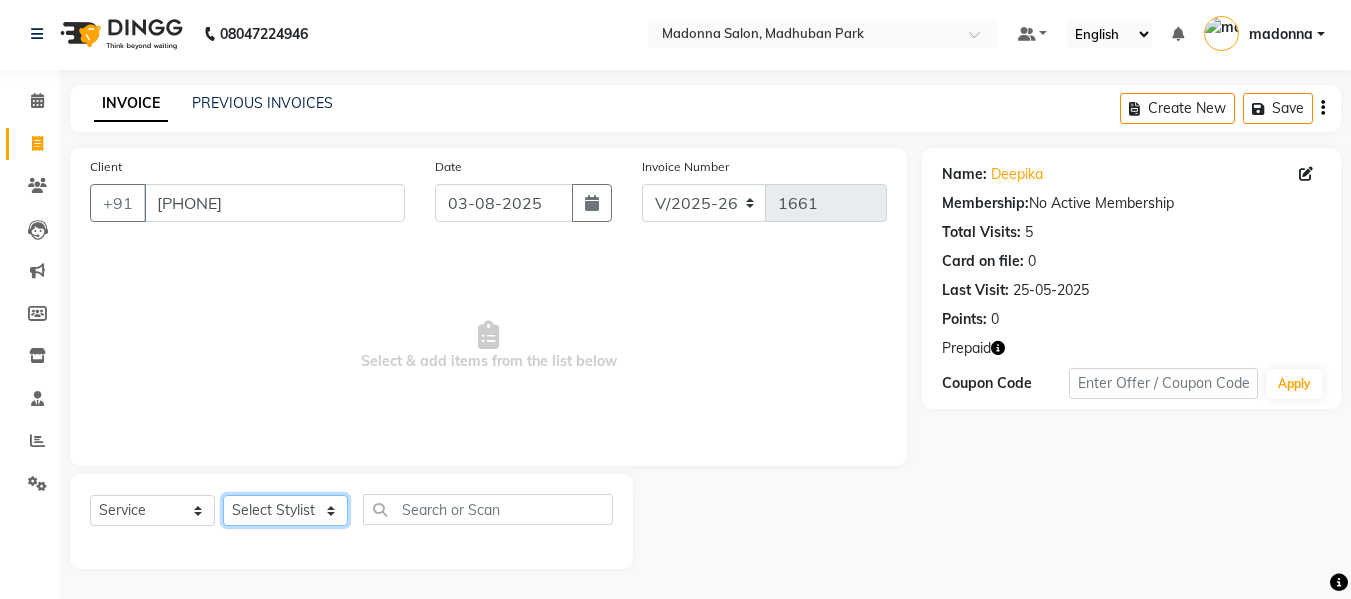 select on "87830" 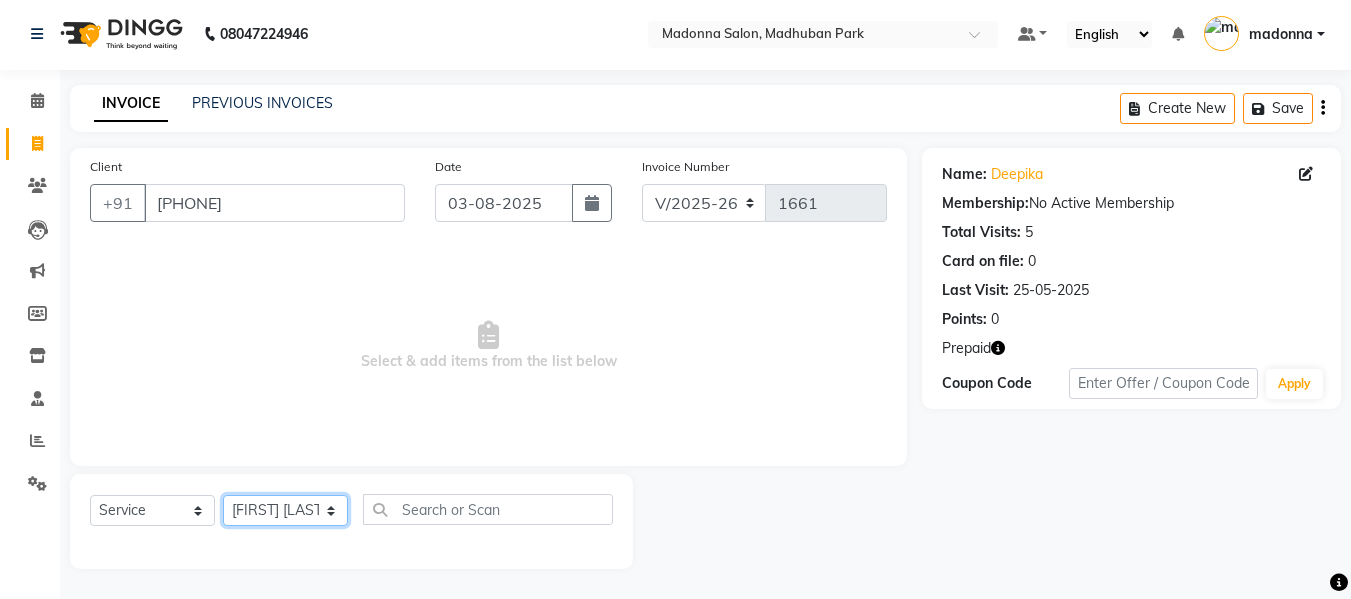 click on "Select Stylist Afsar salmani Amjad Khan Armaan  Dipika fardeen Kajal Tyagi Kirti Rajput madonna Nikhil Prince Rizwan Samaksh Shahnawaz Shoib Ahmad  Twinkle Gupta" 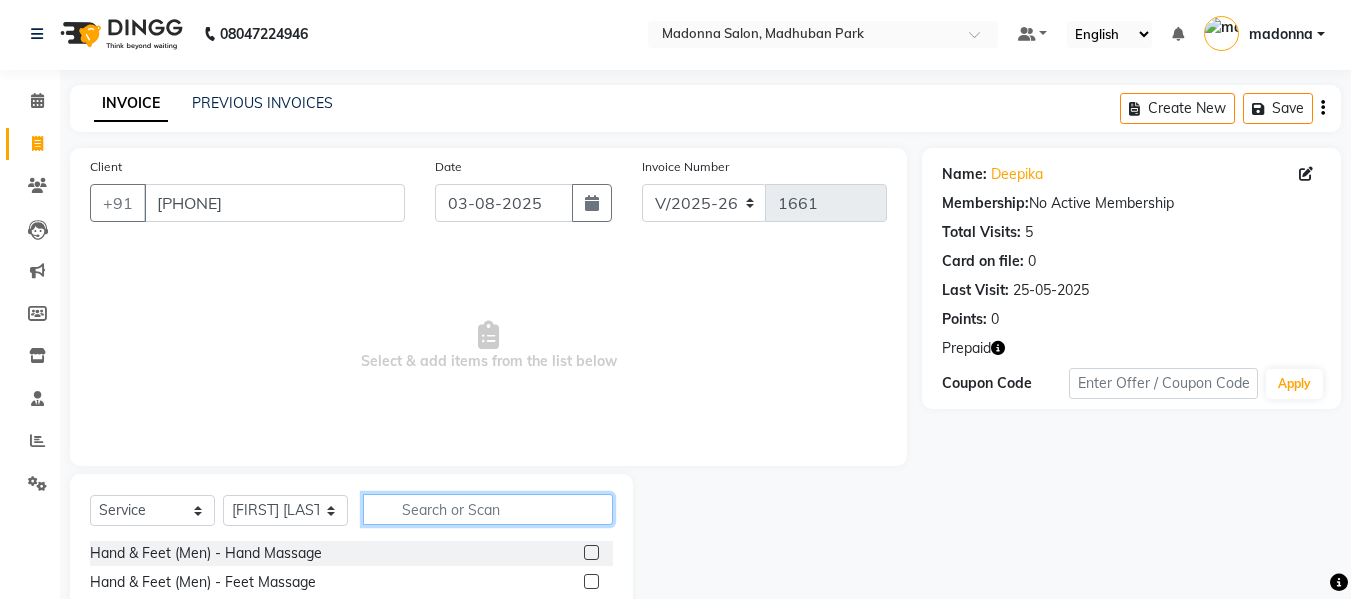 click 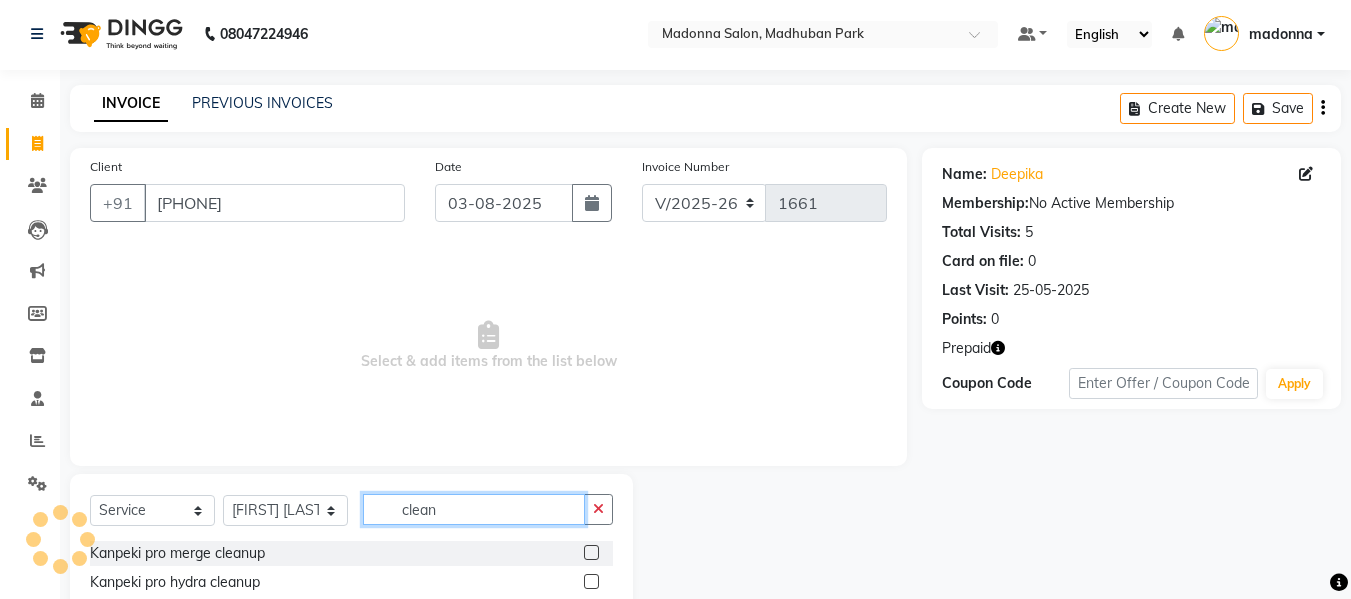 scroll, scrollTop: 3, scrollLeft: 0, axis: vertical 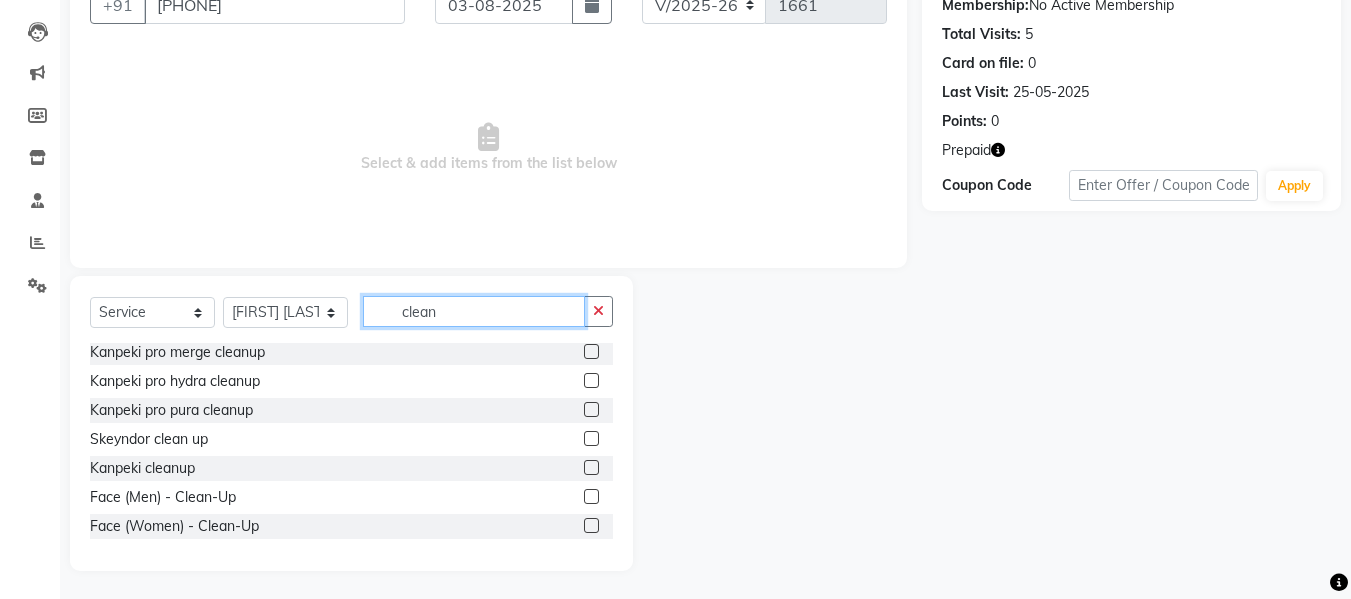 type on "clean" 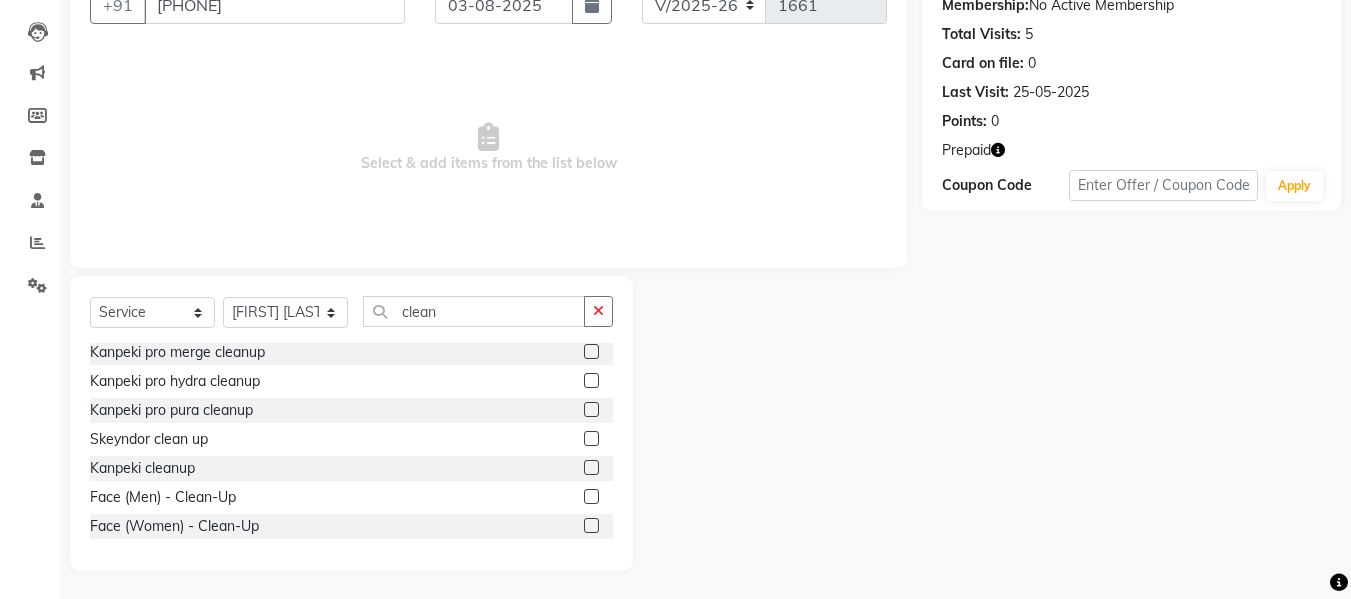 click 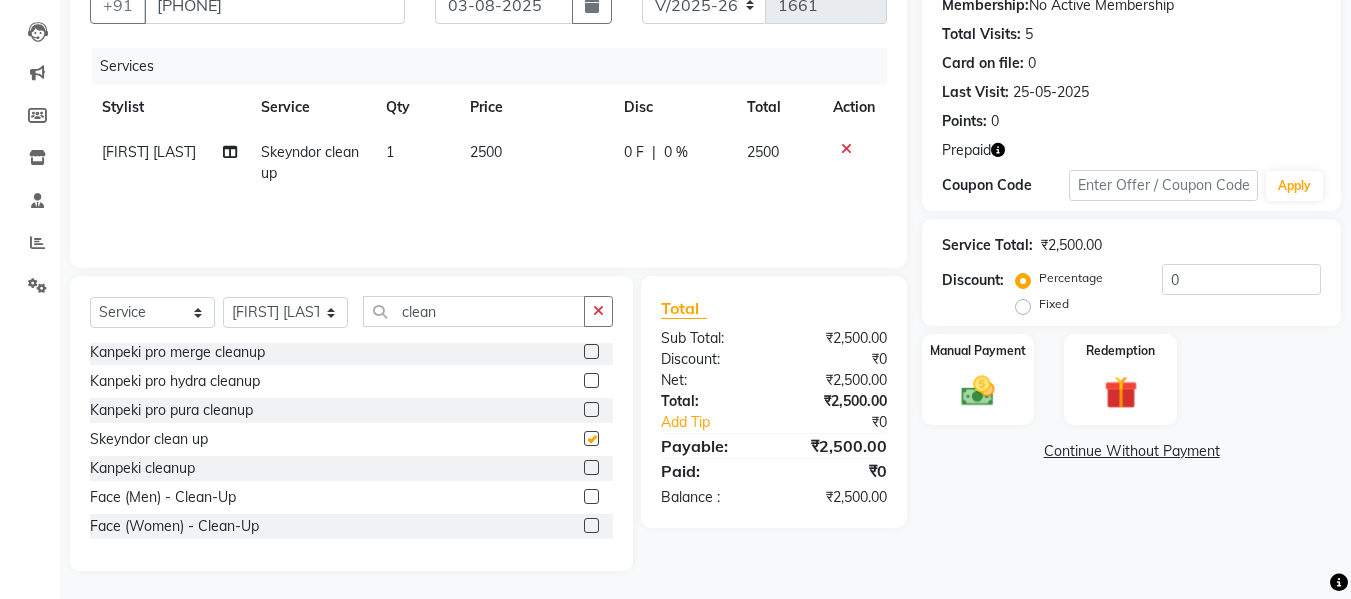 checkbox on "false" 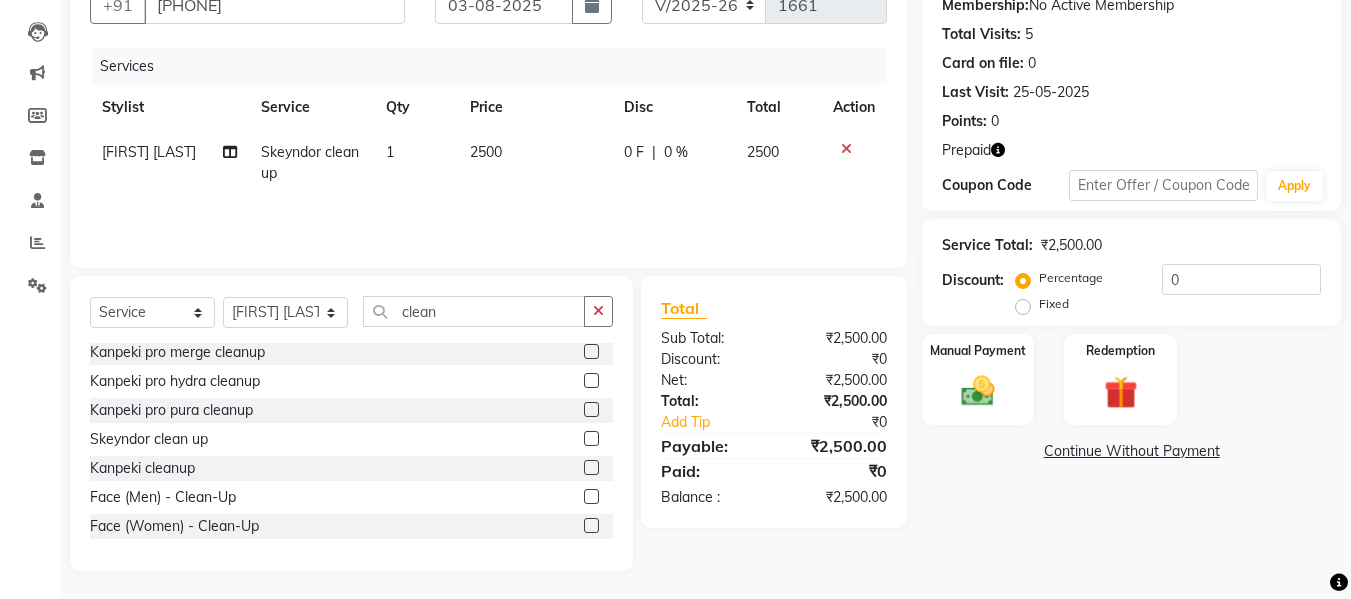 click on "2500" 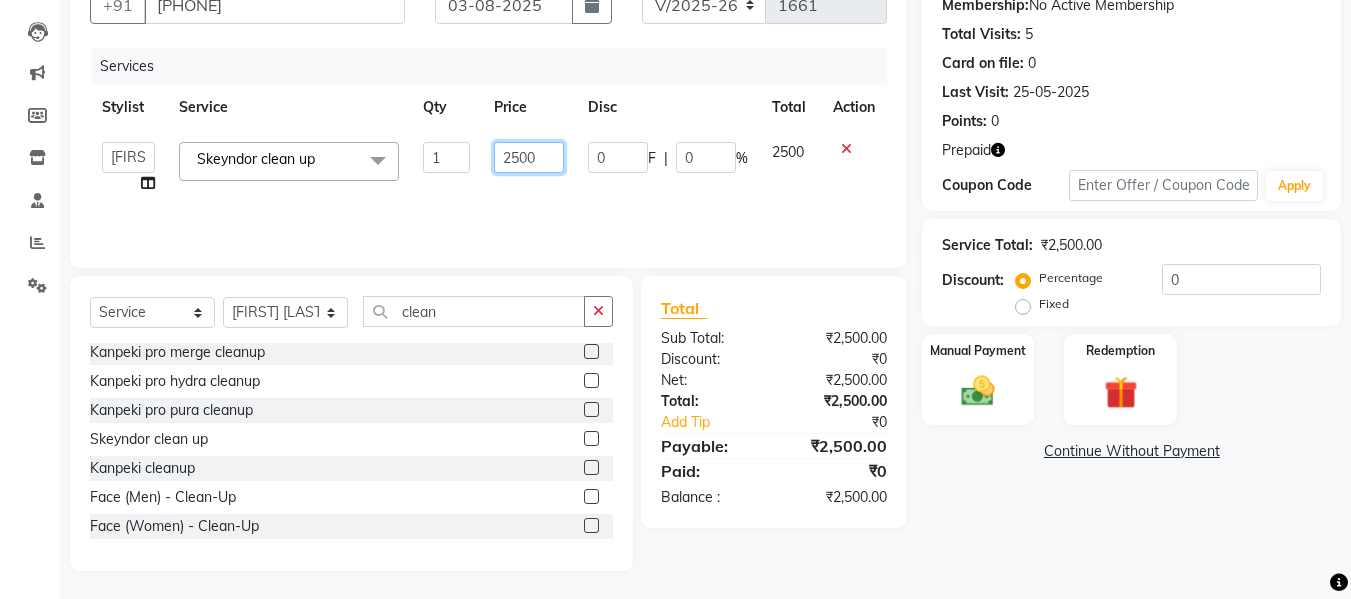 click on "2500" 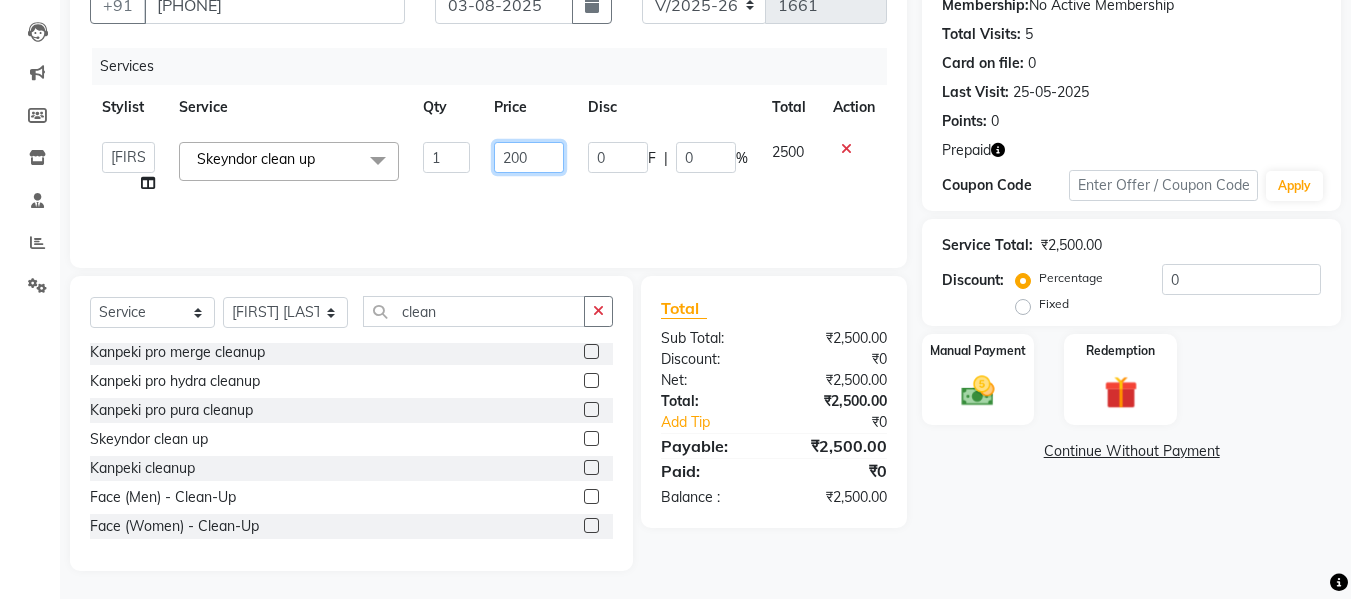 type on "2000" 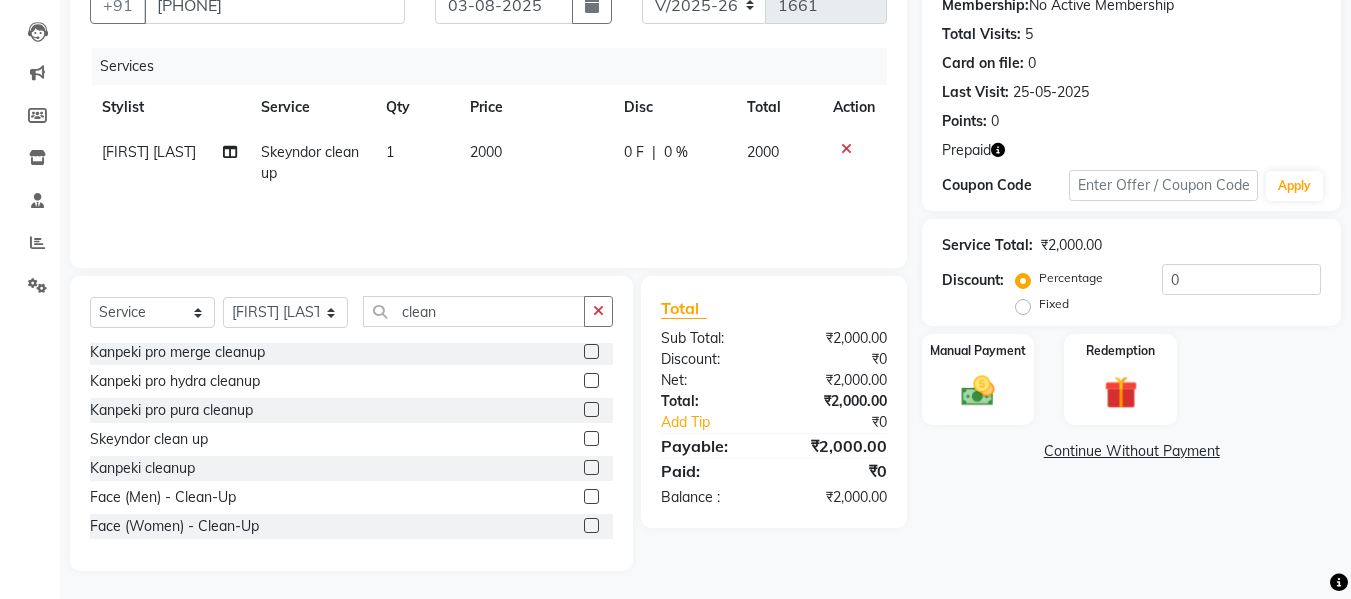 click on "Services Stylist Service Qty Price Disc Total Action [NAME] [FIRST] [LAST] Skeyndor clean up 1 2000 0 F | 0 % 2000" 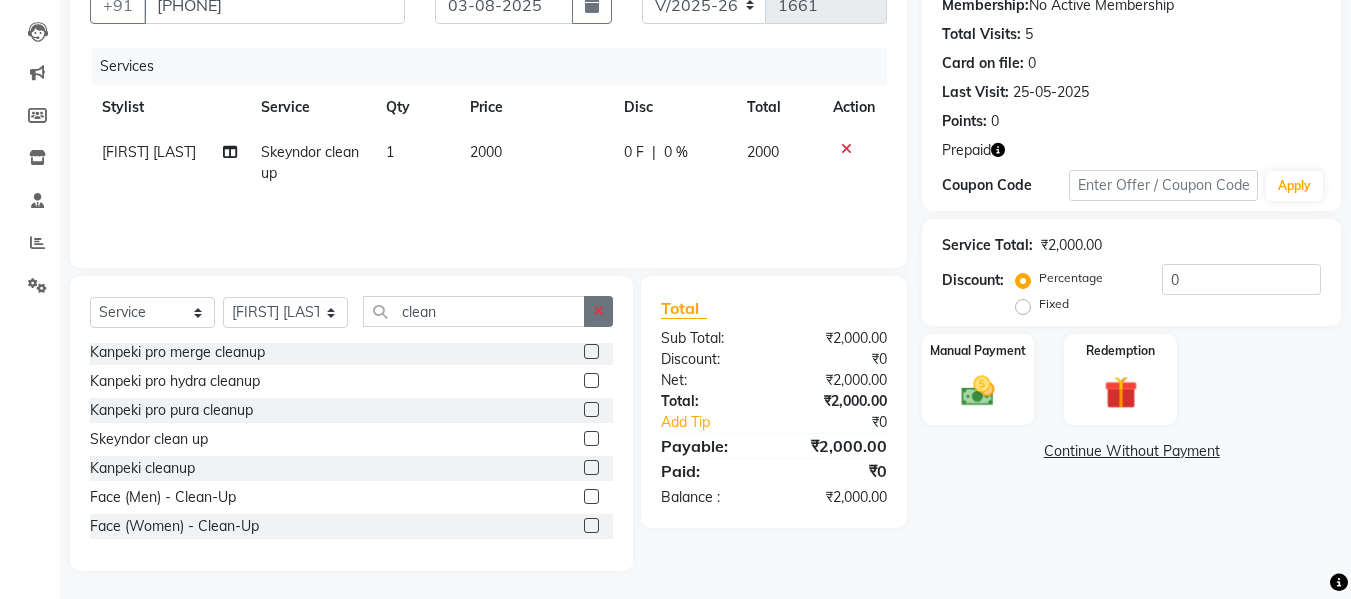 click 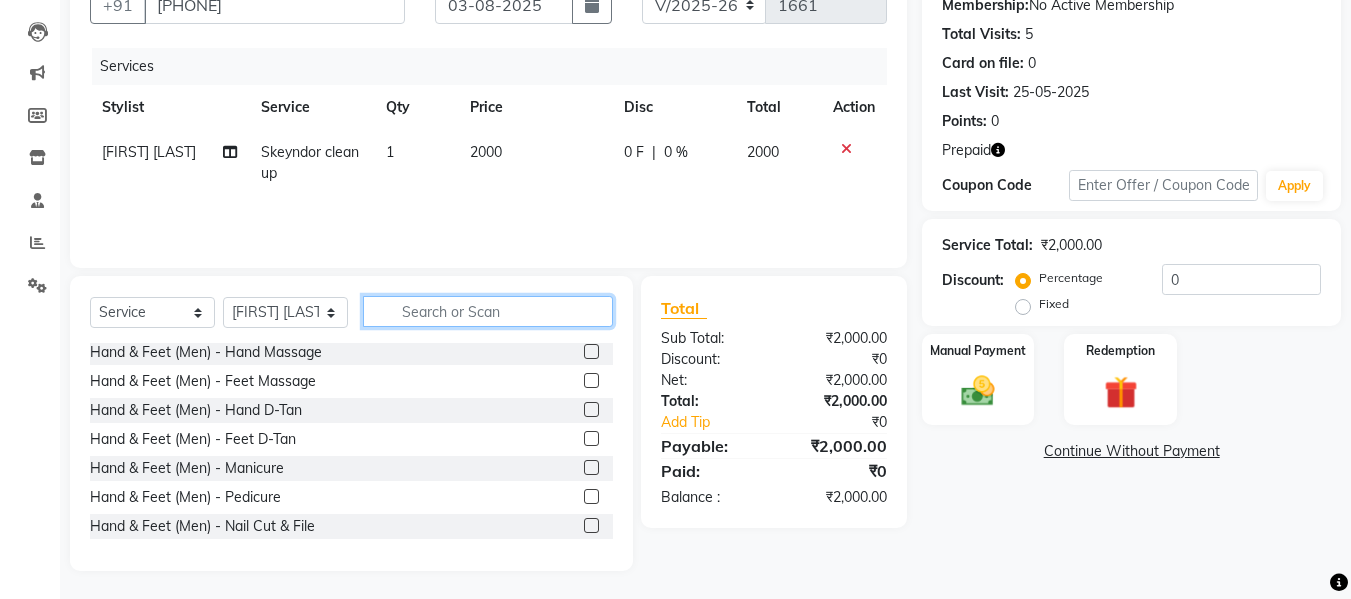 scroll, scrollTop: 989, scrollLeft: 0, axis: vertical 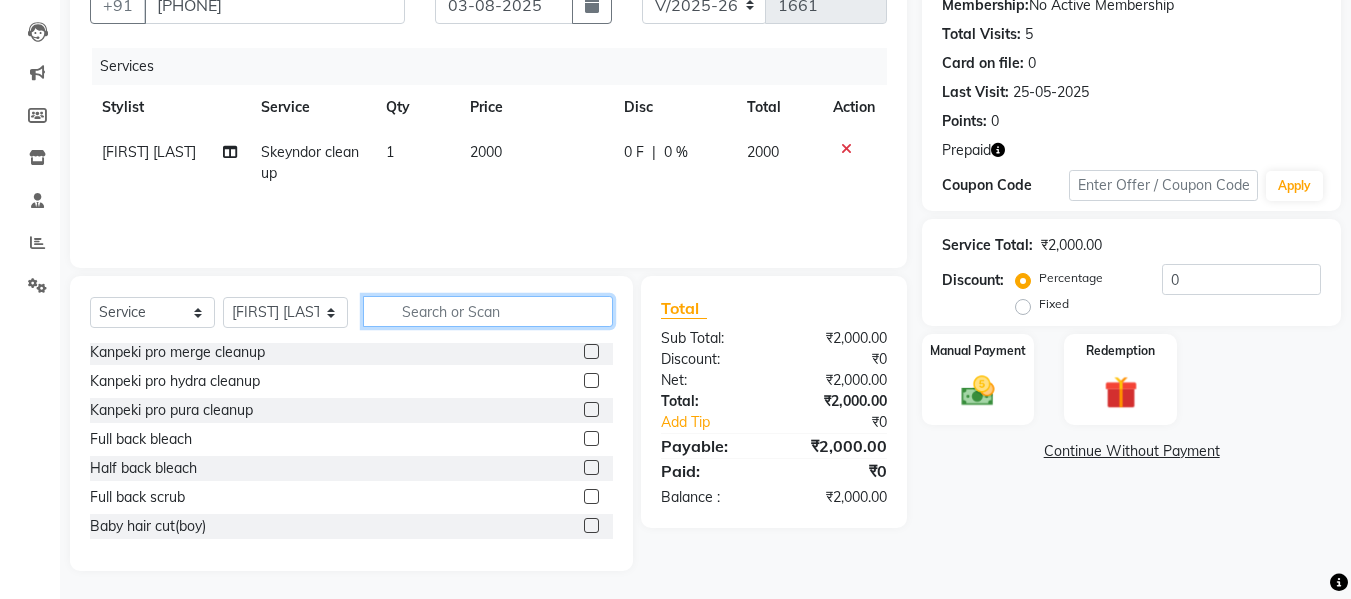 click 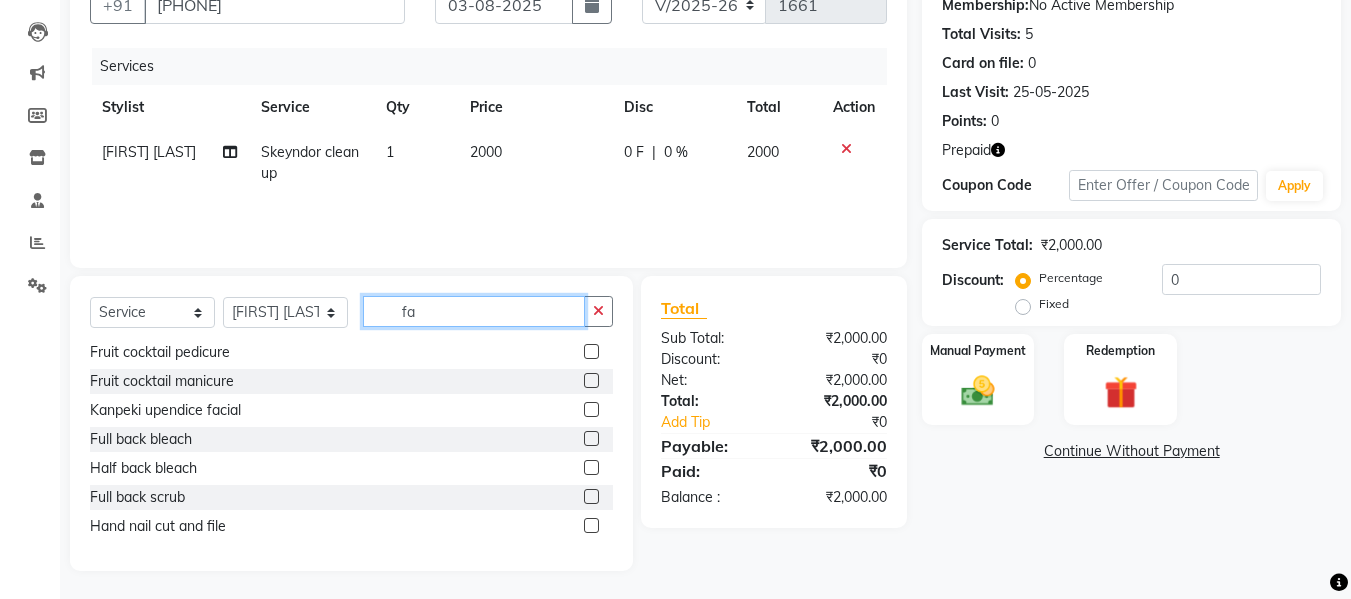 scroll, scrollTop: 0, scrollLeft: 0, axis: both 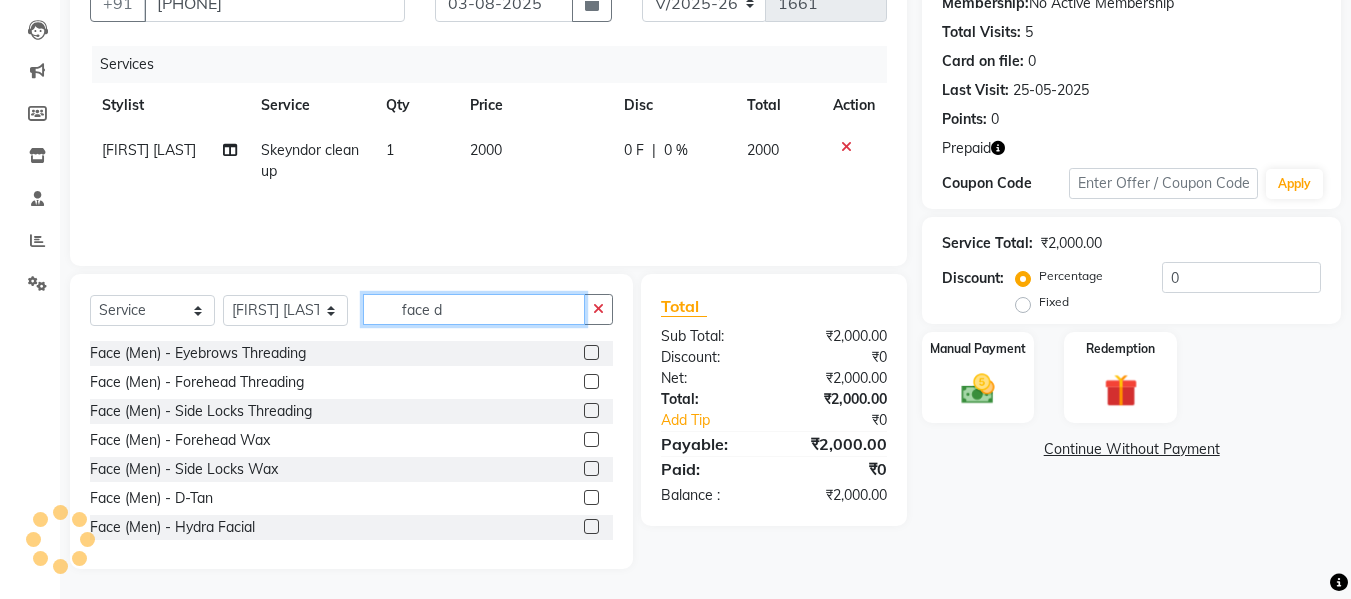 type on "face d" 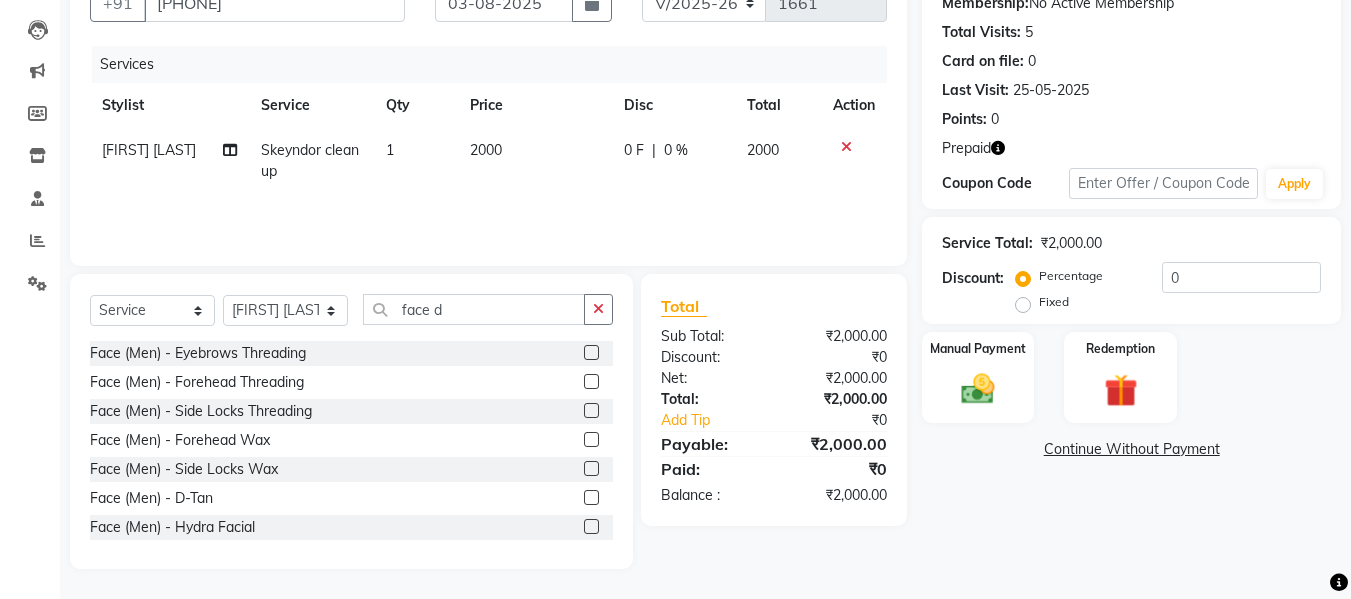 click 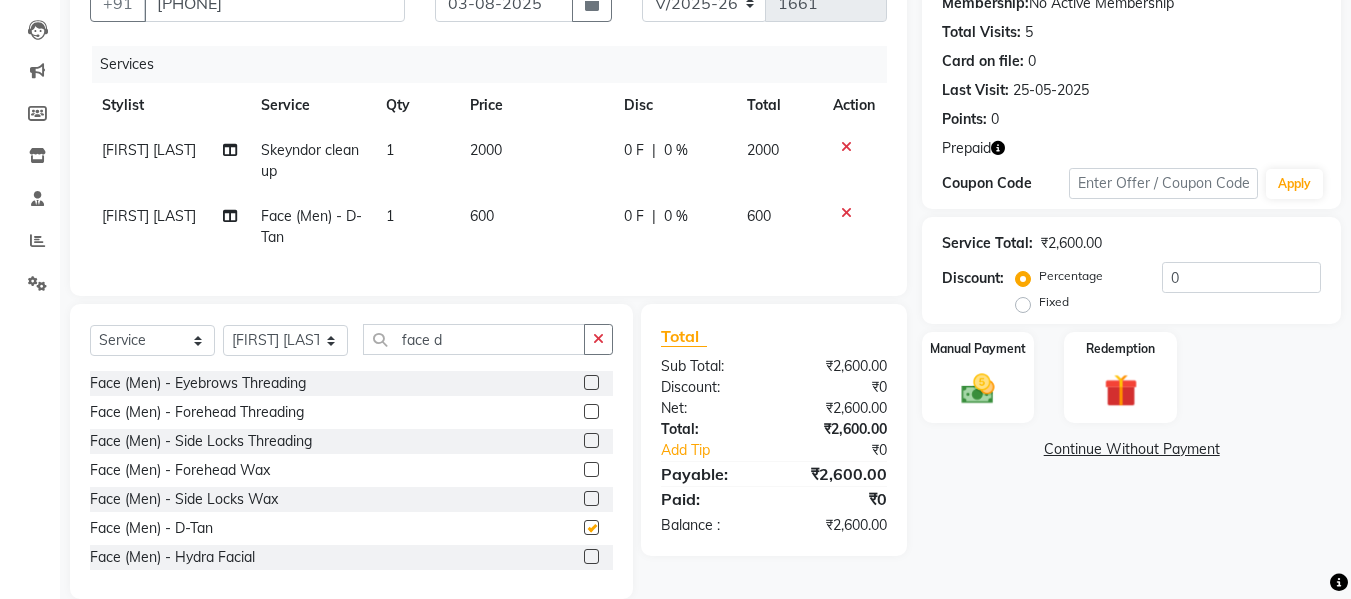 checkbox on "false" 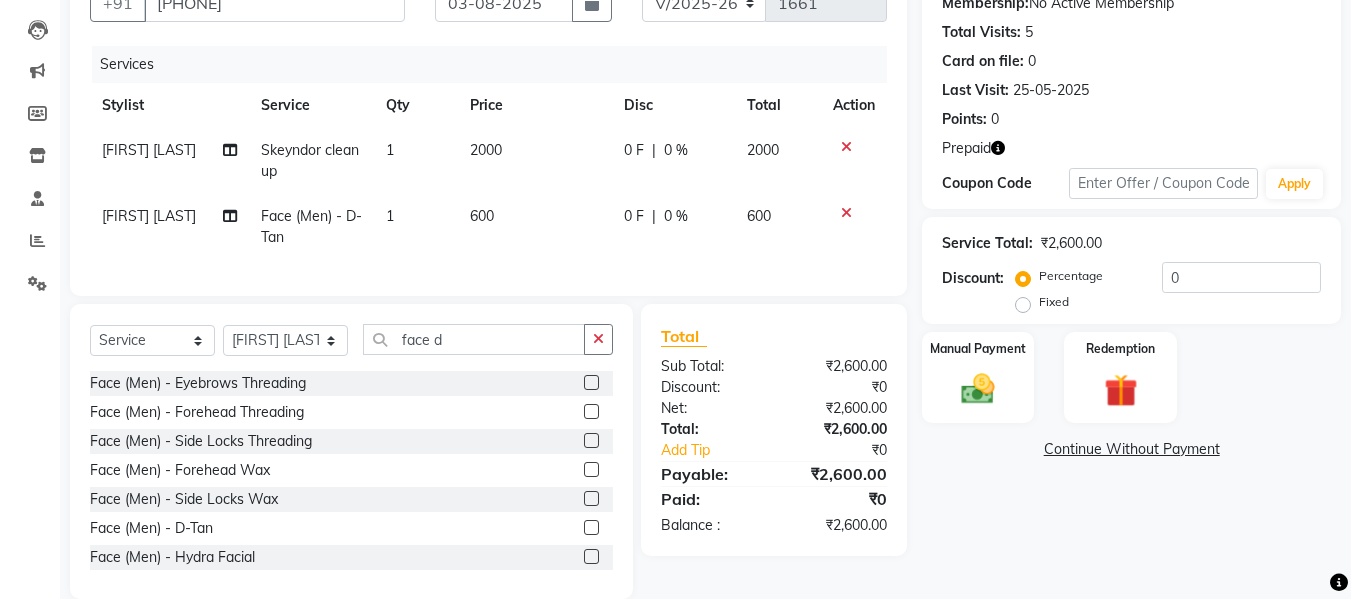 scroll, scrollTop: 247, scrollLeft: 0, axis: vertical 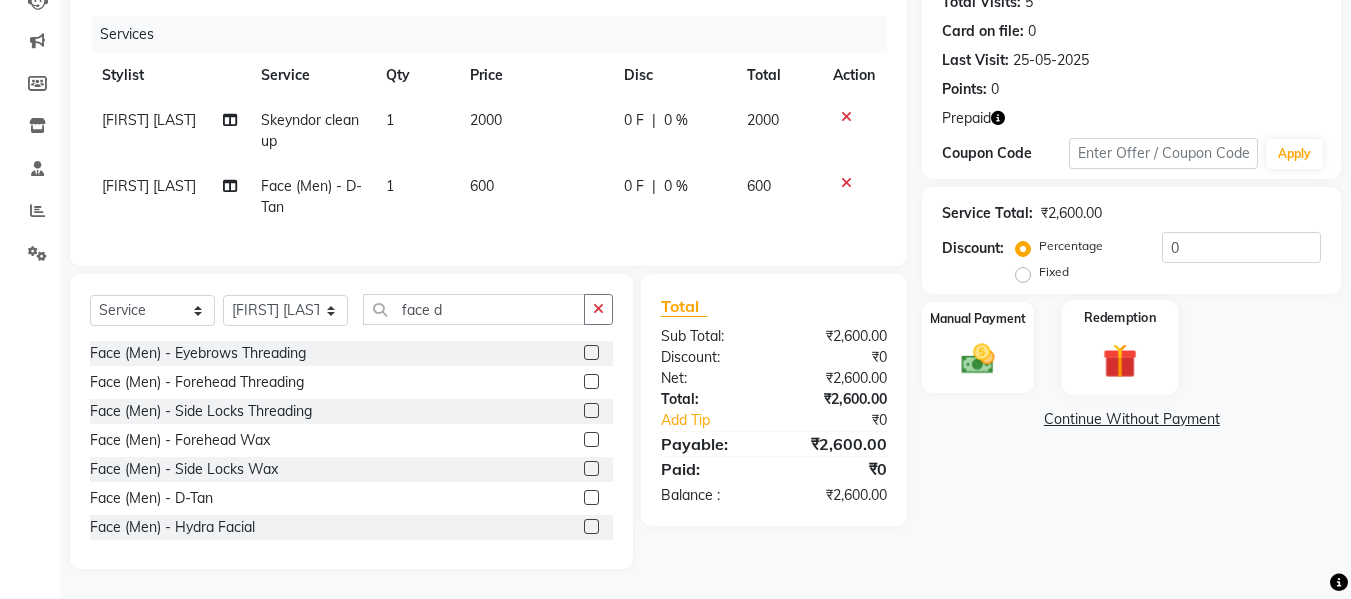 click on "Redemption" 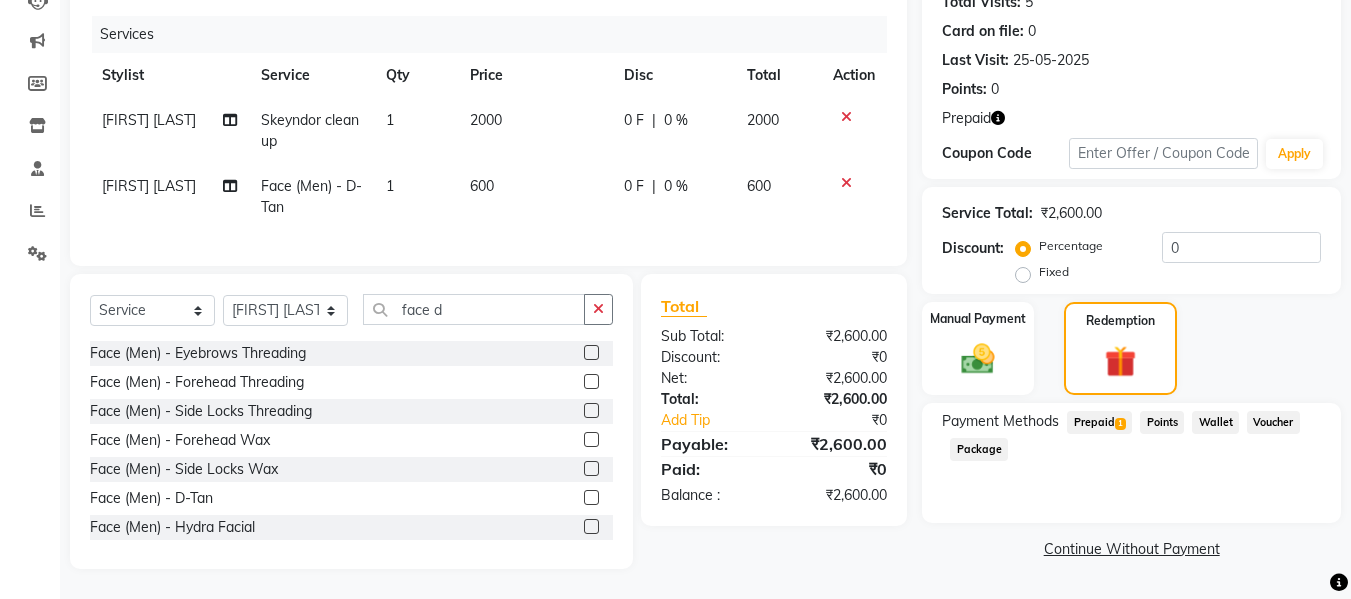 click on "Prepaid  1" 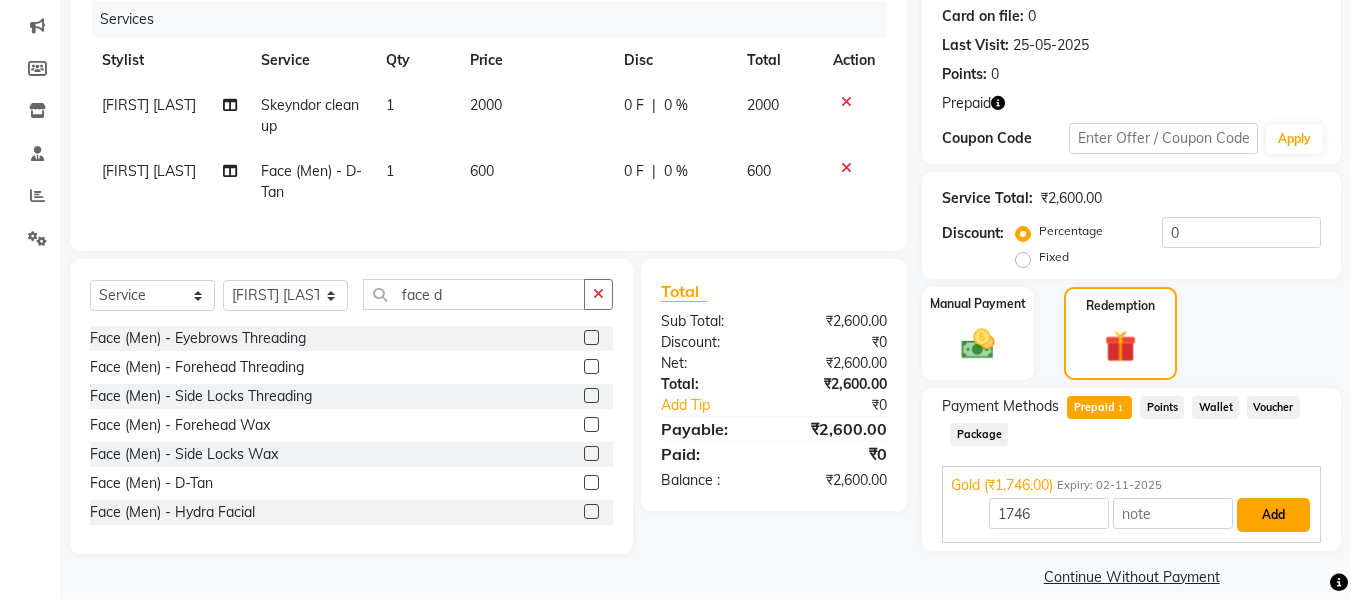click on "Add" at bounding box center [1273, 515] 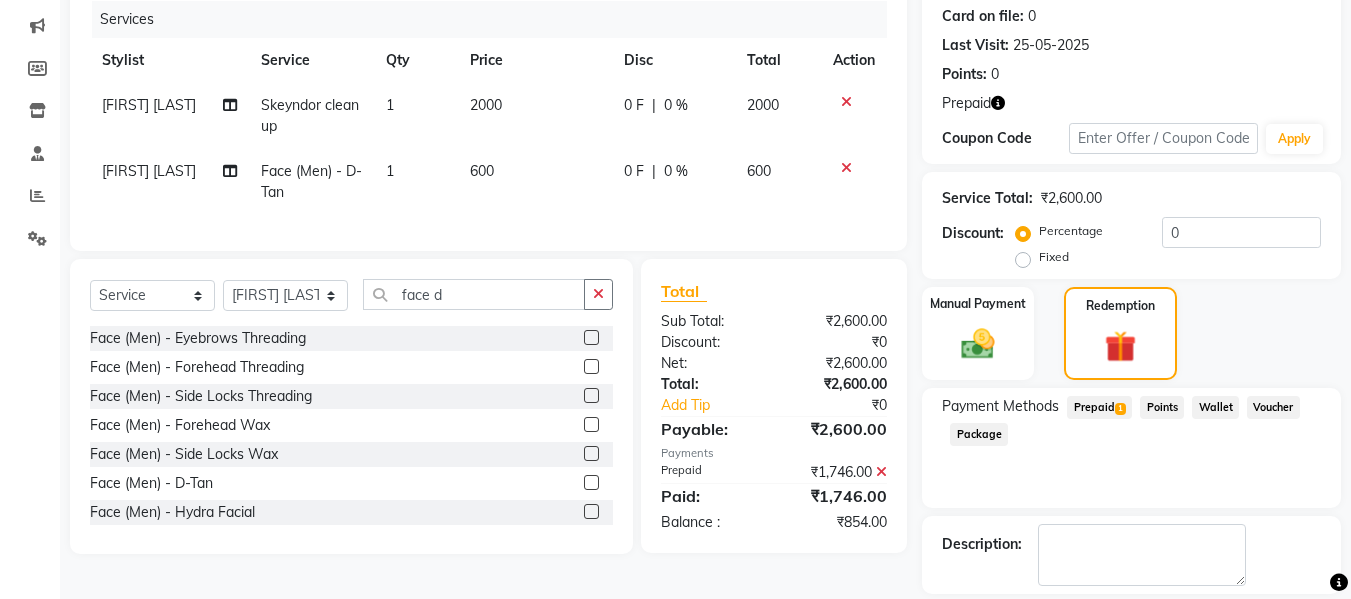 scroll, scrollTop: 340, scrollLeft: 0, axis: vertical 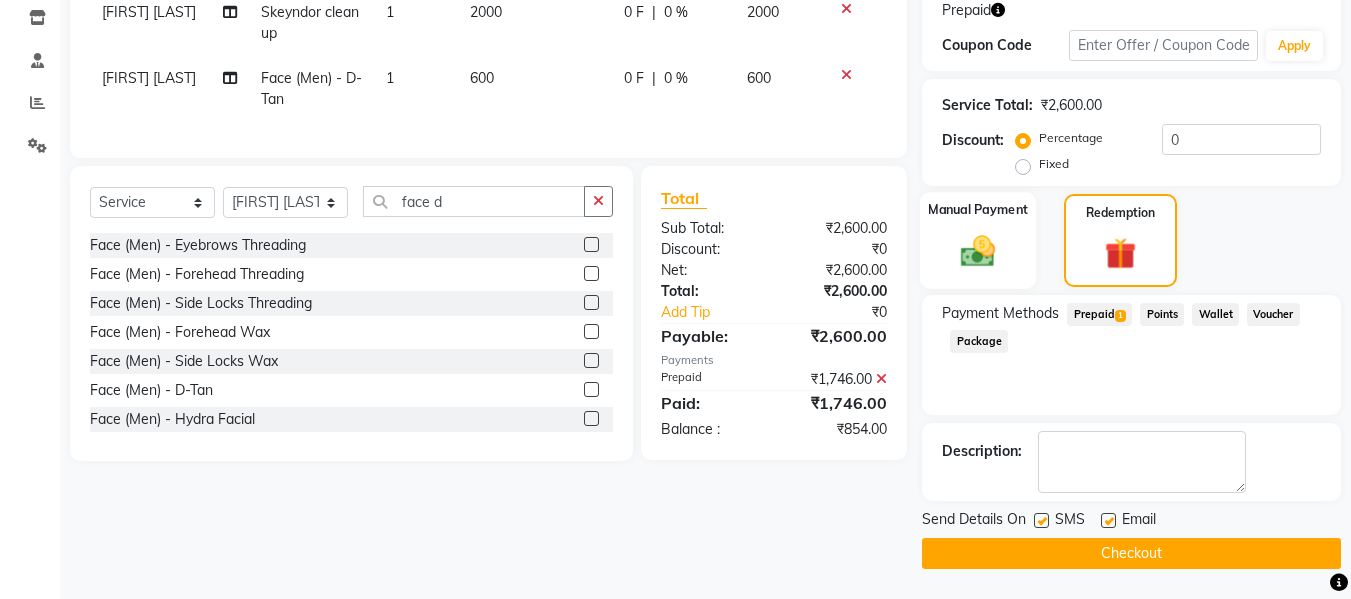 click 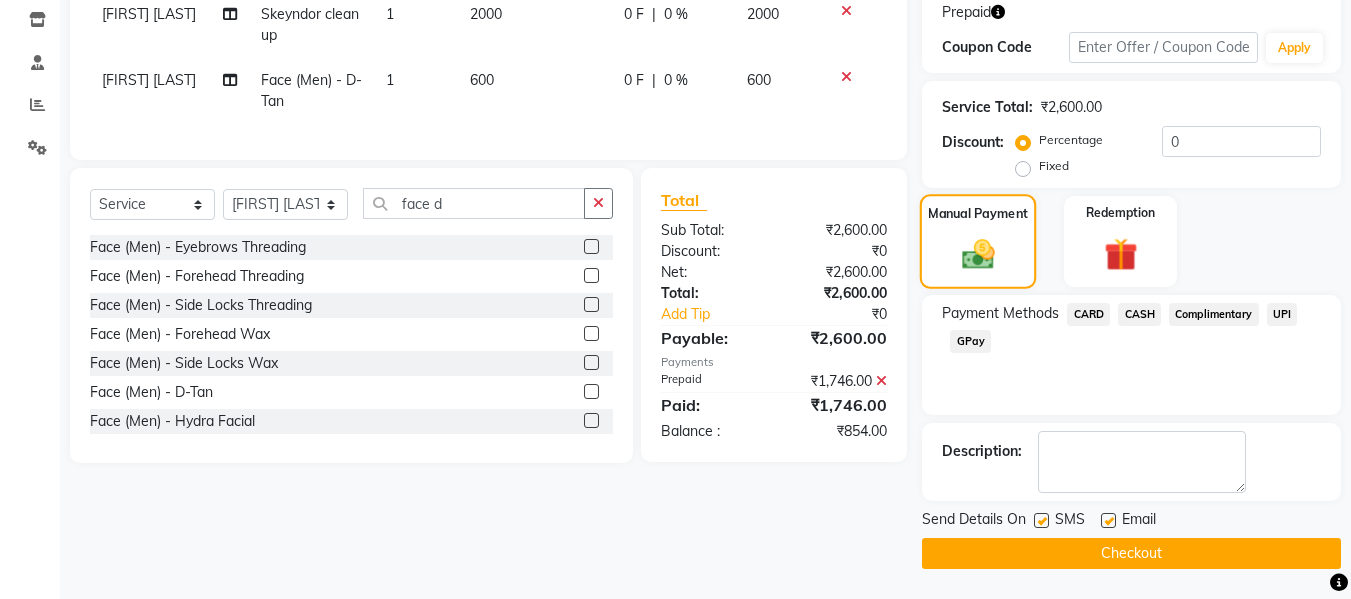 scroll, scrollTop: 338, scrollLeft: 0, axis: vertical 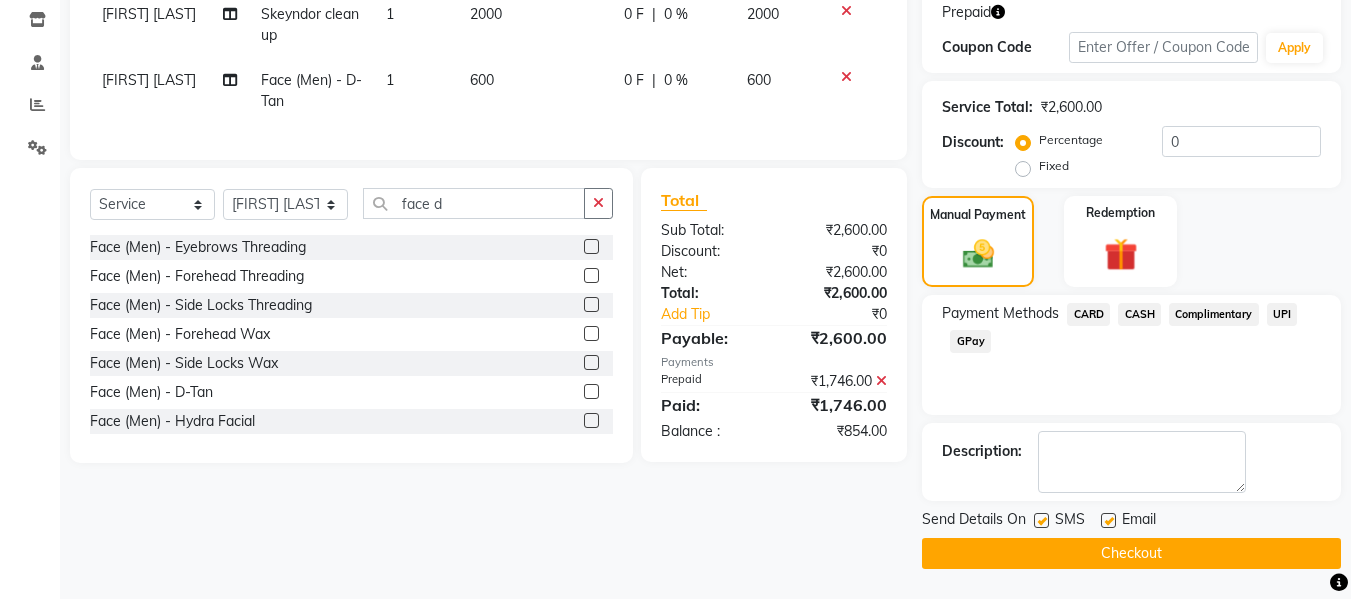 click on "UPI" 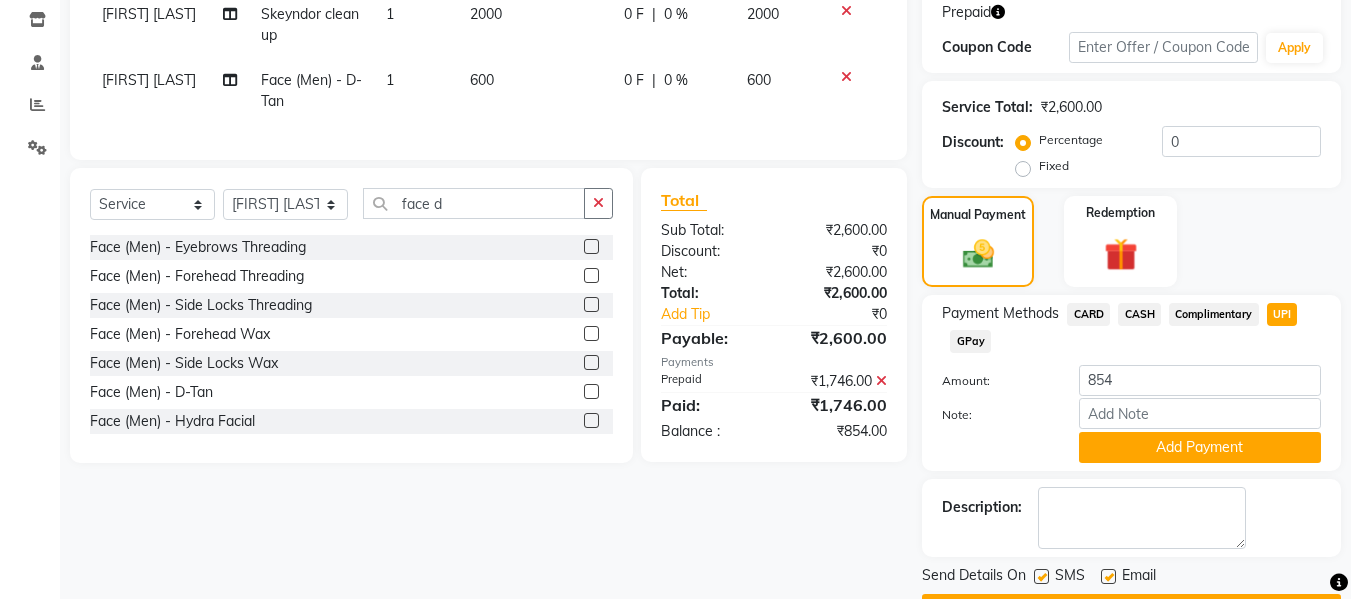 scroll, scrollTop: 340, scrollLeft: 0, axis: vertical 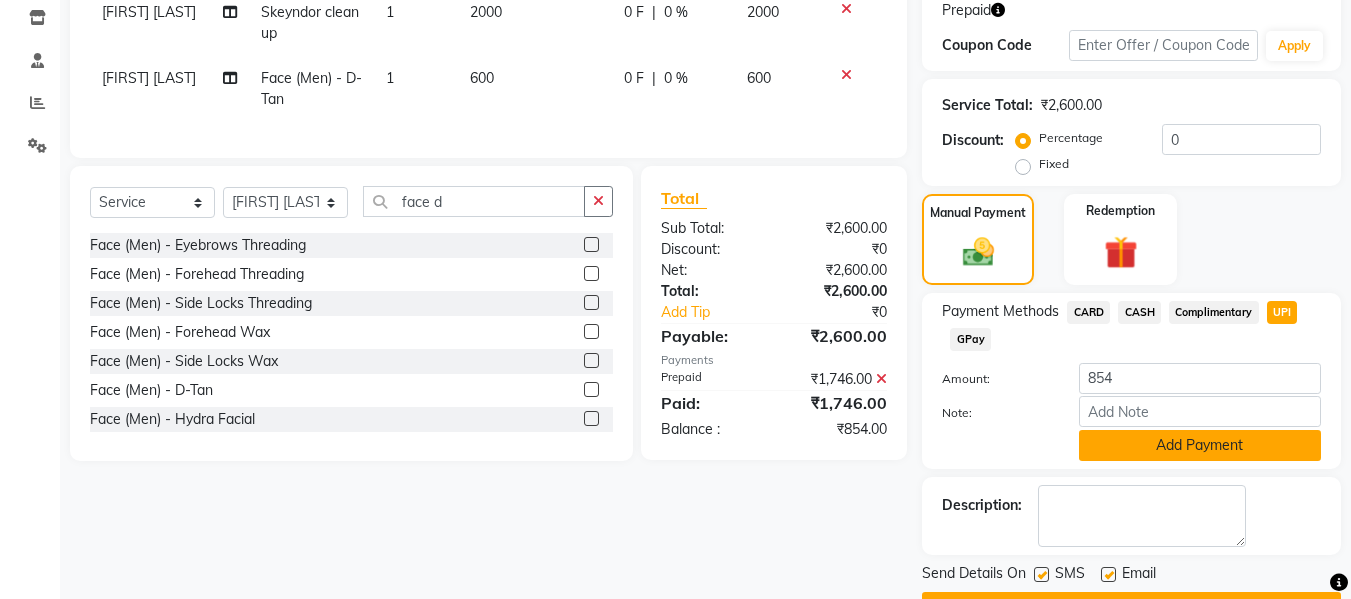 click on "Add Payment" 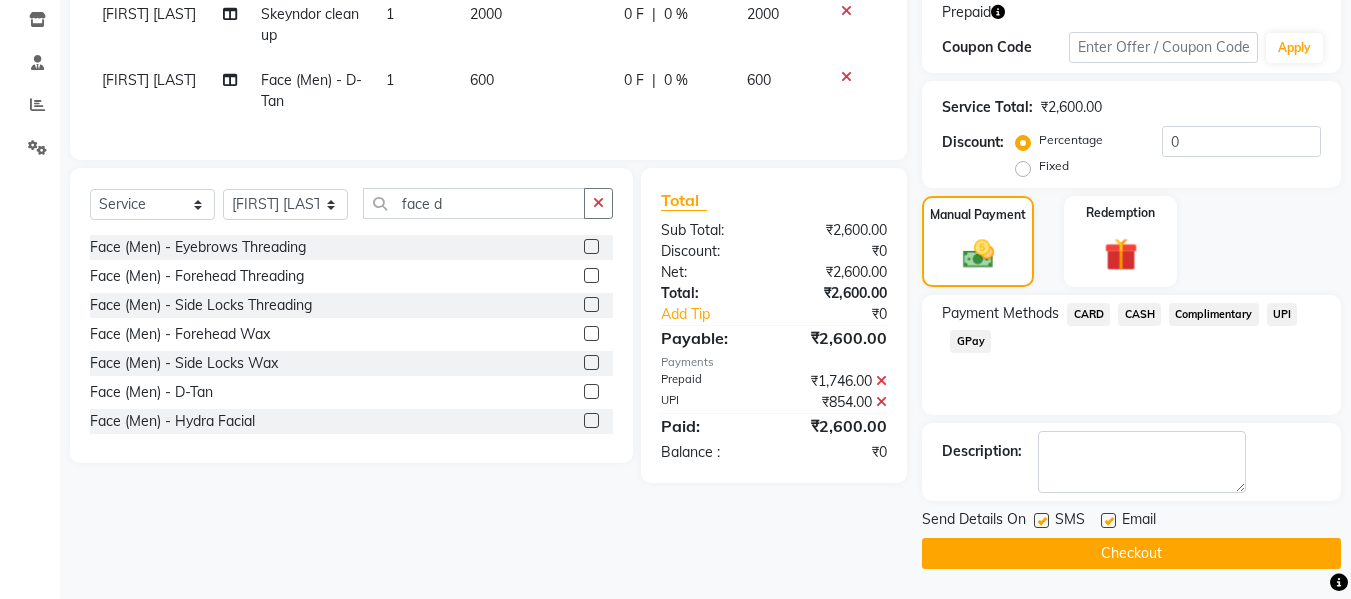scroll, scrollTop: 338, scrollLeft: 0, axis: vertical 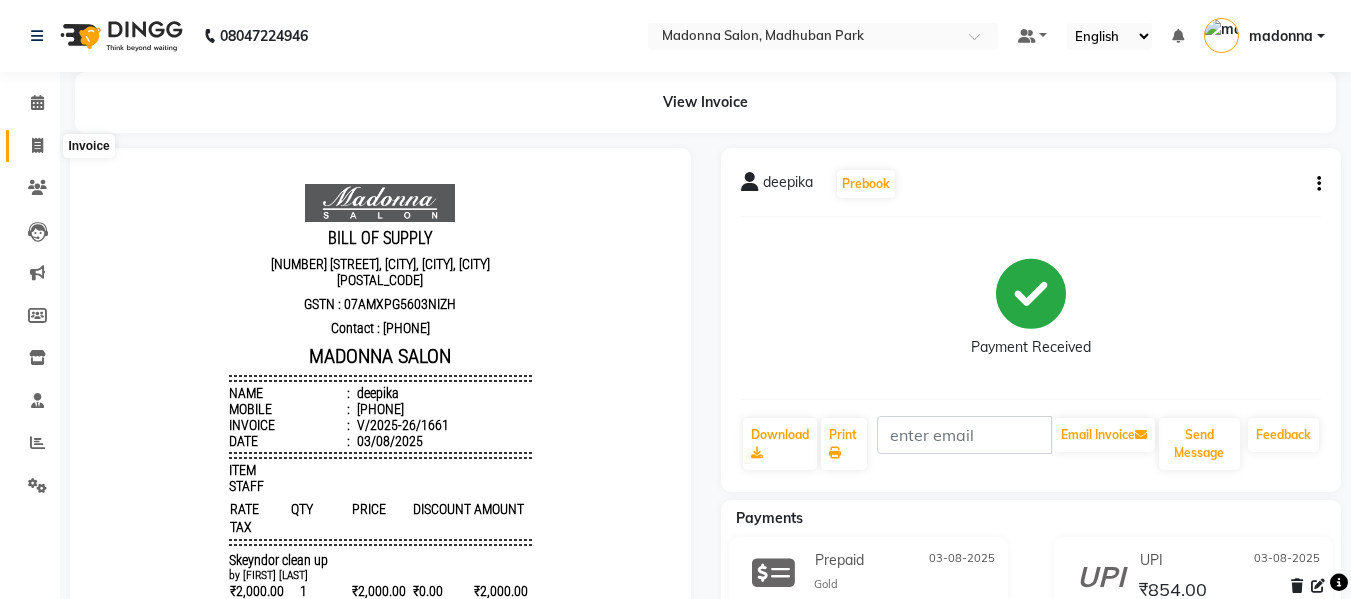 click 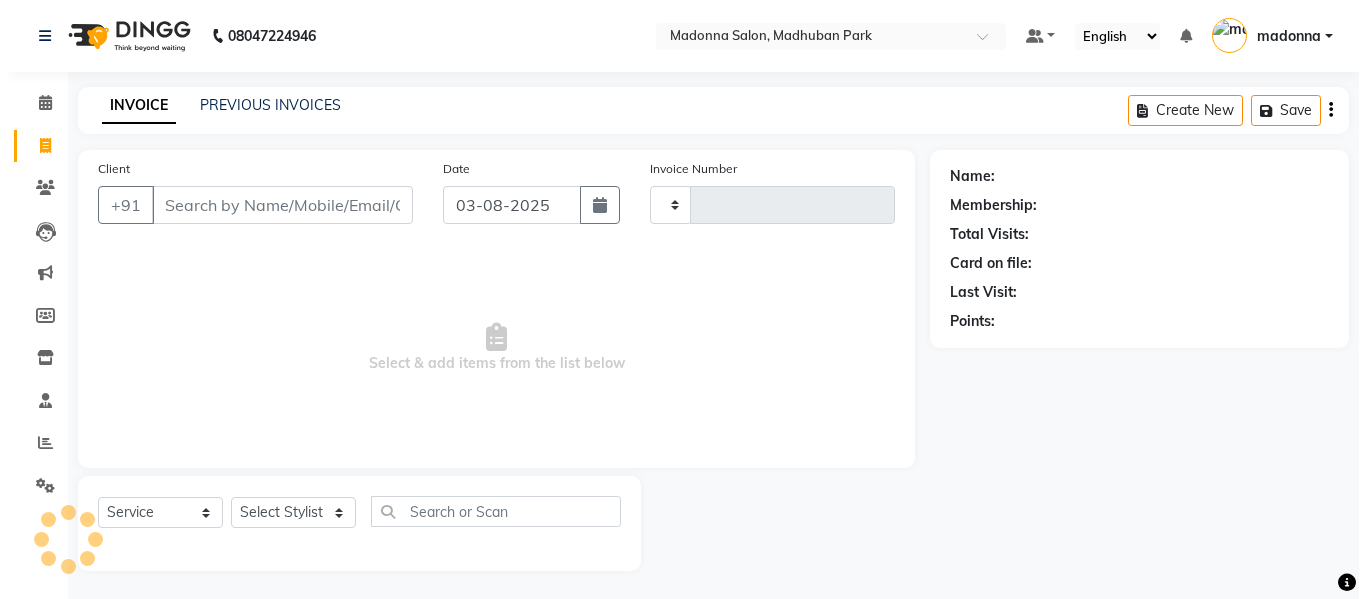 scroll, scrollTop: 2, scrollLeft: 0, axis: vertical 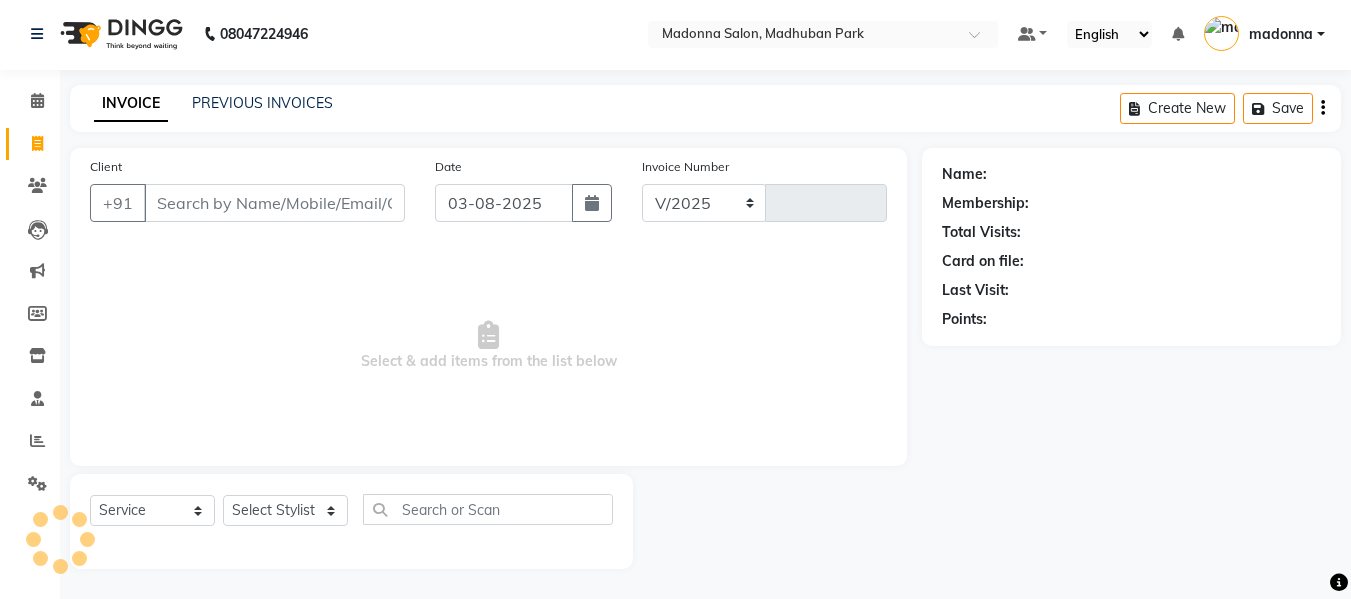 select on "6469" 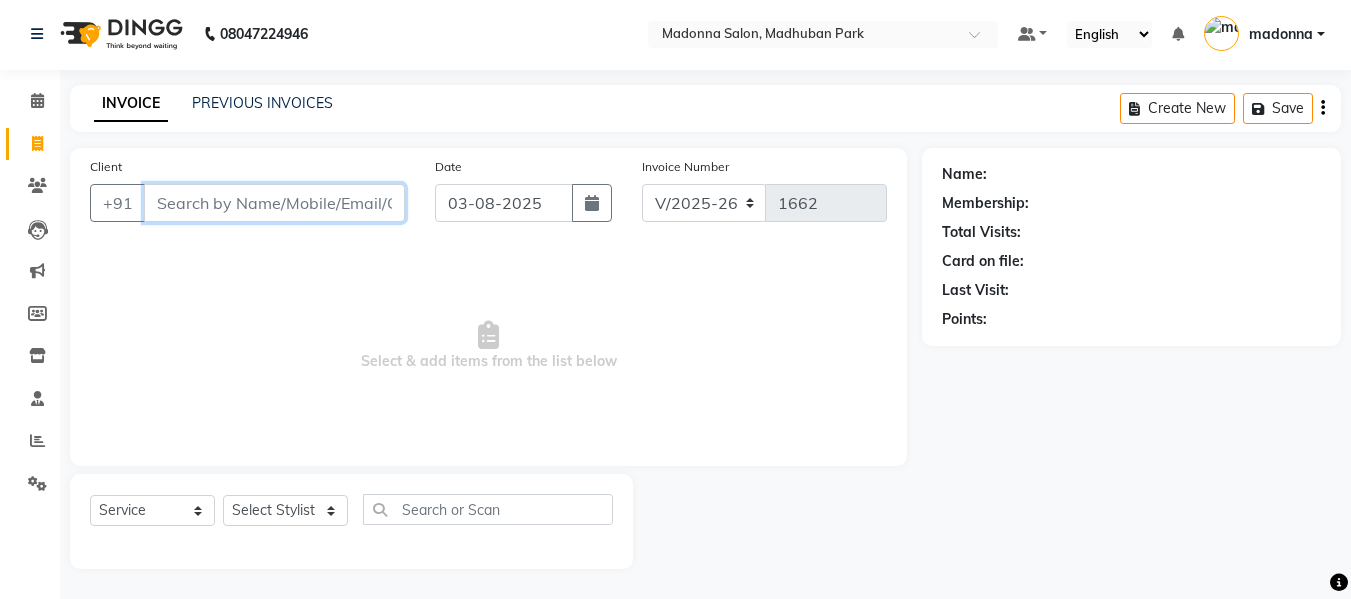 click on "Client" at bounding box center (274, 203) 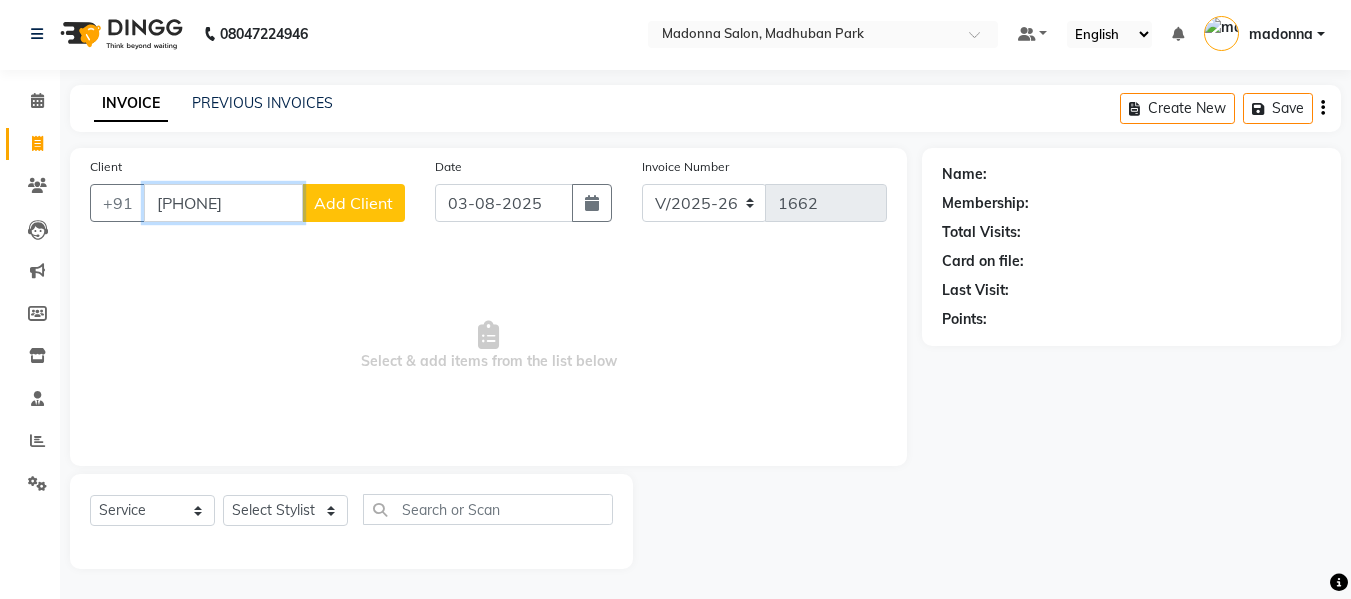 type on "[PHONE]" 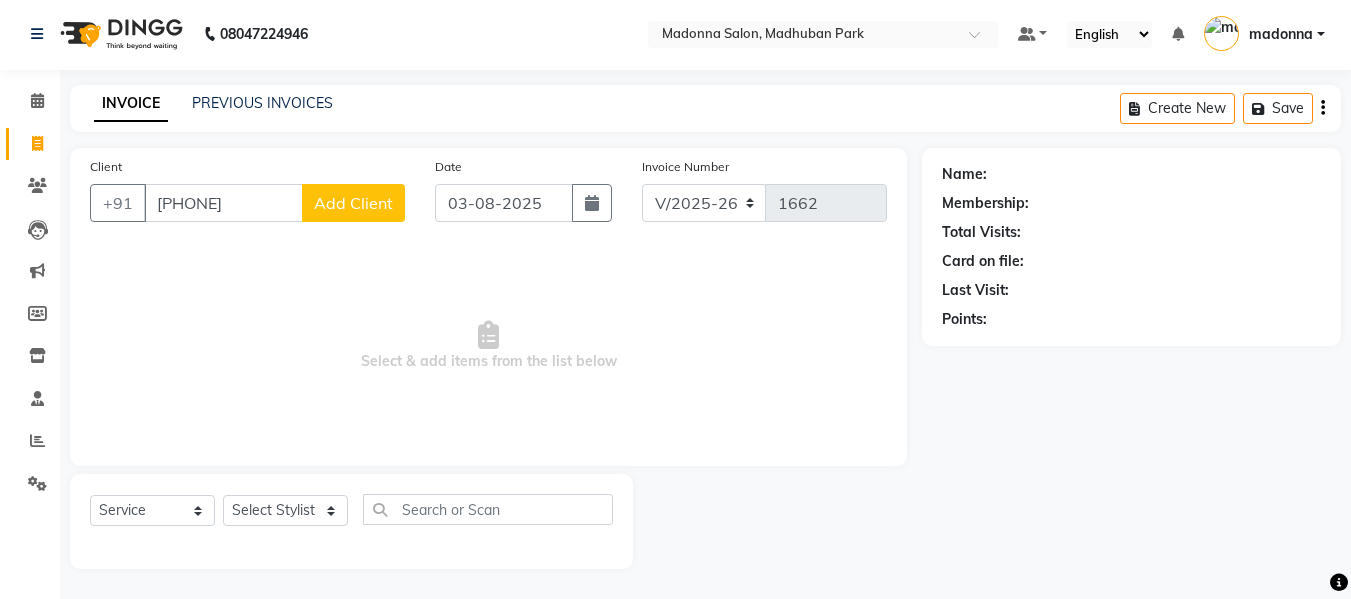 click on "Add Client" 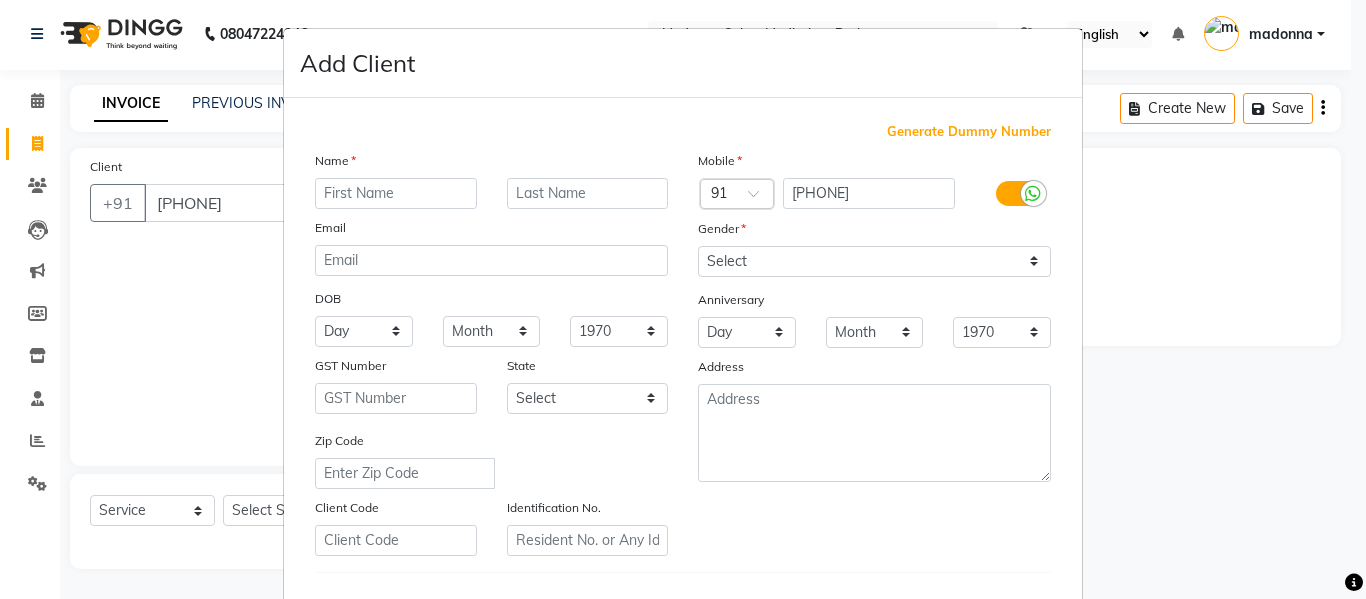 click at bounding box center [396, 193] 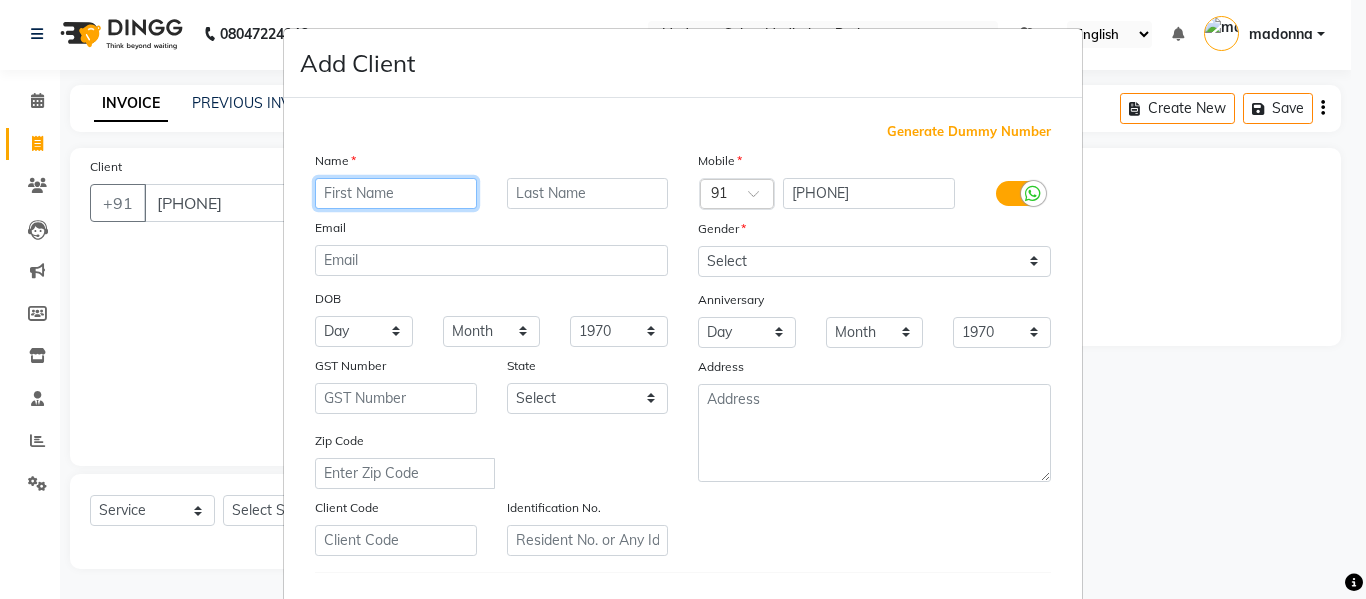 click at bounding box center [396, 193] 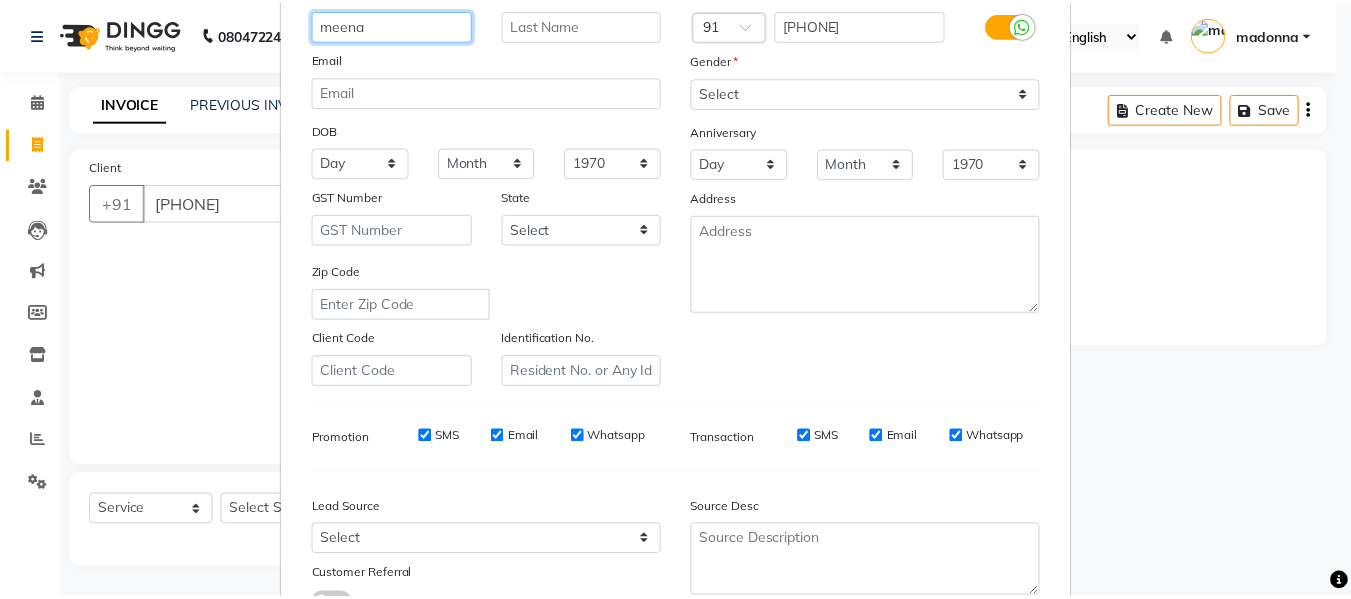scroll, scrollTop: 324, scrollLeft: 0, axis: vertical 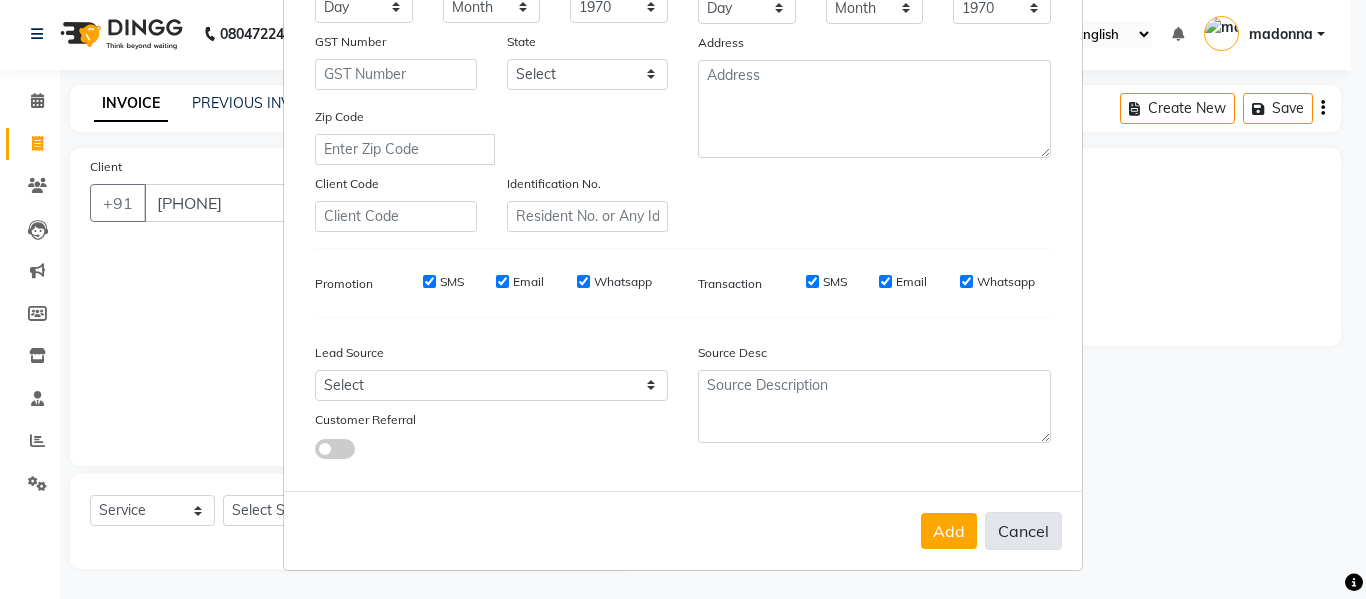 type on "meena" 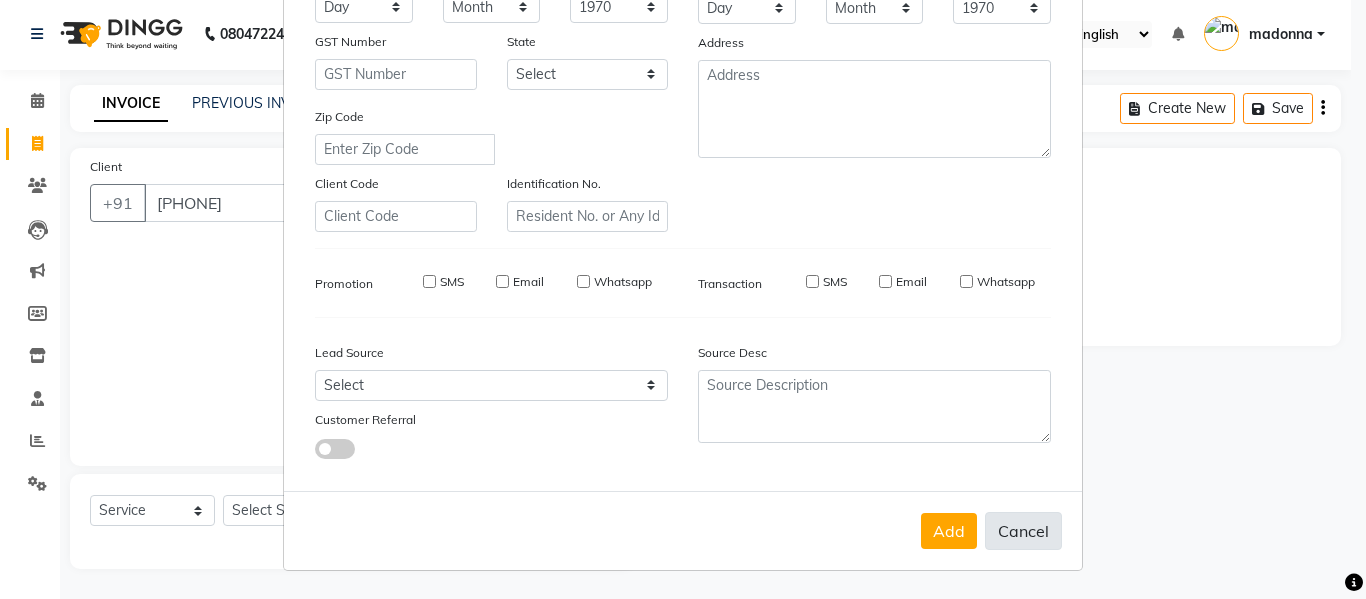 type 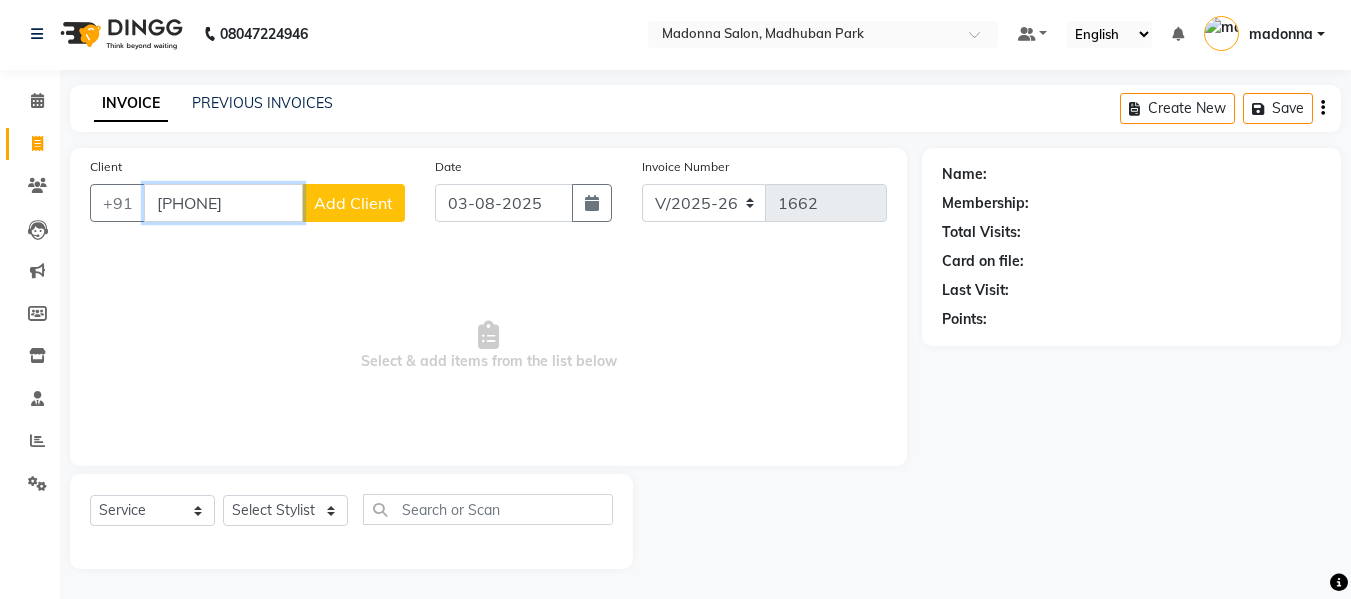click on "[PHONE]" at bounding box center (223, 203) 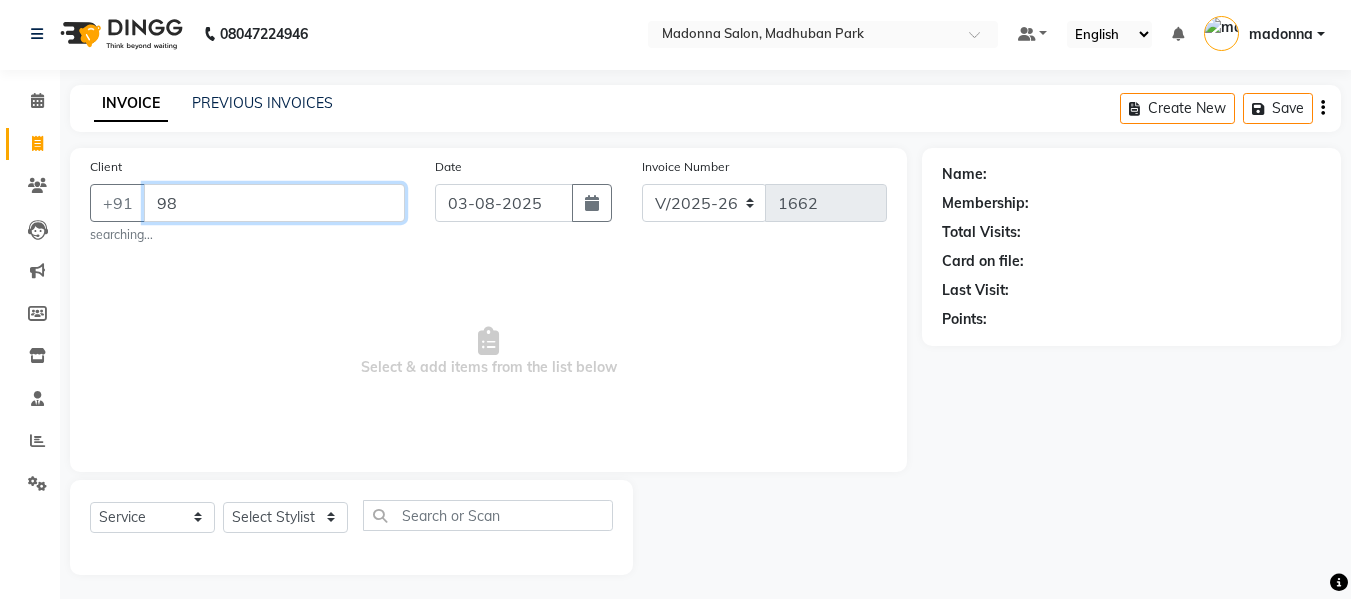 type on "9" 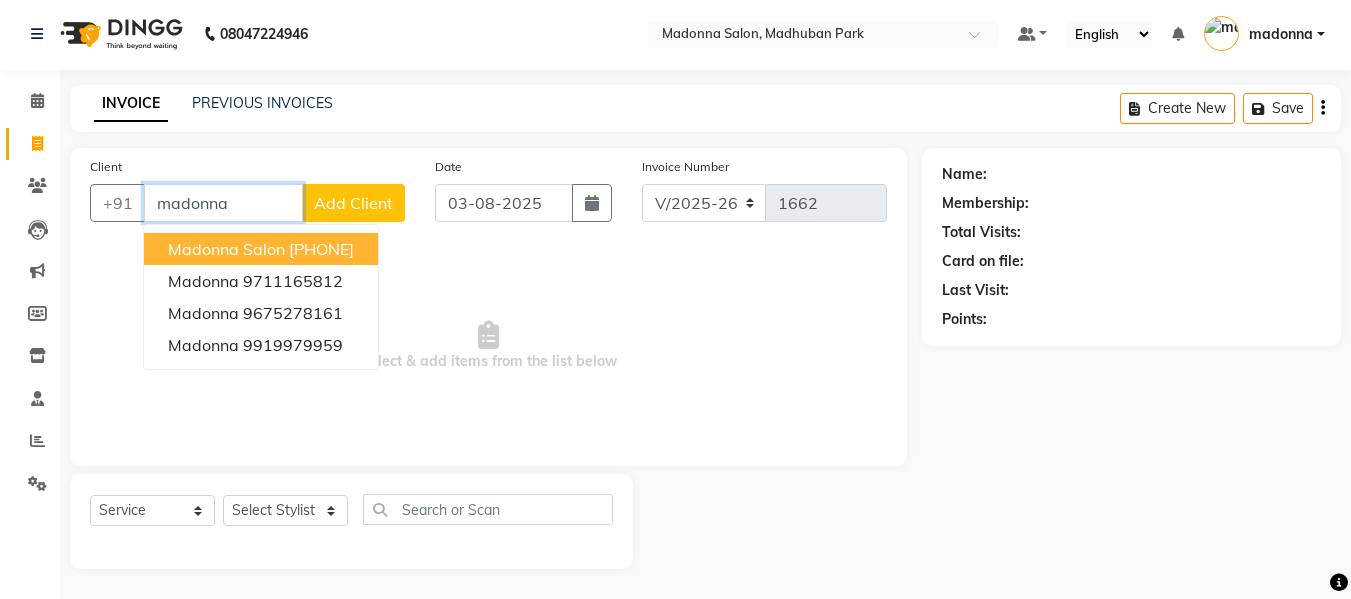 click on "[PHONE]" at bounding box center [321, 249] 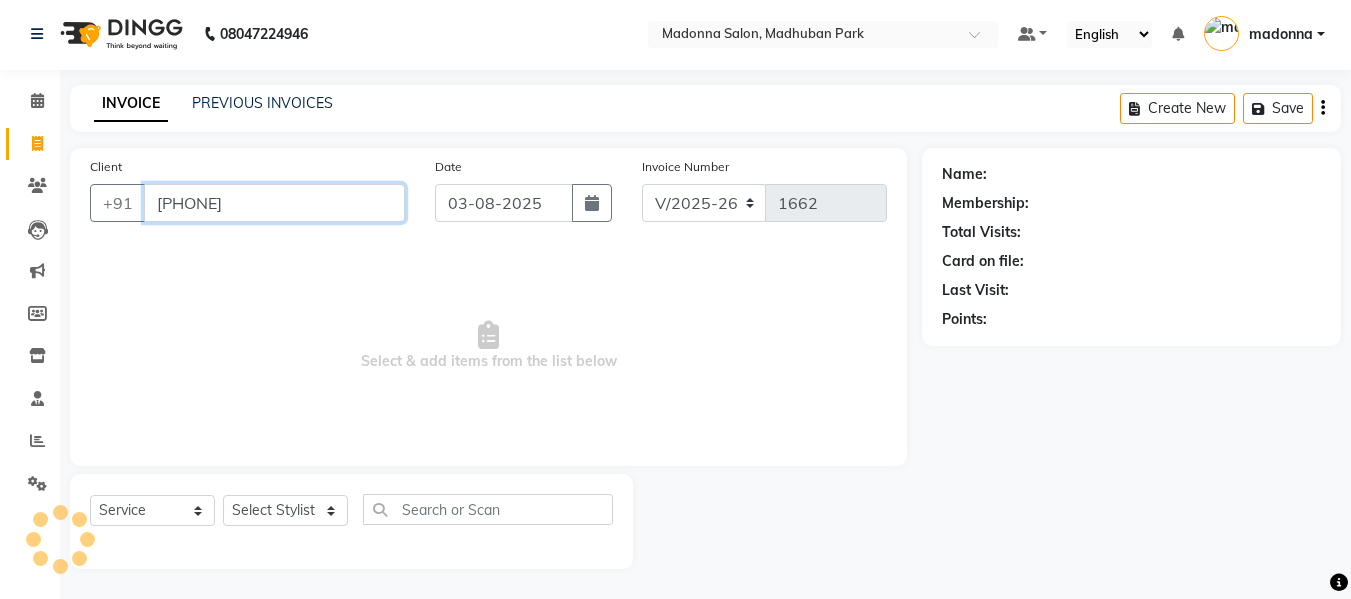 type on "[PHONE]" 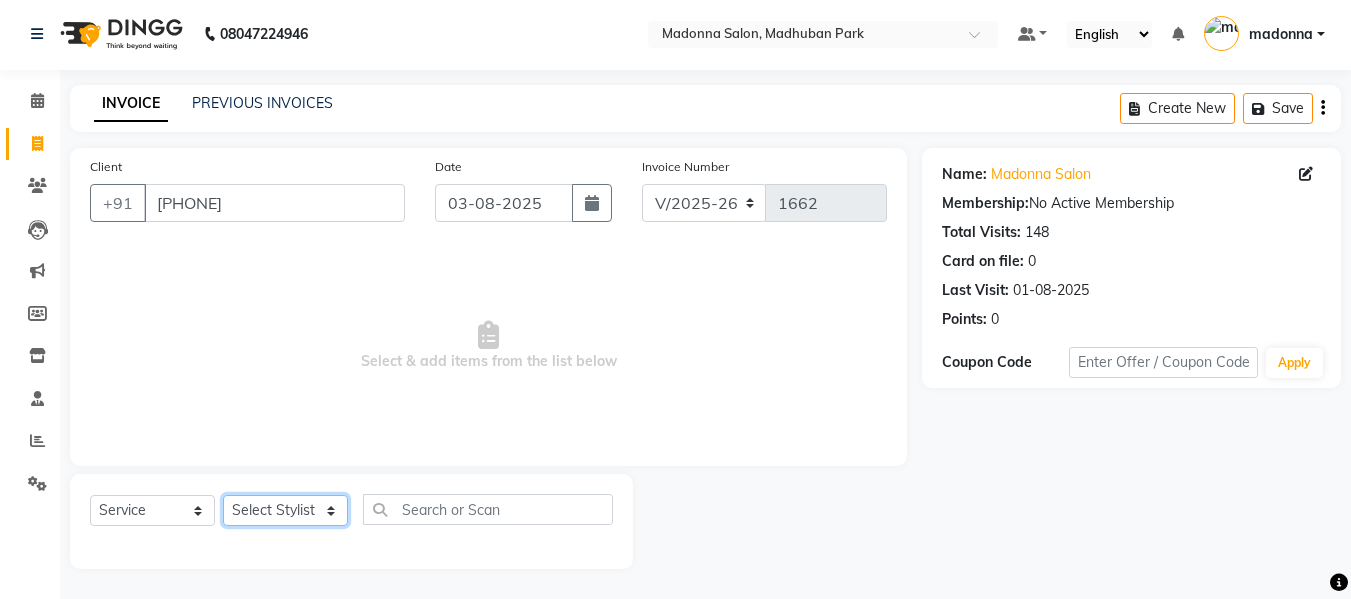 click on "Select Stylist Afsar salmani Amjad Khan Armaan  Dipika fardeen Kajal Tyagi Kirti Rajput madonna Nikhil Prince Rizwan Samaksh Shahnawaz Shoib Ahmad  Twinkle Gupta" 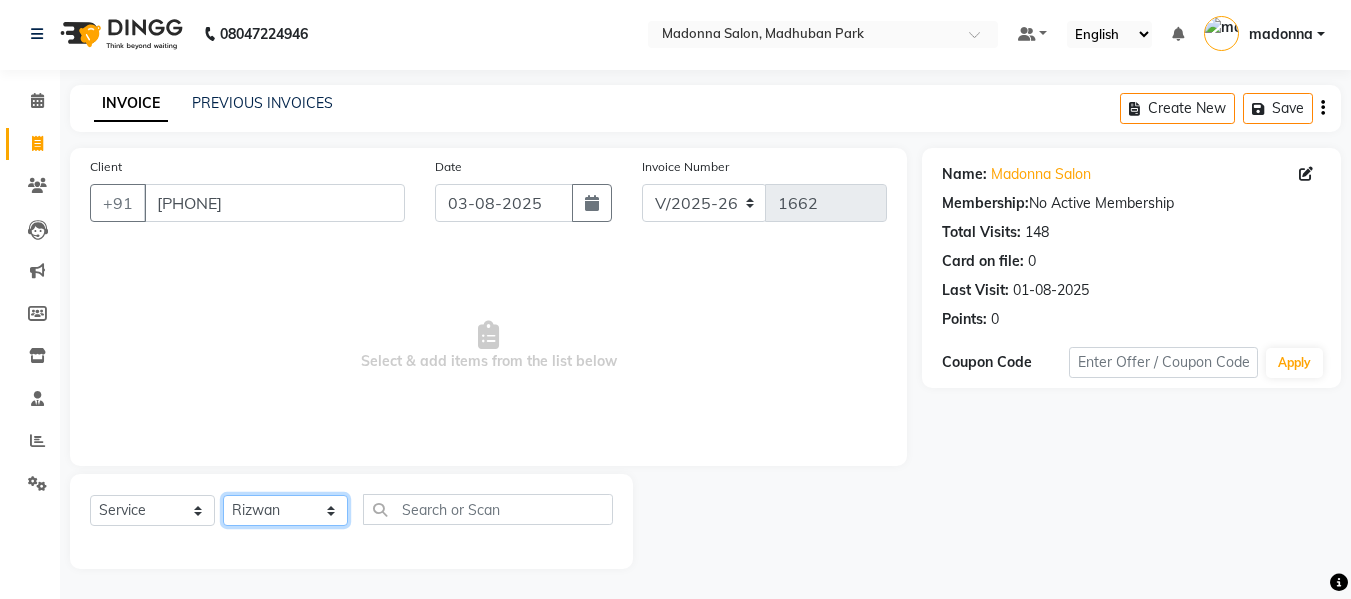 click on "Select Stylist Afsar salmani Amjad Khan Armaan  Dipika fardeen Kajal Tyagi Kirti Rajput madonna Nikhil Prince Rizwan Samaksh Shahnawaz Shoib Ahmad  Twinkle Gupta" 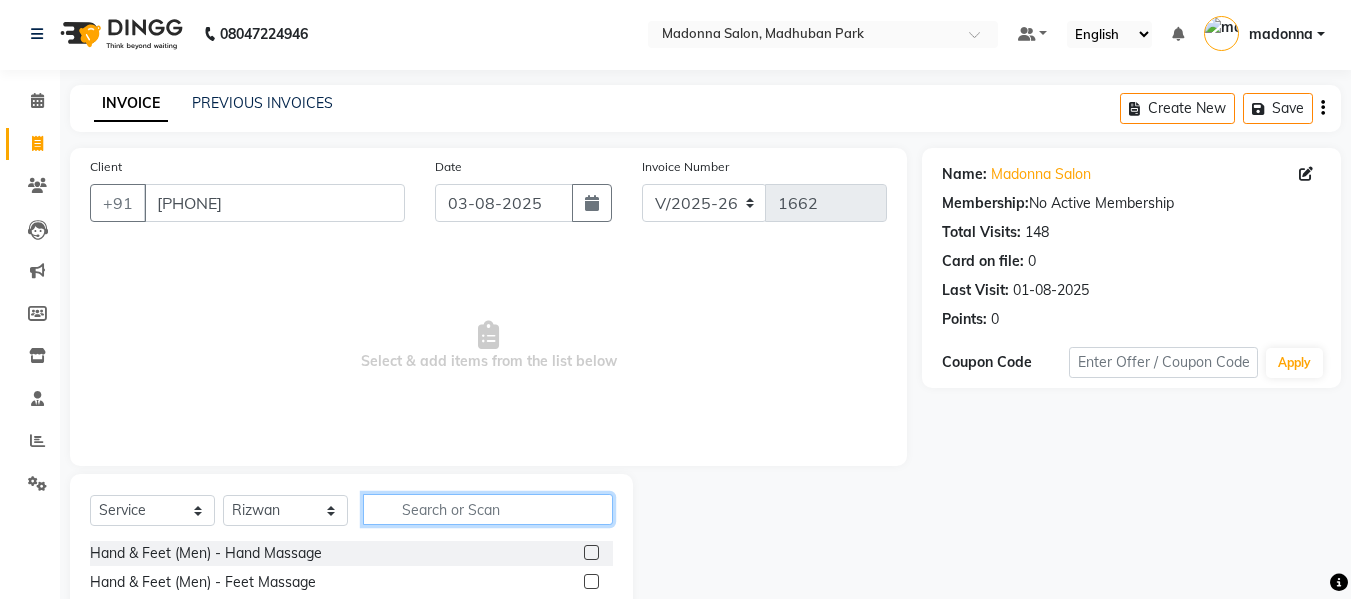 click 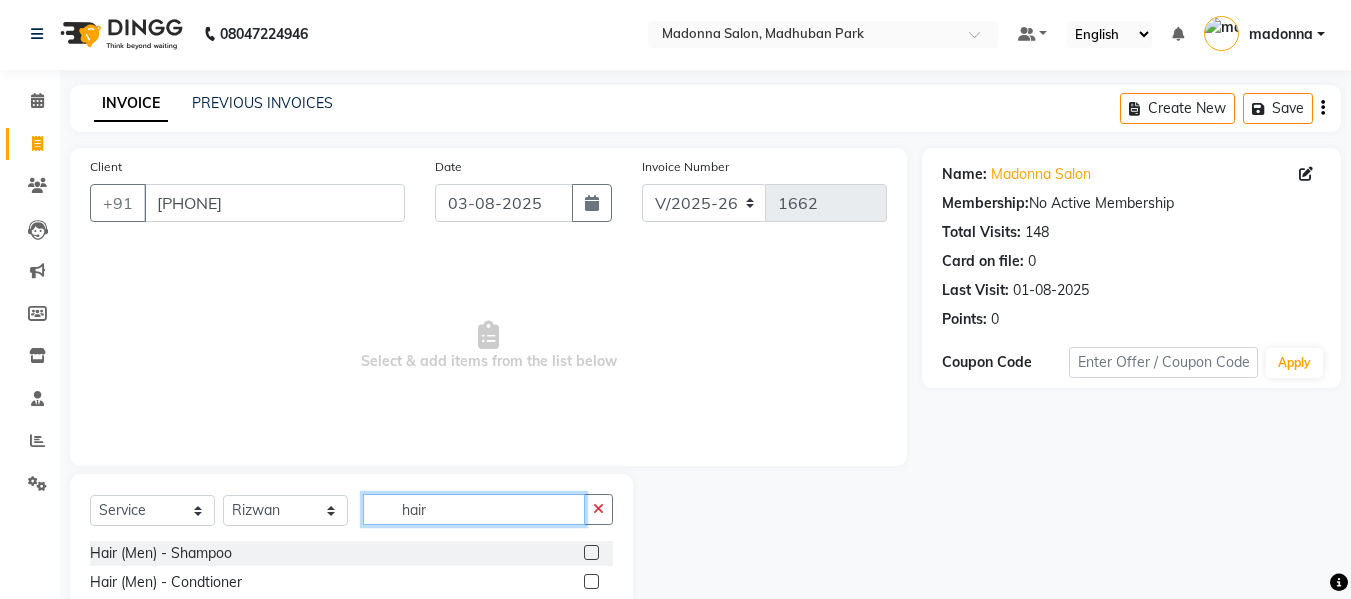 type on "hair" 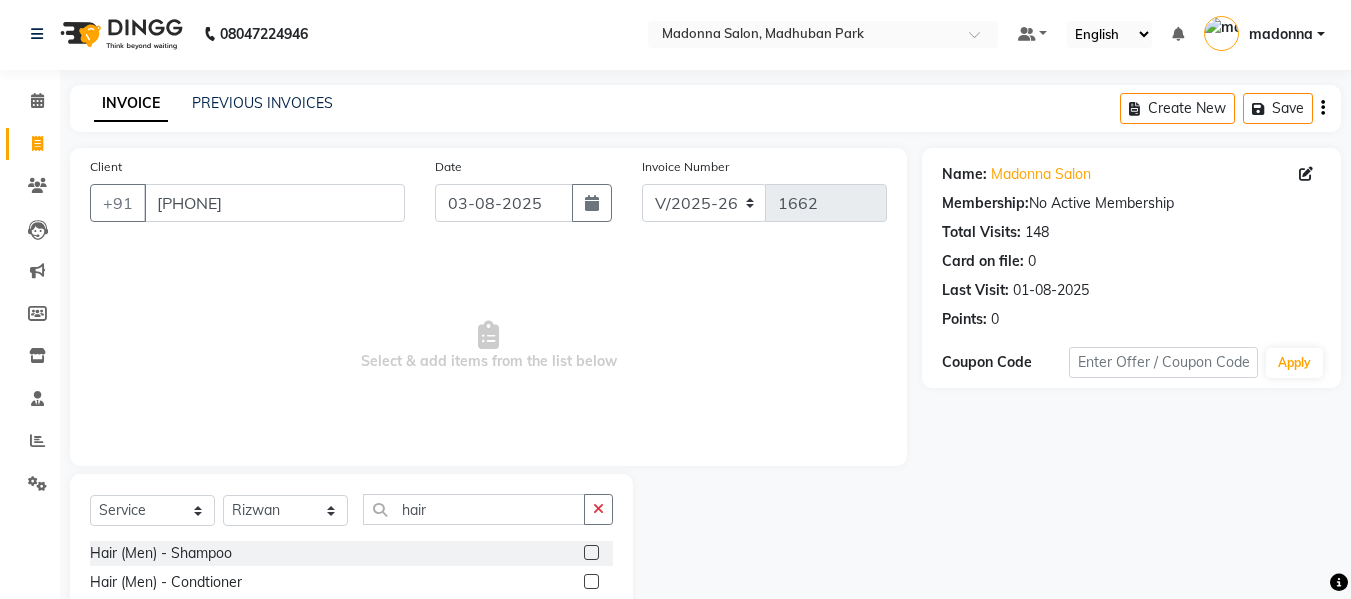 click 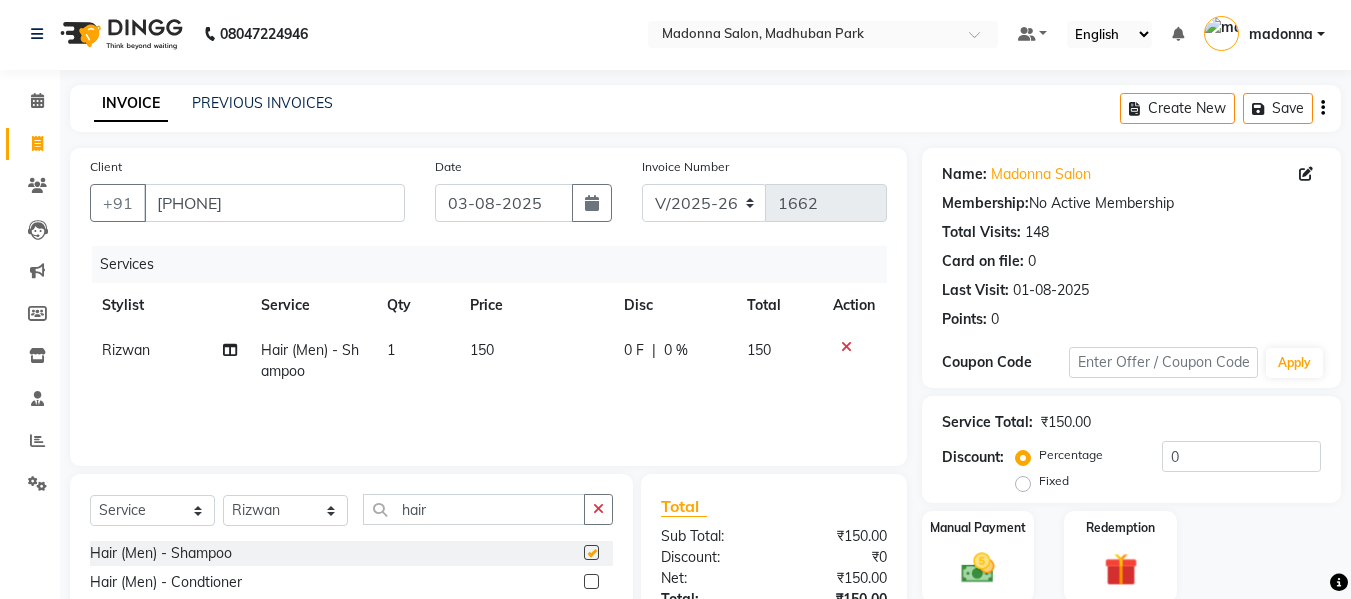 checkbox on "false" 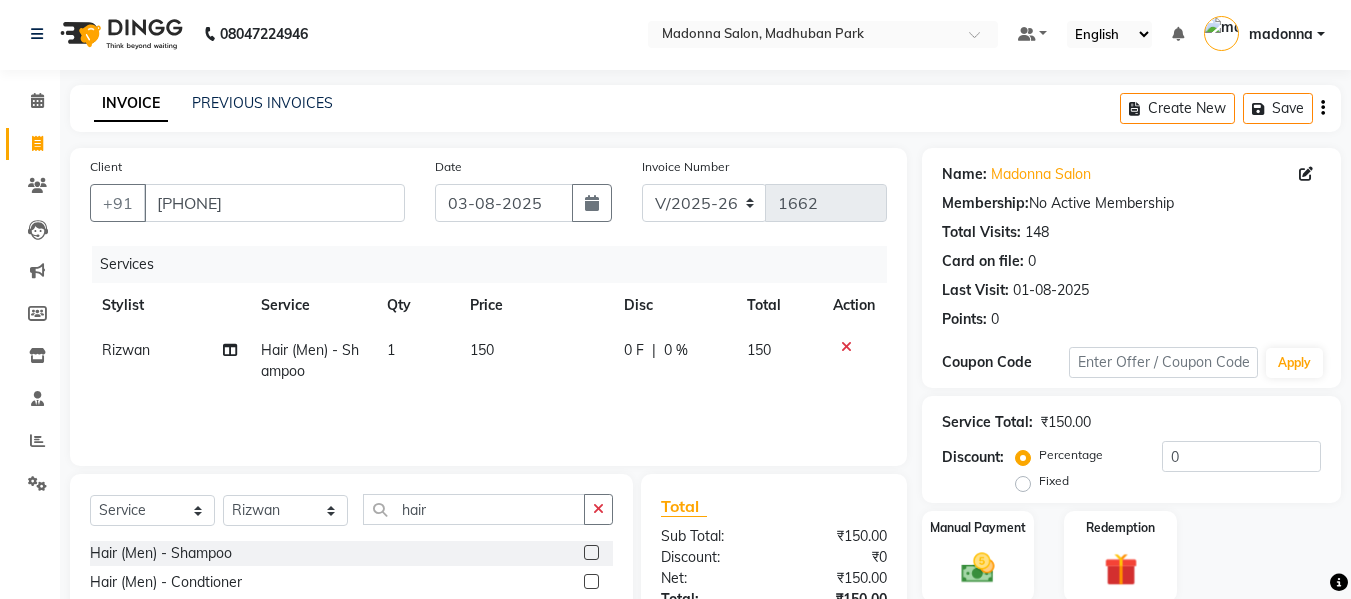 click 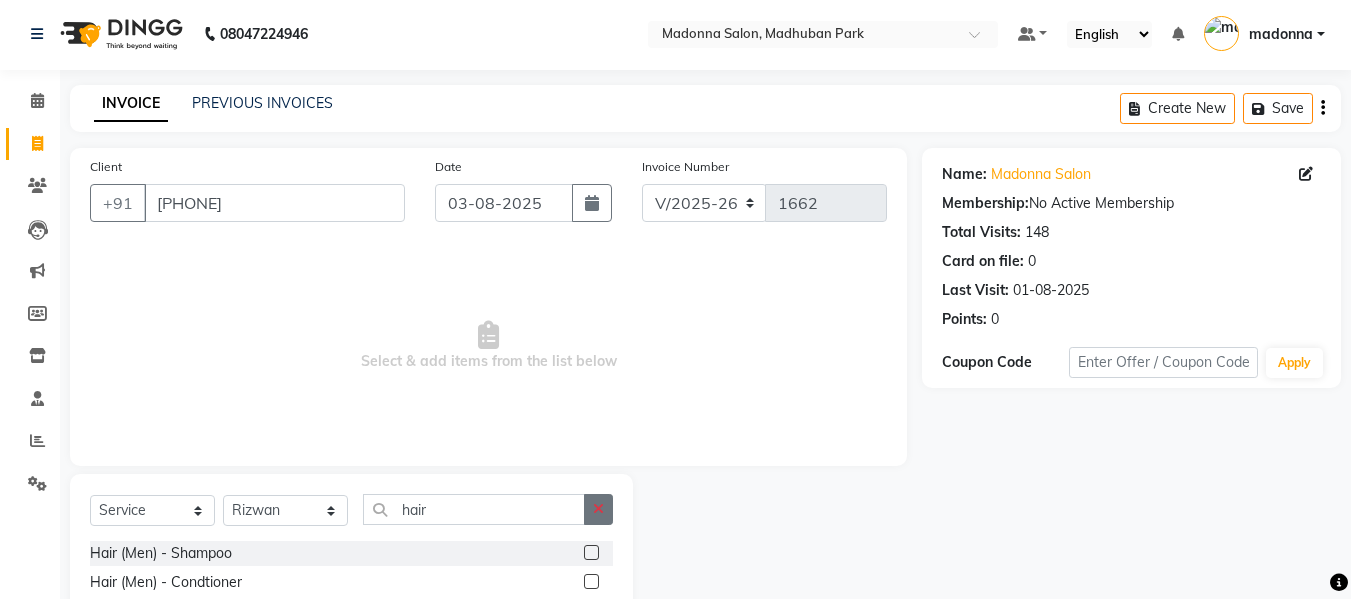 click 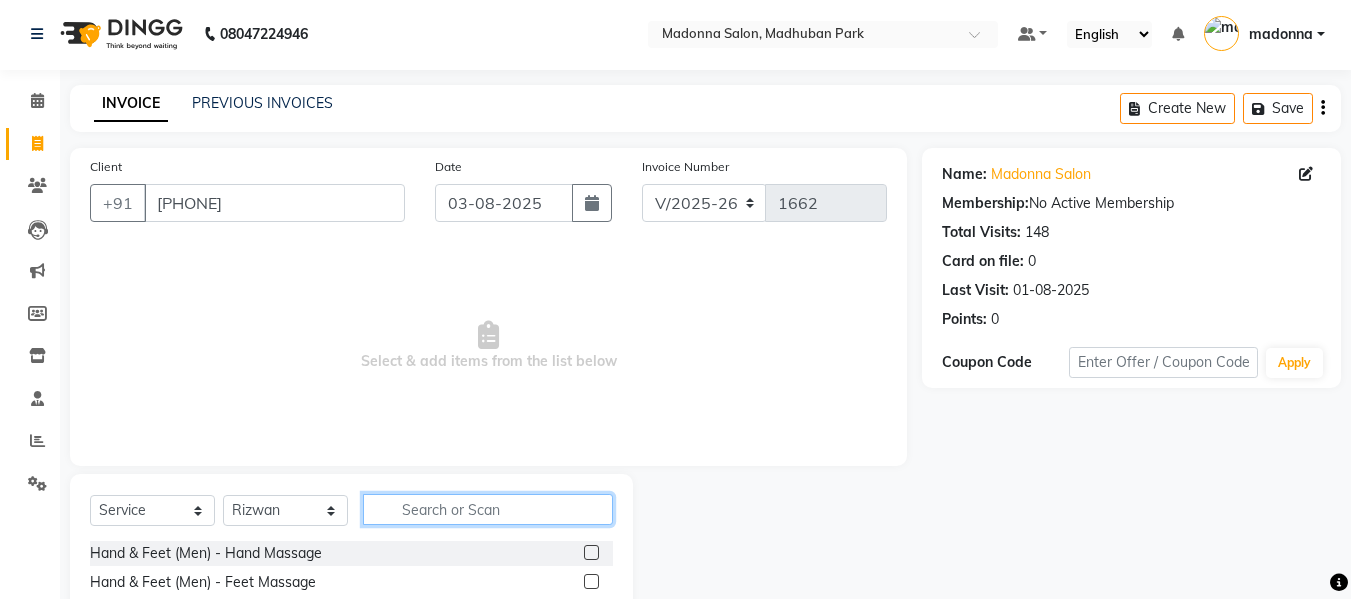 click 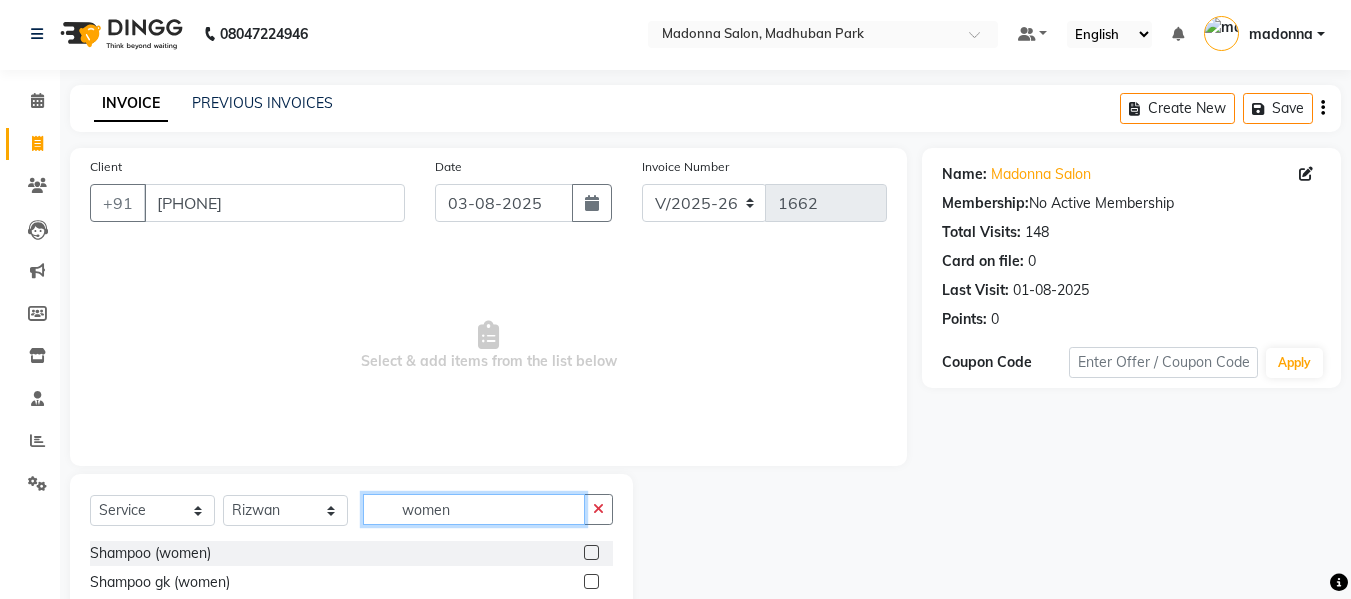 type on "women" 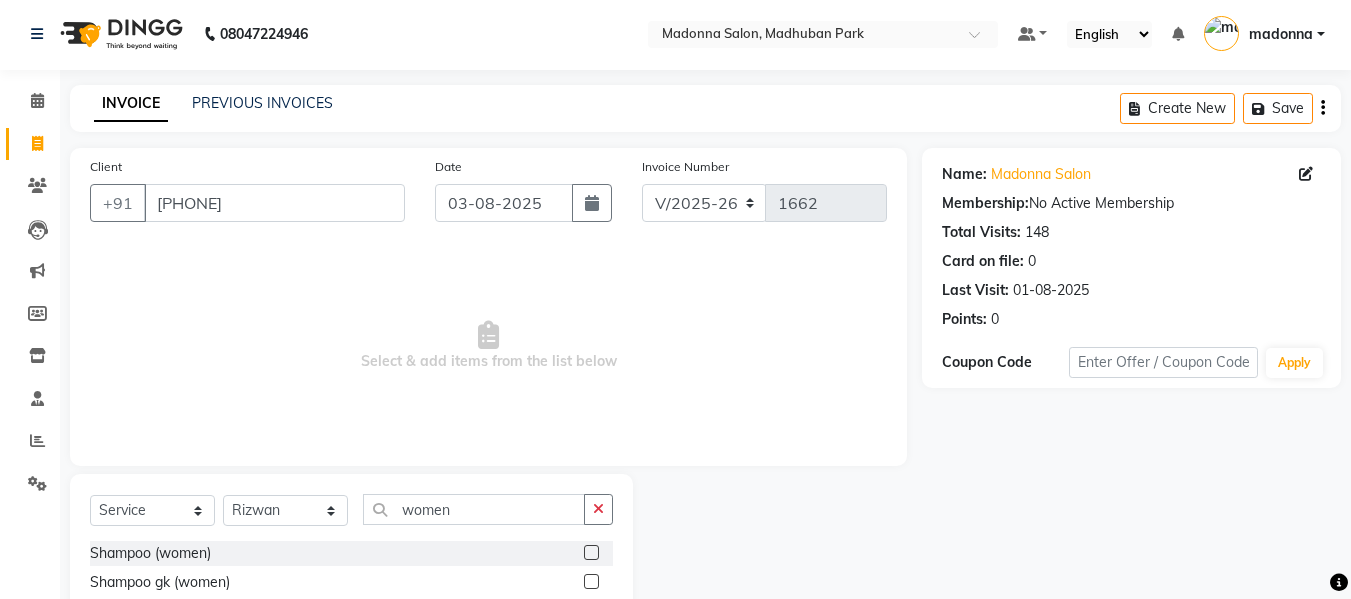 click 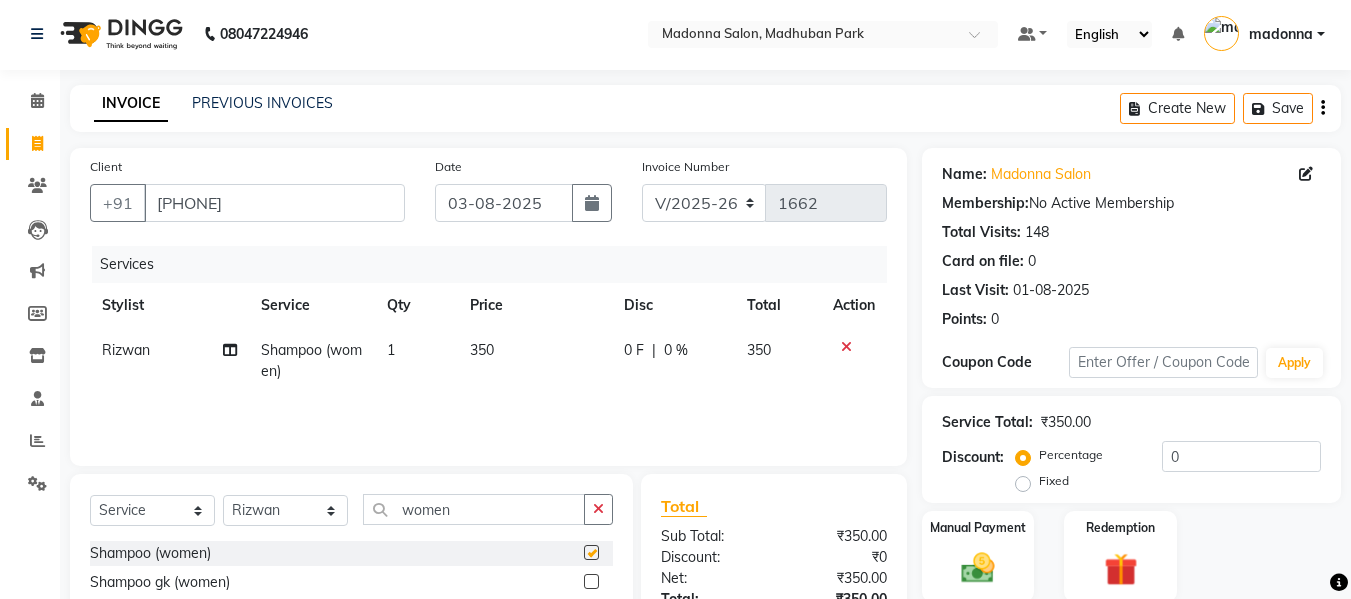 checkbox on "false" 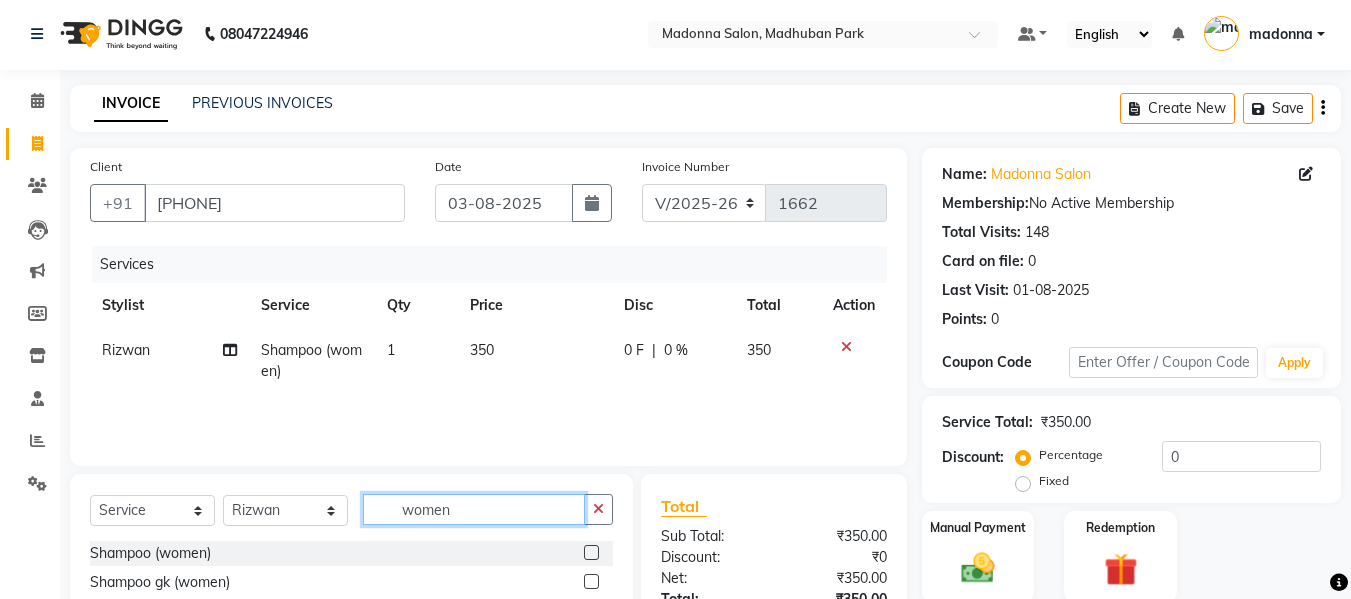 click on "women" 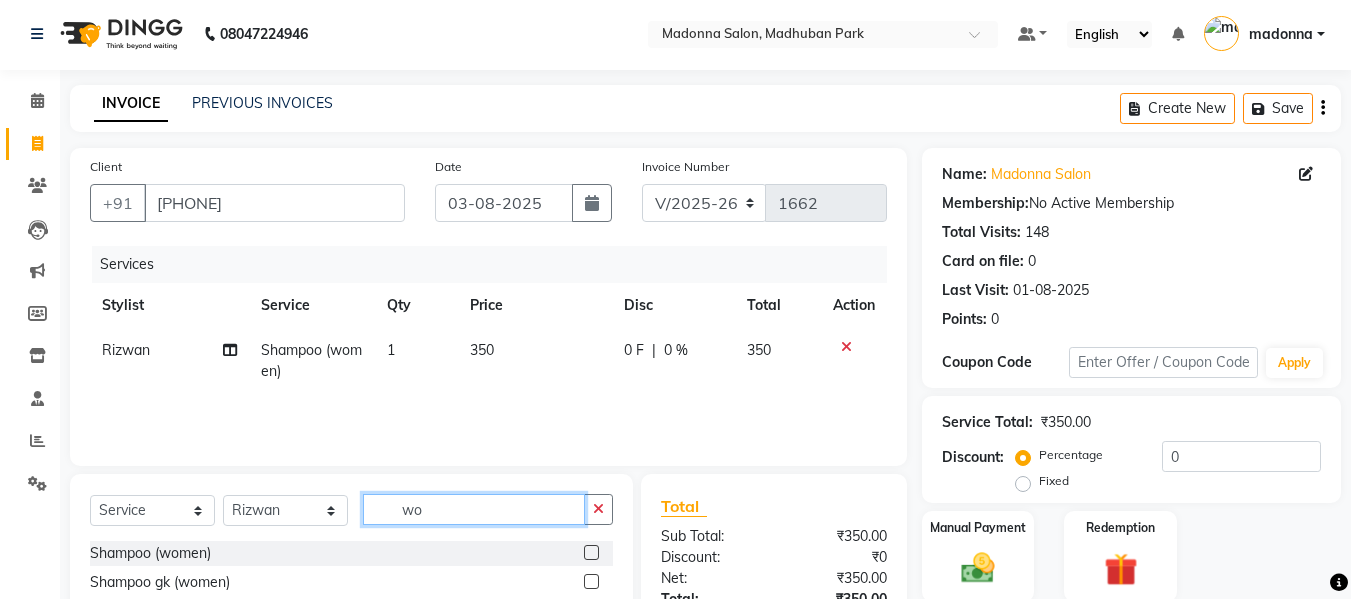 type on "w" 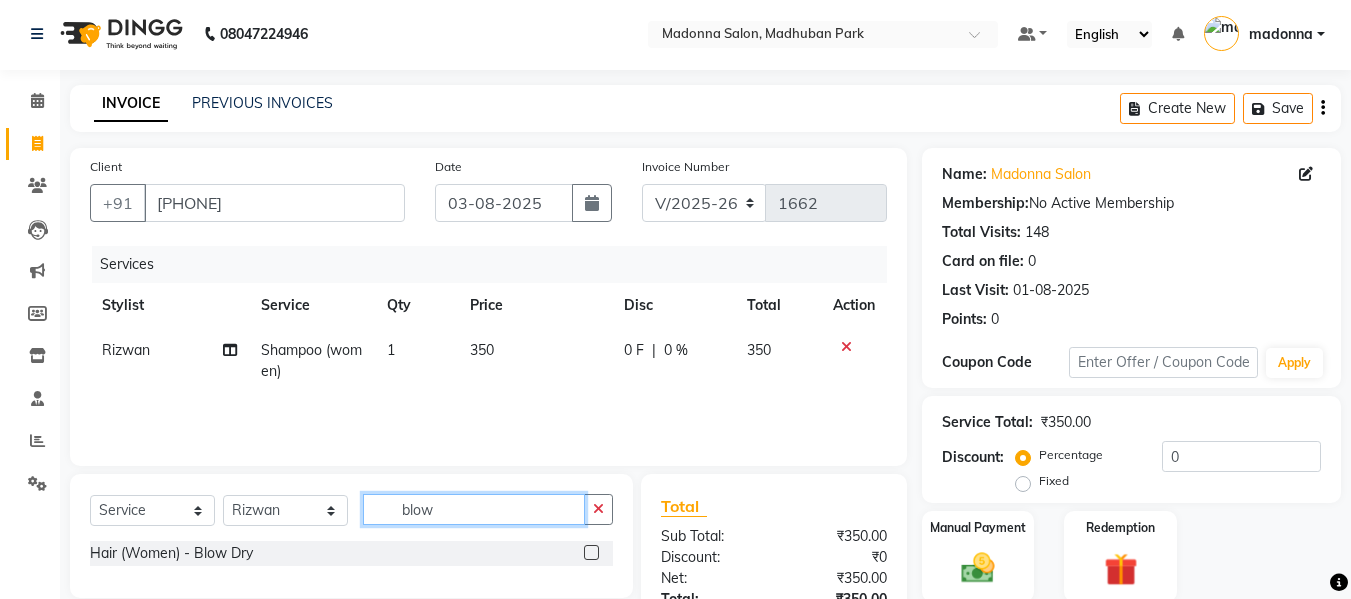 type on "blow" 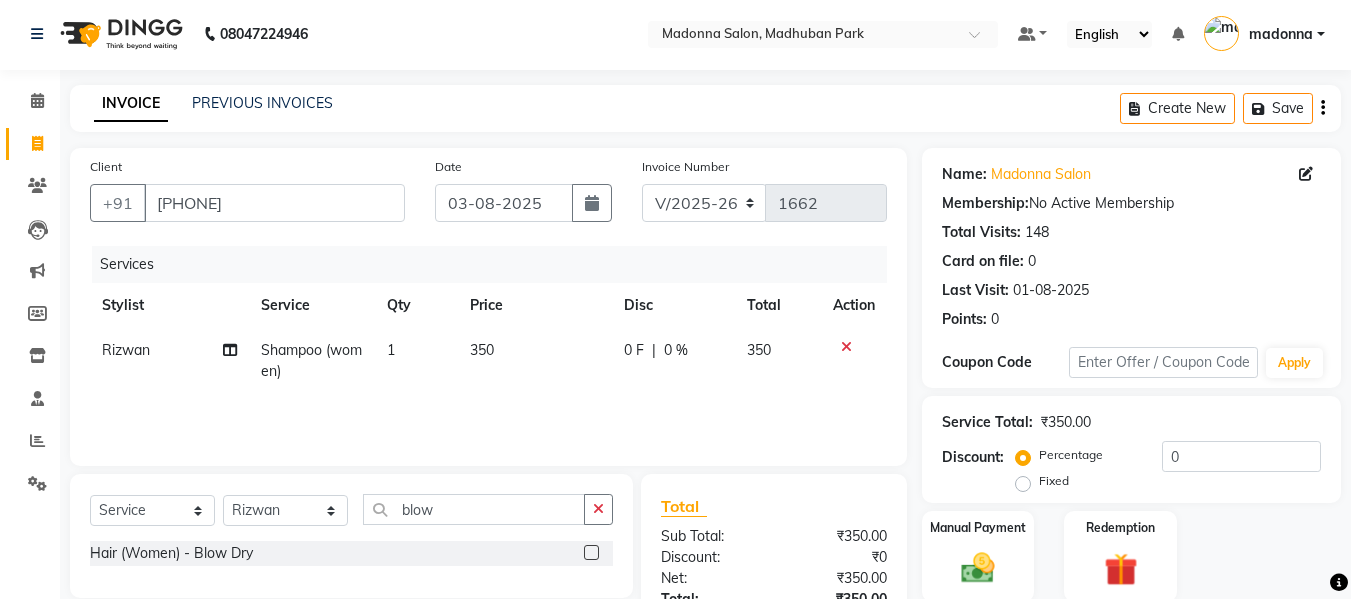 click 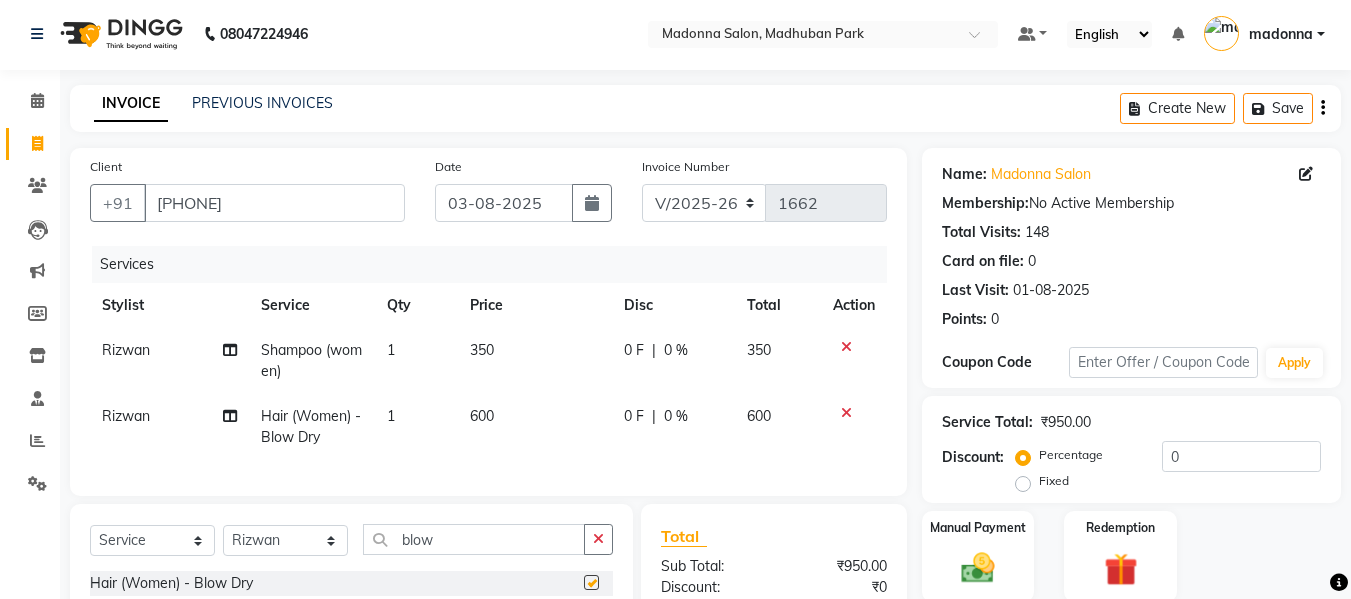 checkbox on "false" 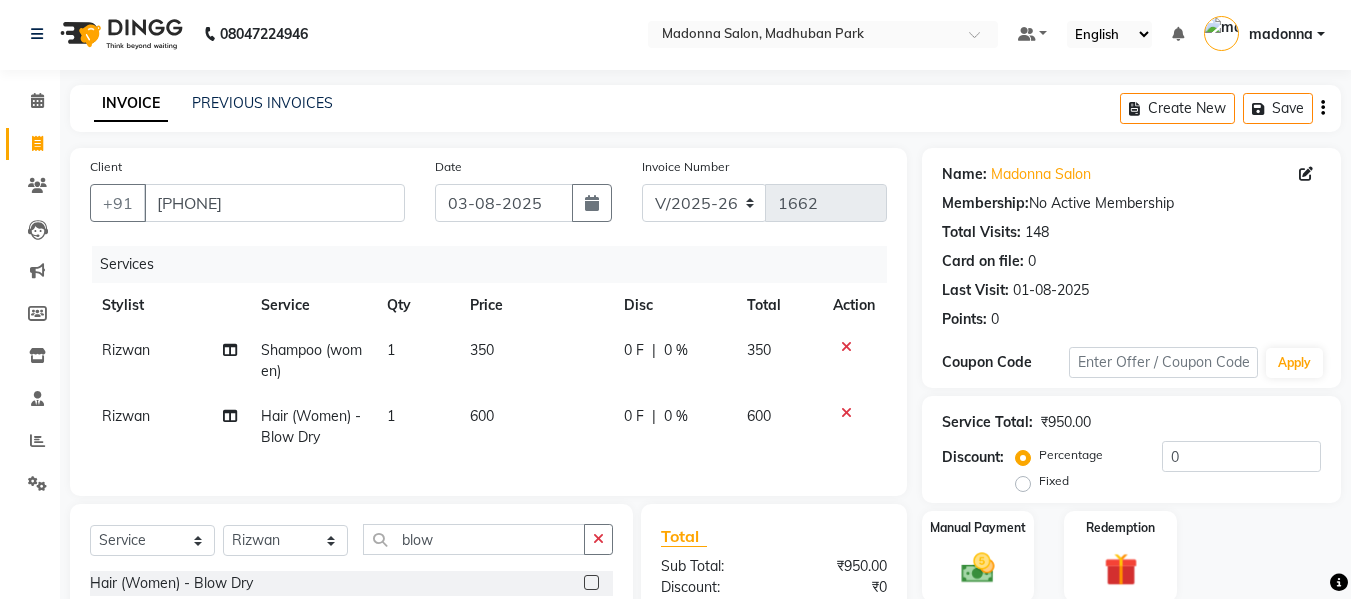scroll, scrollTop: 204, scrollLeft: 0, axis: vertical 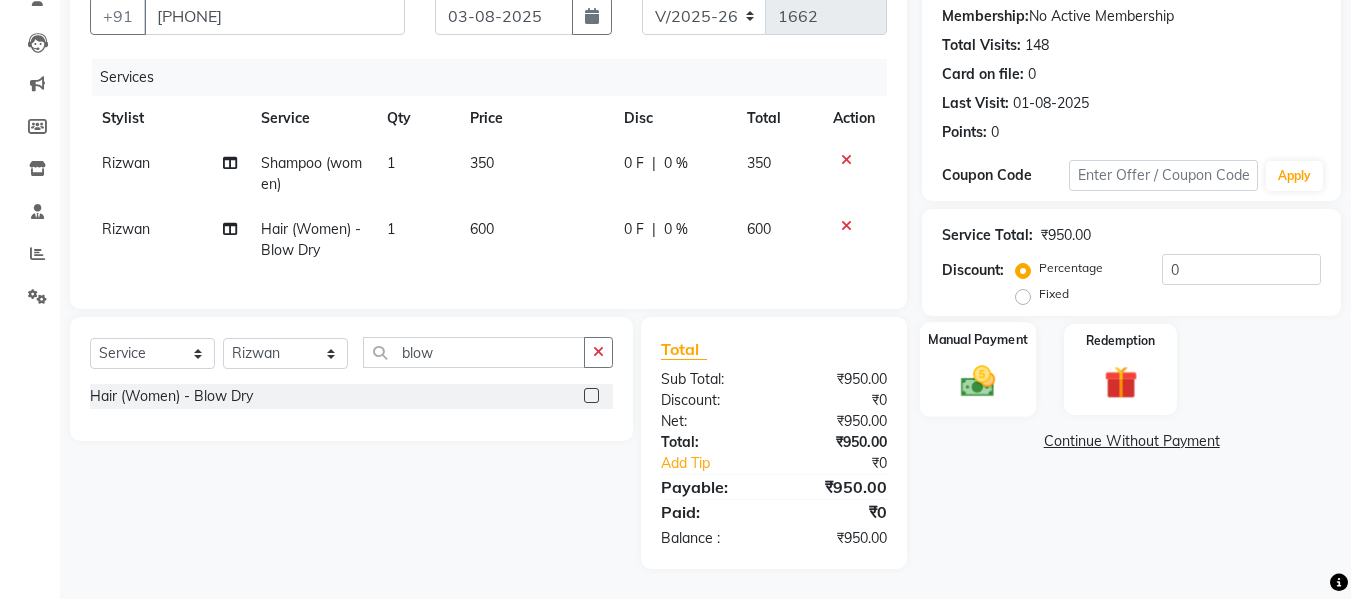 click 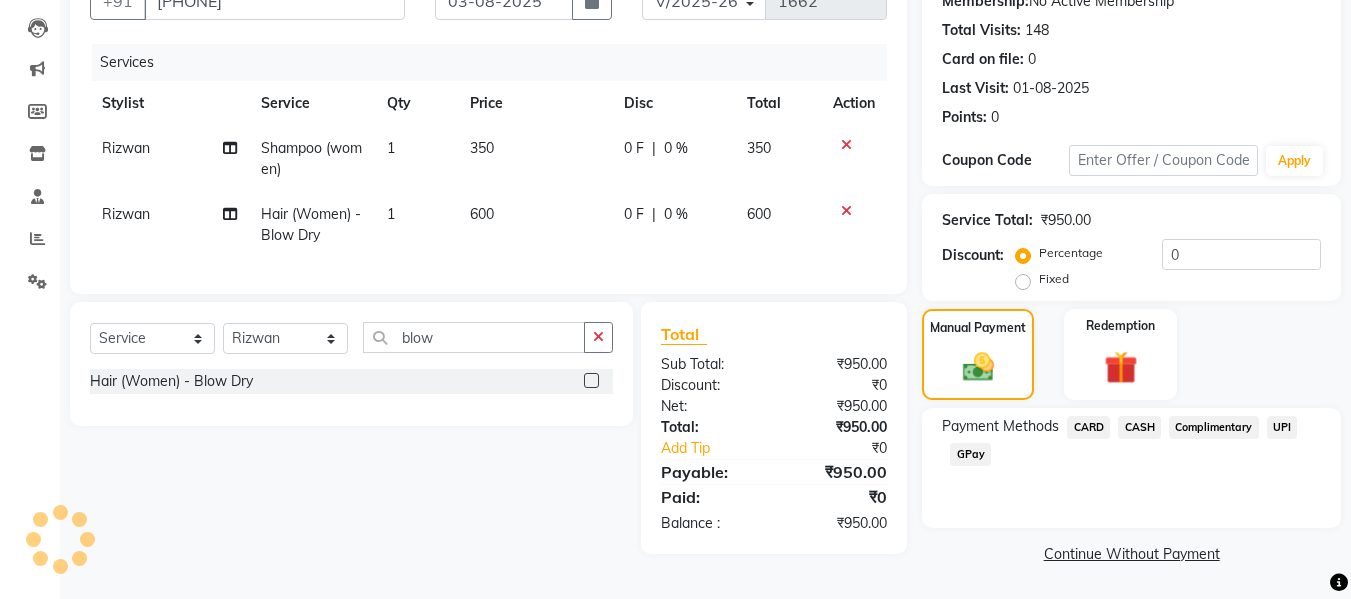 click on "CASH" 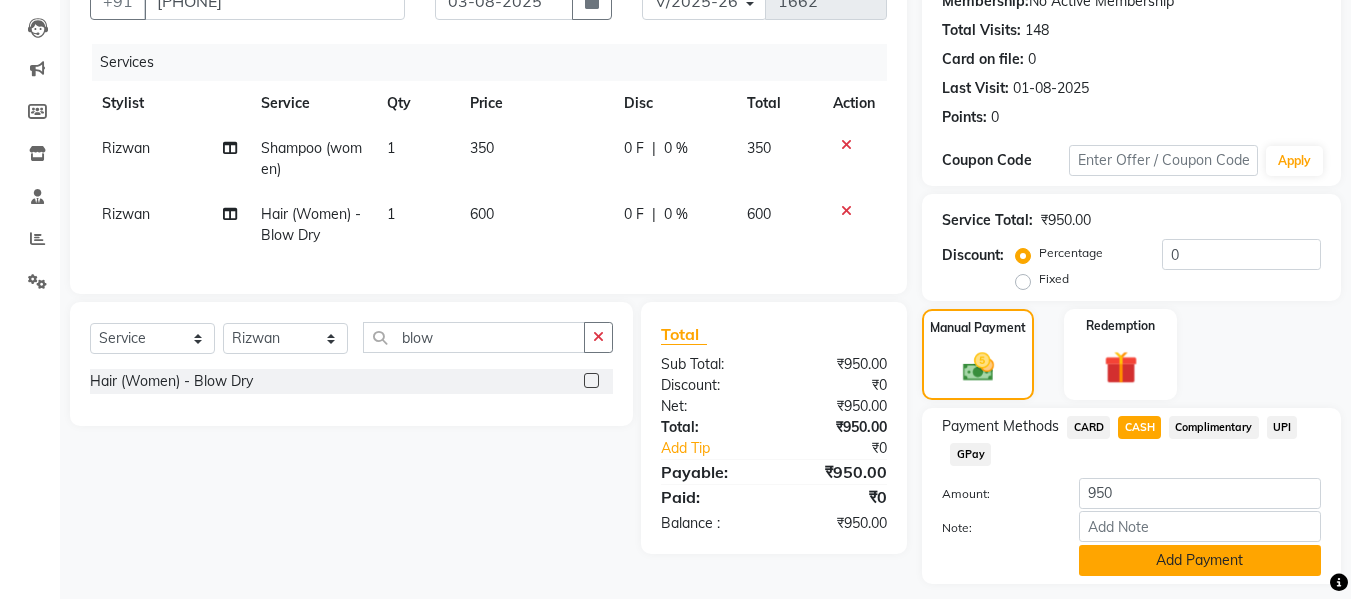 click on "Add Payment" 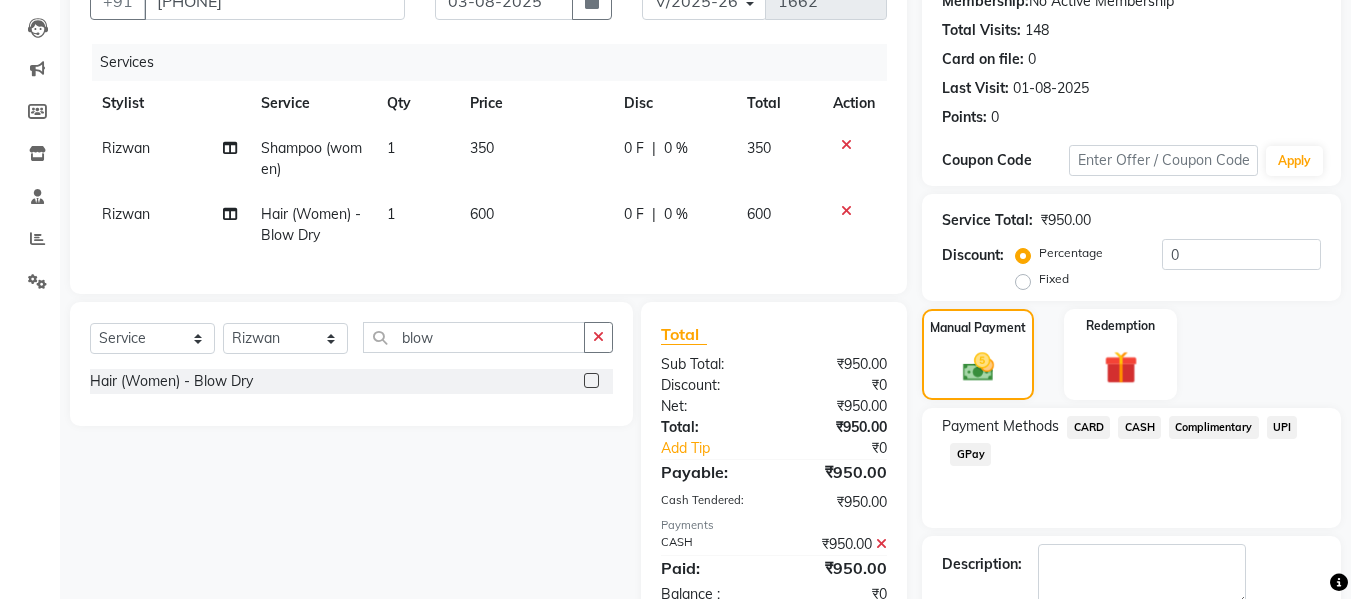 scroll, scrollTop: 317, scrollLeft: 0, axis: vertical 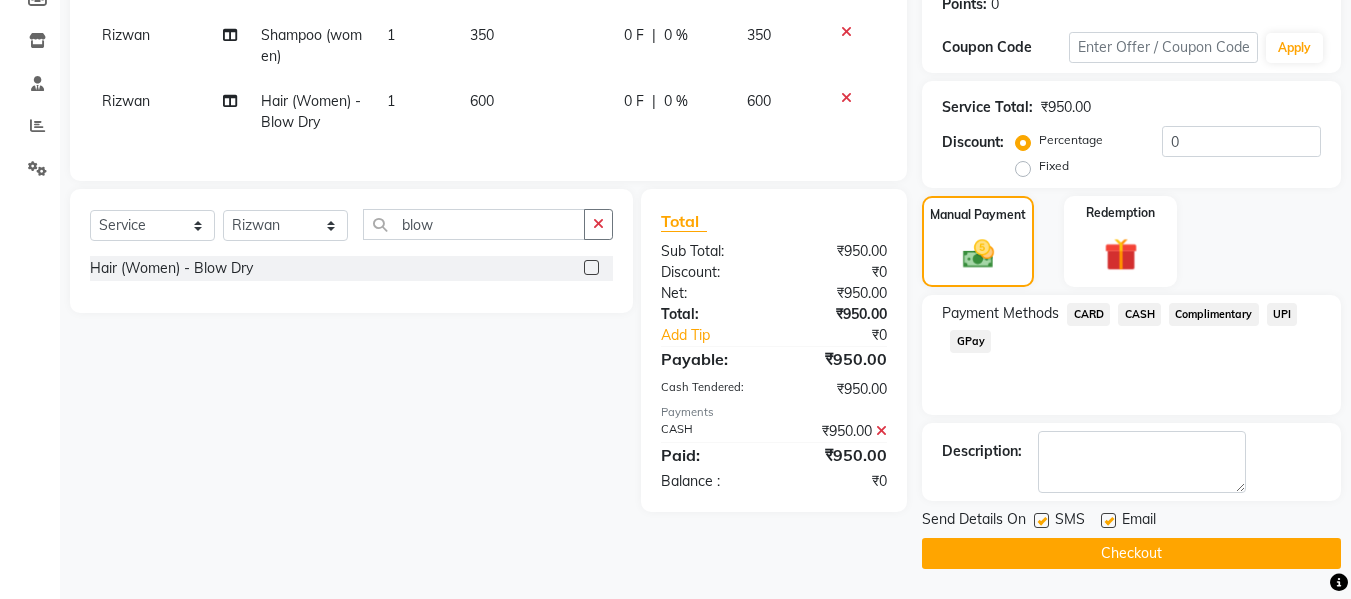 click on "Checkout" 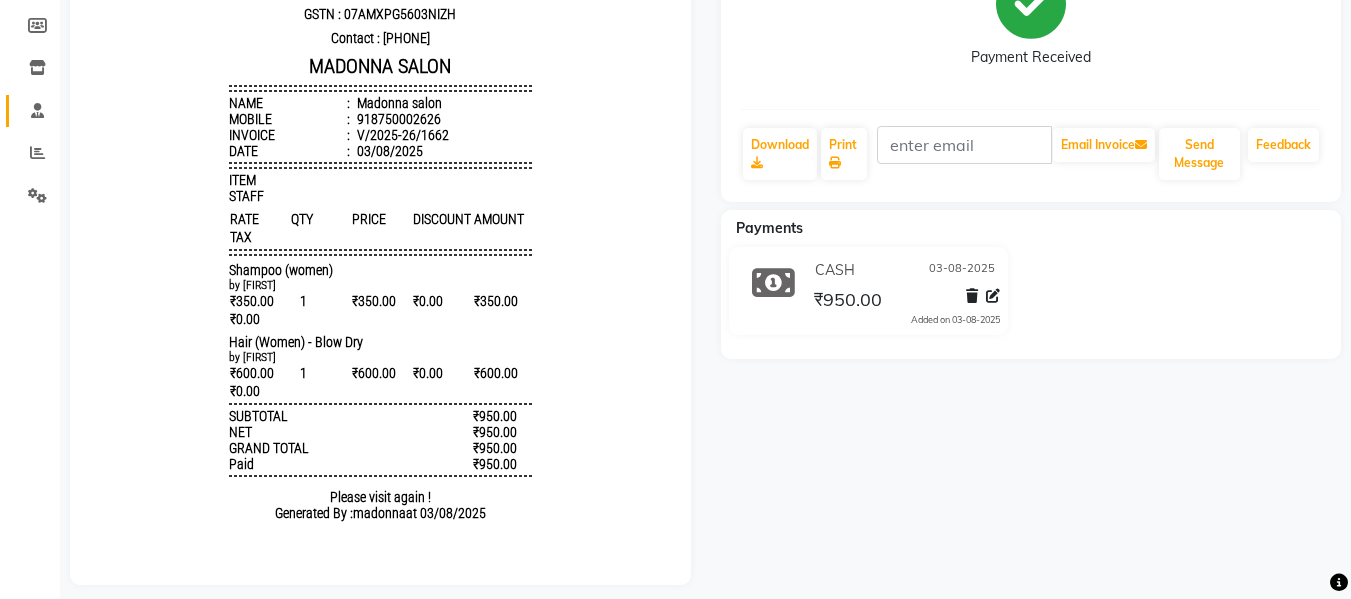 scroll, scrollTop: 0, scrollLeft: 0, axis: both 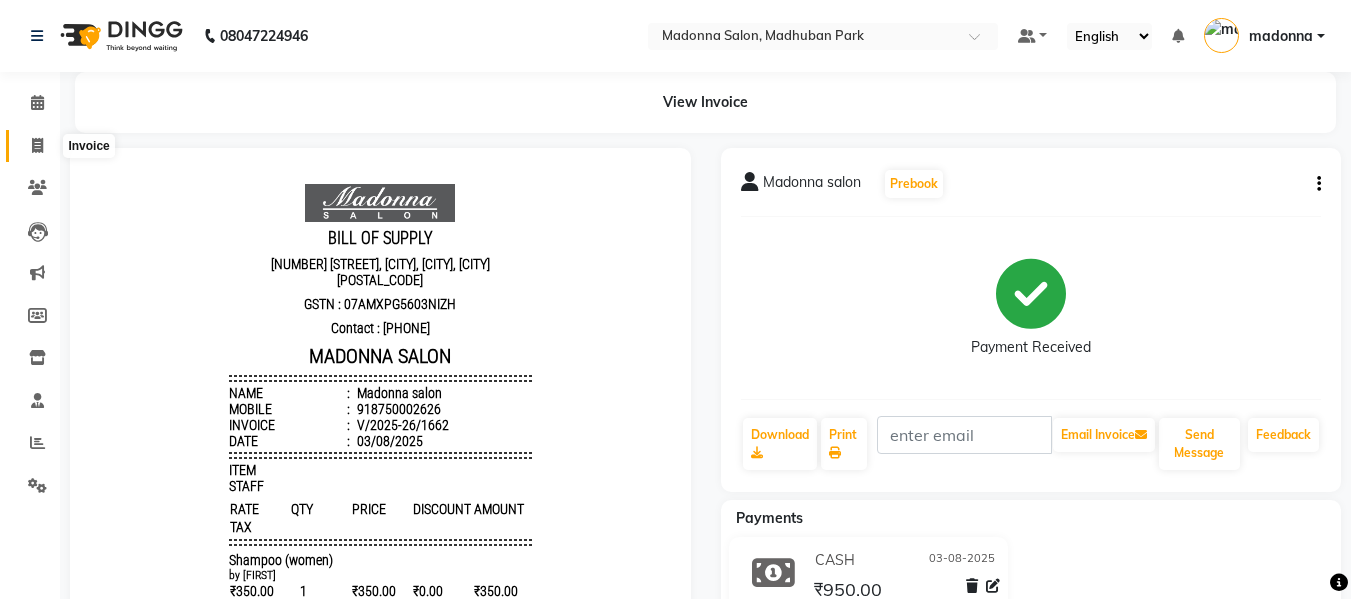 click 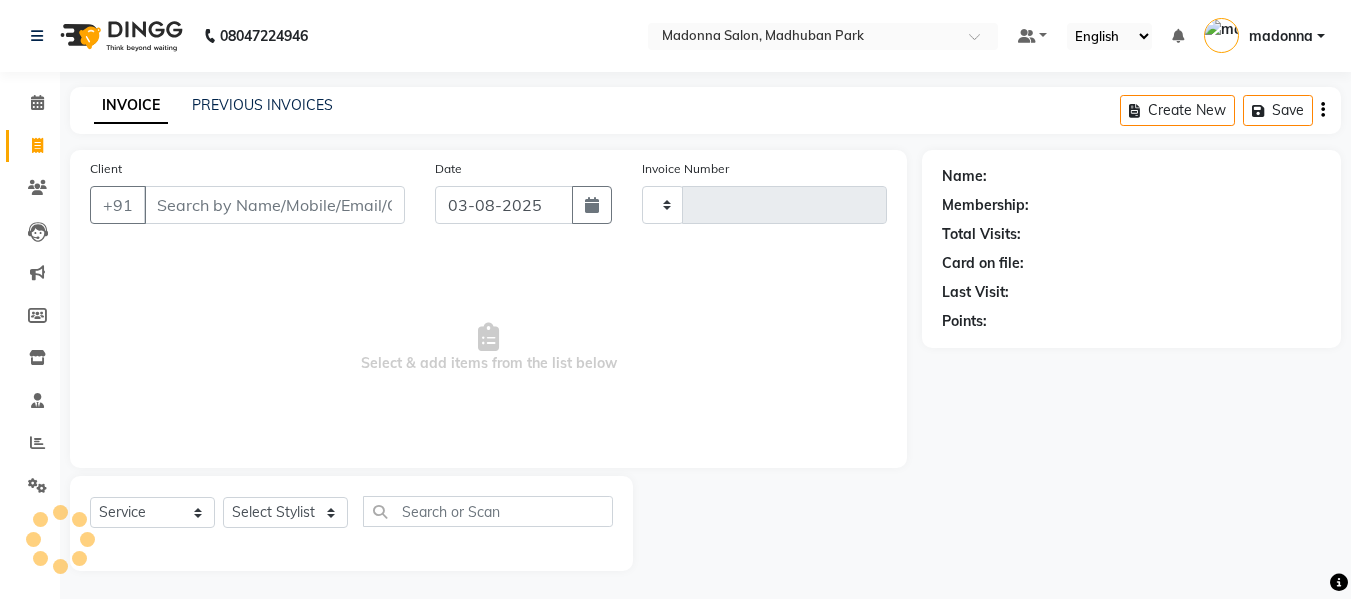 scroll, scrollTop: 2, scrollLeft: 0, axis: vertical 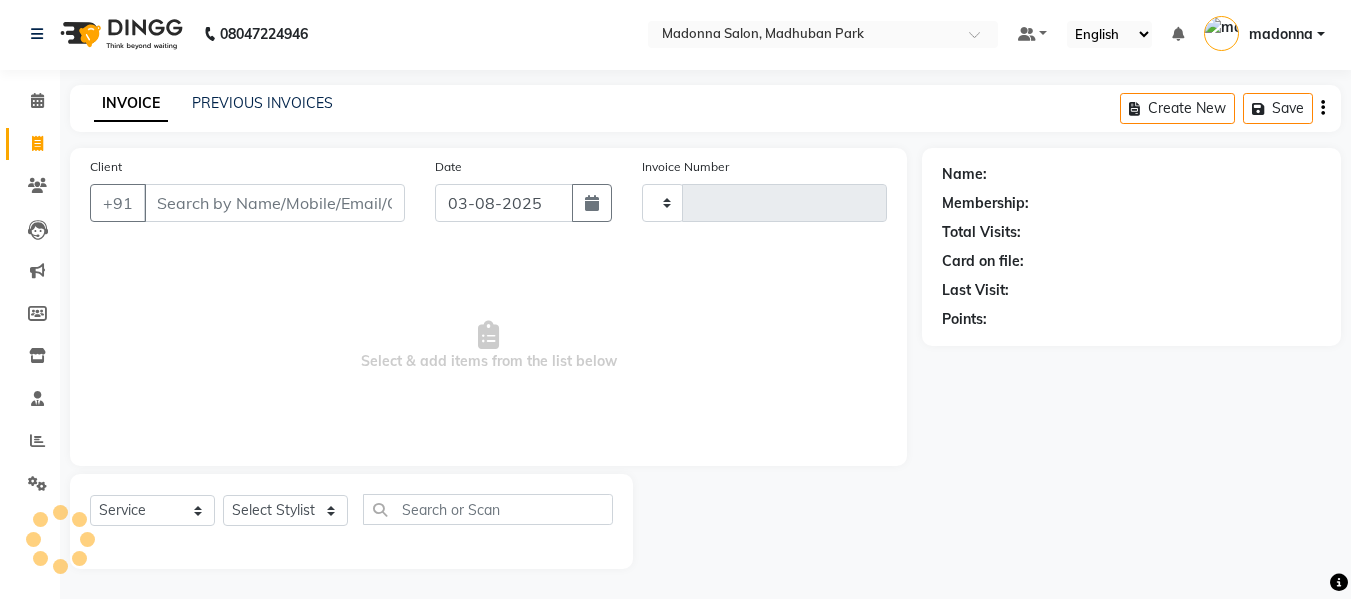 type on "1663" 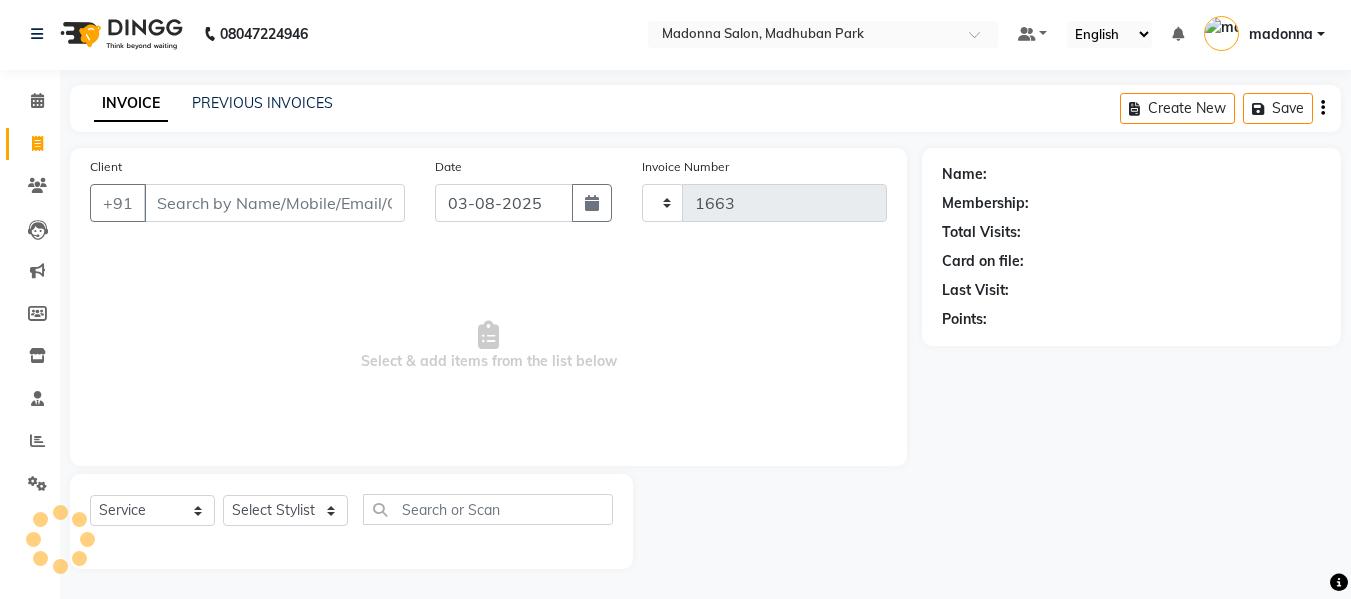 select on "6469" 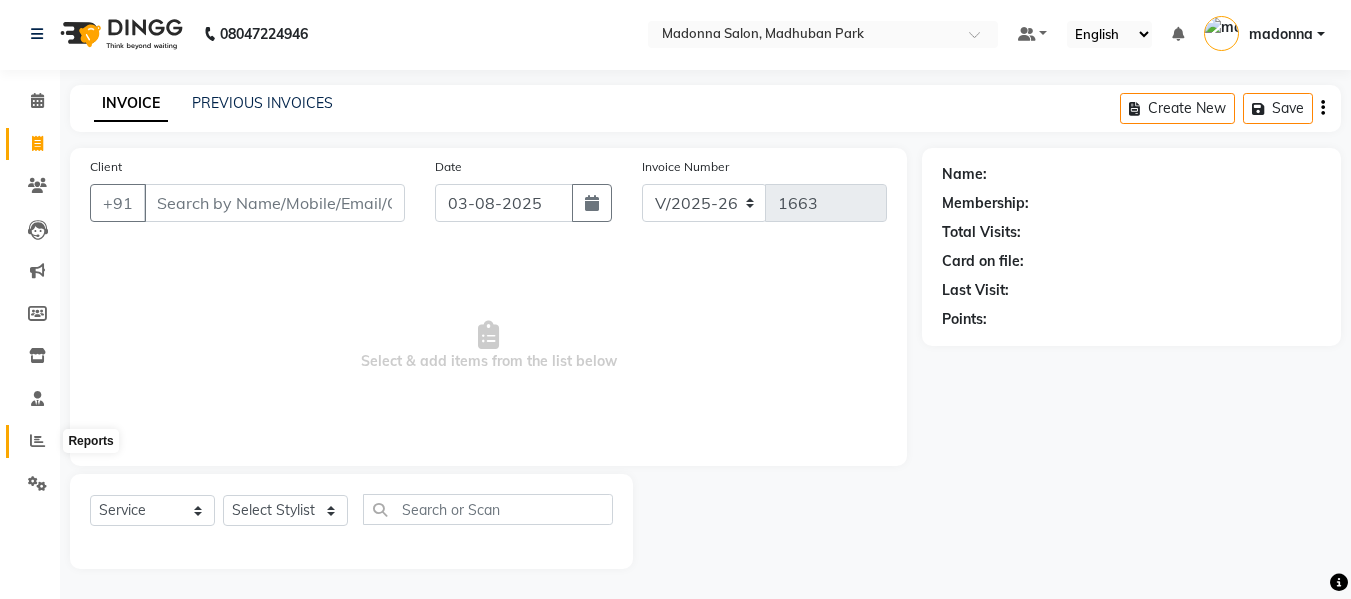 click 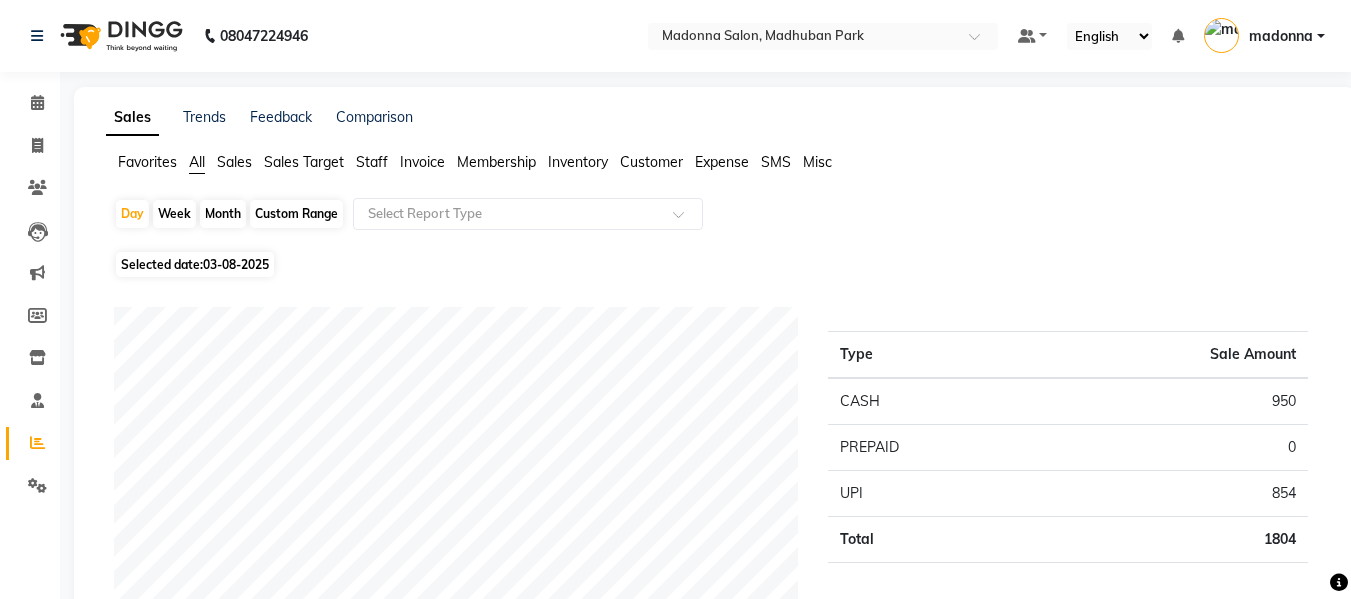 click on "Month" 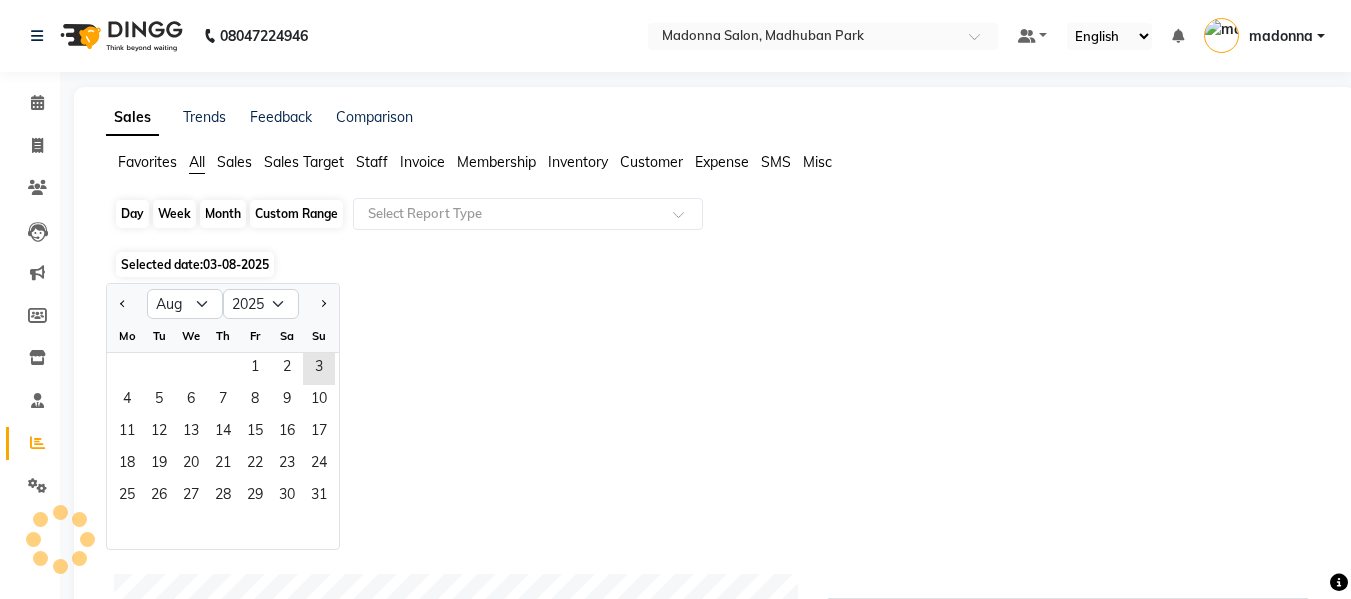 click on "Month" 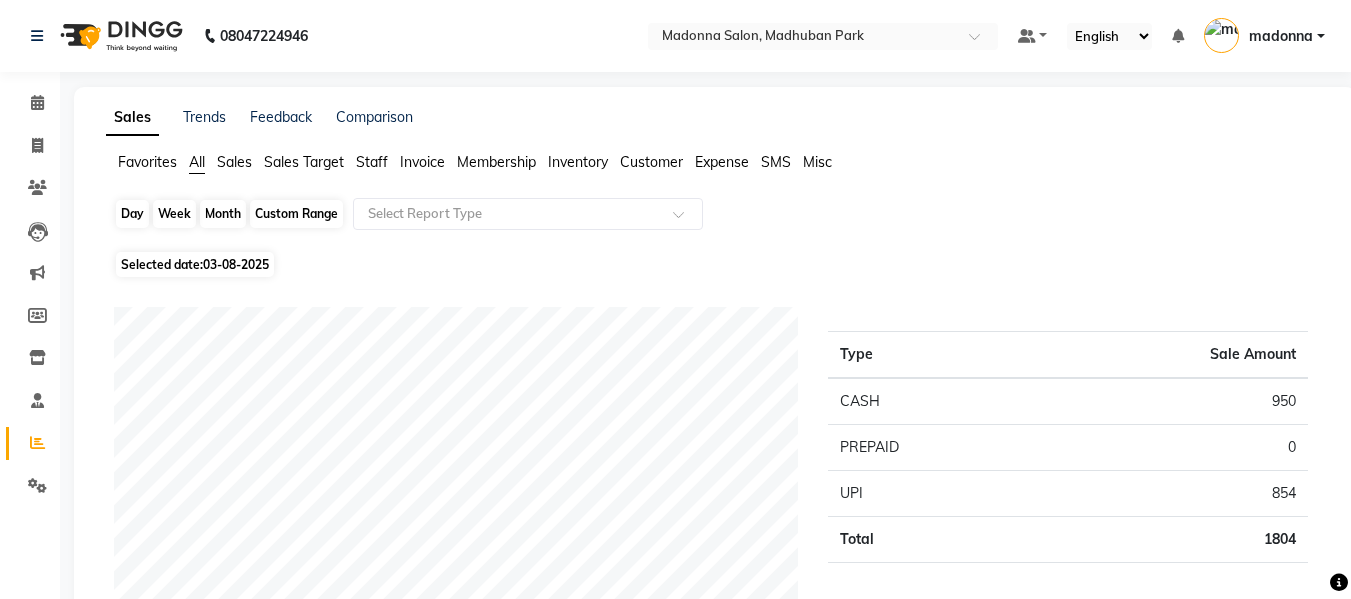 click on "Month" 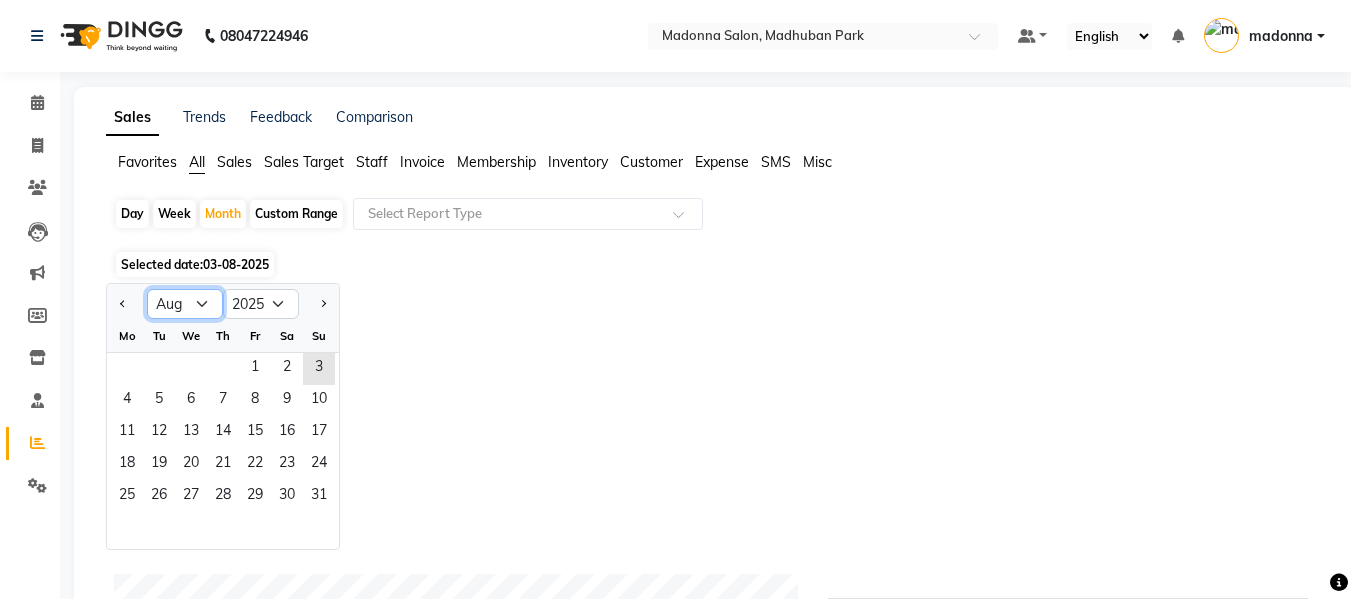 click on "Jan Feb Mar Apr May Jun Jul Aug Sep Oct Nov Dec" 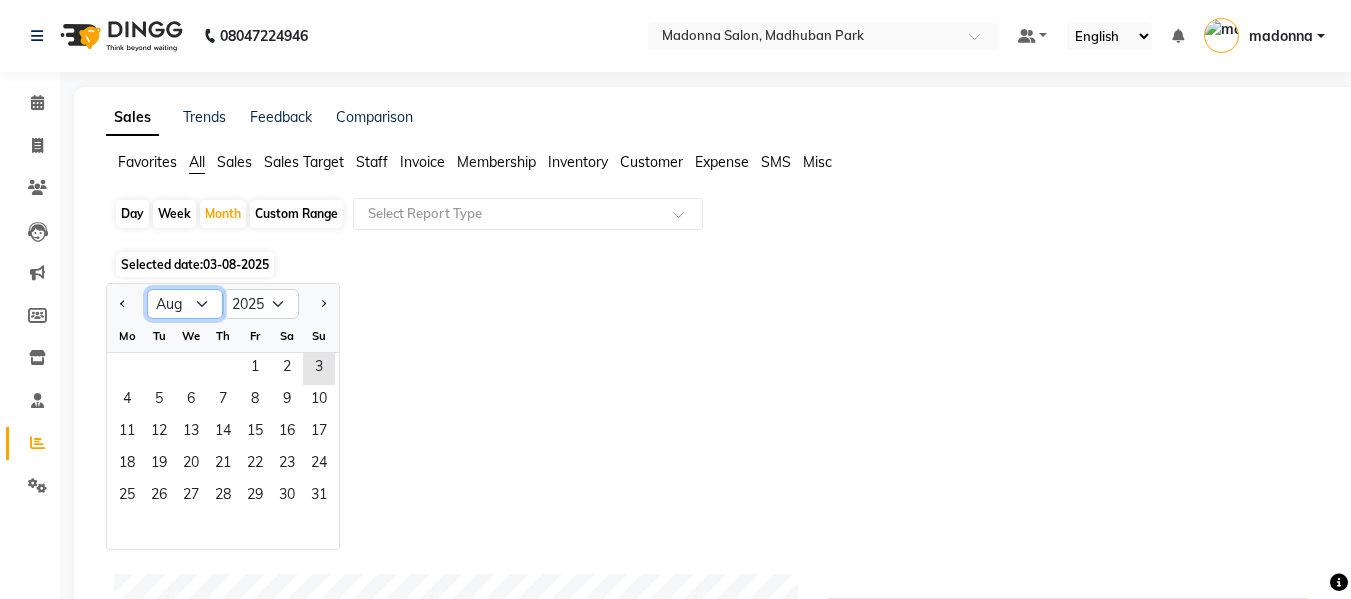 select on "1" 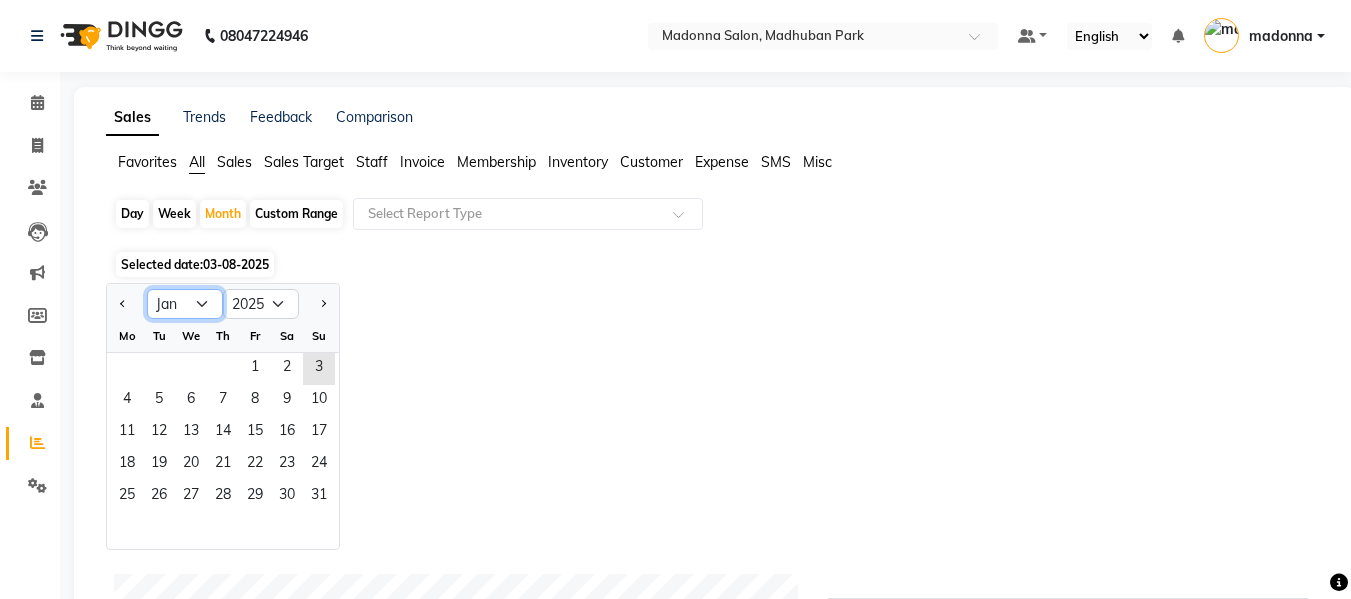 click on "Jan Feb Mar Apr May Jun Jul Aug Sep Oct Nov Dec" 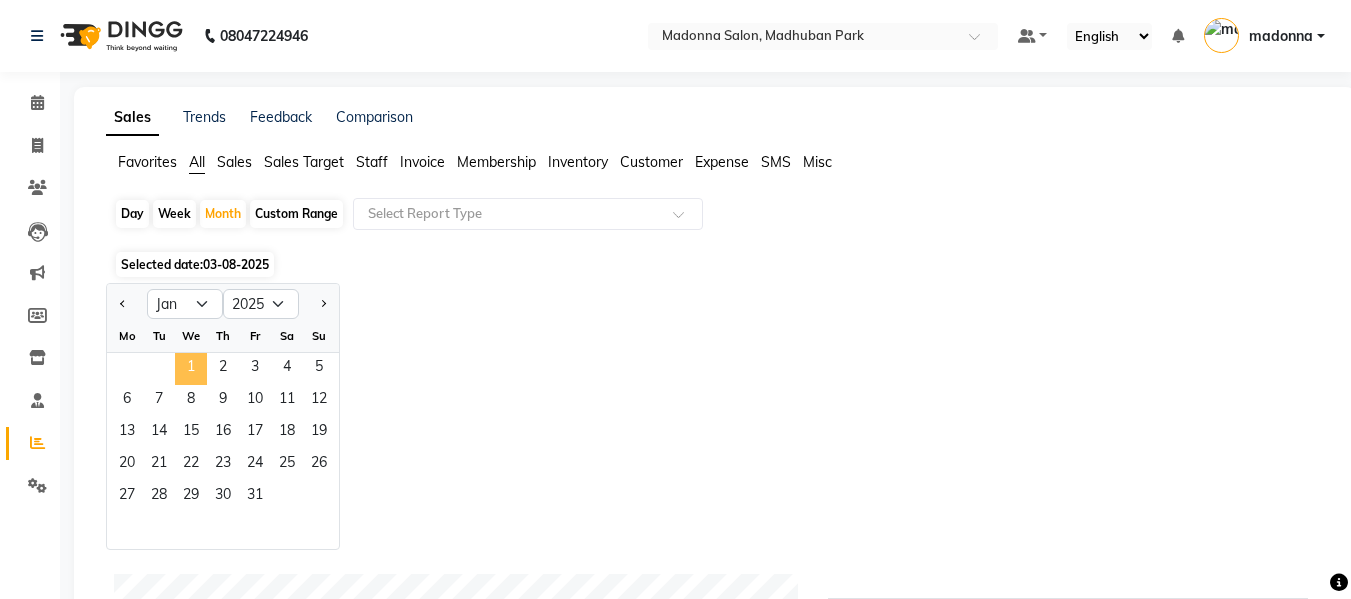 click on "1" 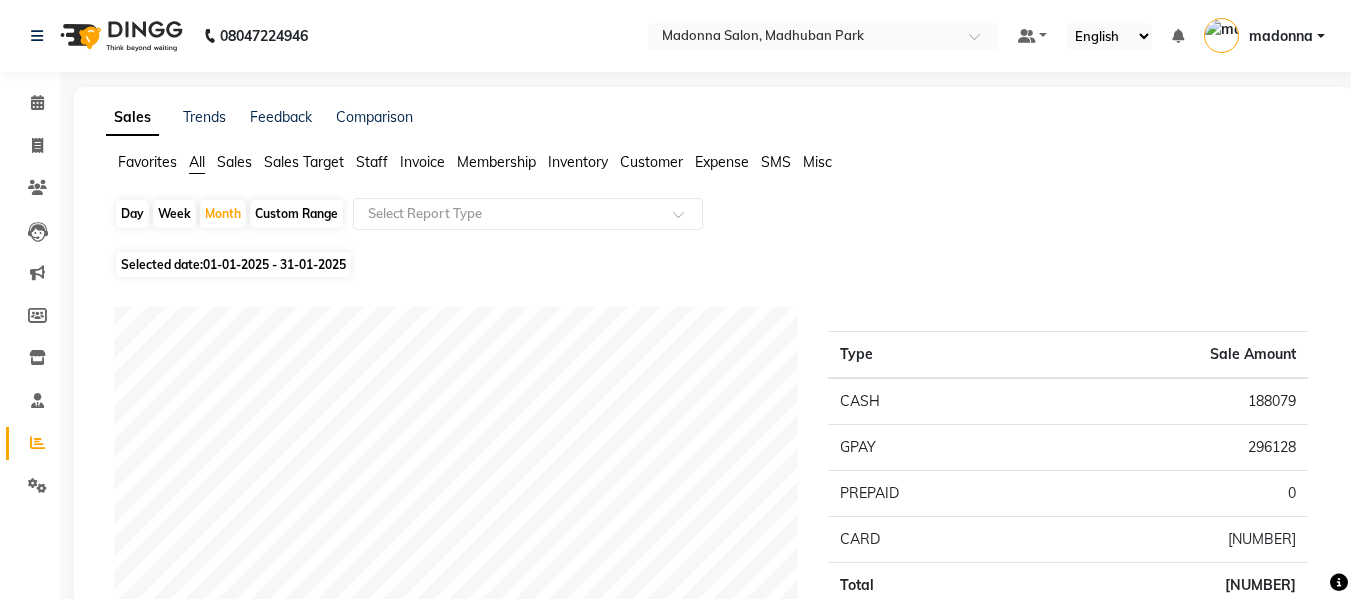 click on "Staff" 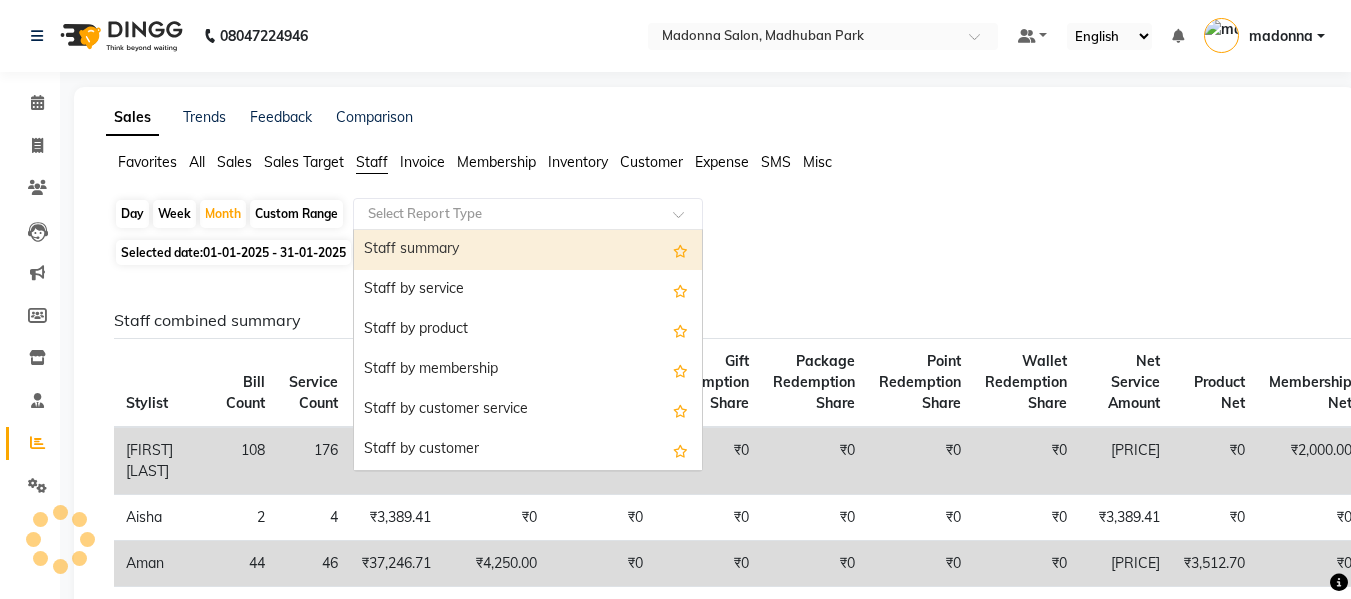 click 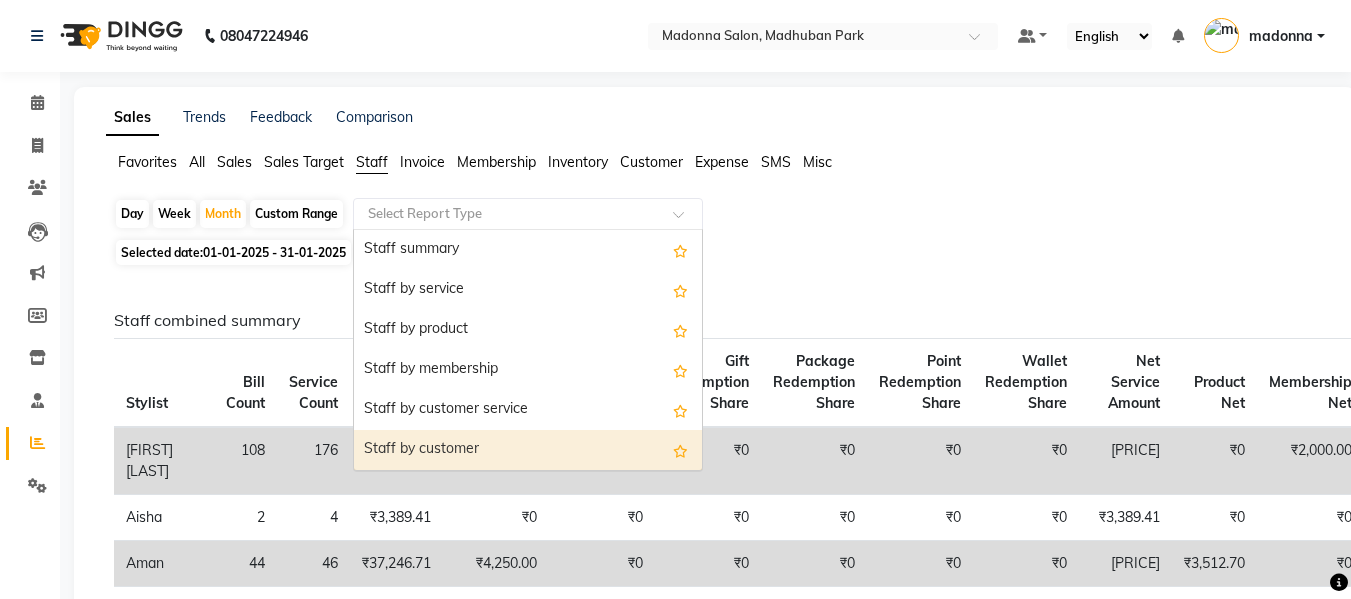 click on "Staff by customer" at bounding box center [528, 450] 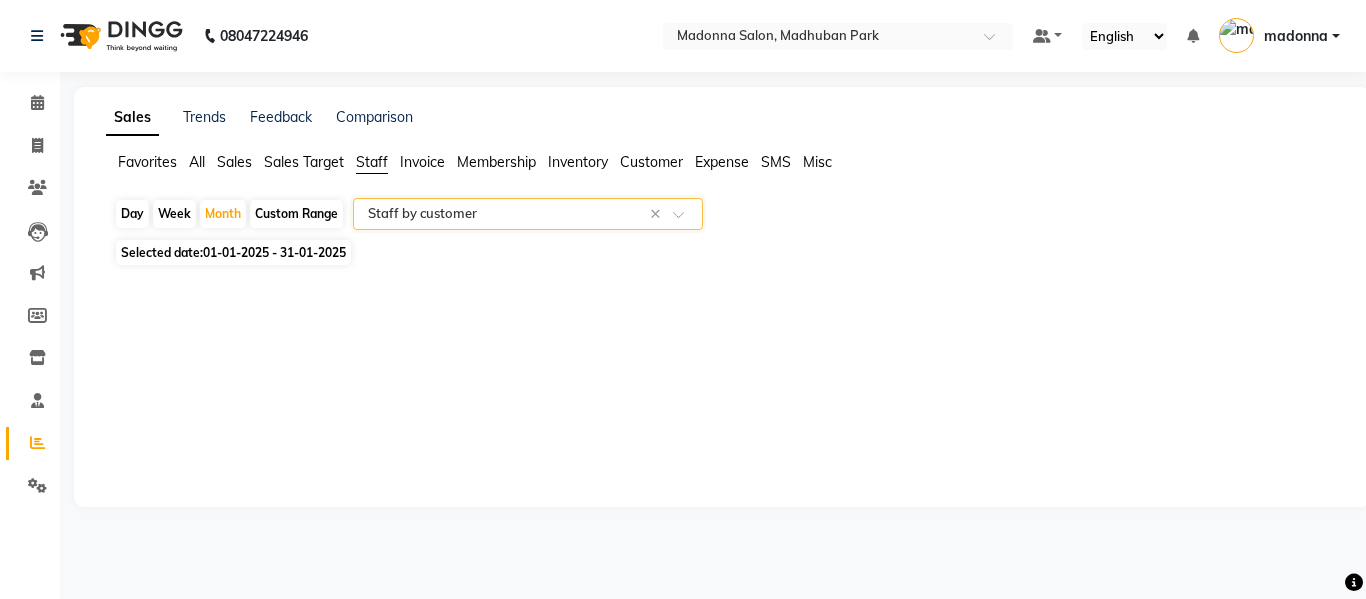 click 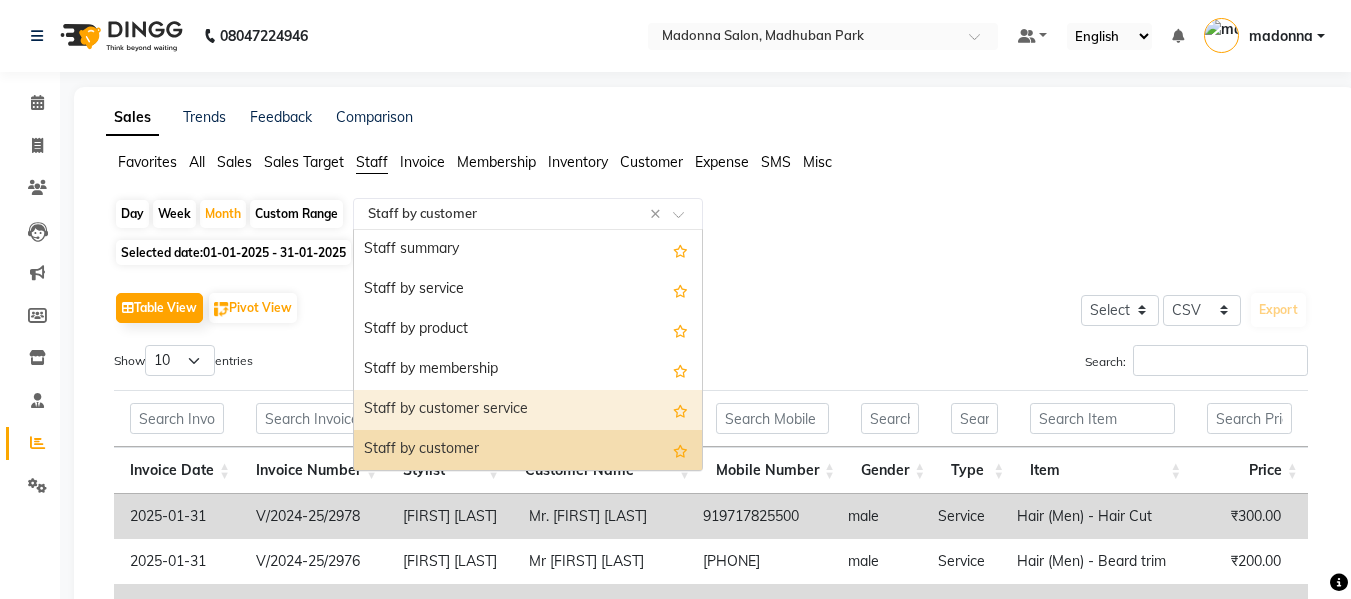 click on "Staff by customer service" at bounding box center [528, 410] 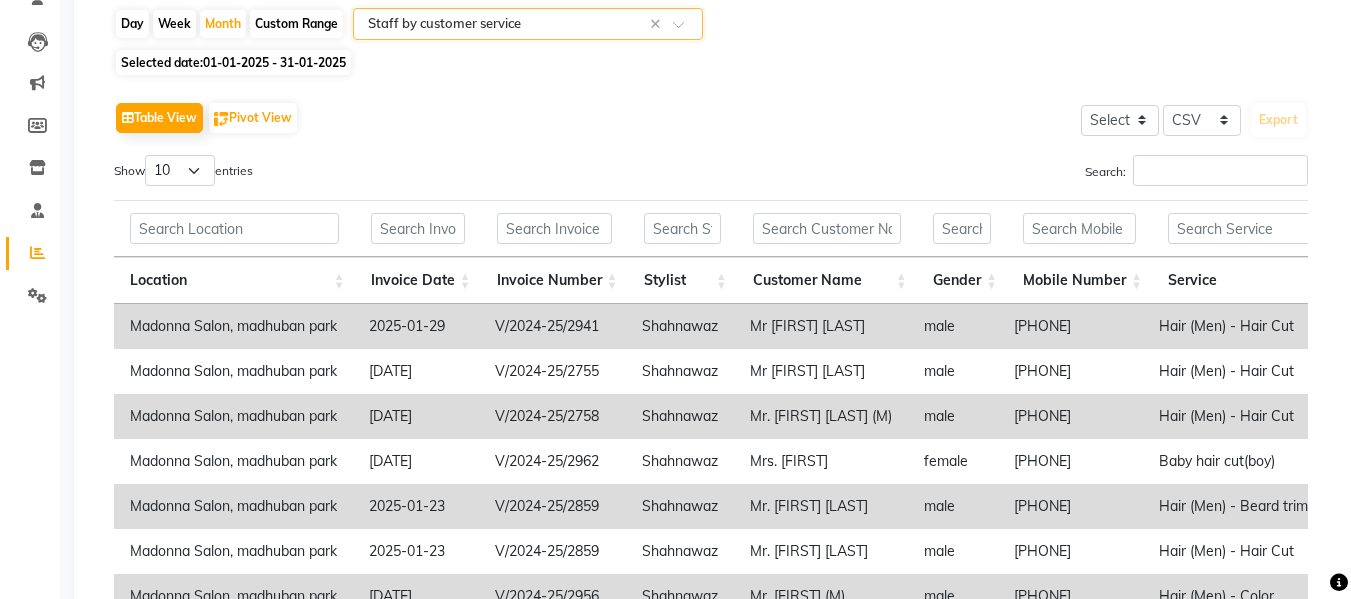 scroll, scrollTop: 205, scrollLeft: 0, axis: vertical 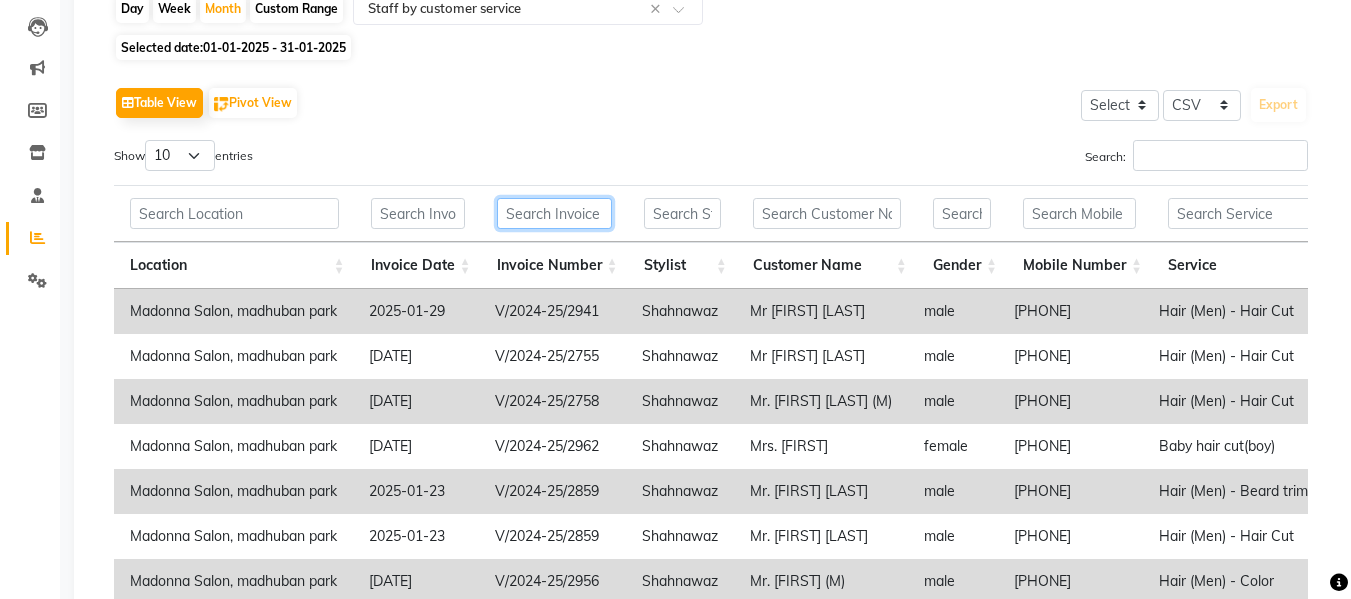 click at bounding box center (554, 213) 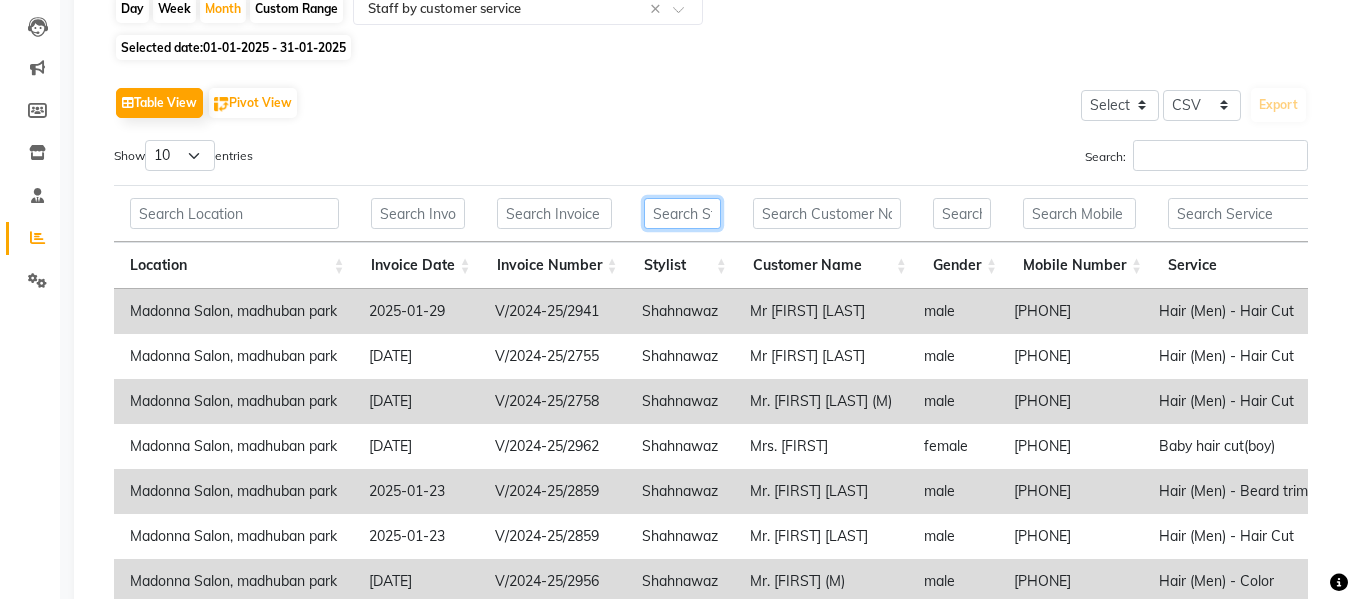 click at bounding box center [682, 213] 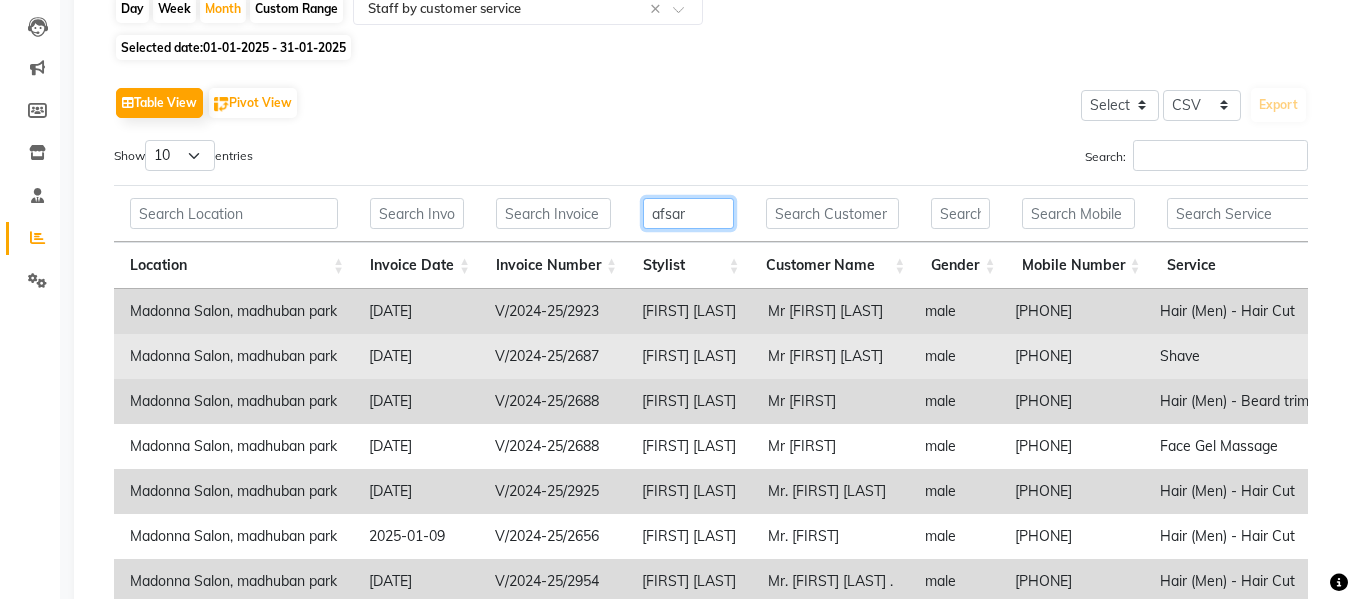 scroll, scrollTop: 65, scrollLeft: 0, axis: vertical 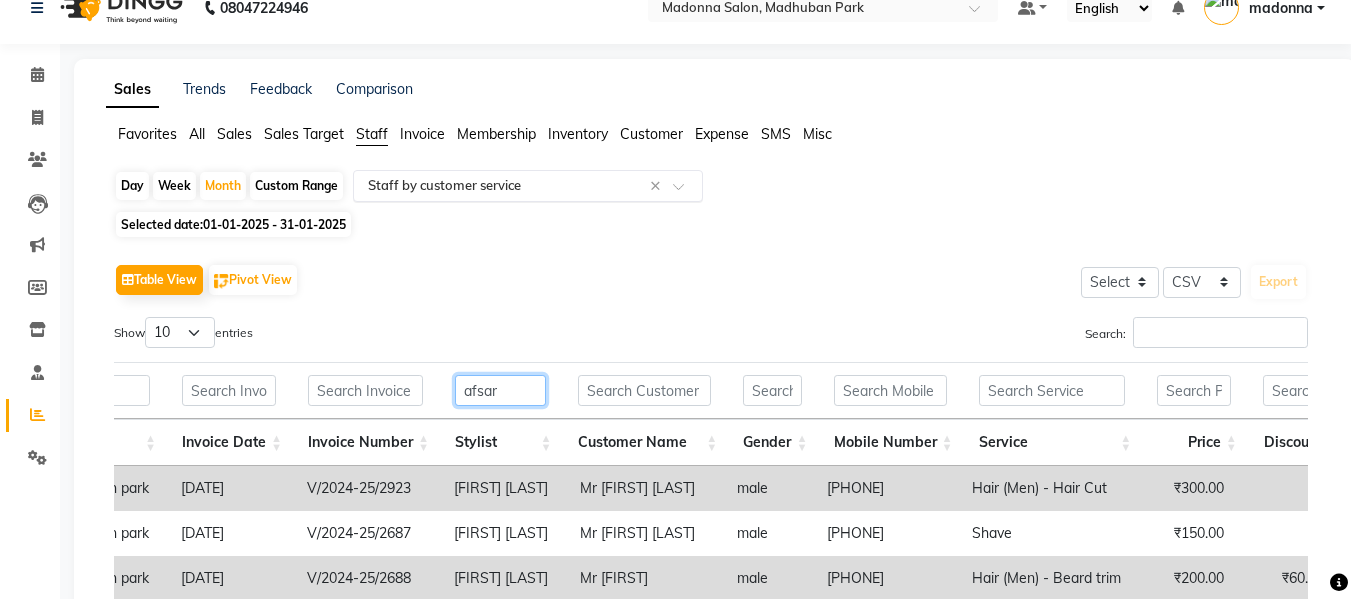 type on "afsar" 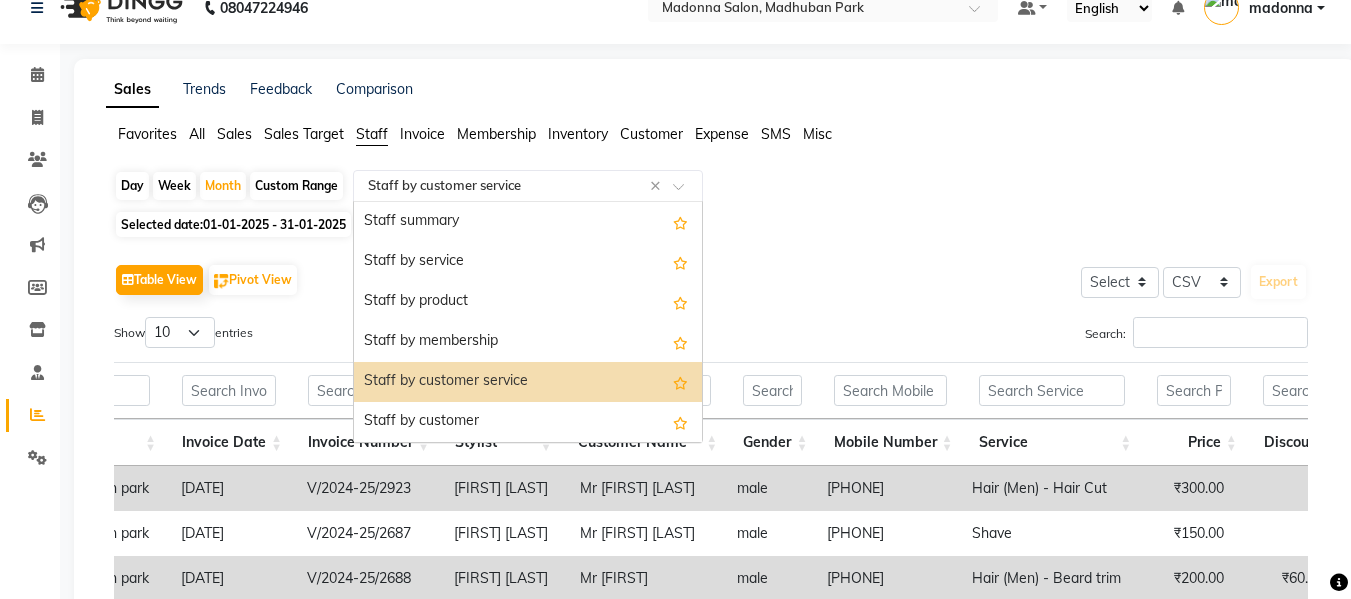 click 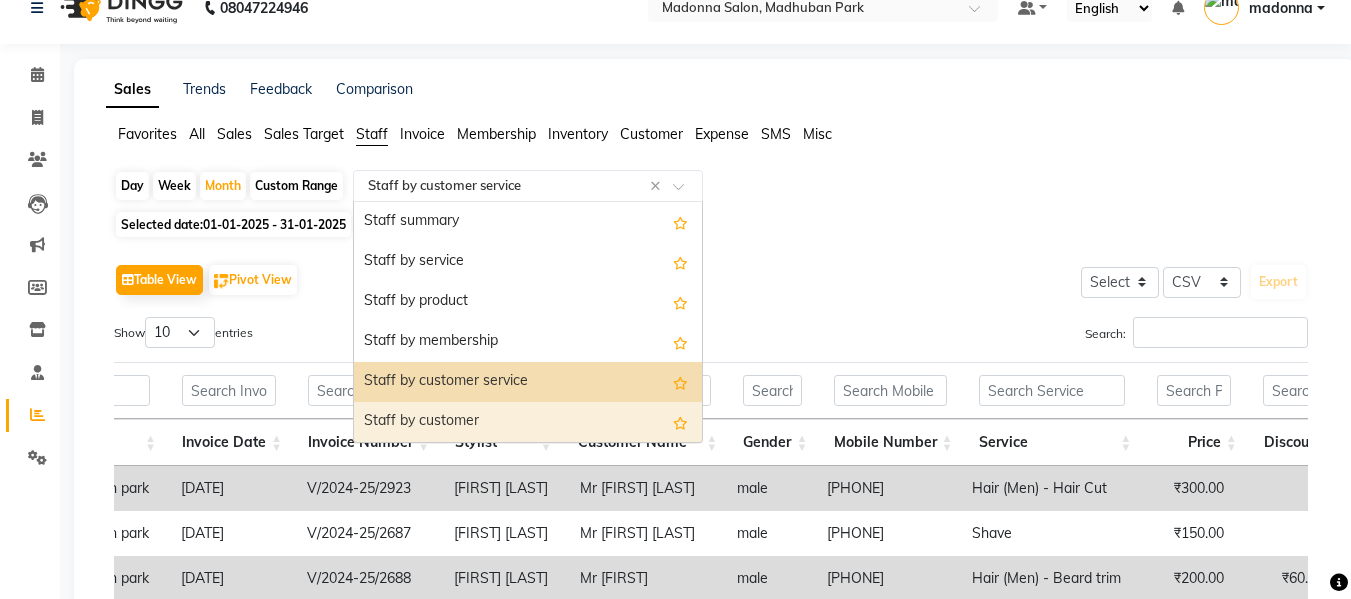 click on "Staff by customer" at bounding box center [528, 422] 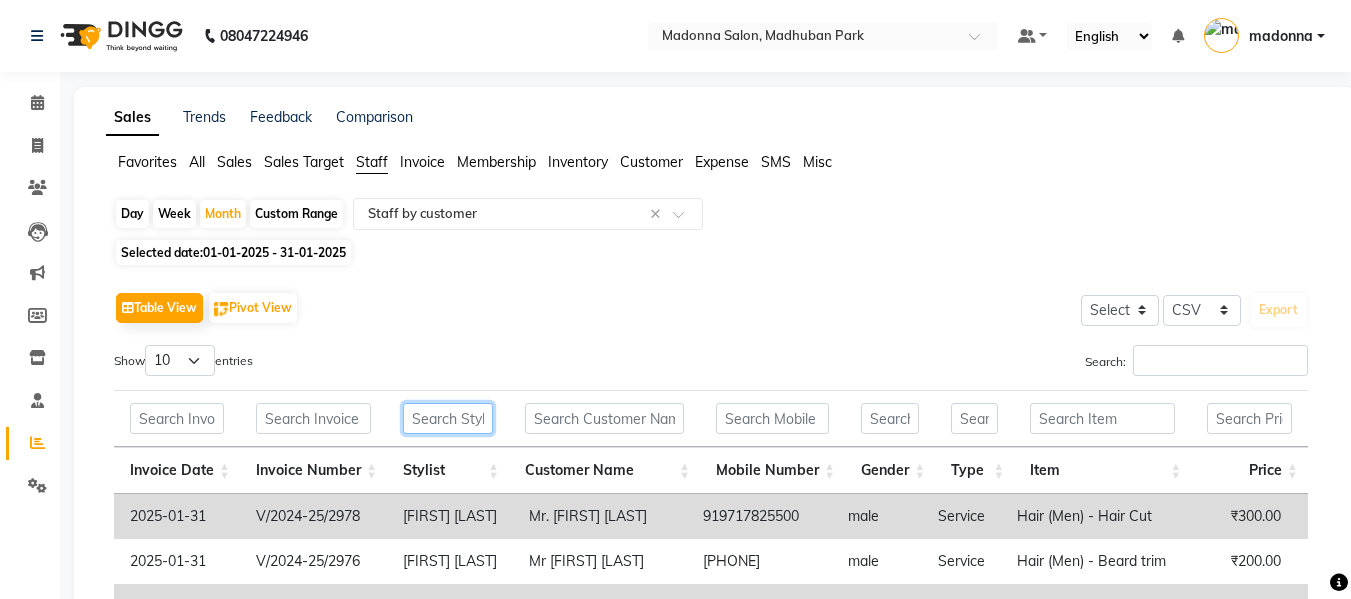 click at bounding box center [448, 418] 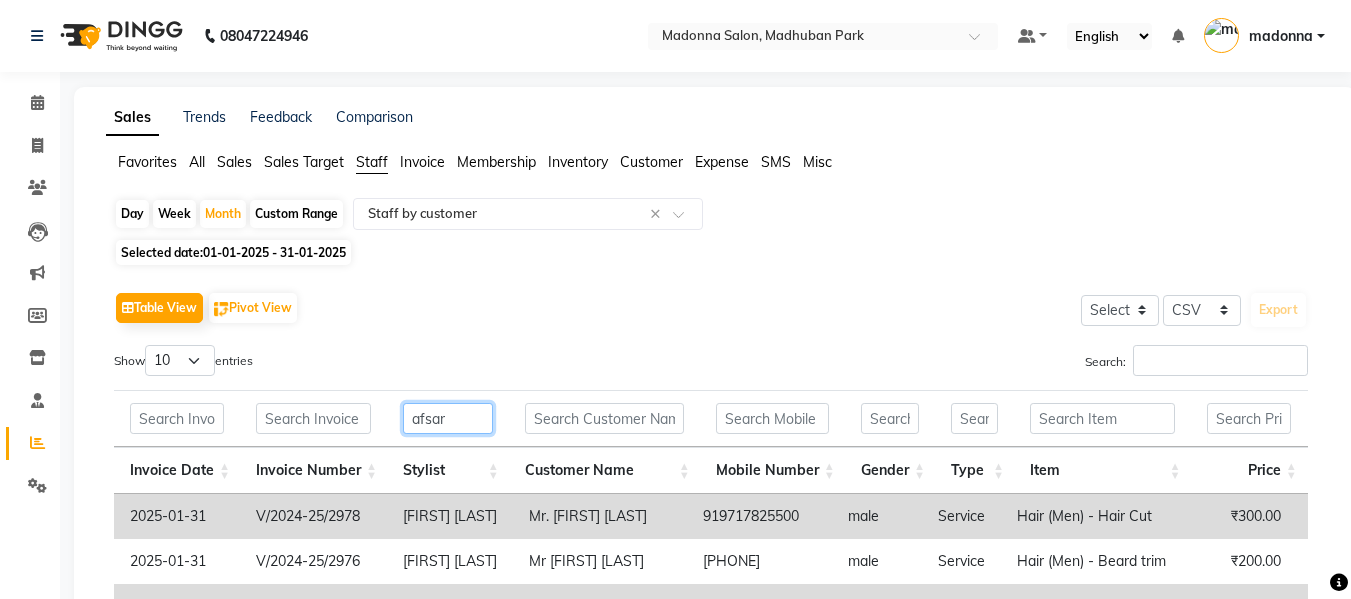 type on "afsar" 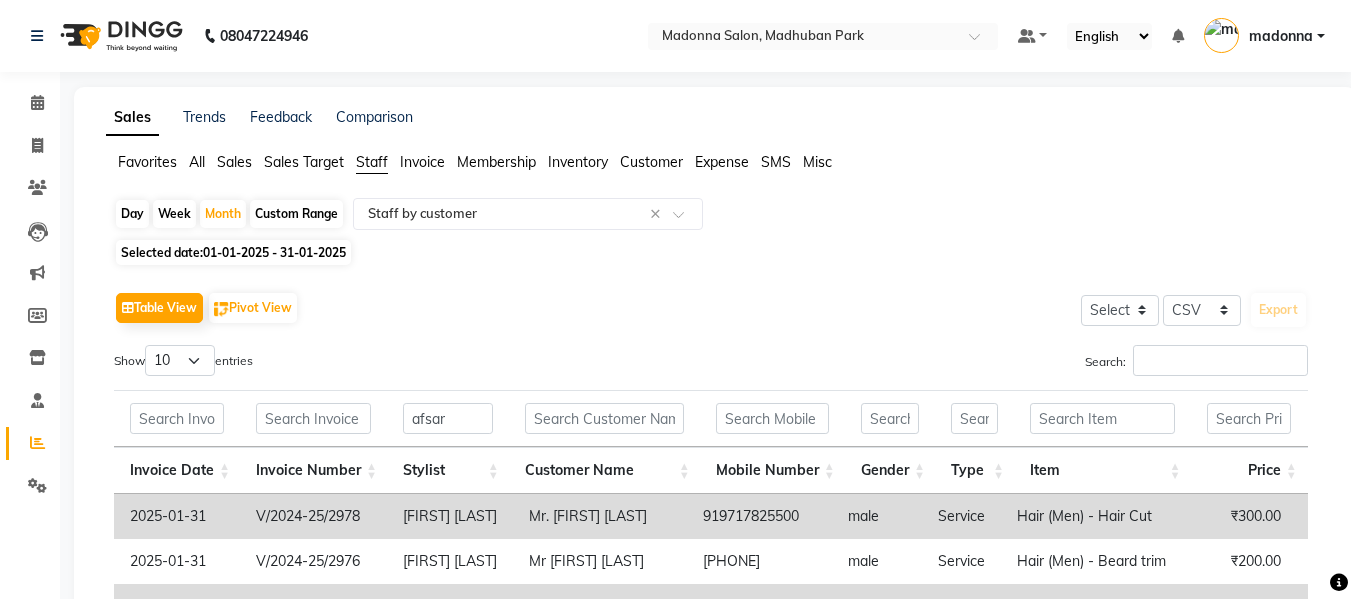 click on "Show  10 25 50 100  entries" at bounding box center [405, 364] 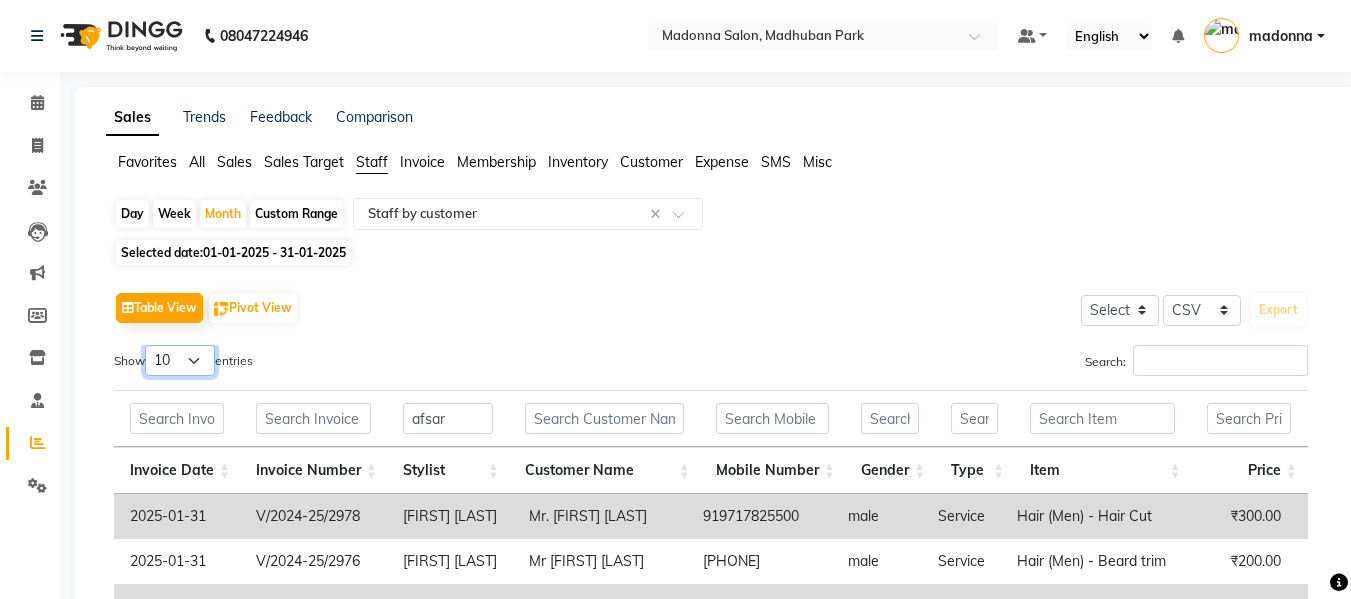 click on "10 25 50 100" at bounding box center [180, 360] 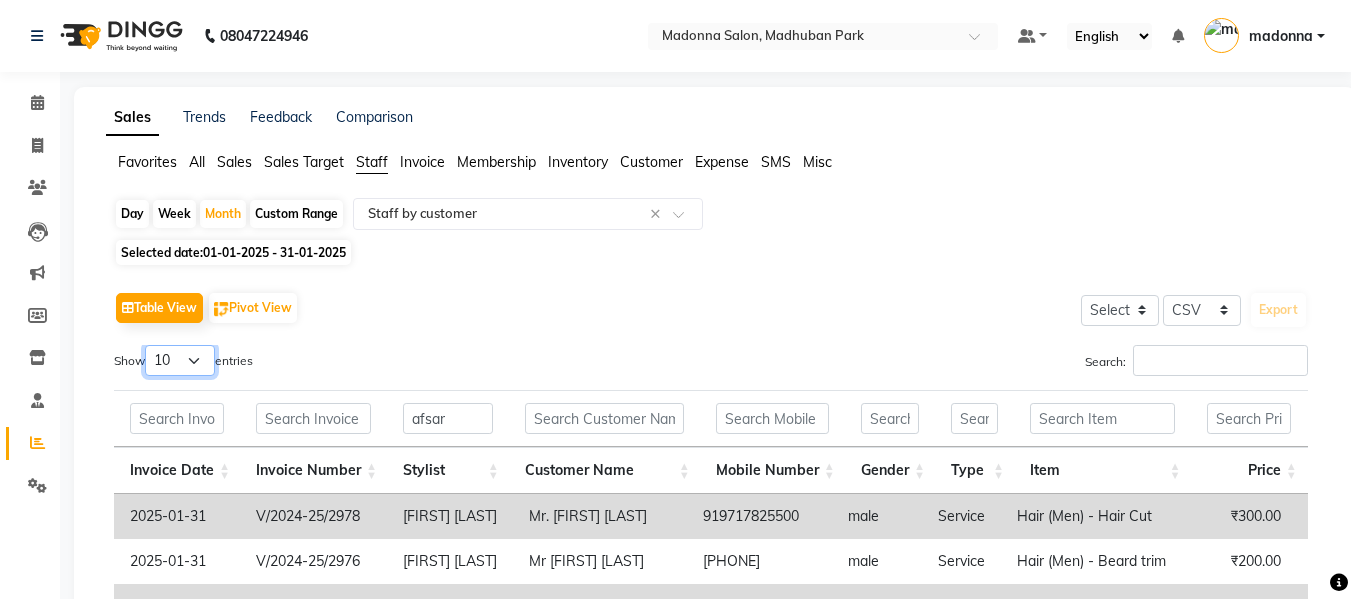 select on "50" 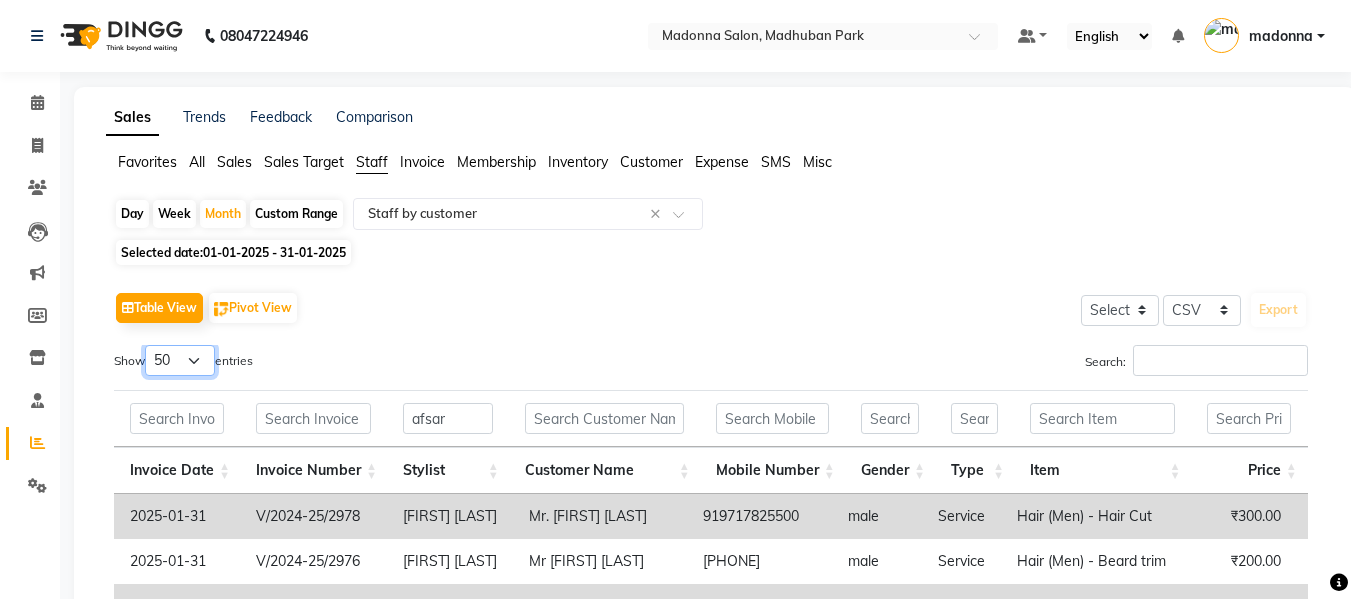click on "10 25 50 100" at bounding box center (180, 360) 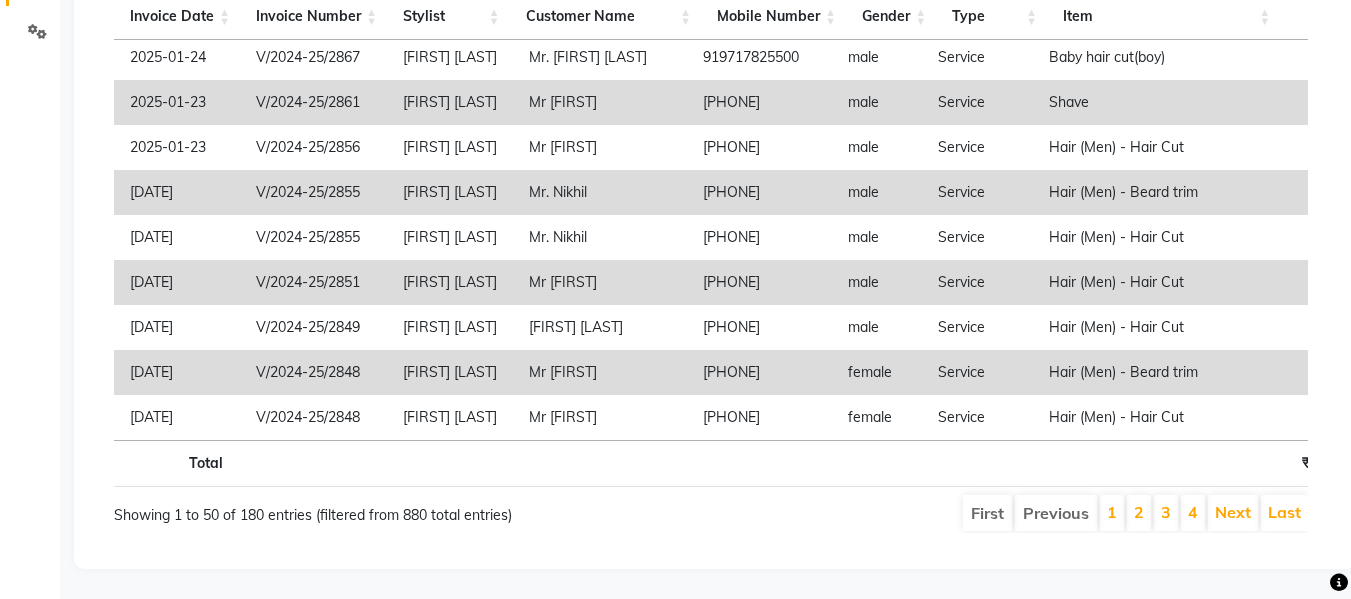 click on "2" at bounding box center (1139, 513) 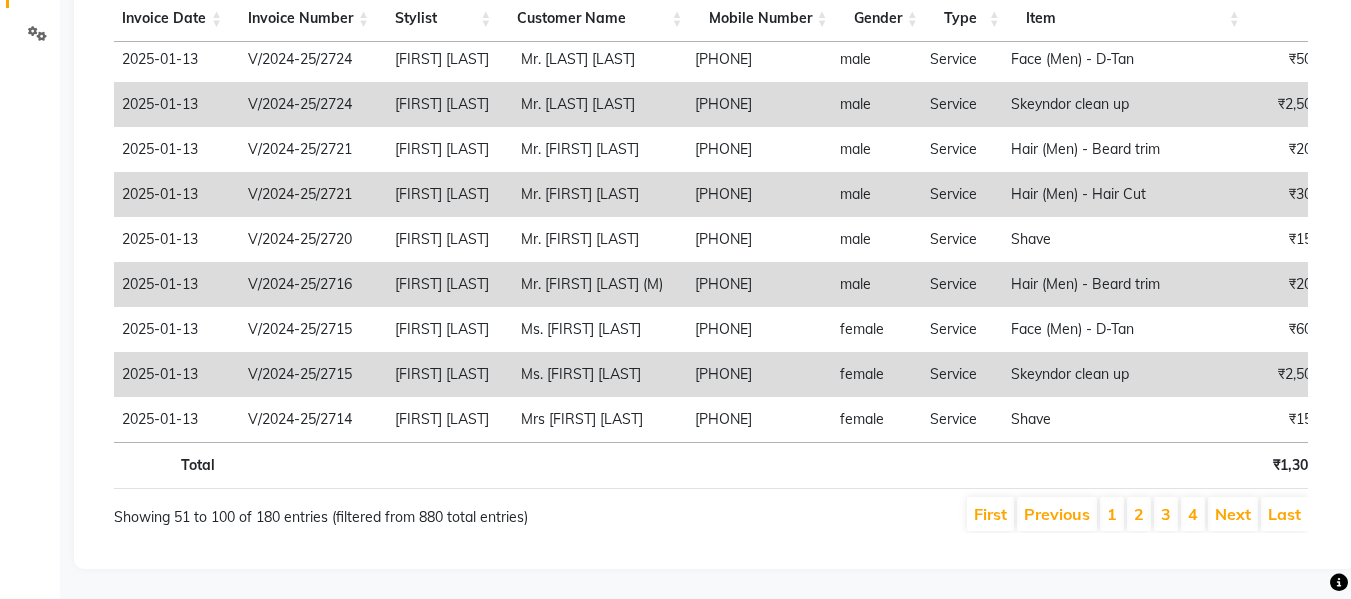 click on "3" at bounding box center [1166, 514] 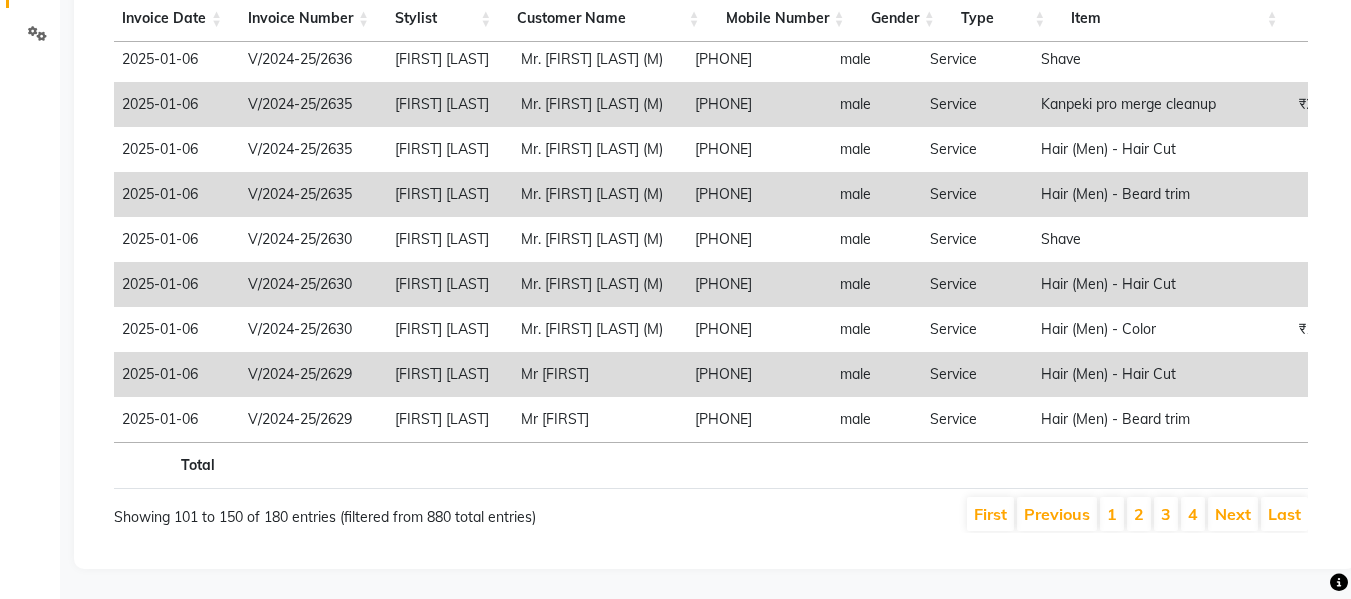 click on "4" at bounding box center (1193, 514) 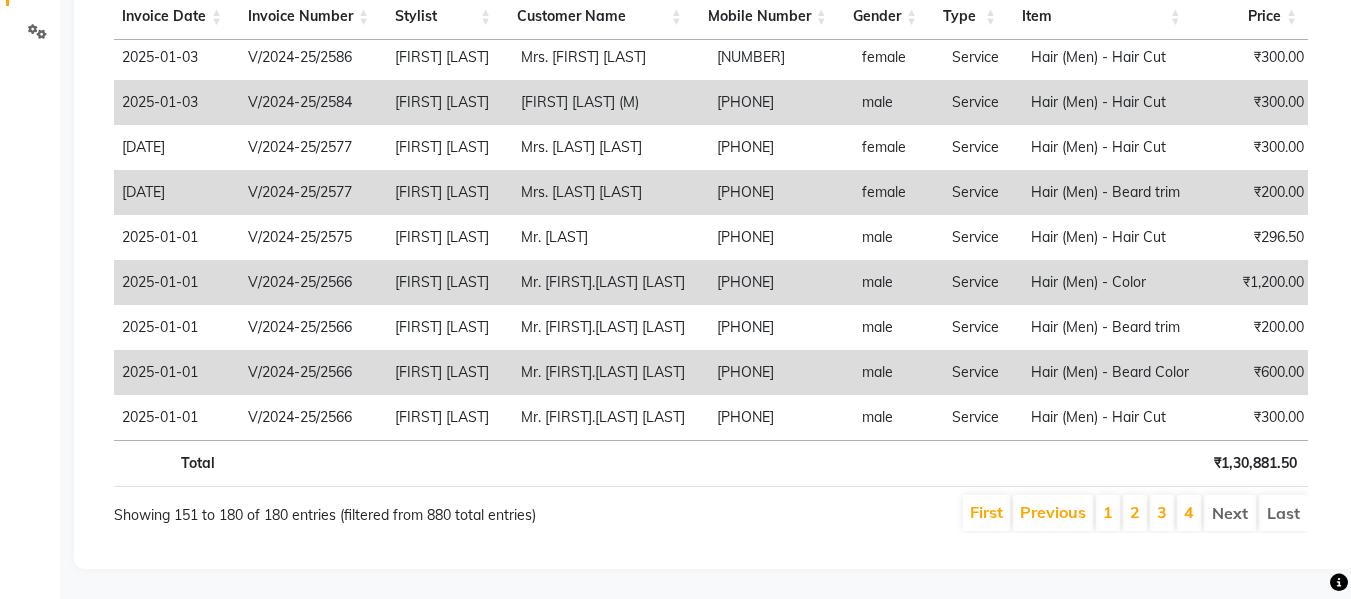 click on "4" at bounding box center [1189, 513] 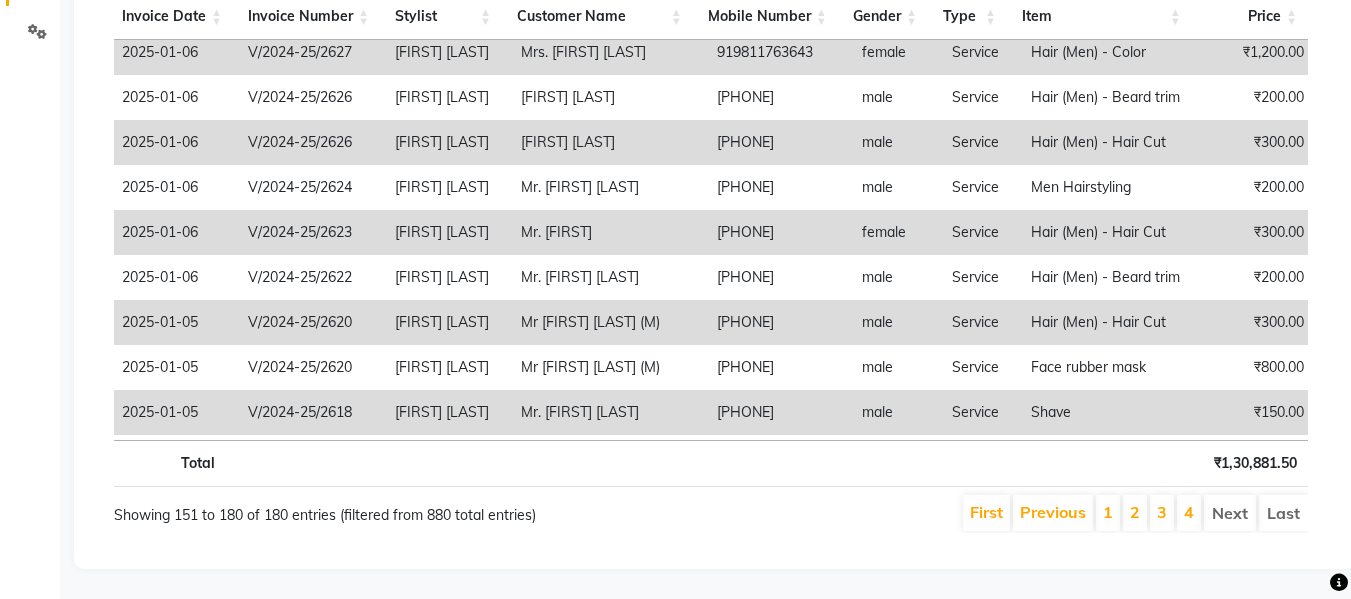 scroll, scrollTop: 0, scrollLeft: 8, axis: horizontal 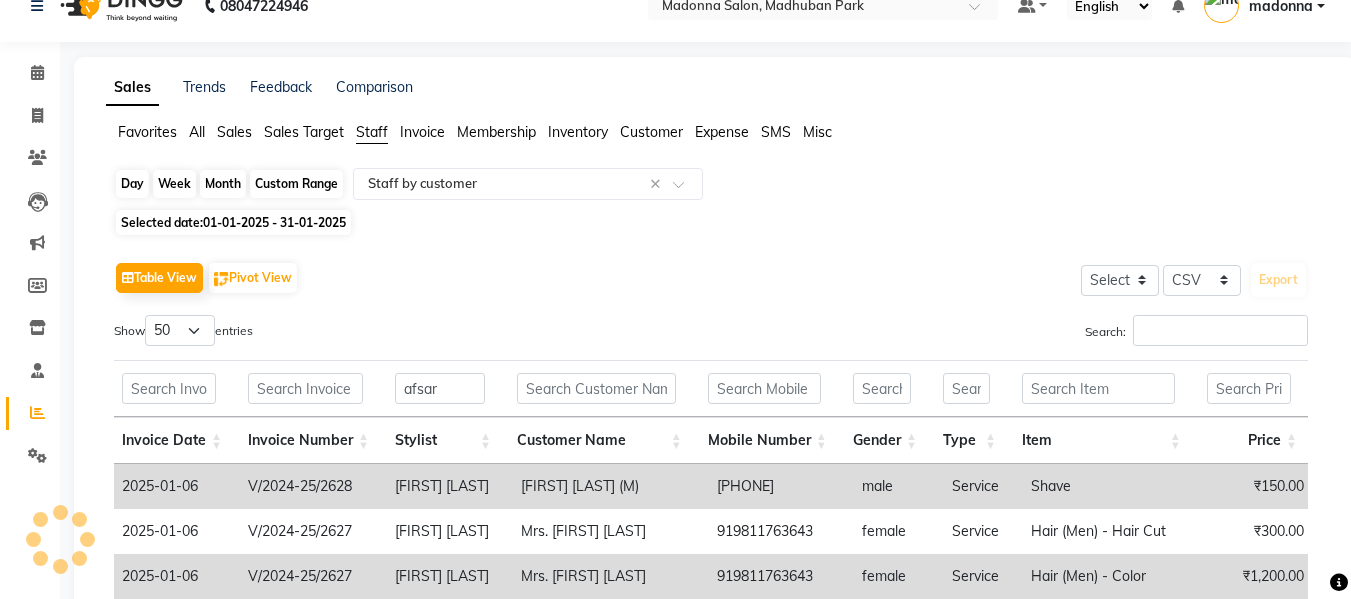 click on "Month" 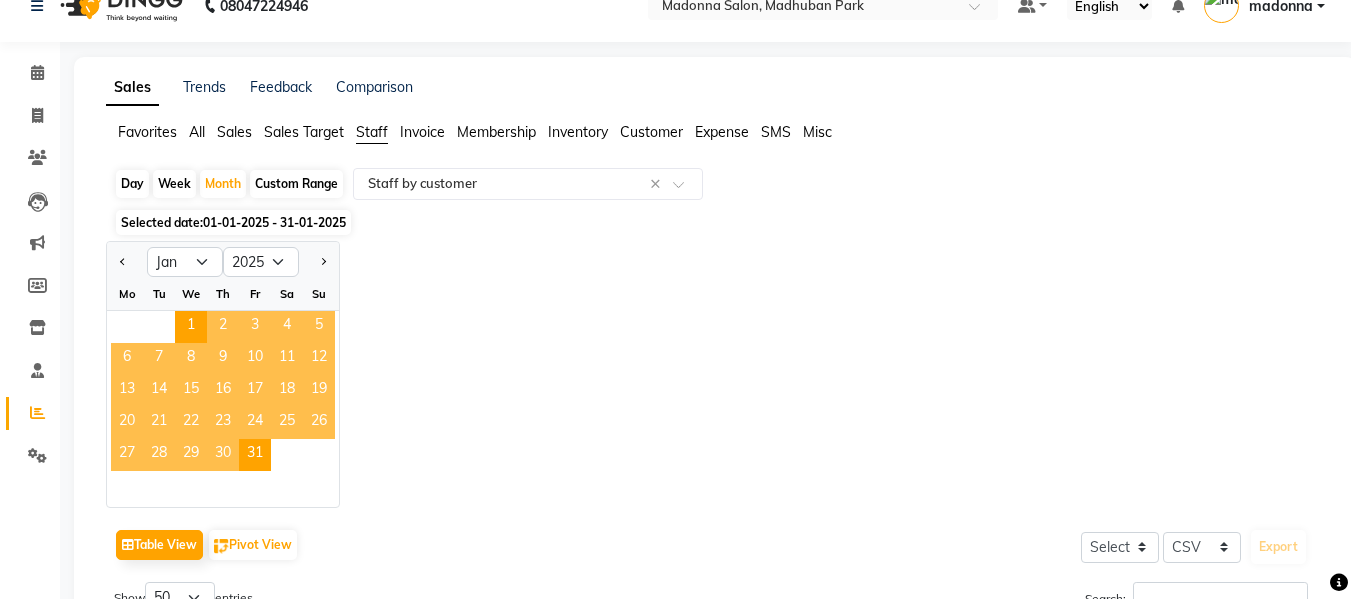 click on "01-01-2025 - 31-01-2025" 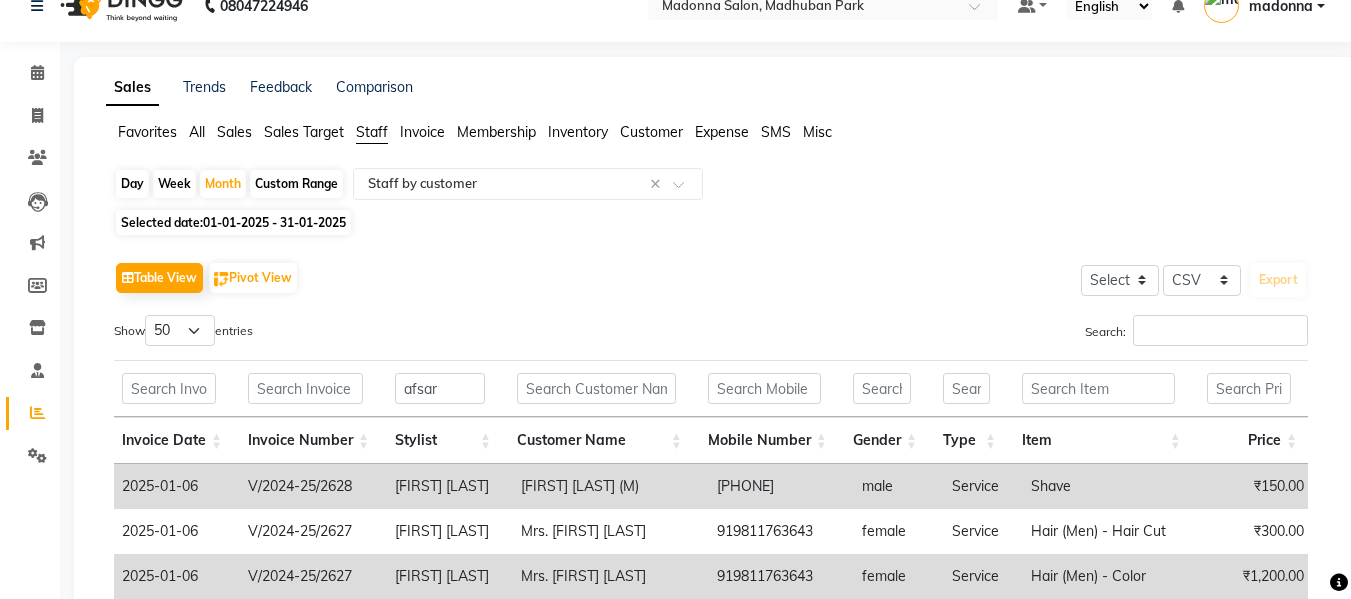 click on "01-01-2025 - 31-01-2025" 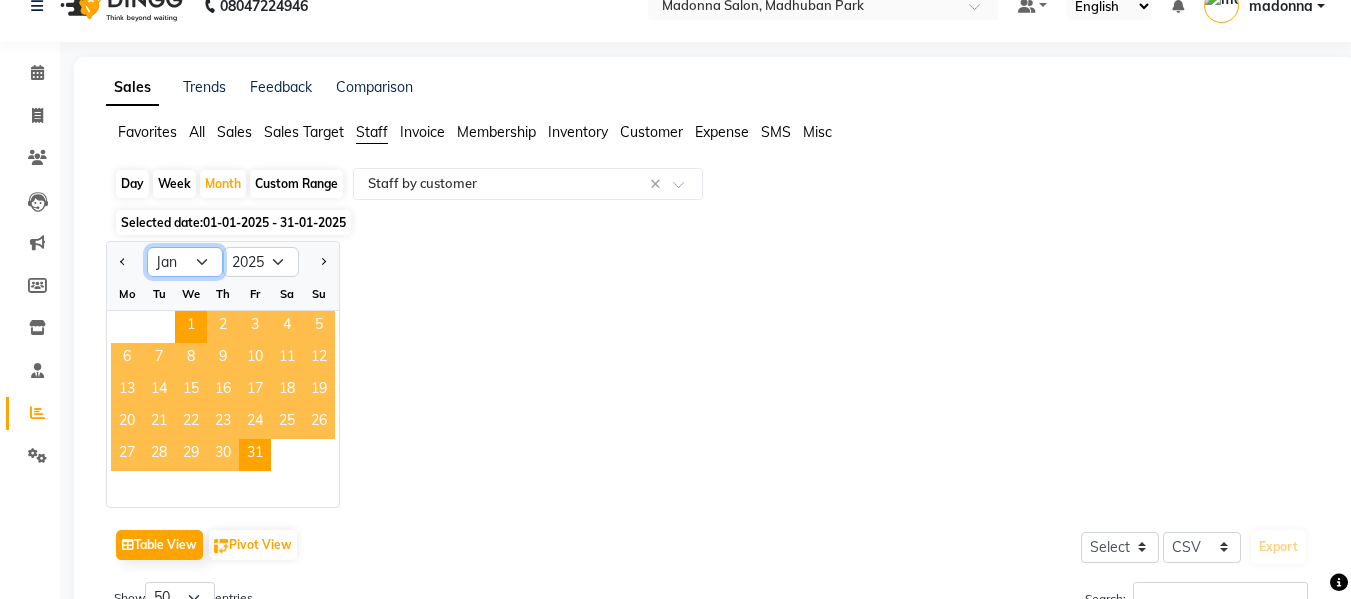 click on "Jan Feb Mar Apr May Jun Jul Aug Sep Oct Nov Dec" 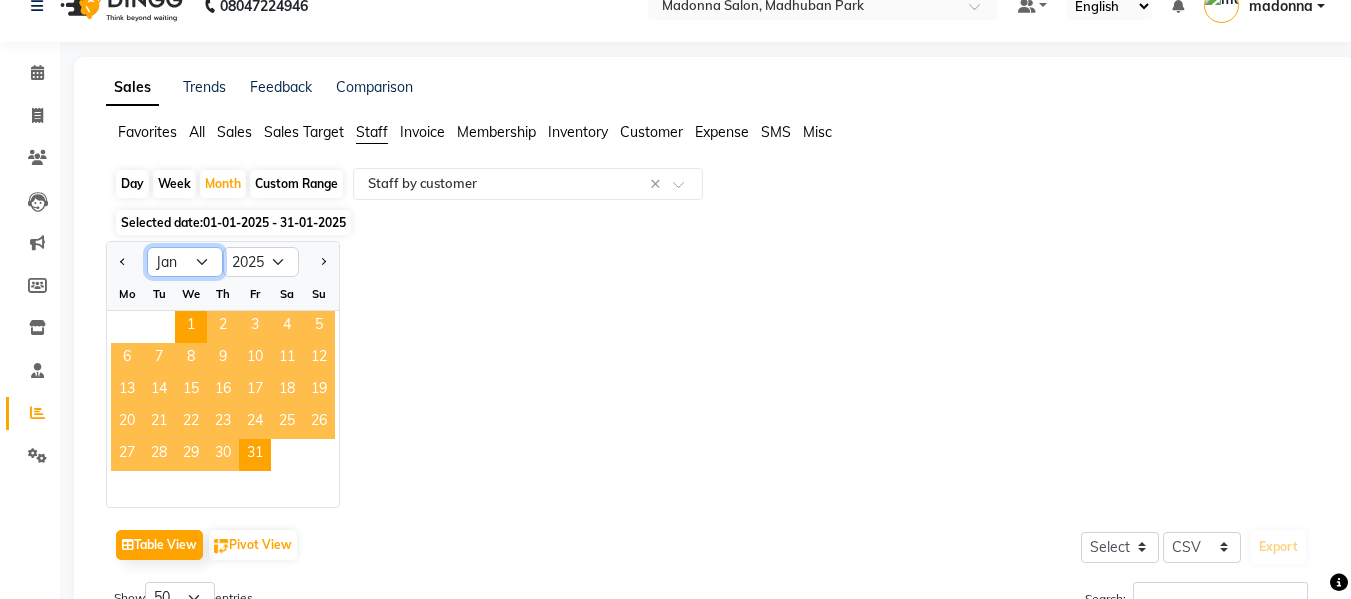 select on "2" 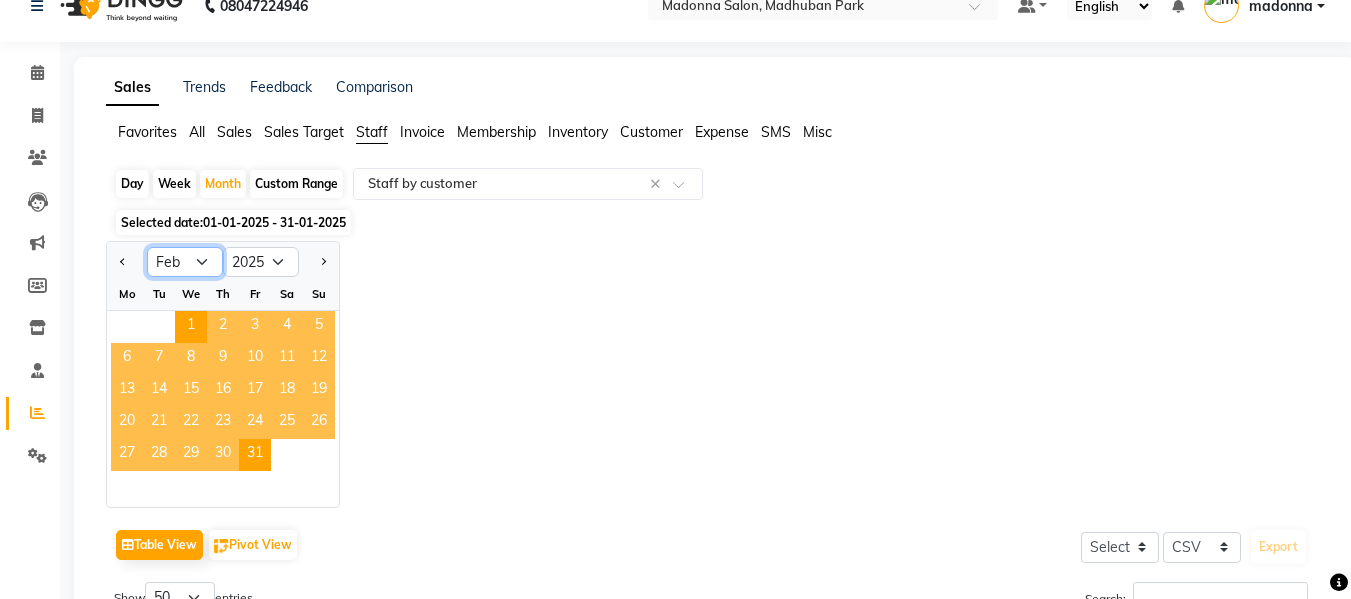 click on "Jan Feb Mar Apr May Jun Jul Aug Sep Oct Nov Dec" 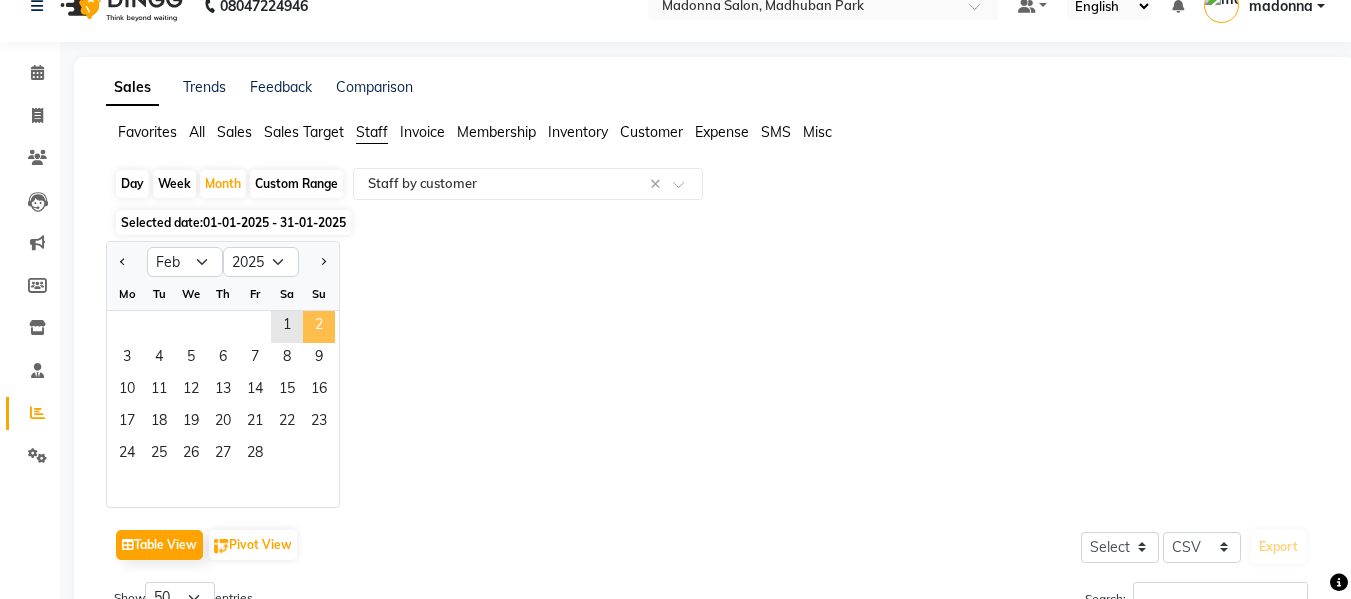 click on "2" 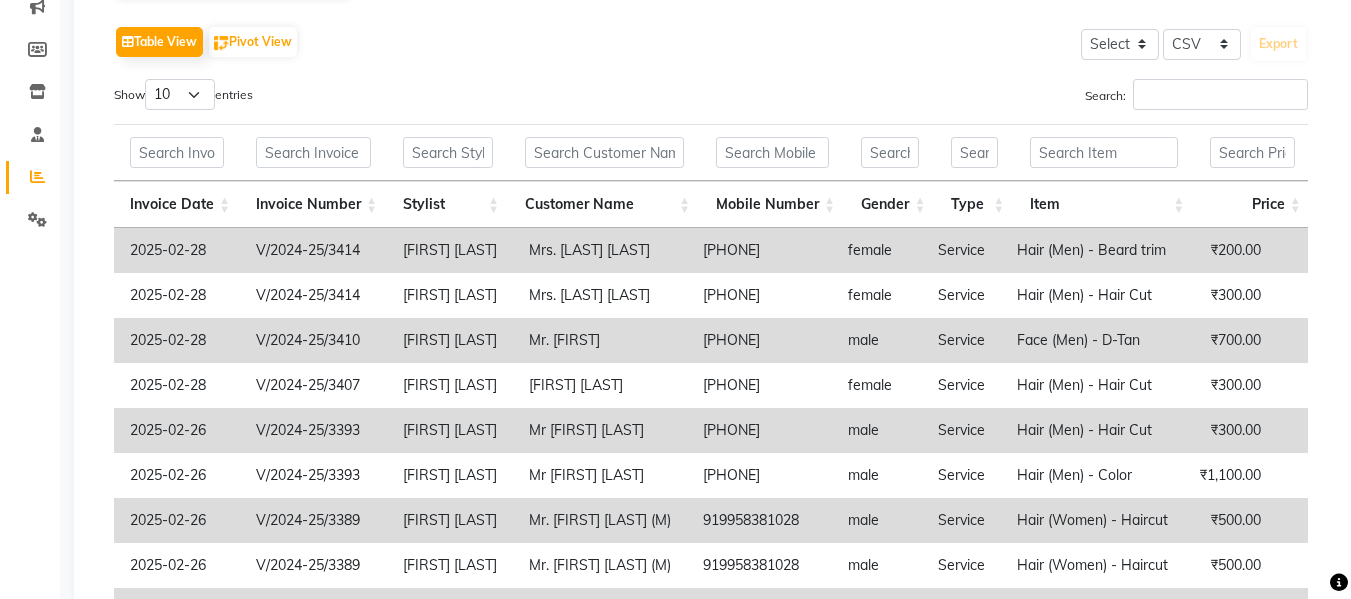 scroll, scrollTop: 267, scrollLeft: 0, axis: vertical 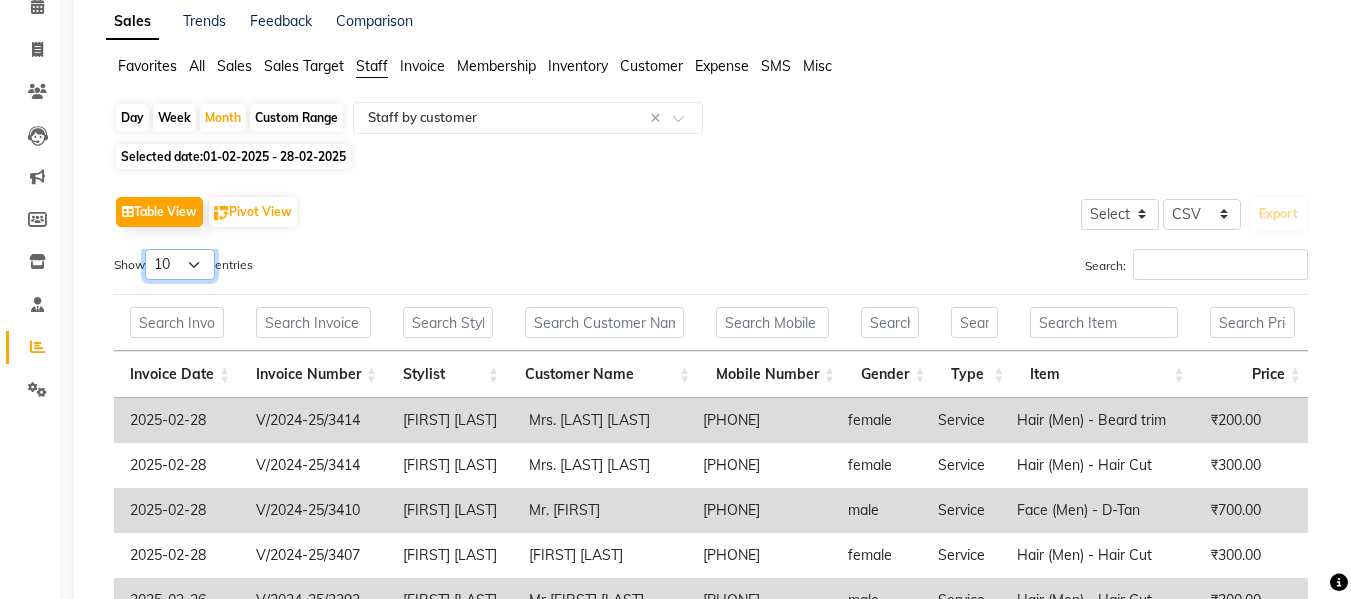 click on "10 25 50 100" at bounding box center (180, 264) 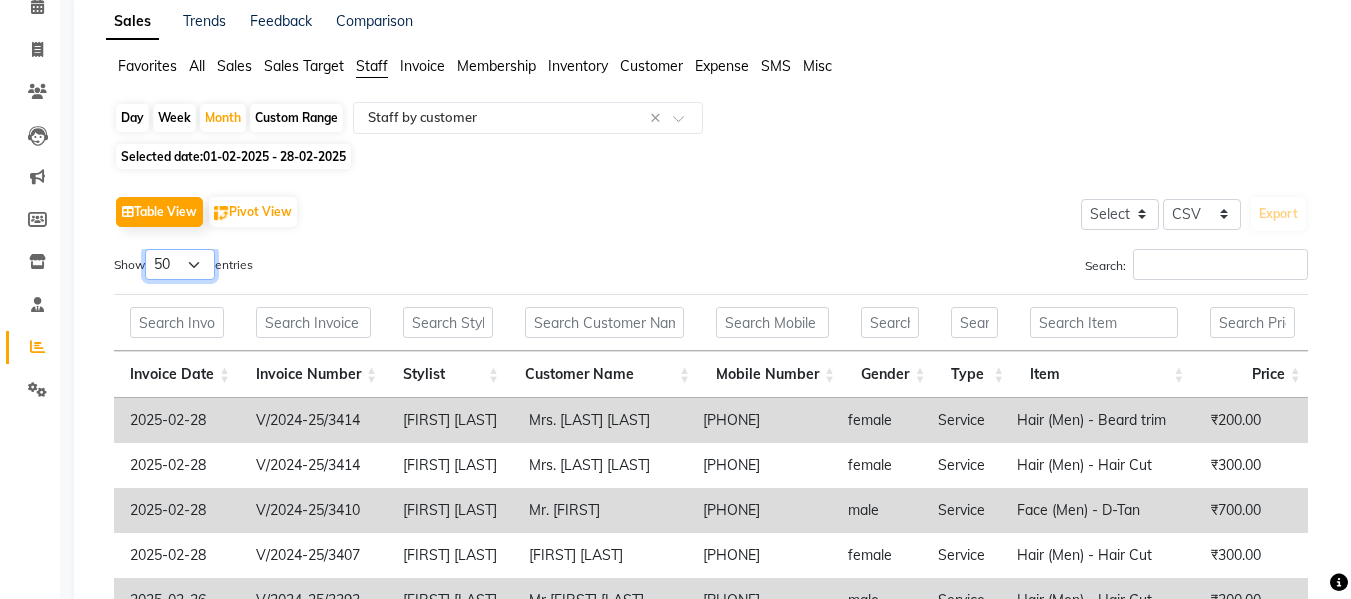 click on "10 25 50 100" at bounding box center (180, 264) 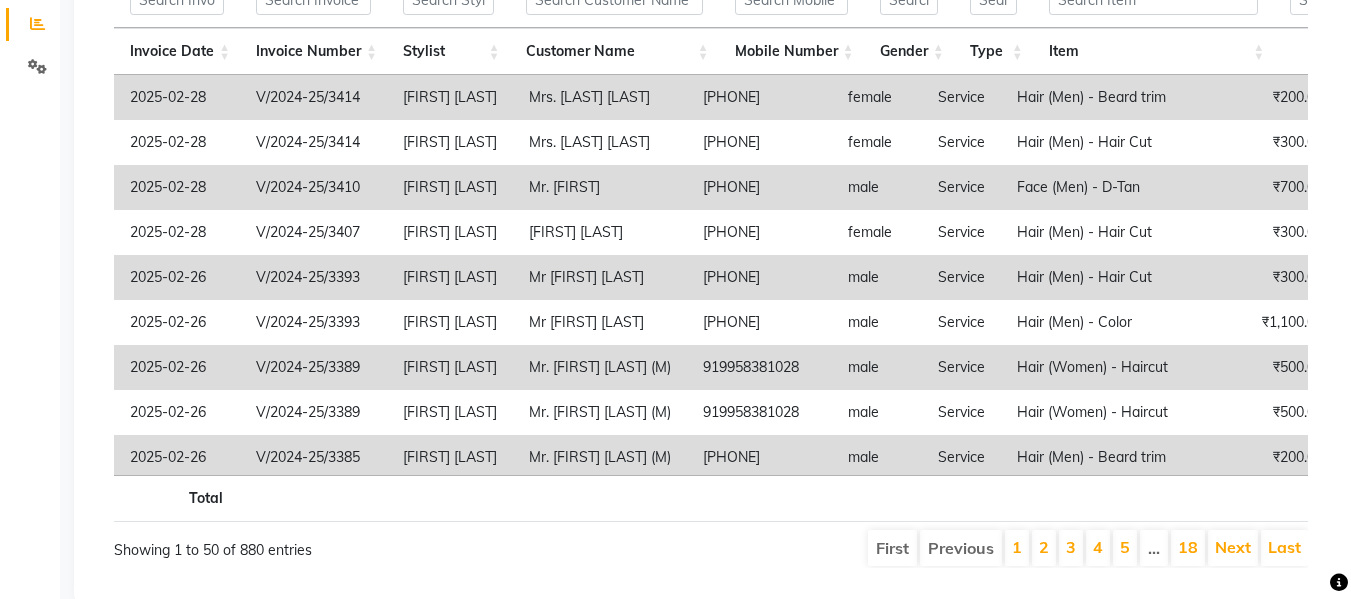 scroll, scrollTop: 469, scrollLeft: 0, axis: vertical 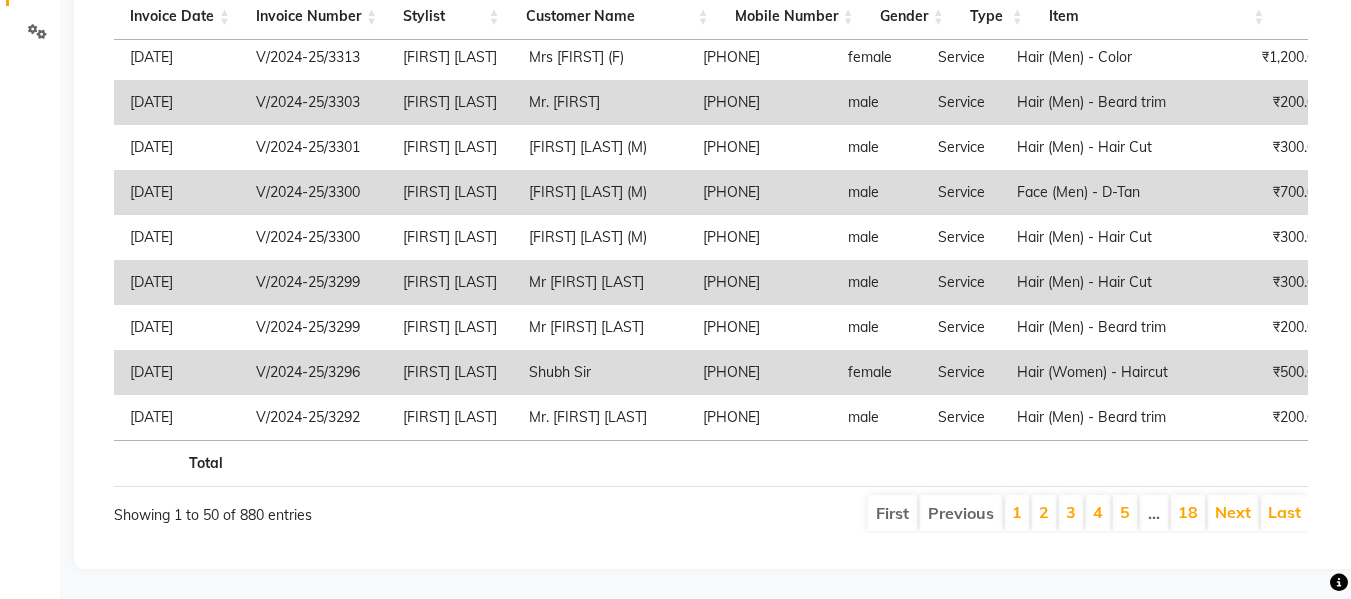click on "18" at bounding box center [1188, 513] 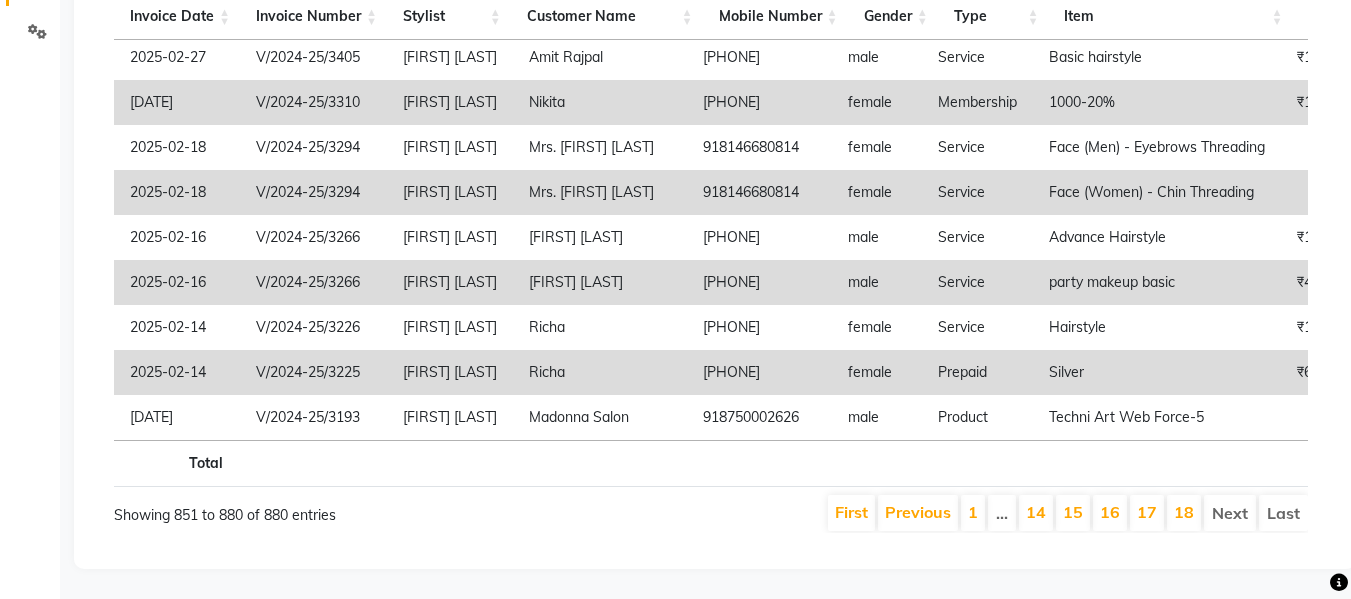 scroll, scrollTop: 965, scrollLeft: 0, axis: vertical 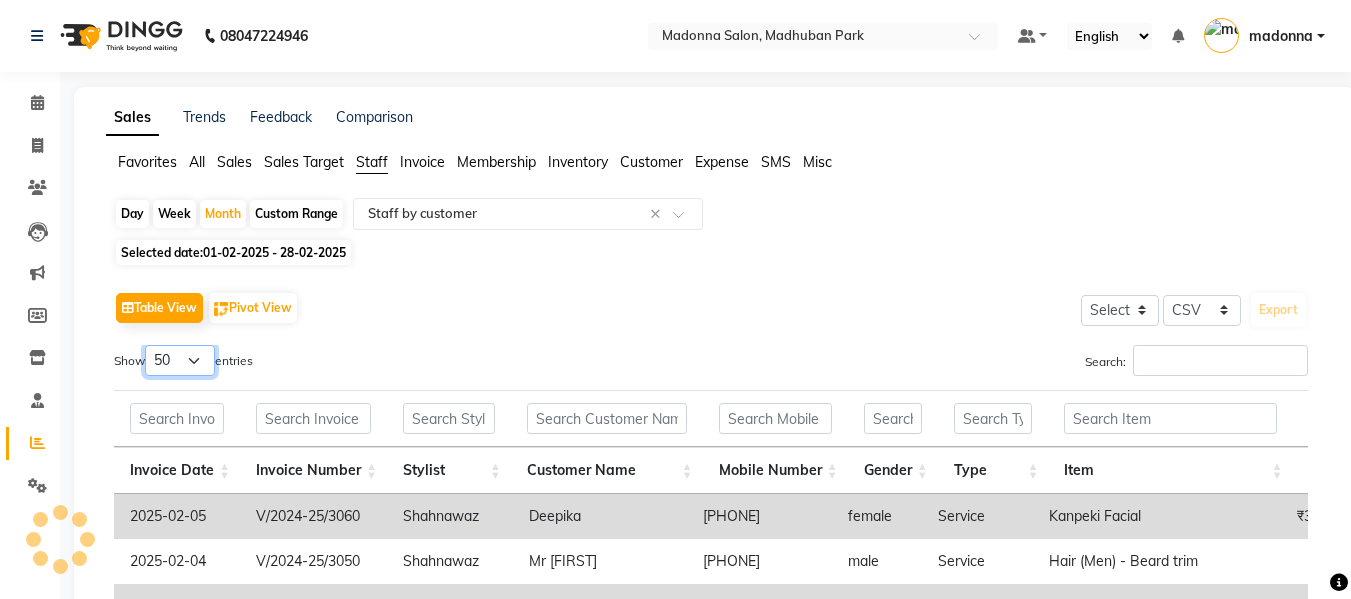 click on "10 25 50 100" at bounding box center [180, 360] 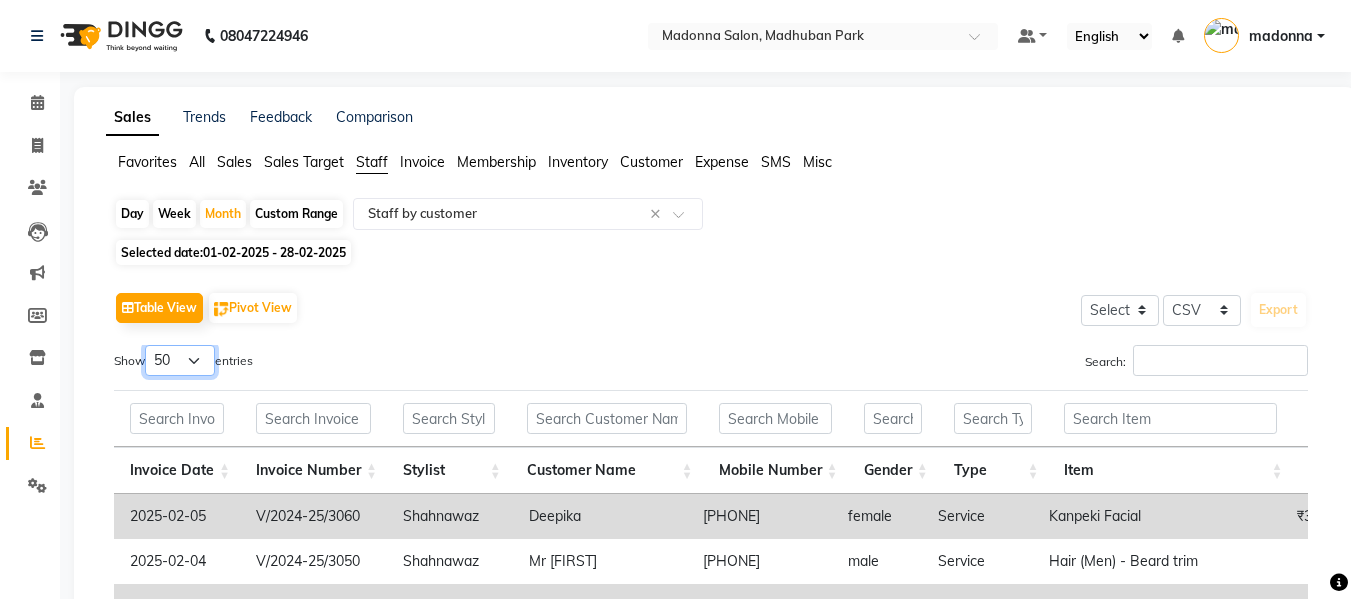 select on "100" 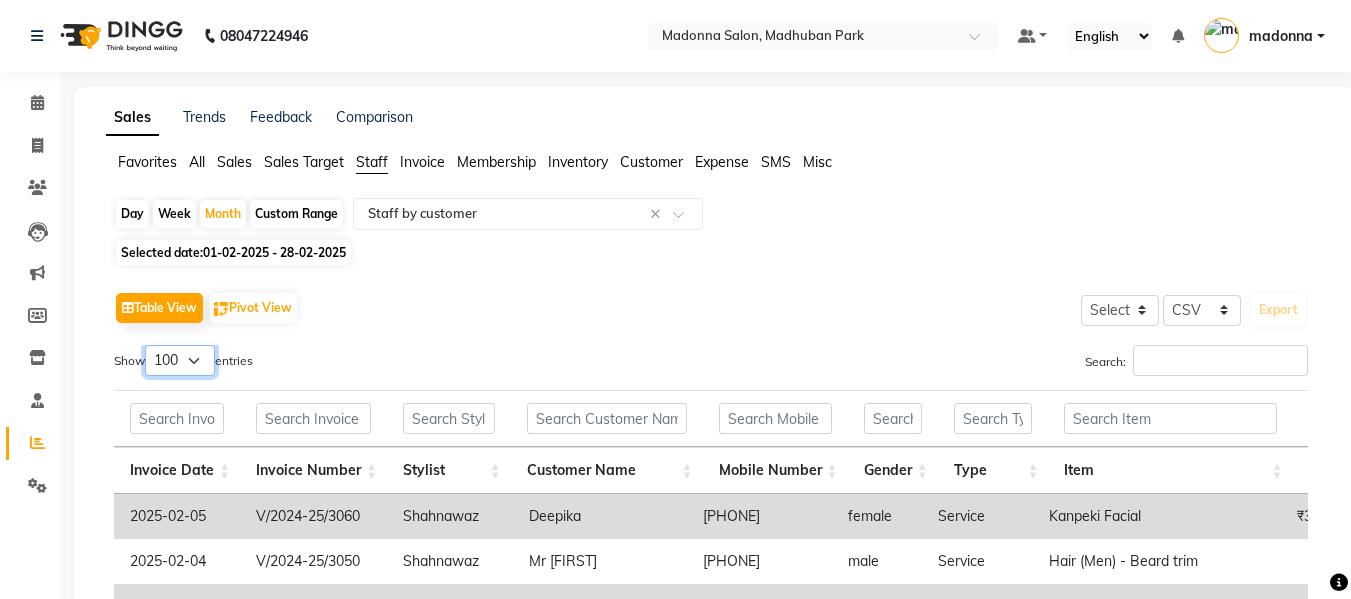 click on "10 25 50 100" at bounding box center (180, 360) 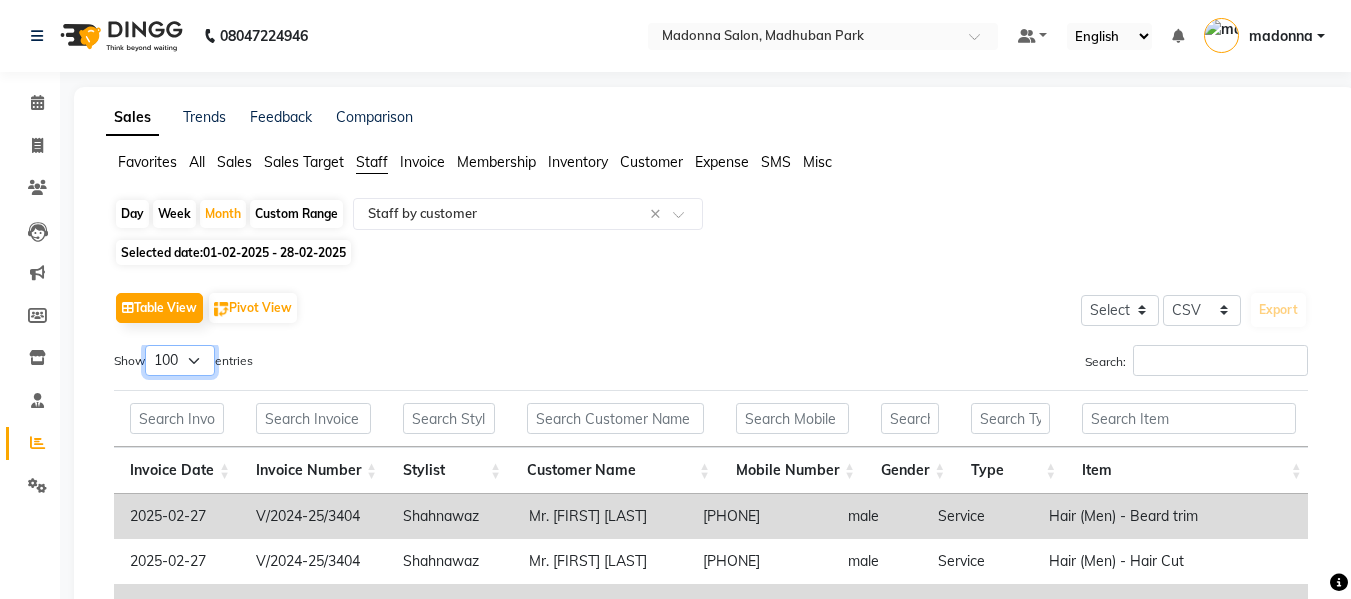 scroll, scrollTop: 0, scrollLeft: 0, axis: both 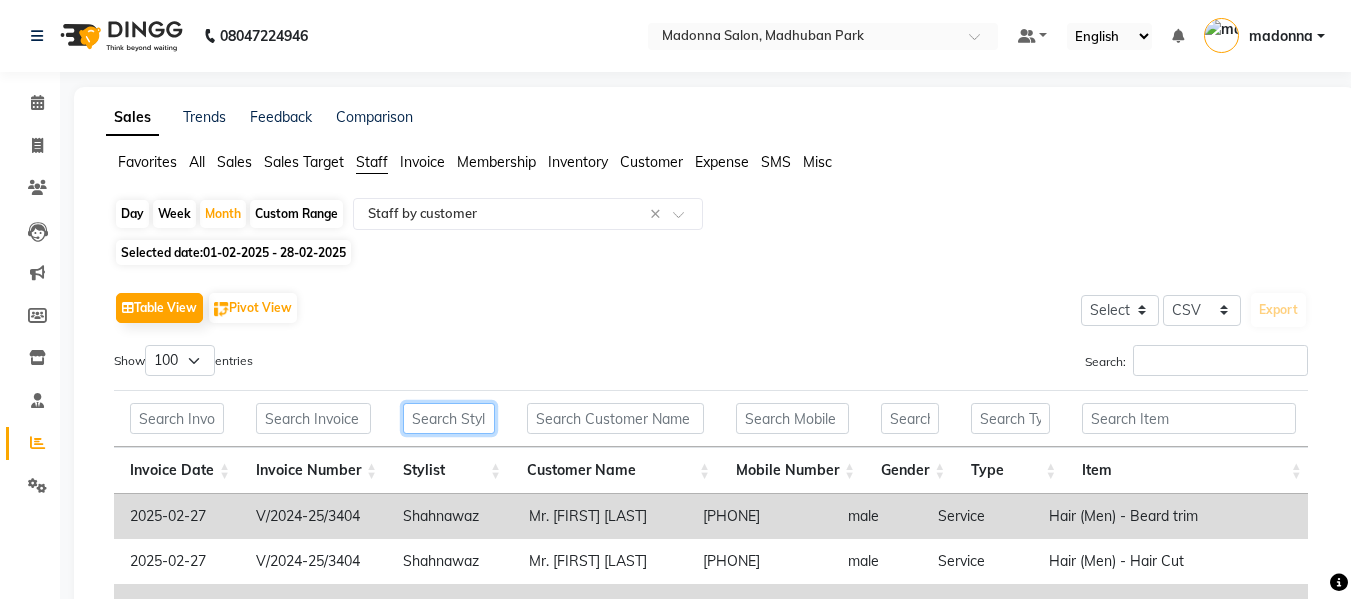 click at bounding box center (449, 418) 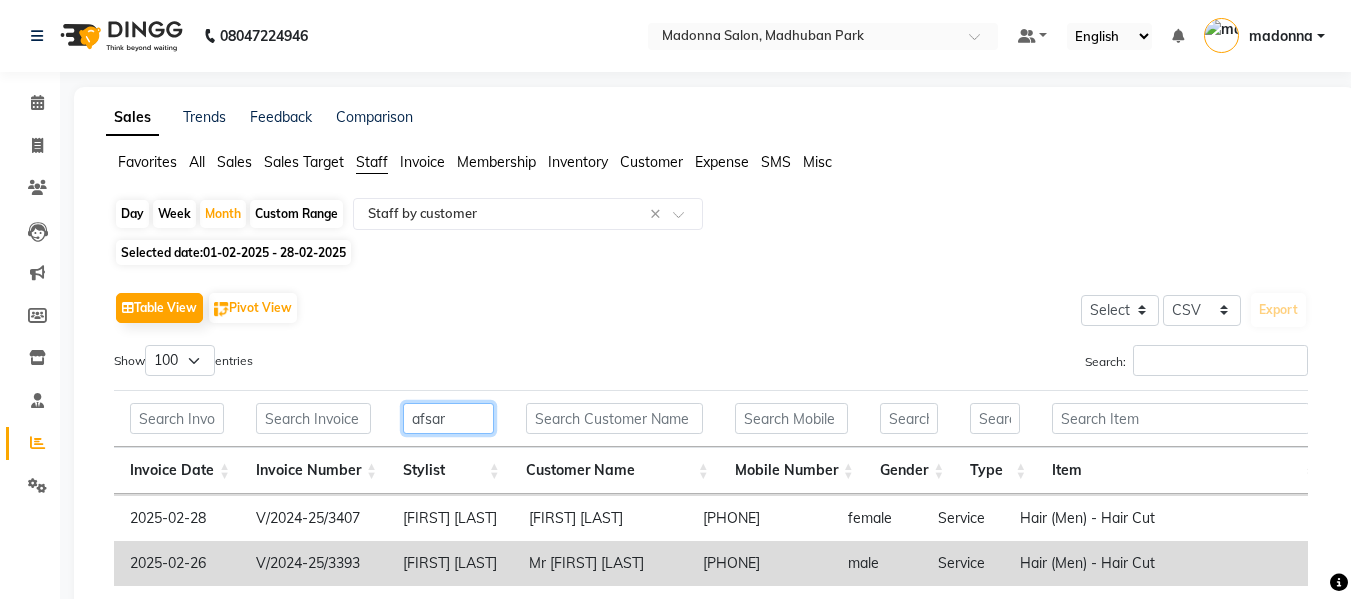 scroll, scrollTop: 70, scrollLeft: 0, axis: vertical 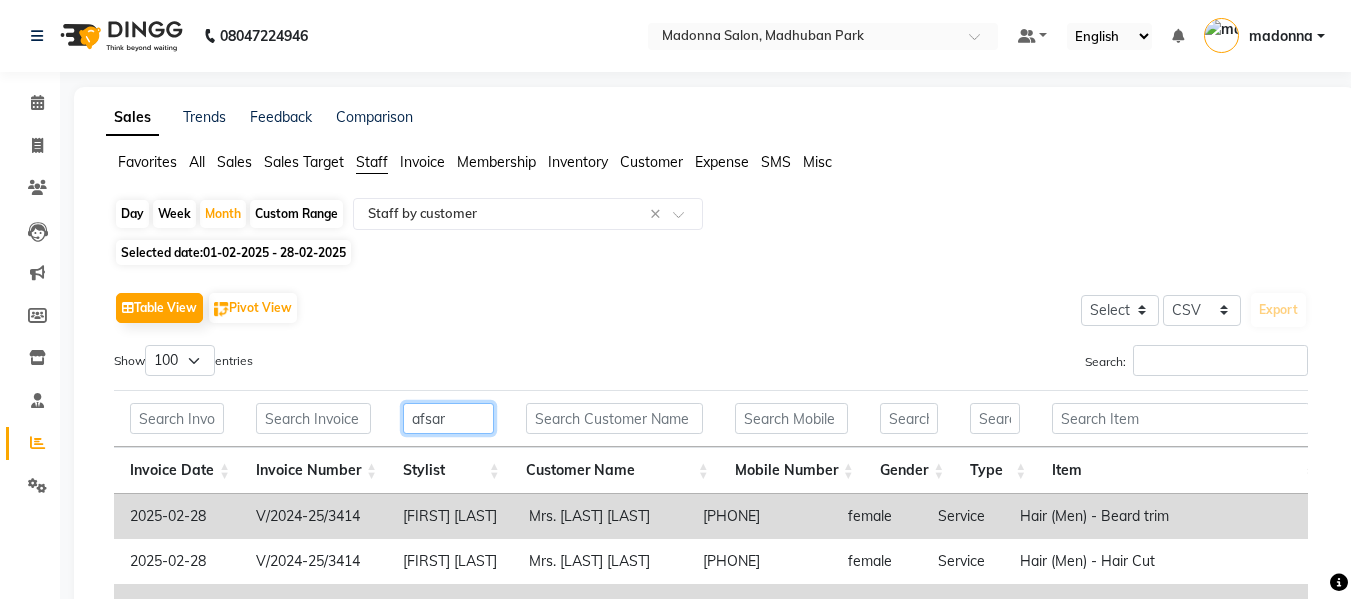 type on "afsar" 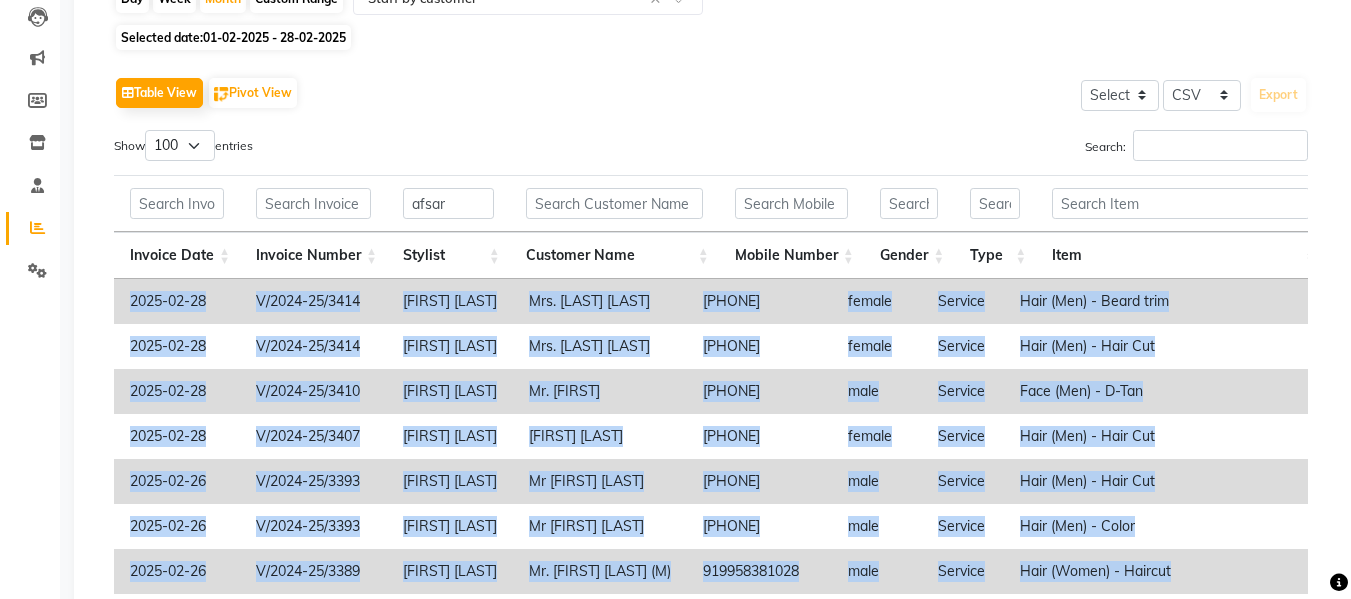 scroll, scrollTop: 280, scrollLeft: 0, axis: vertical 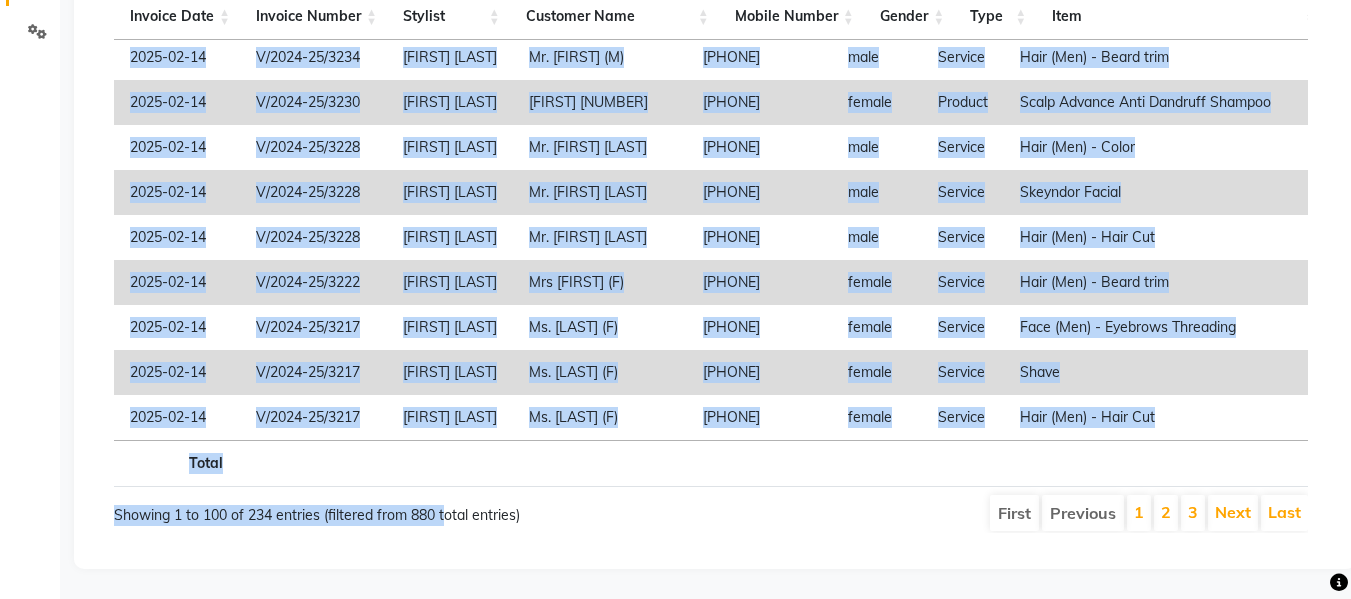 drag, startPoint x: 132, startPoint y: 521, endPoint x: 443, endPoint y: 646, distance: 335.18054 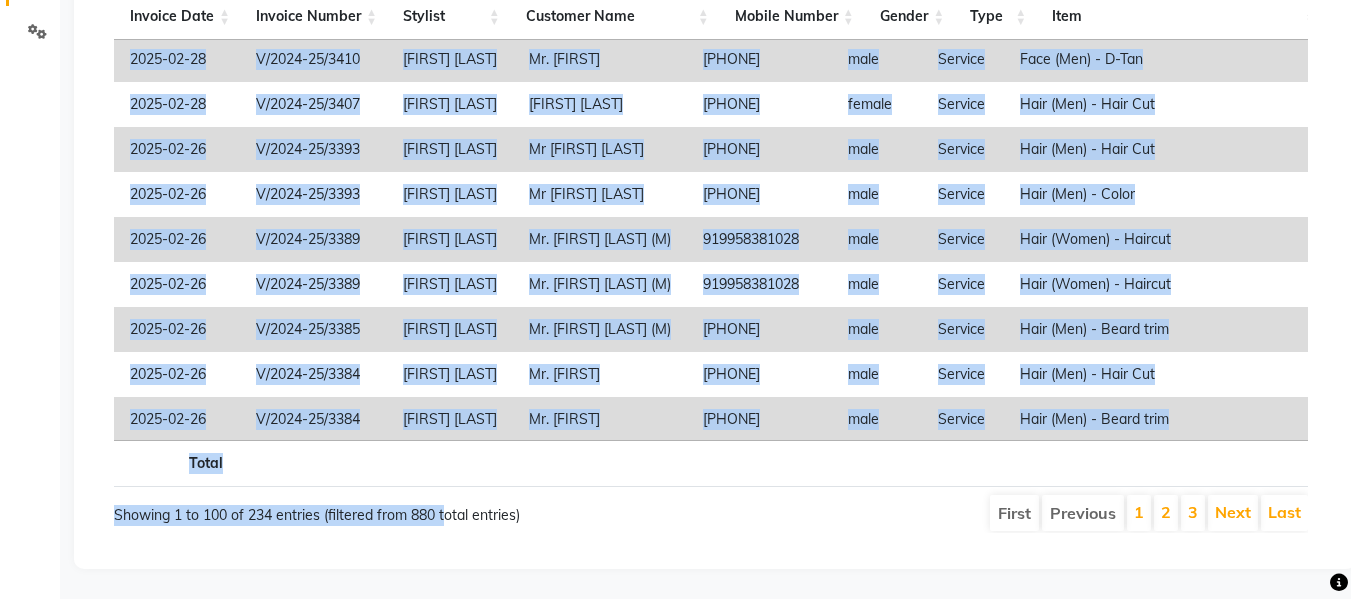 scroll, scrollTop: 0, scrollLeft: 0, axis: both 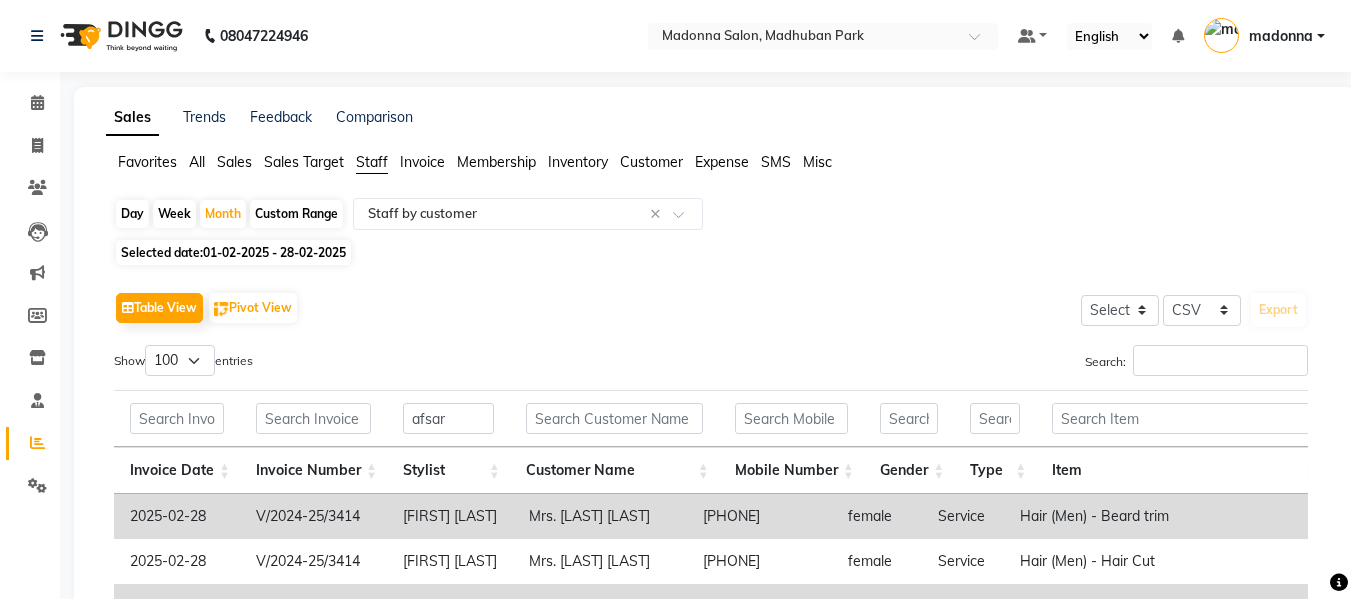 click on "Table View   Pivot View  Select Select CSV PDF  Export" 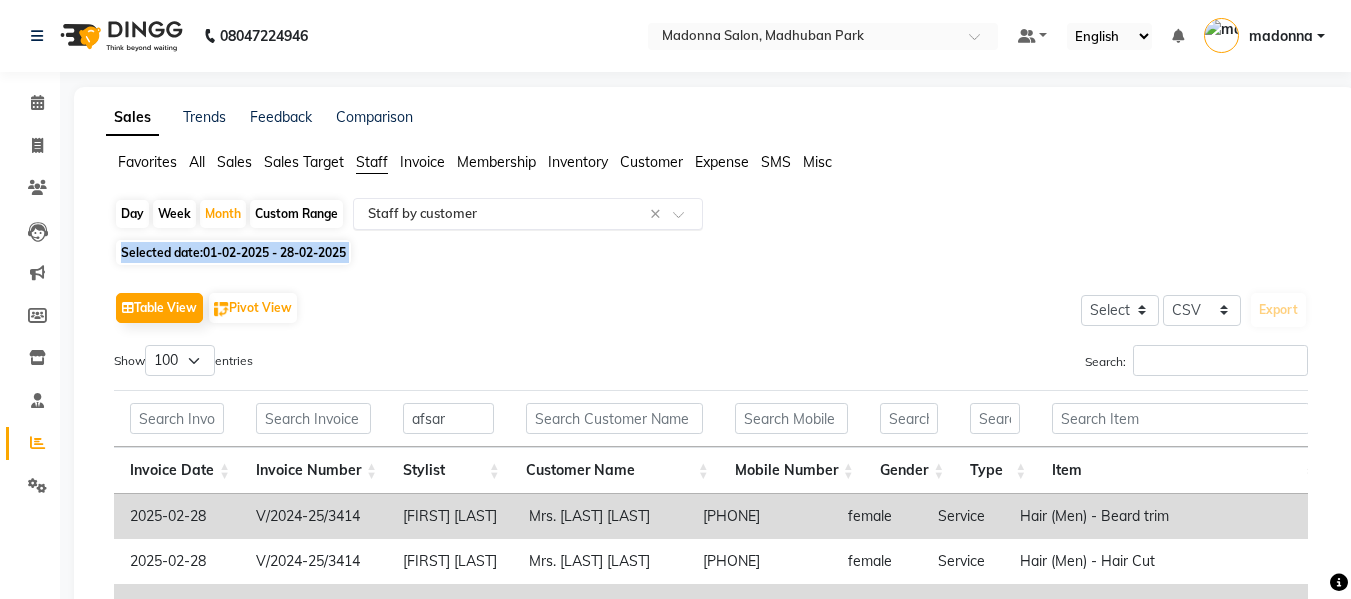 drag, startPoint x: 665, startPoint y: 302, endPoint x: 673, endPoint y: 227, distance: 75.42546 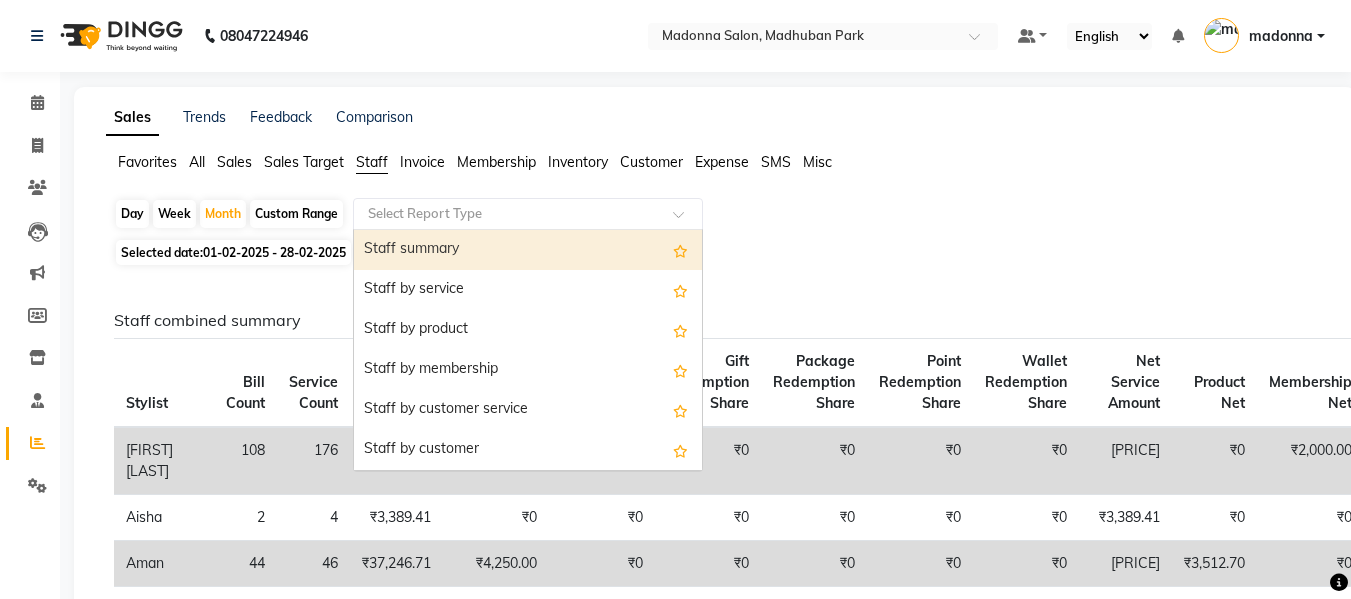 click on "Select Report Type" 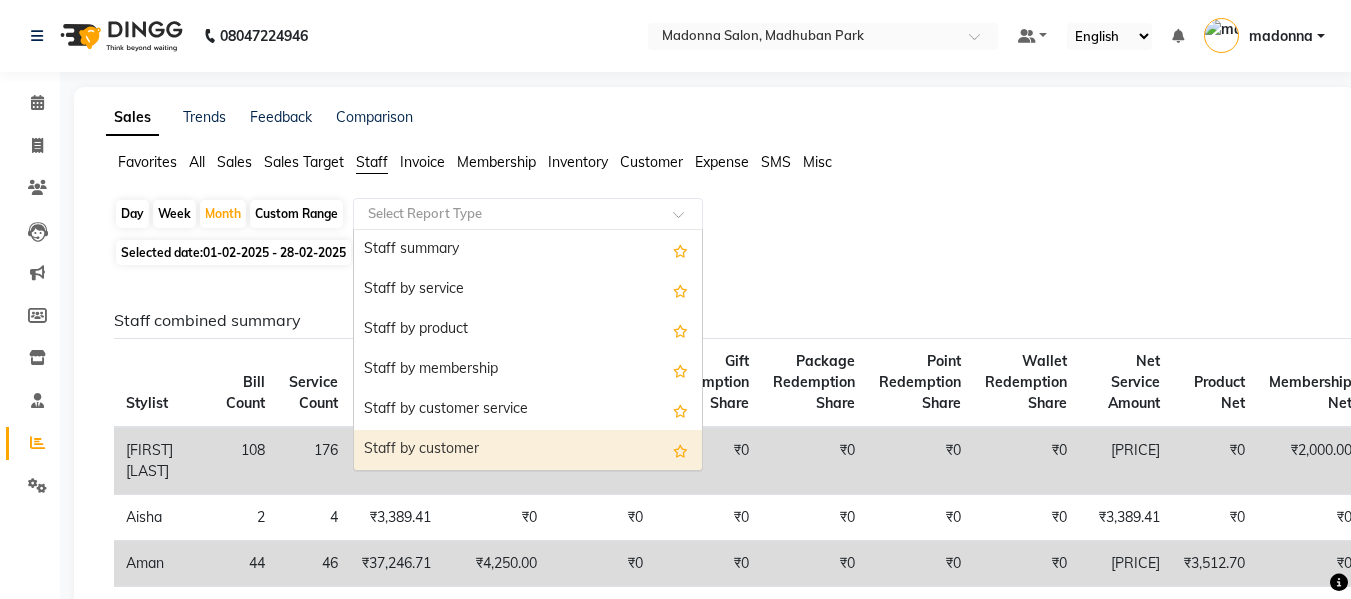click on "Staff by customer" at bounding box center [528, 450] 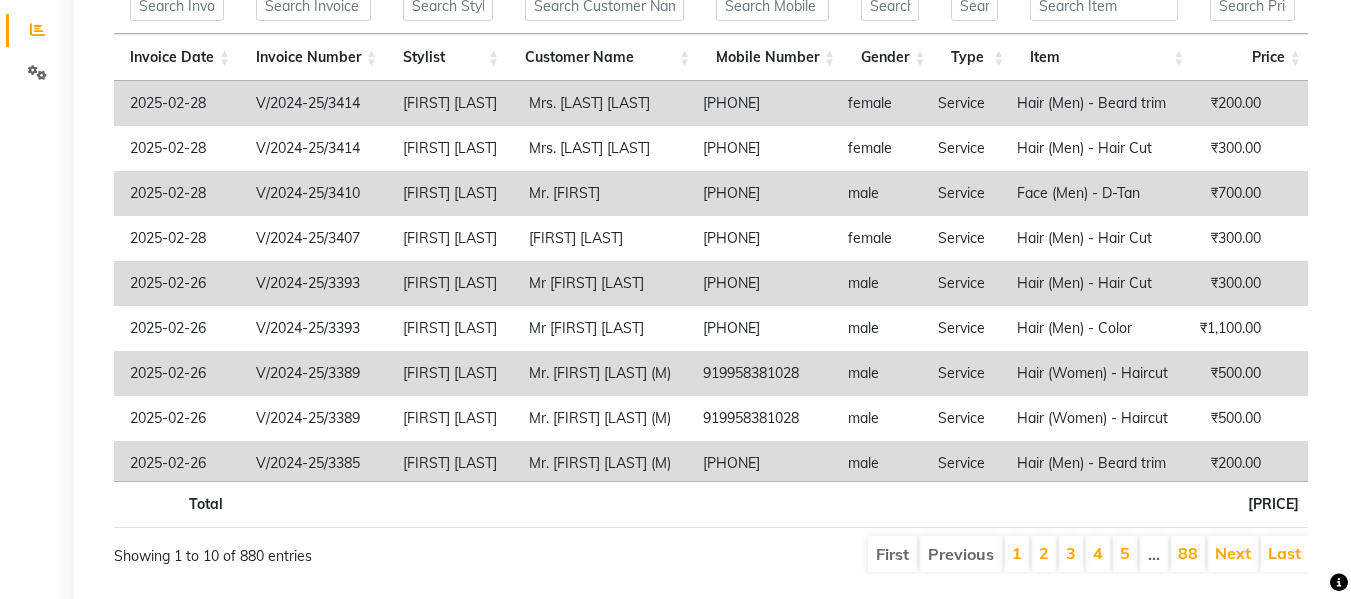 scroll, scrollTop: 419, scrollLeft: 0, axis: vertical 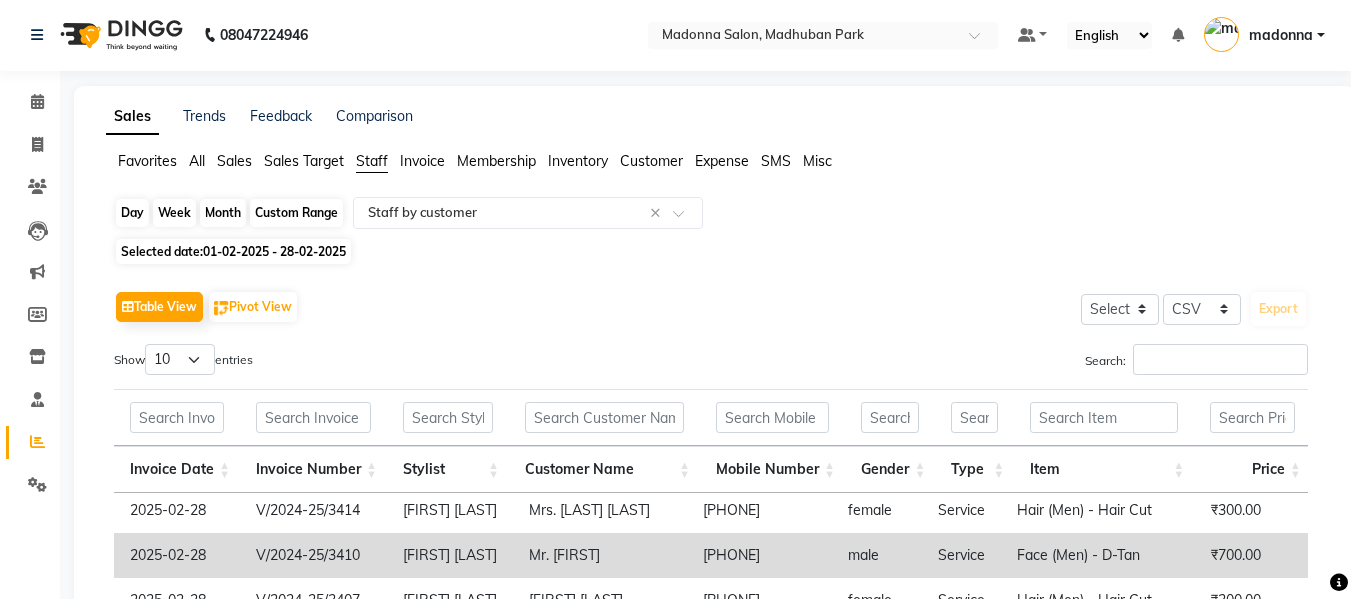 click on "Month" 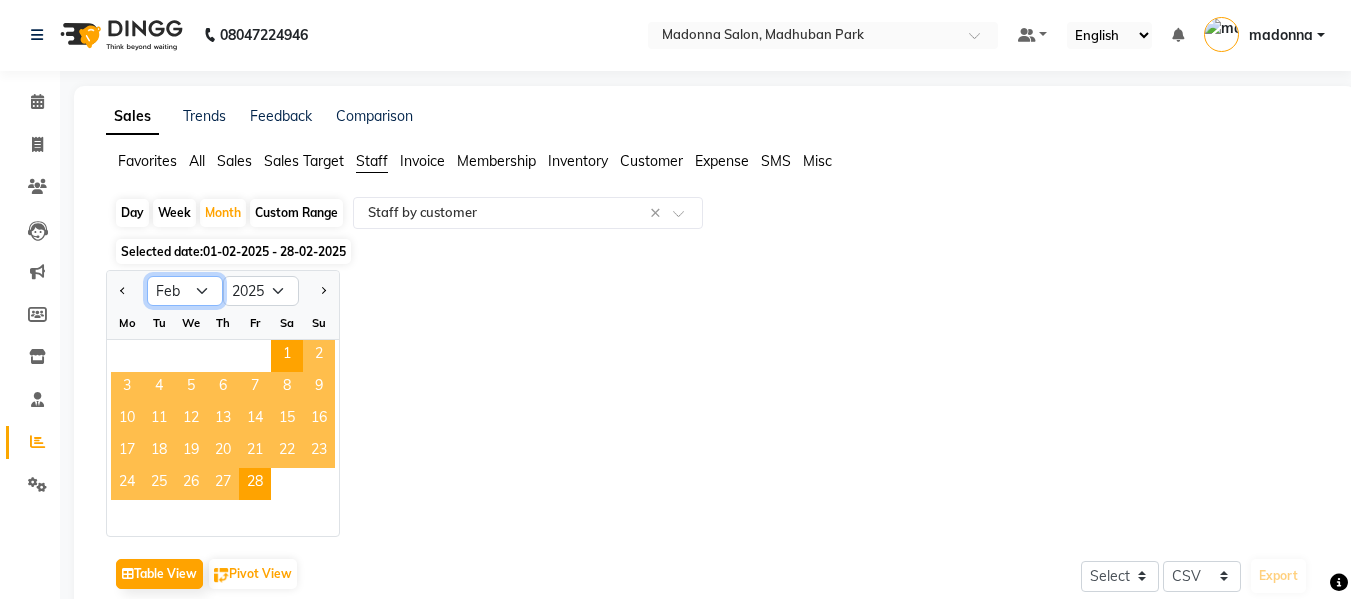 click on "Jan Feb Mar Apr May Jun Jul Aug Sep Oct Nov Dec" 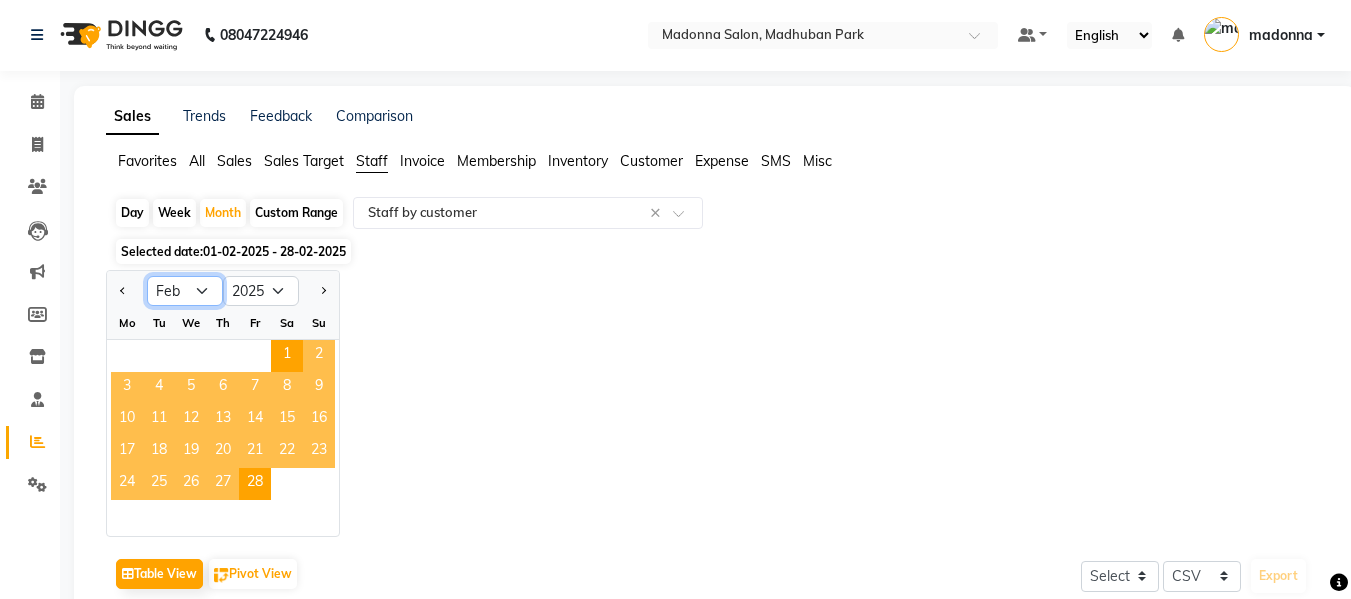 select on "3" 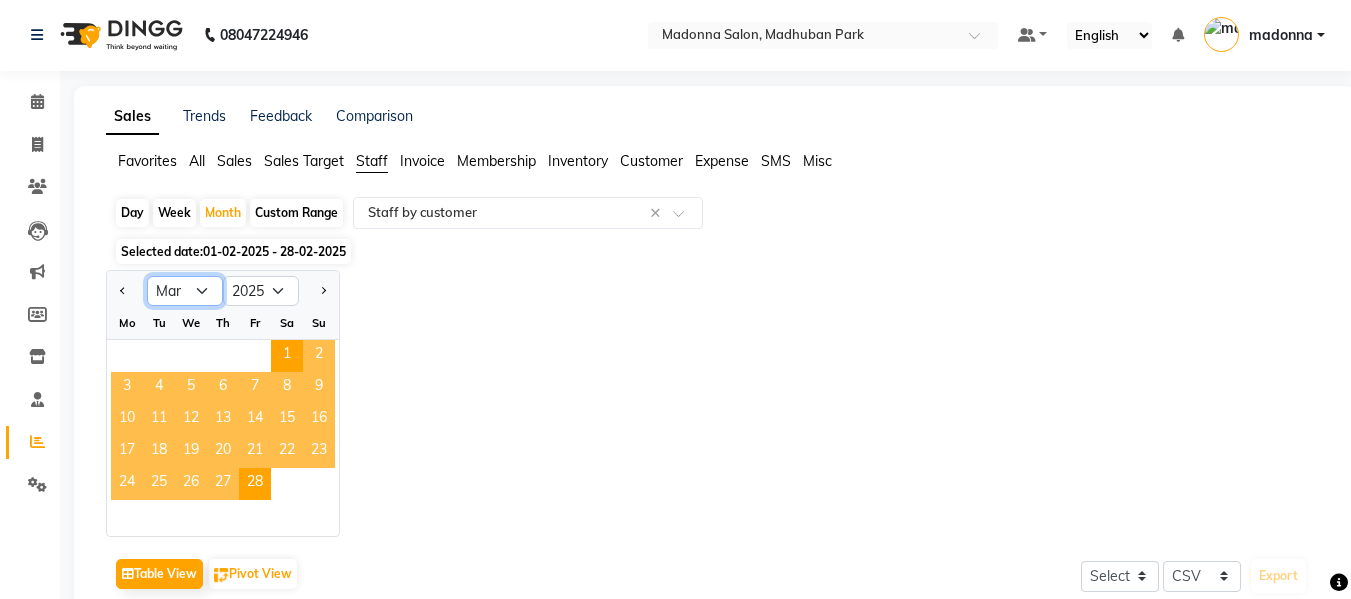 click on "Jan Feb Mar Apr May Jun Jul Aug Sep Oct Nov Dec" 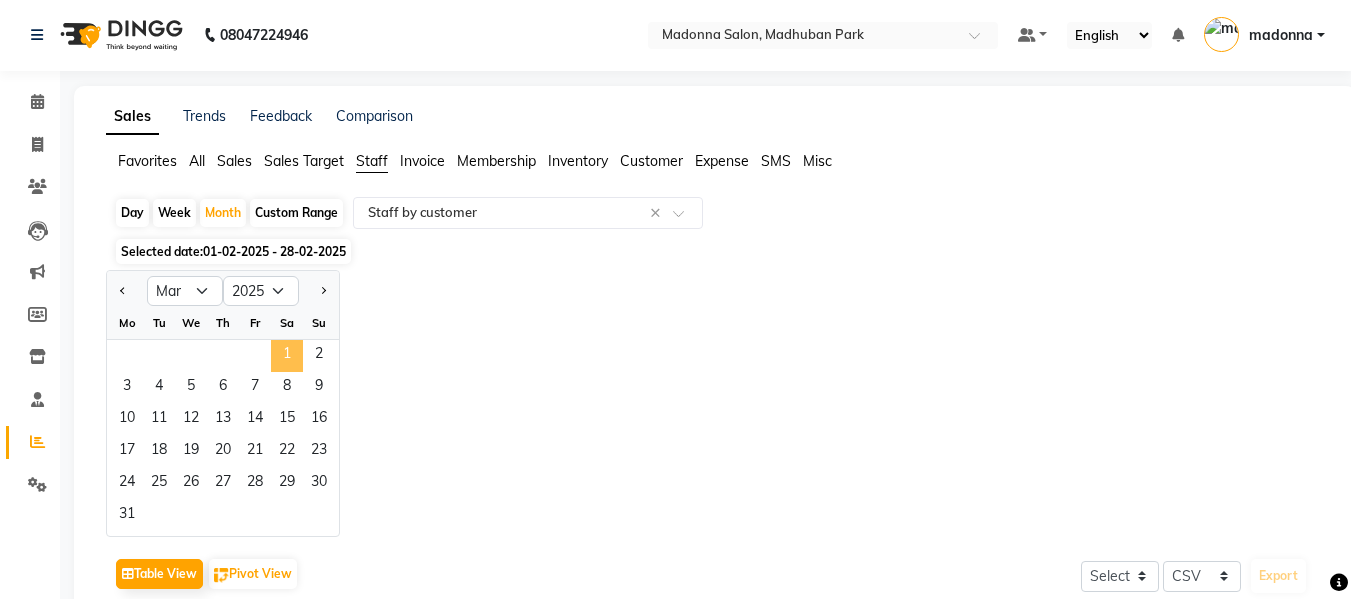 click on "1" 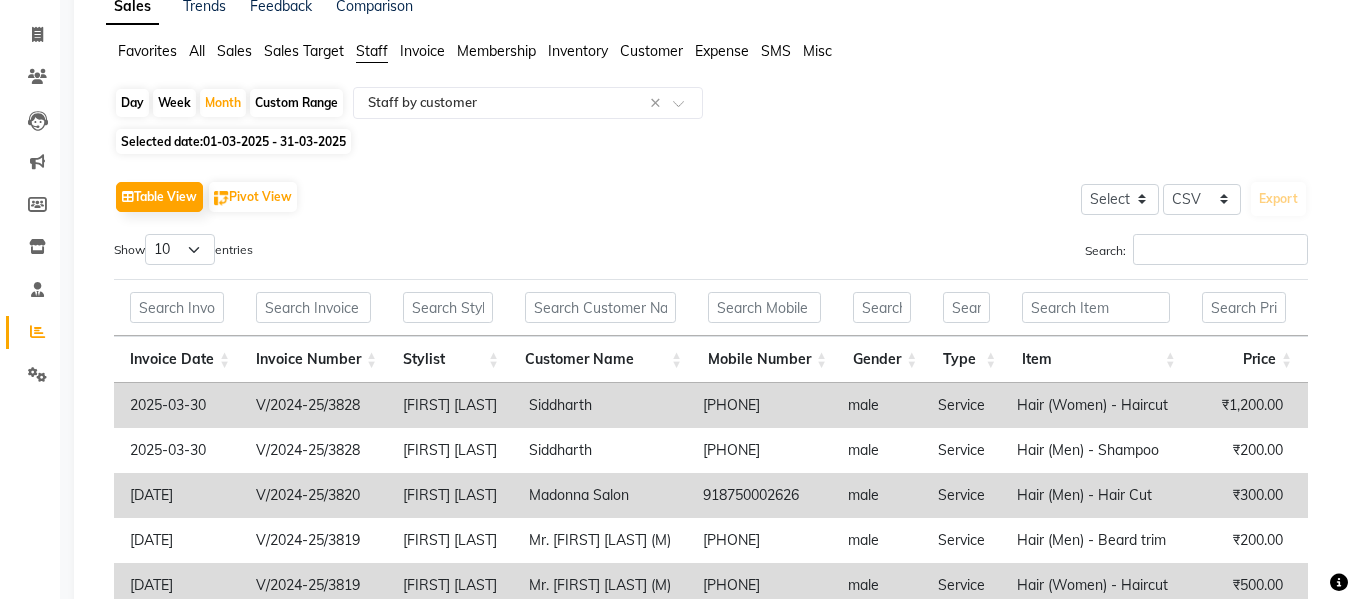 scroll, scrollTop: 113, scrollLeft: 0, axis: vertical 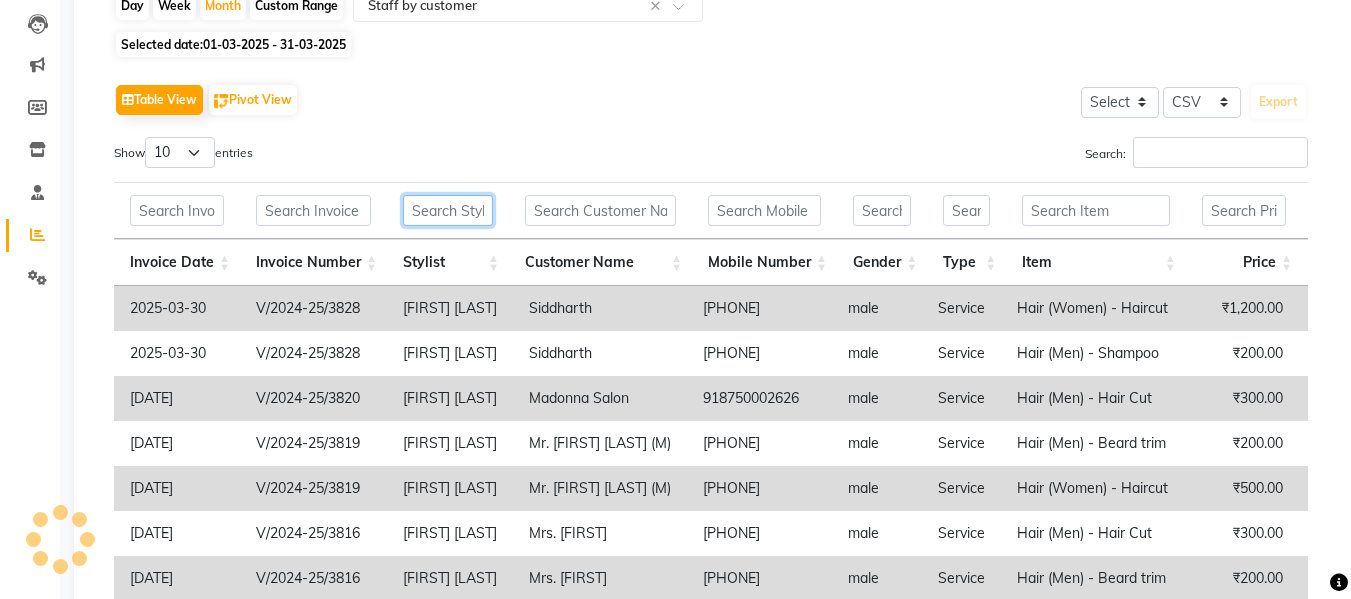 click at bounding box center (448, 210) 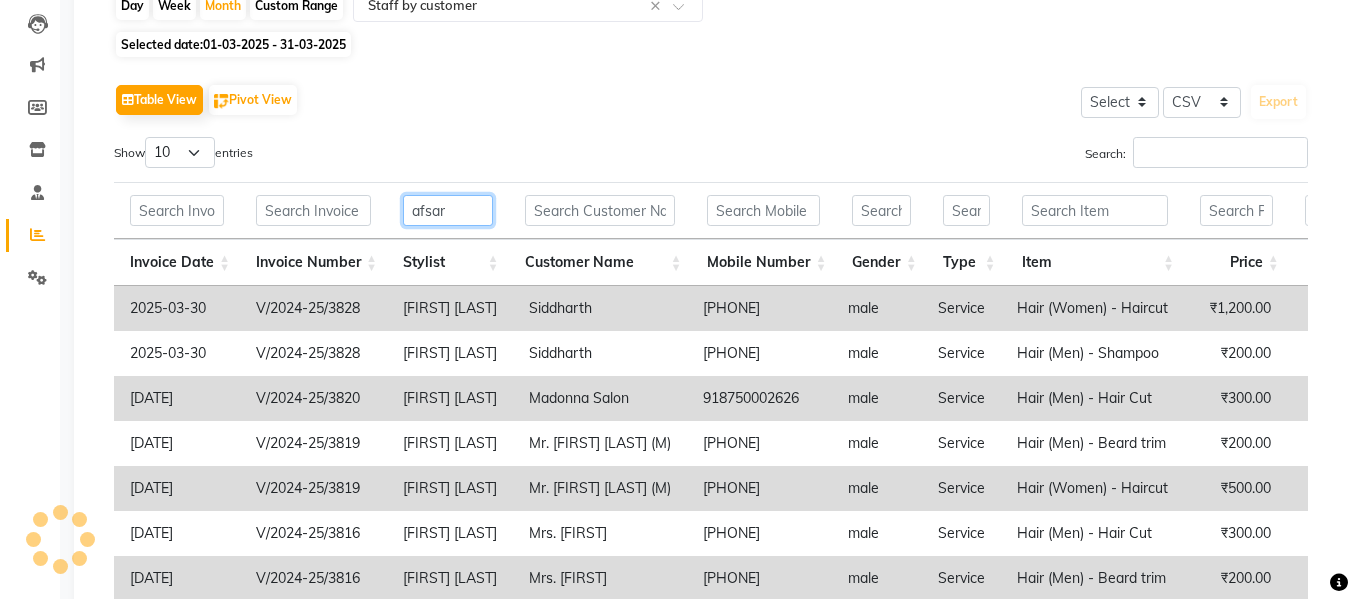 type on "afsar" 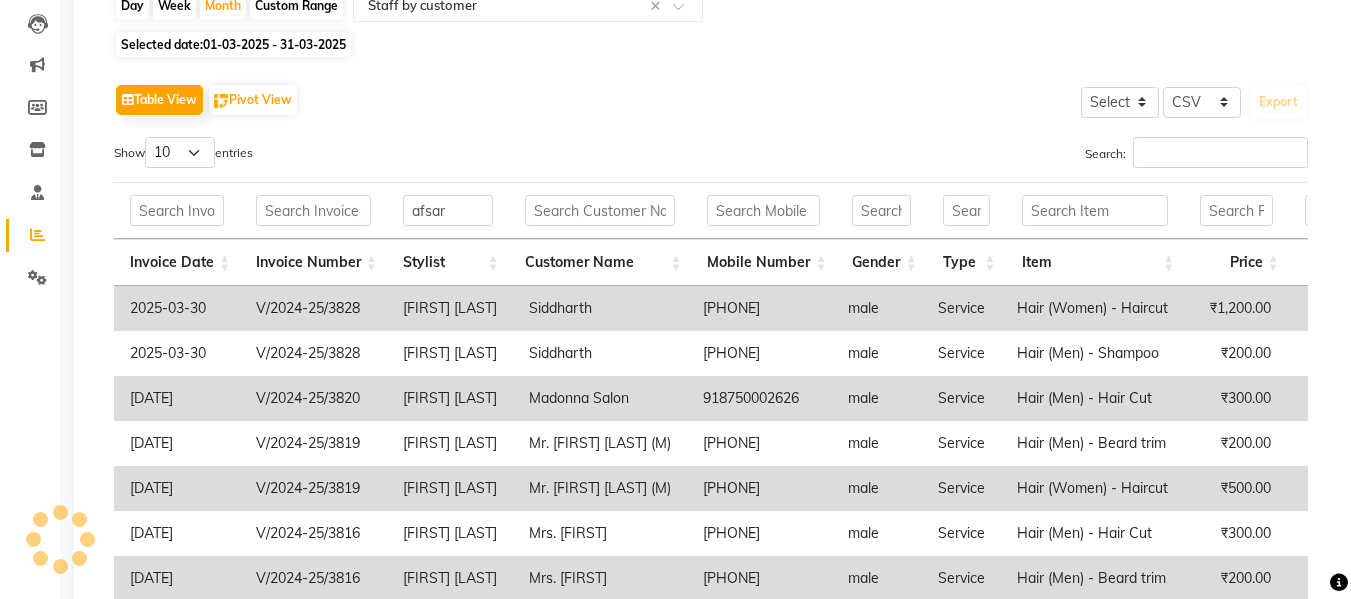 click on "Show  10 25 50 100  entries" at bounding box center [405, 156] 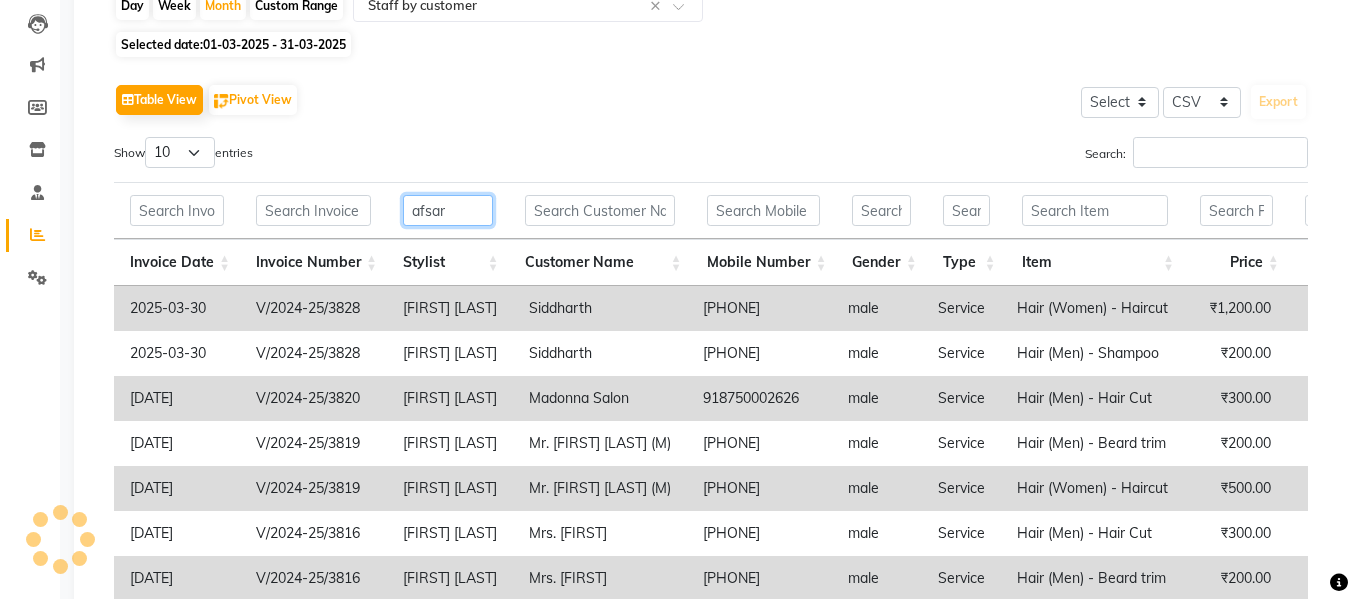 click on "afsar" at bounding box center (448, 210) 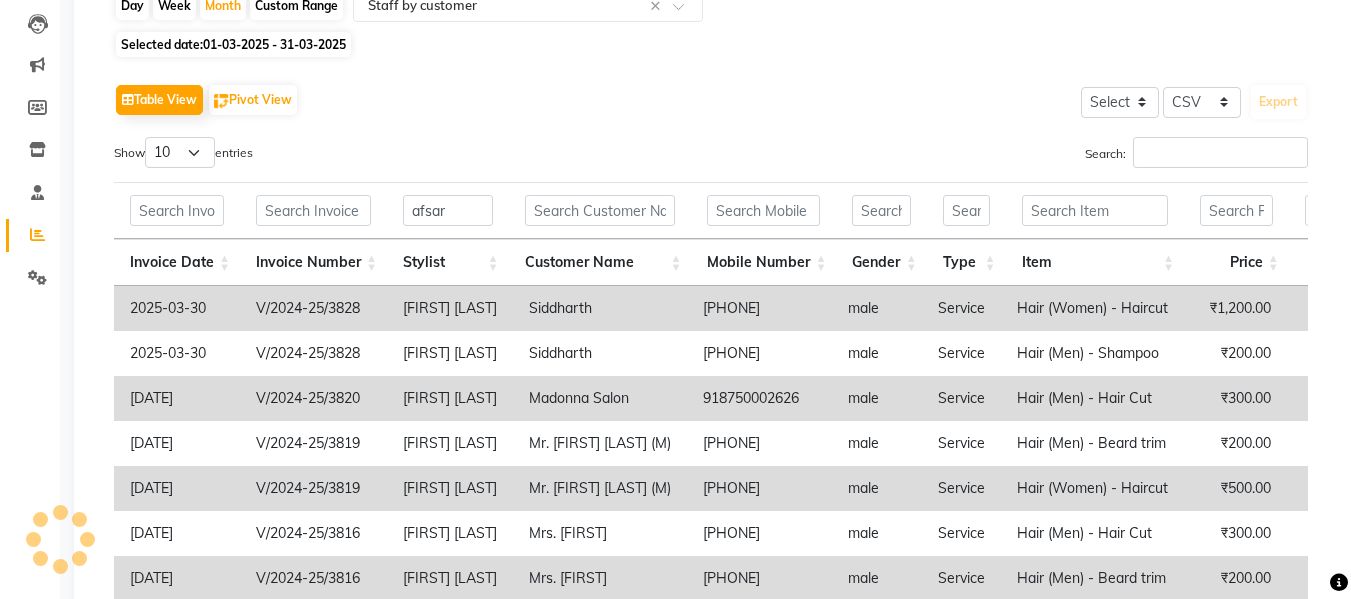 click on "Show  10 25 50 100  entries" at bounding box center (405, 156) 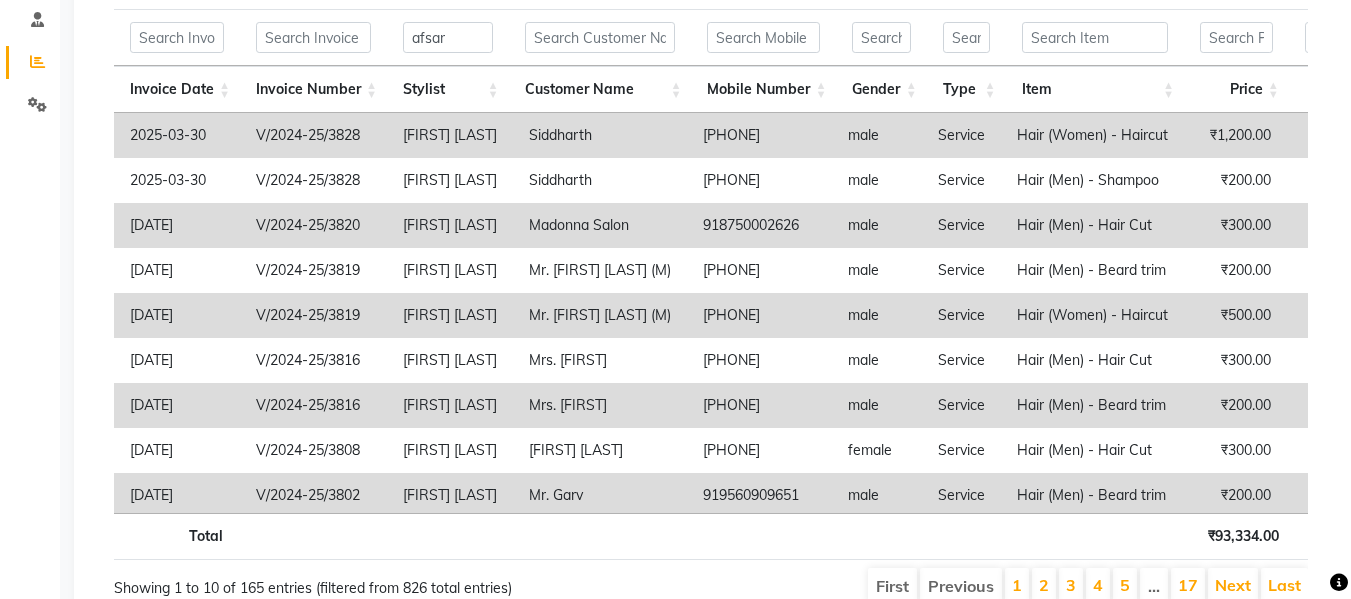 scroll, scrollTop: 385, scrollLeft: 0, axis: vertical 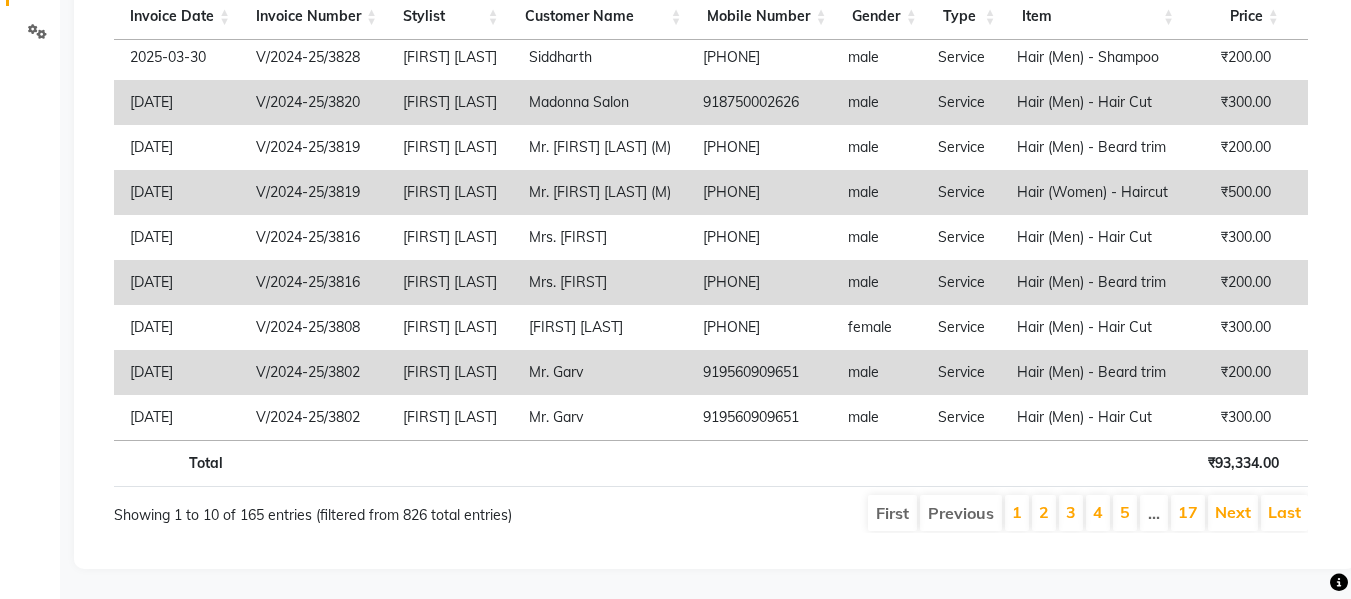click on "1" at bounding box center [1017, 513] 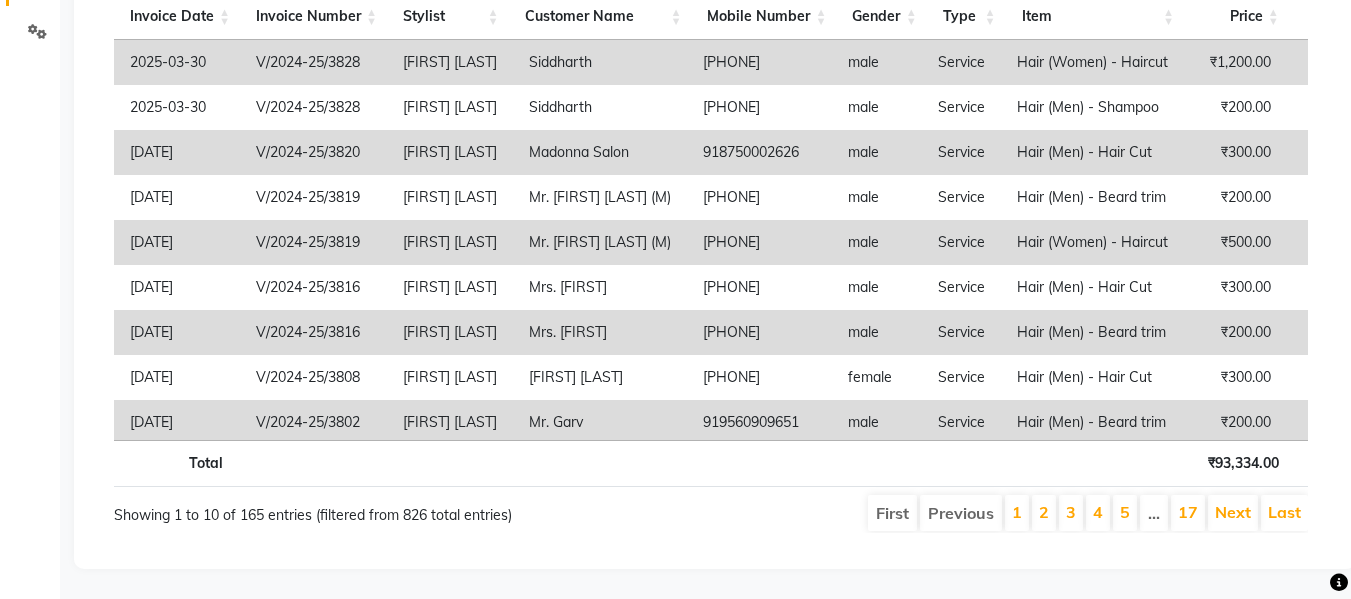 scroll, scrollTop: 0, scrollLeft: 0, axis: both 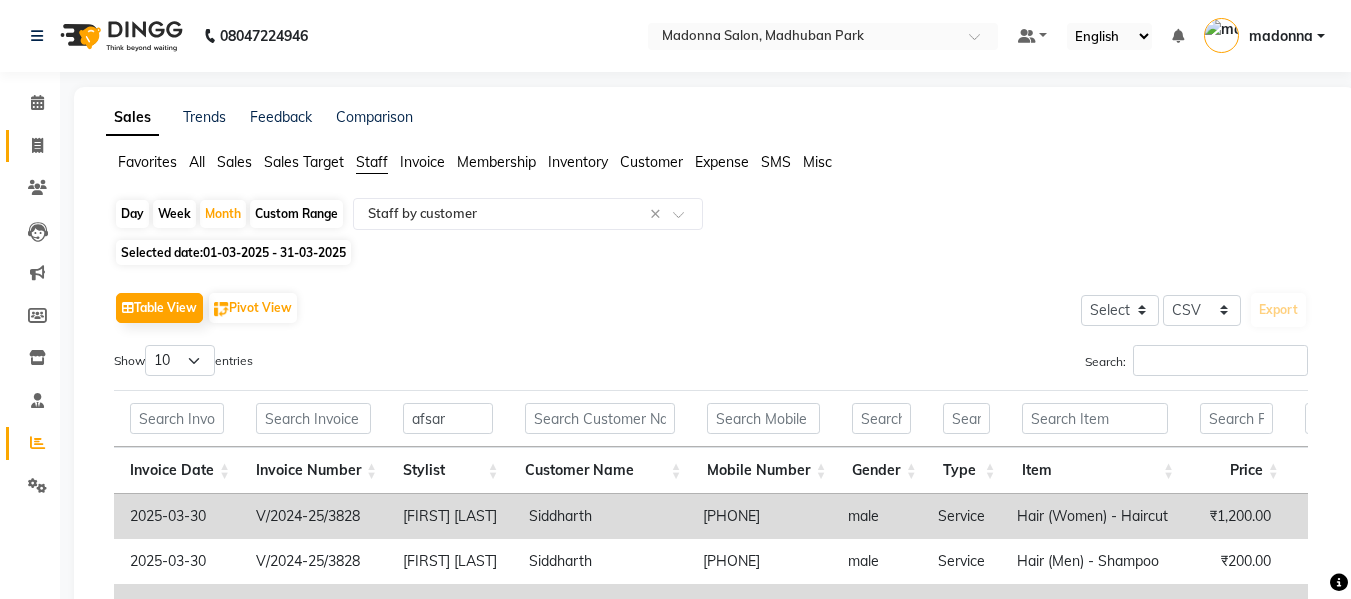 click on "Invoice" 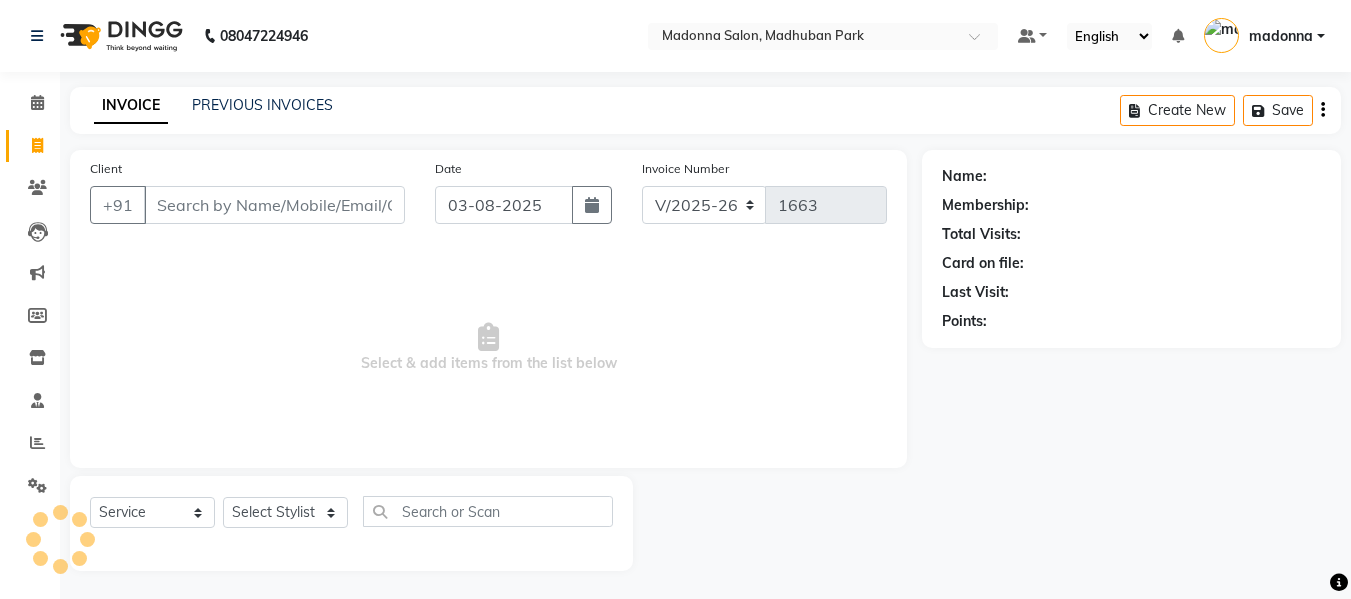 scroll, scrollTop: 2, scrollLeft: 0, axis: vertical 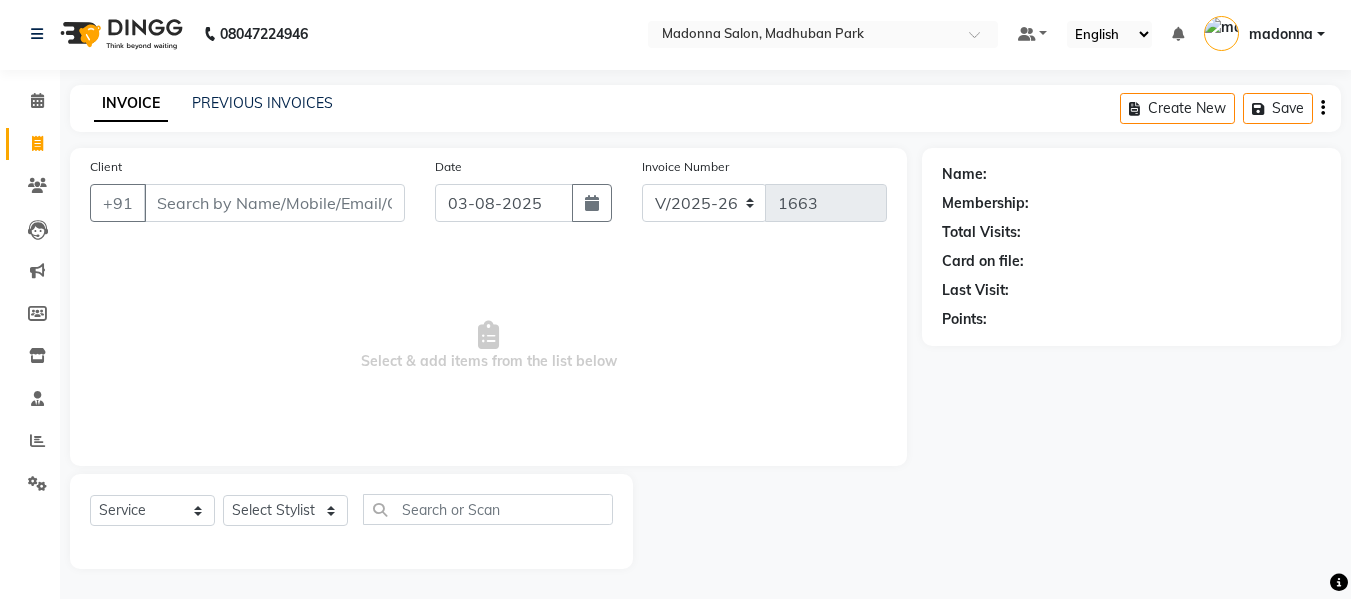 click on "Client" at bounding box center [274, 203] 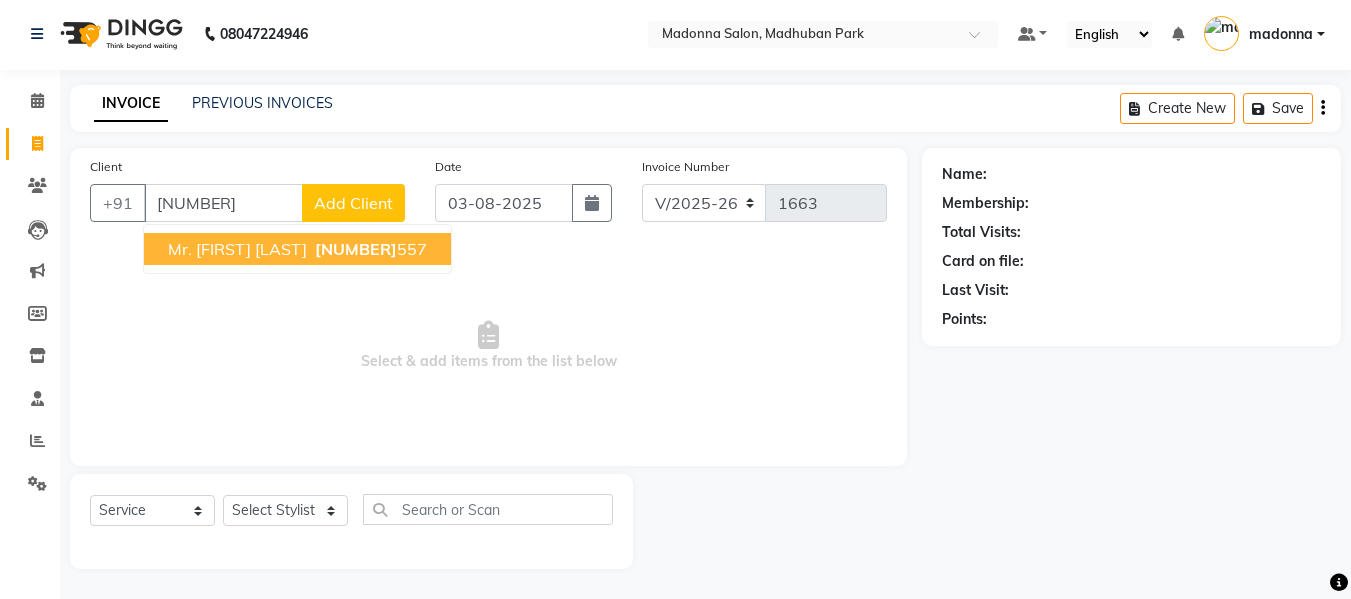 click on "Mr. [FIRST] [LAST] [PHONE]" at bounding box center [297, 249] 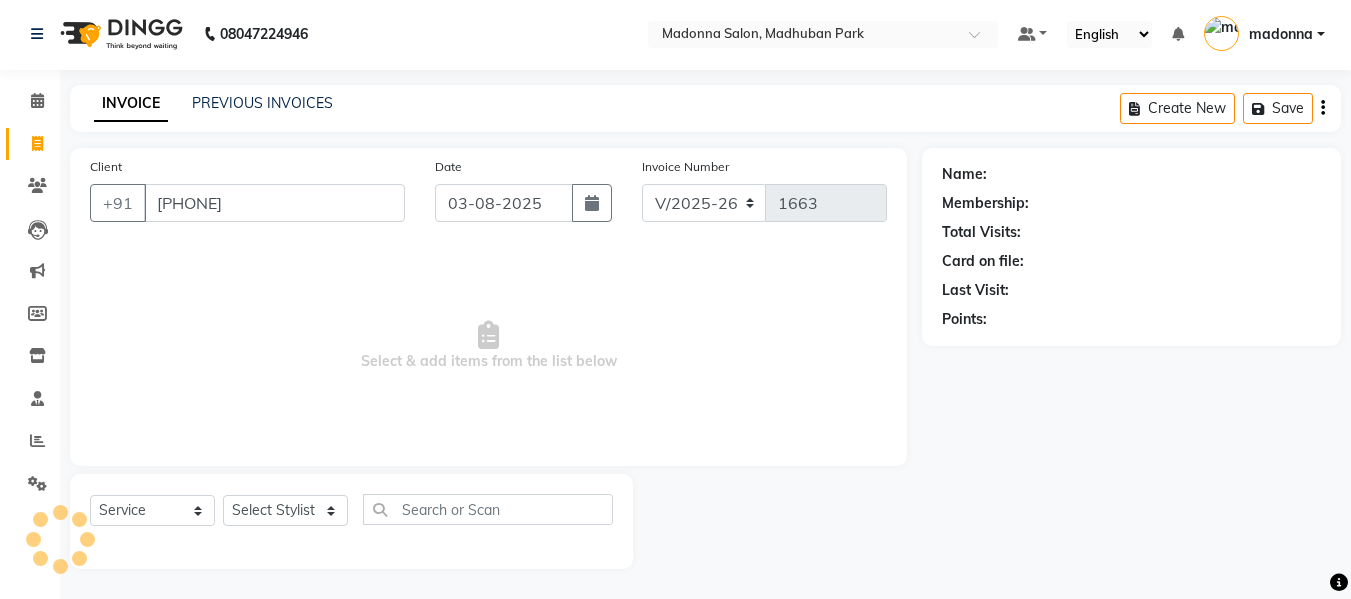 type on "[PHONE]" 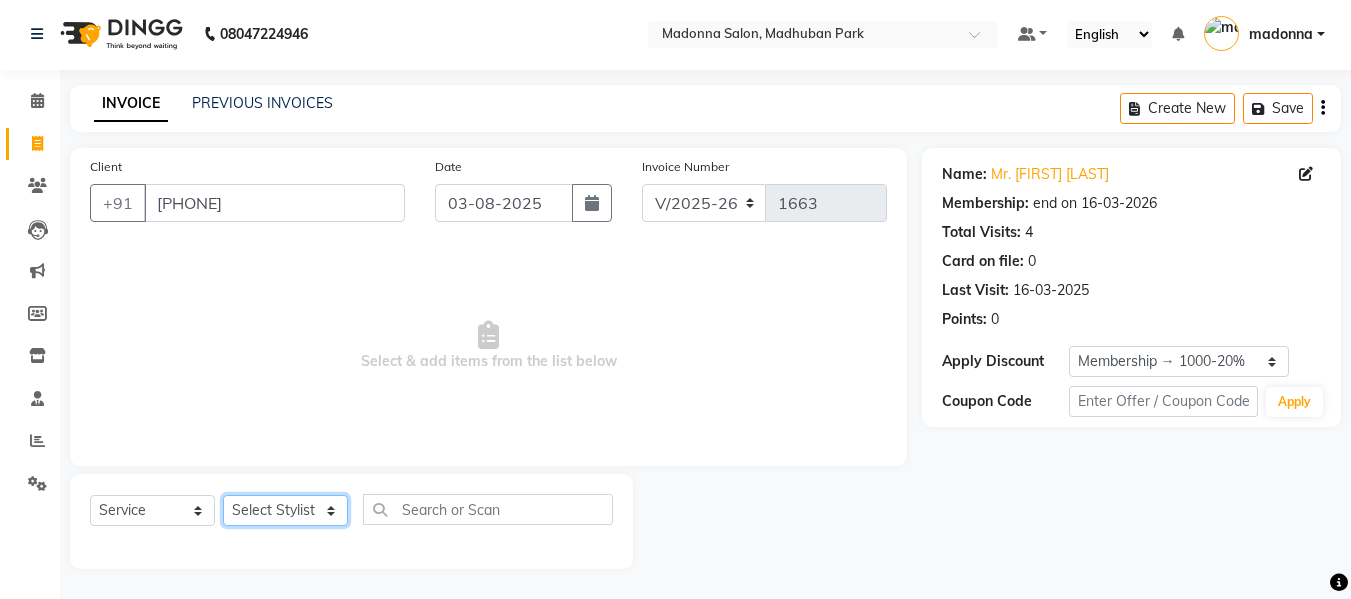 click on "Select Stylist Afsar salmani Amjad Khan Armaan  Dipika fardeen Kajal Tyagi Kirti Rajput madonna Nikhil Prince Rizwan Samaksh Shahnawaz Shoib Ahmad  Twinkle Gupta" 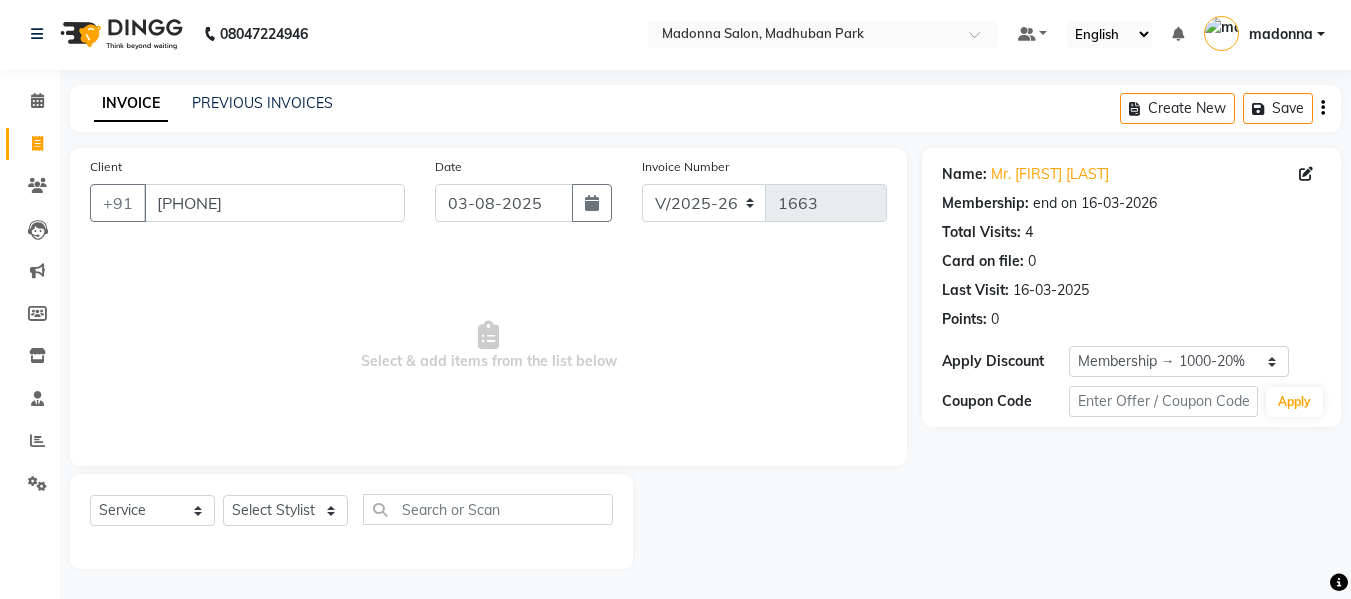 click on "Select & add items from the list below" at bounding box center [488, 346] 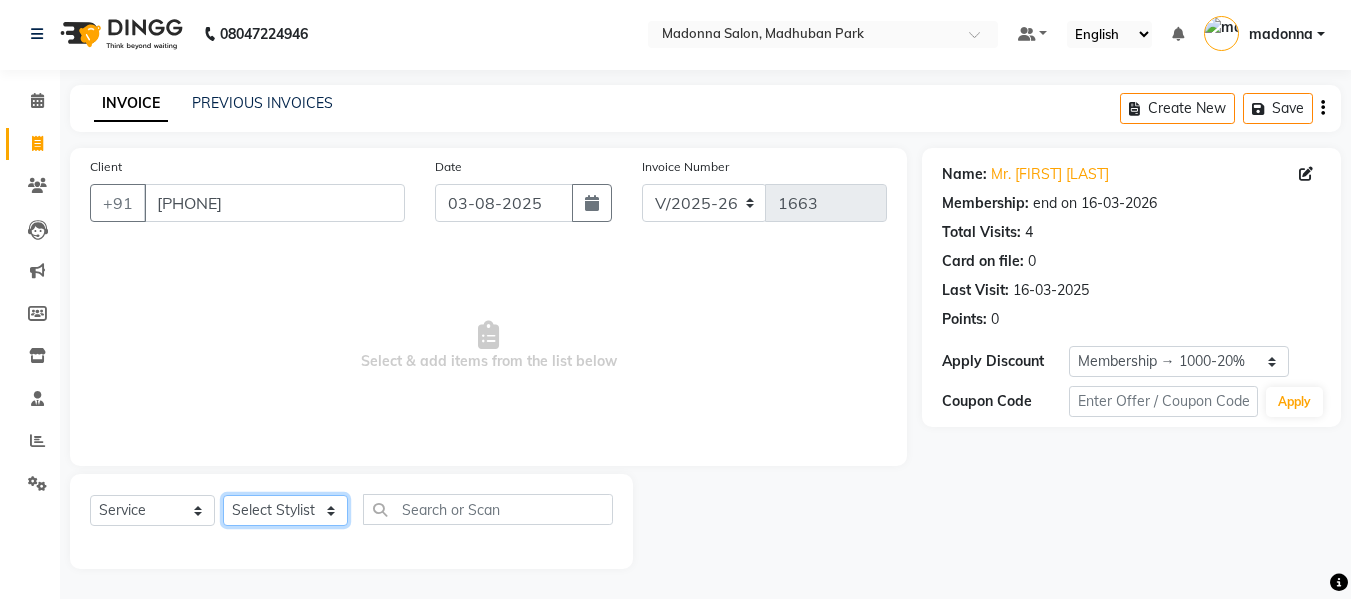 click on "Select Stylist Afsar salmani Amjad Khan Armaan  Dipika fardeen Kajal Tyagi Kirti Rajput madonna Nikhil Prince Rizwan Samaksh Shahnawaz Shoib Ahmad  Twinkle Gupta" 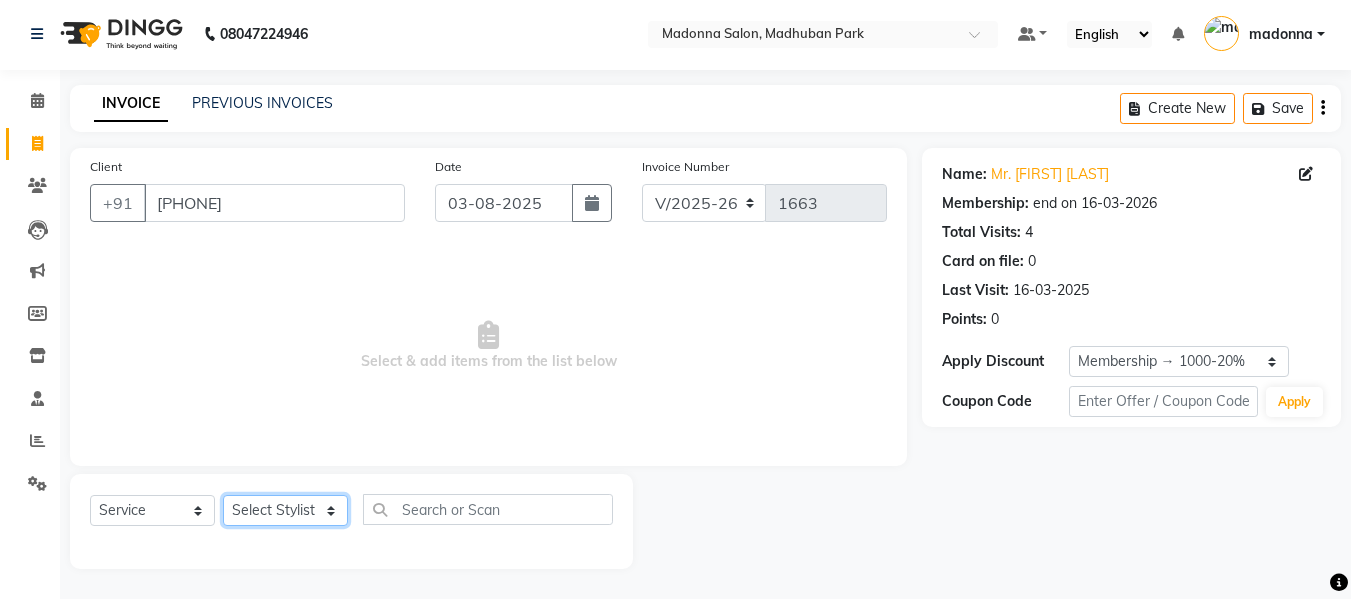 select on "85906" 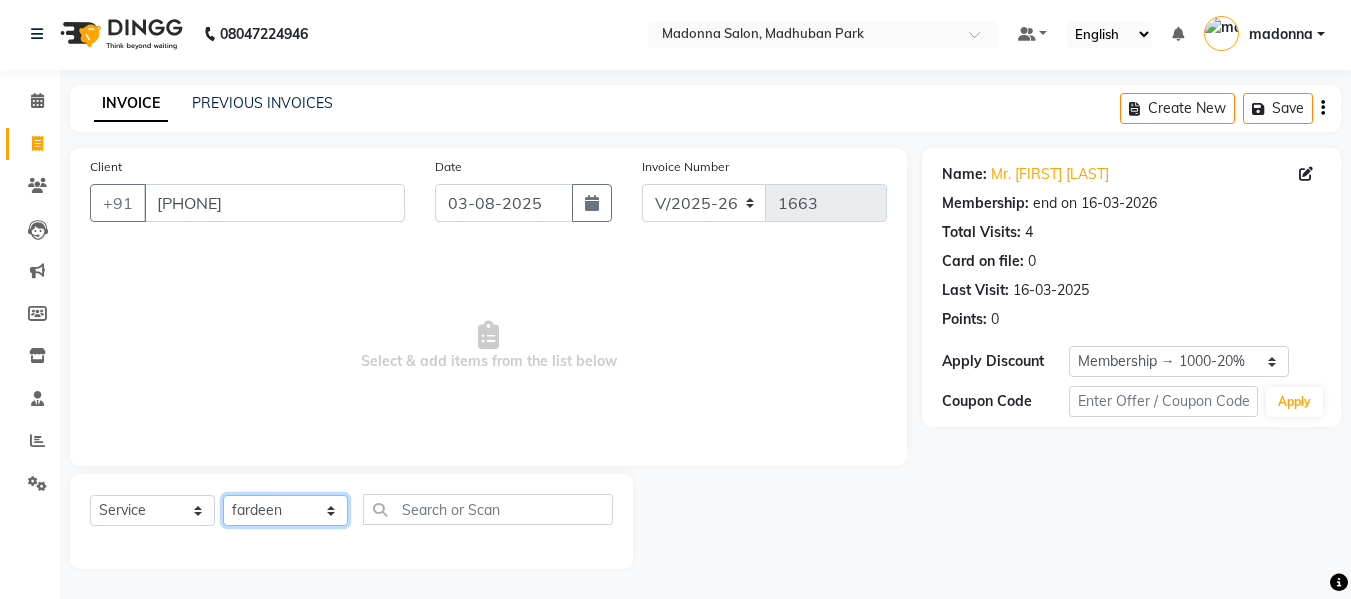 click on "Select Stylist Afsar salmani Amjad Khan Armaan  Dipika fardeen Kajal Tyagi Kirti Rajput madonna Nikhil Prince Rizwan Samaksh Shahnawaz Shoib Ahmad  Twinkle Gupta" 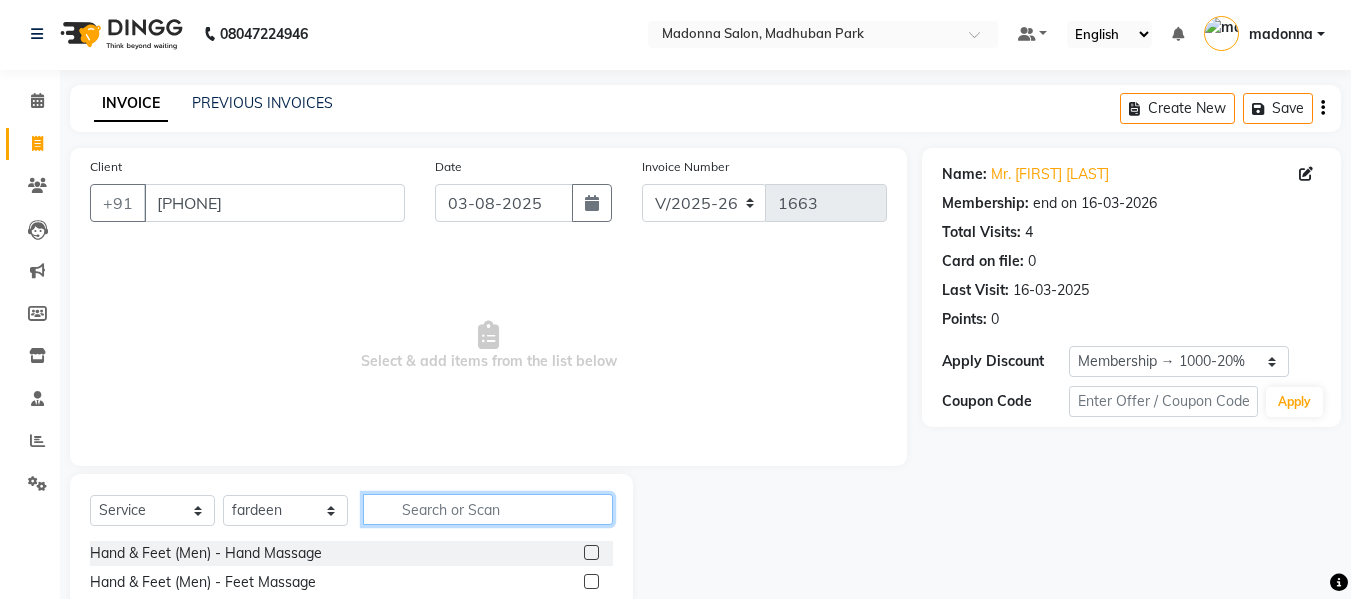 click 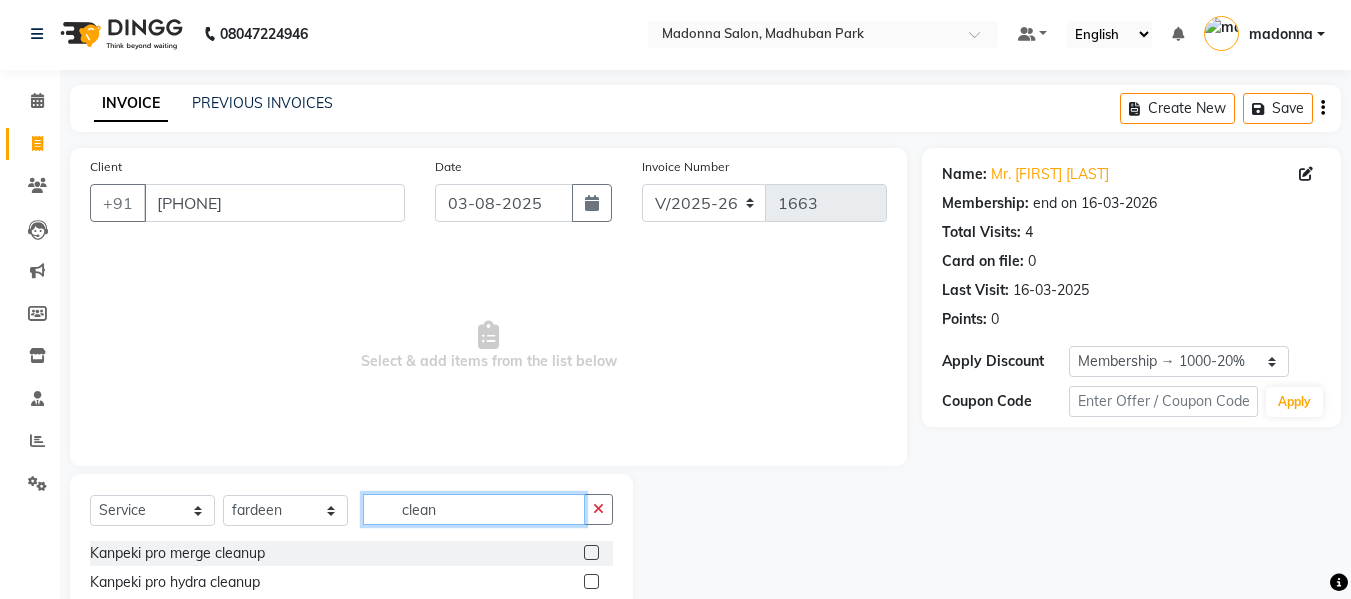 scroll, scrollTop: 202, scrollLeft: 0, axis: vertical 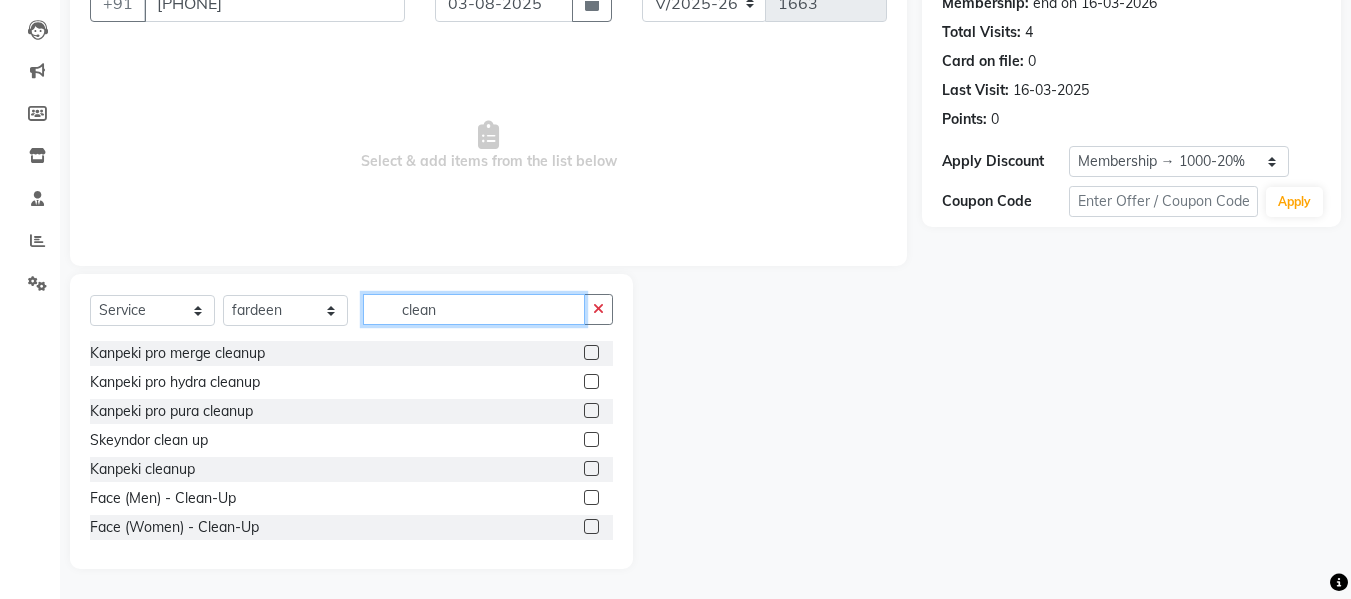 type on "clean" 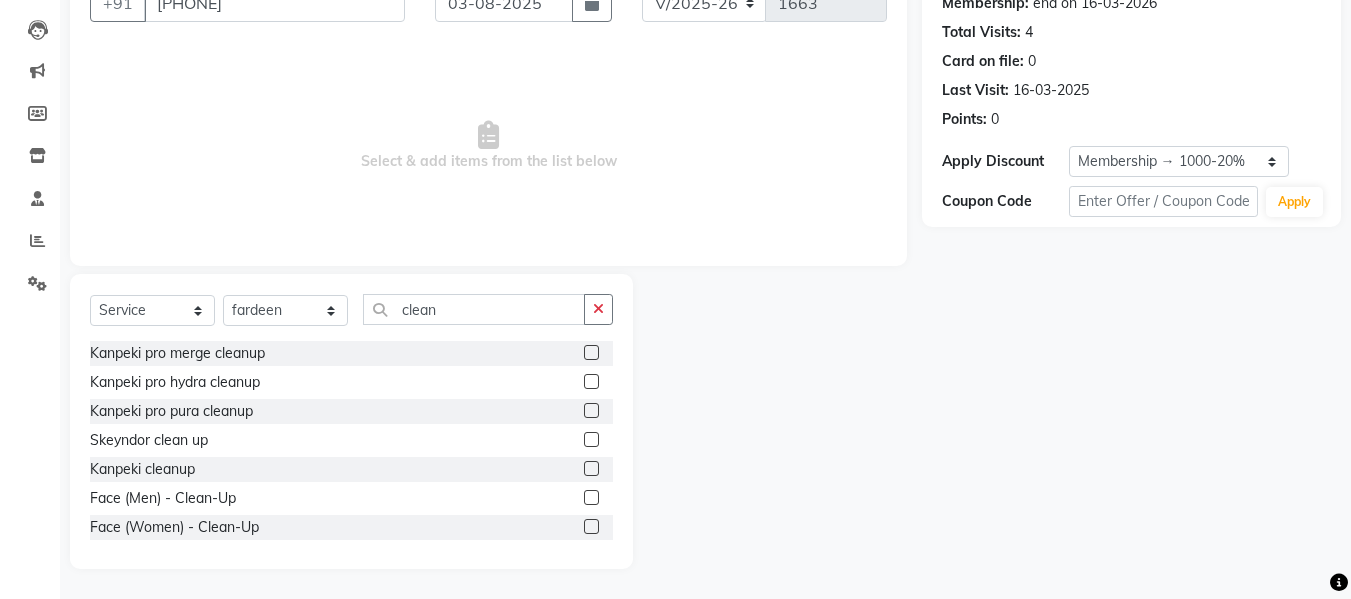 click 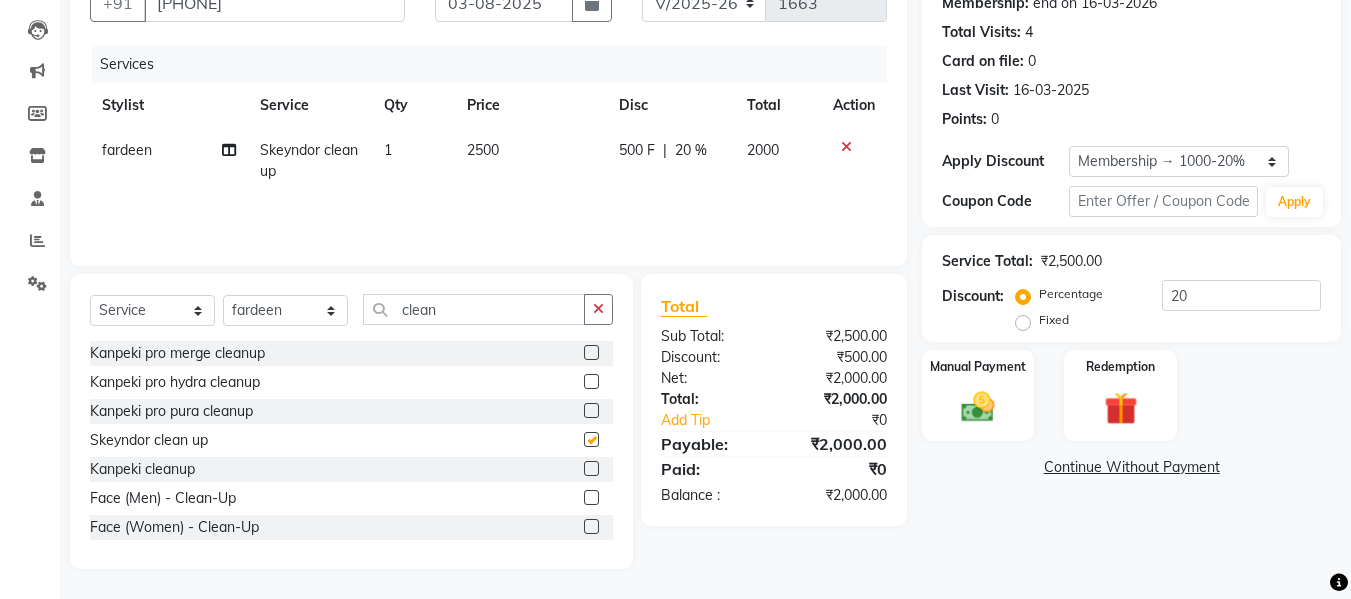 checkbox on "false" 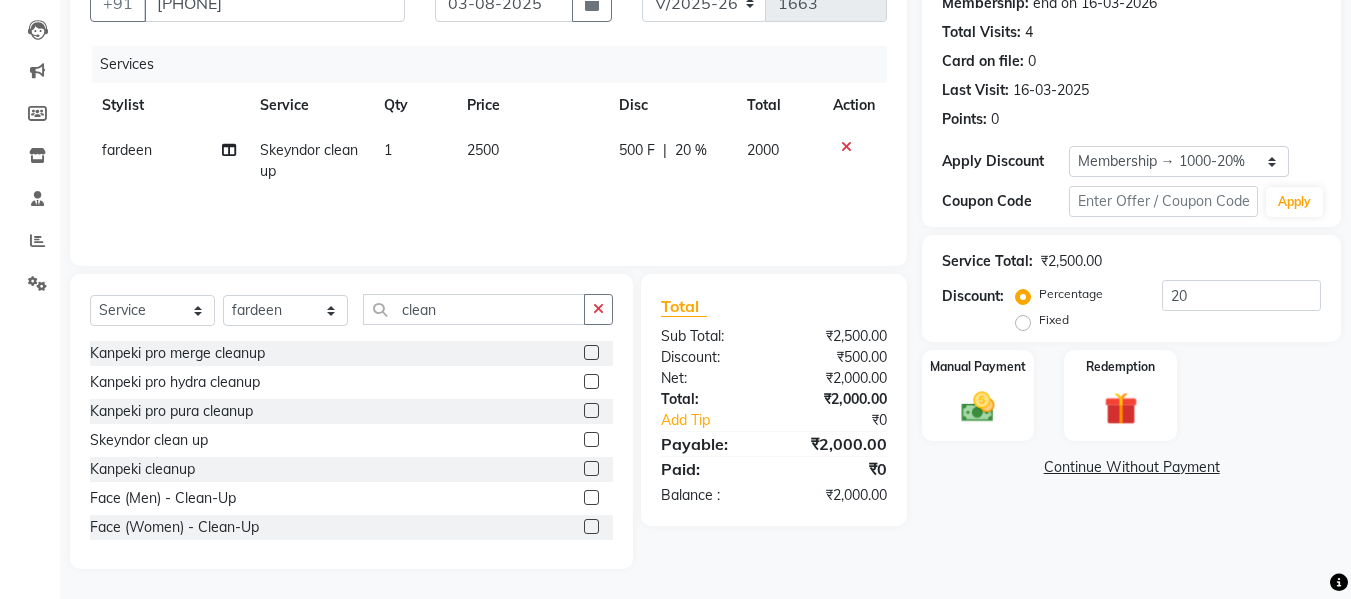 click on "2500" 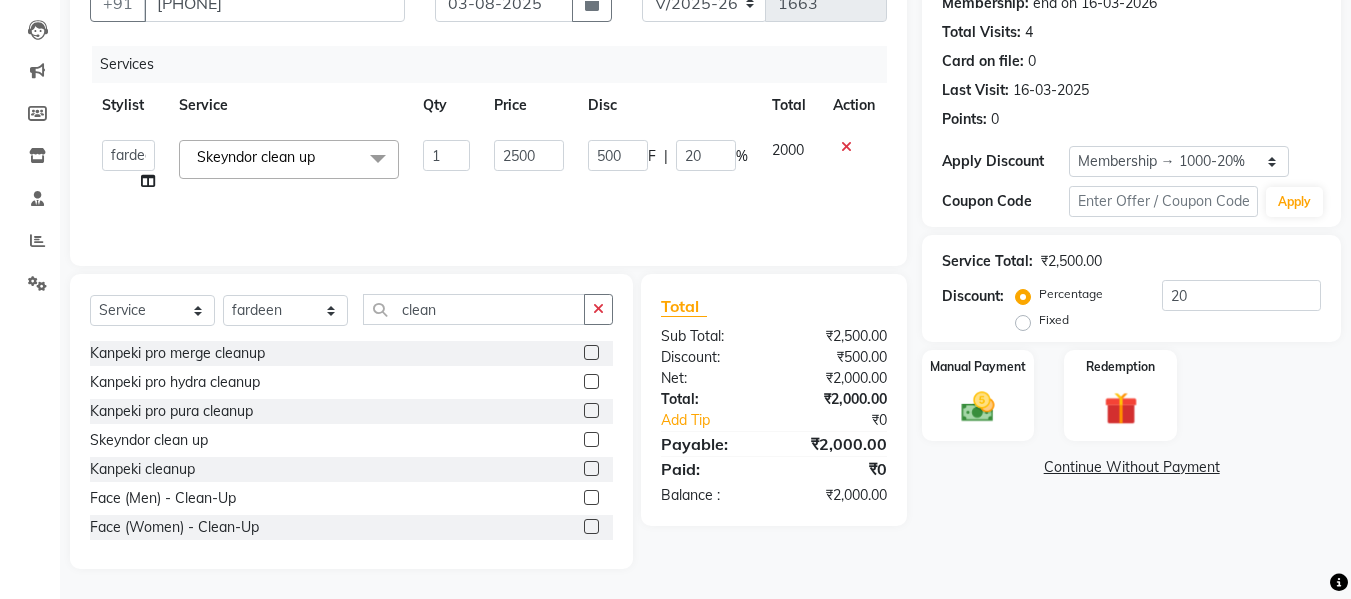 click on "1" 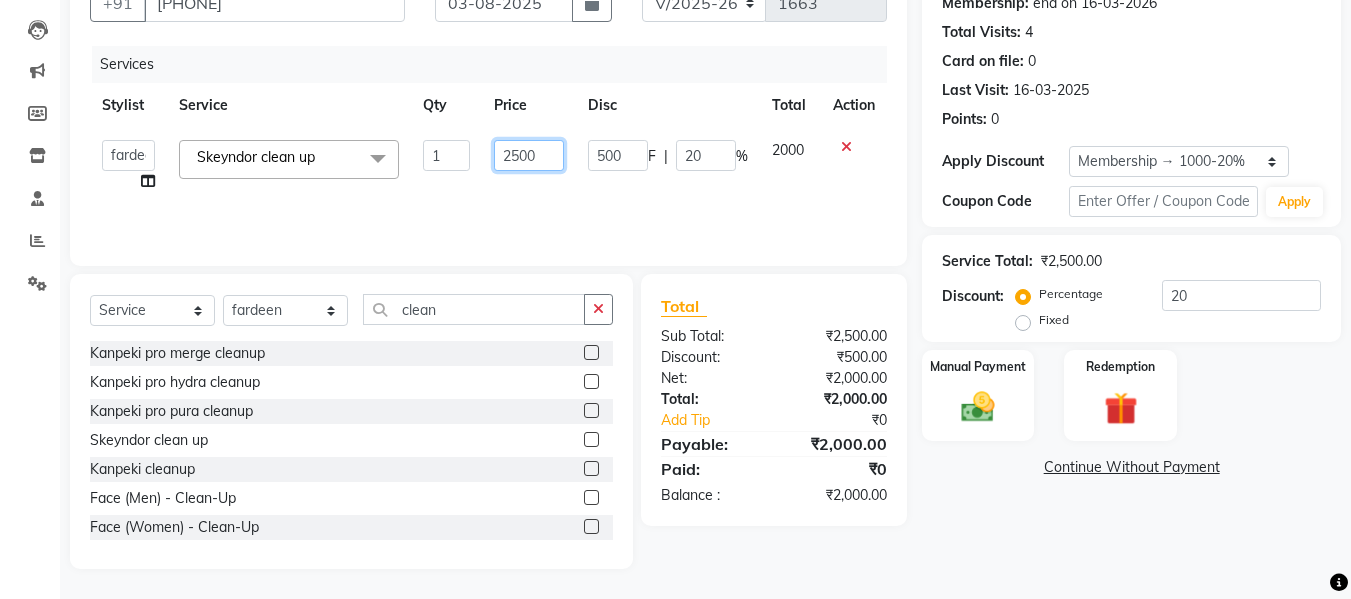 click on "2500" 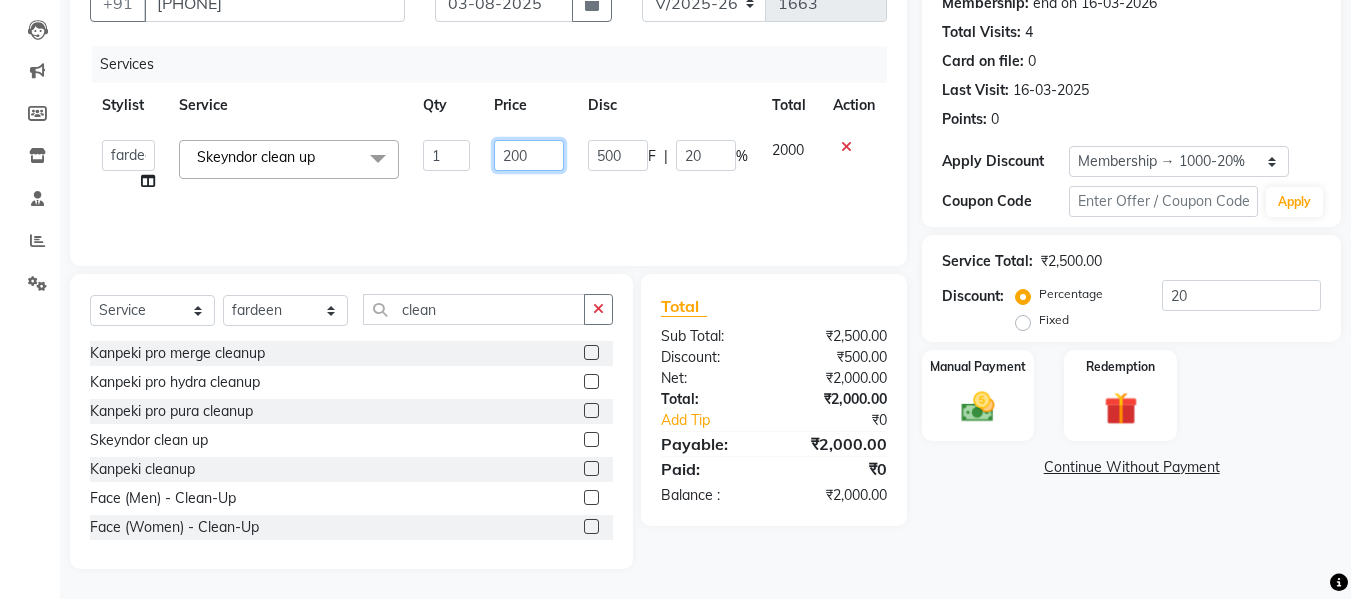 type on "2000" 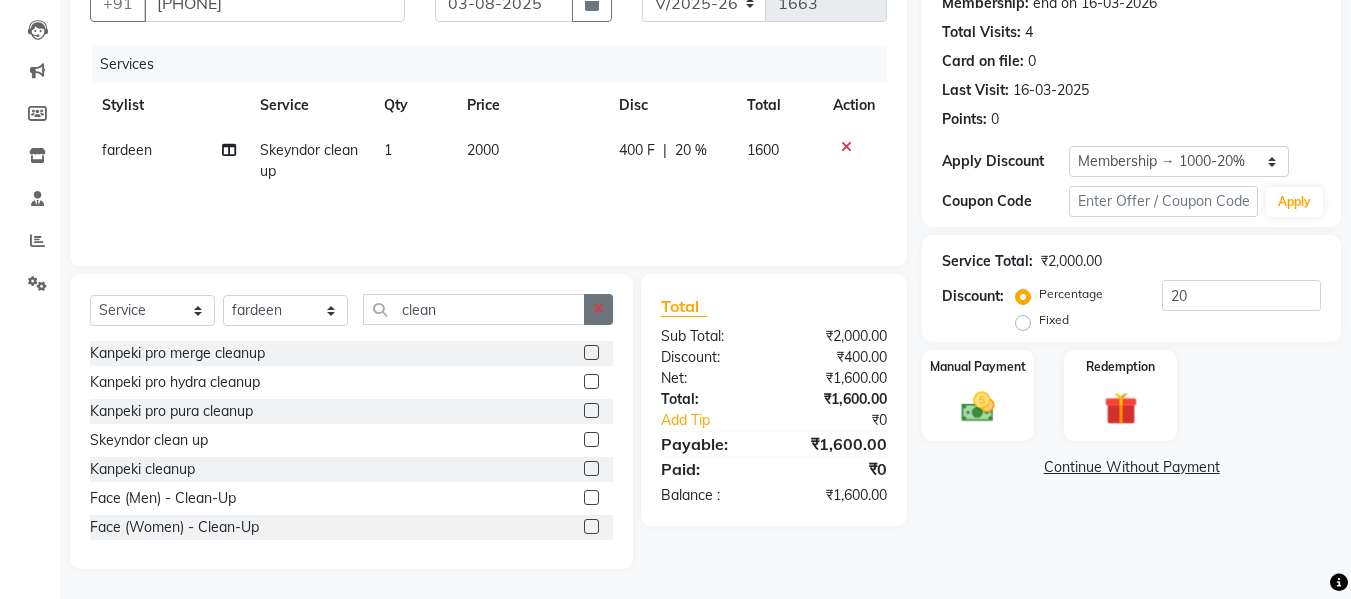 click 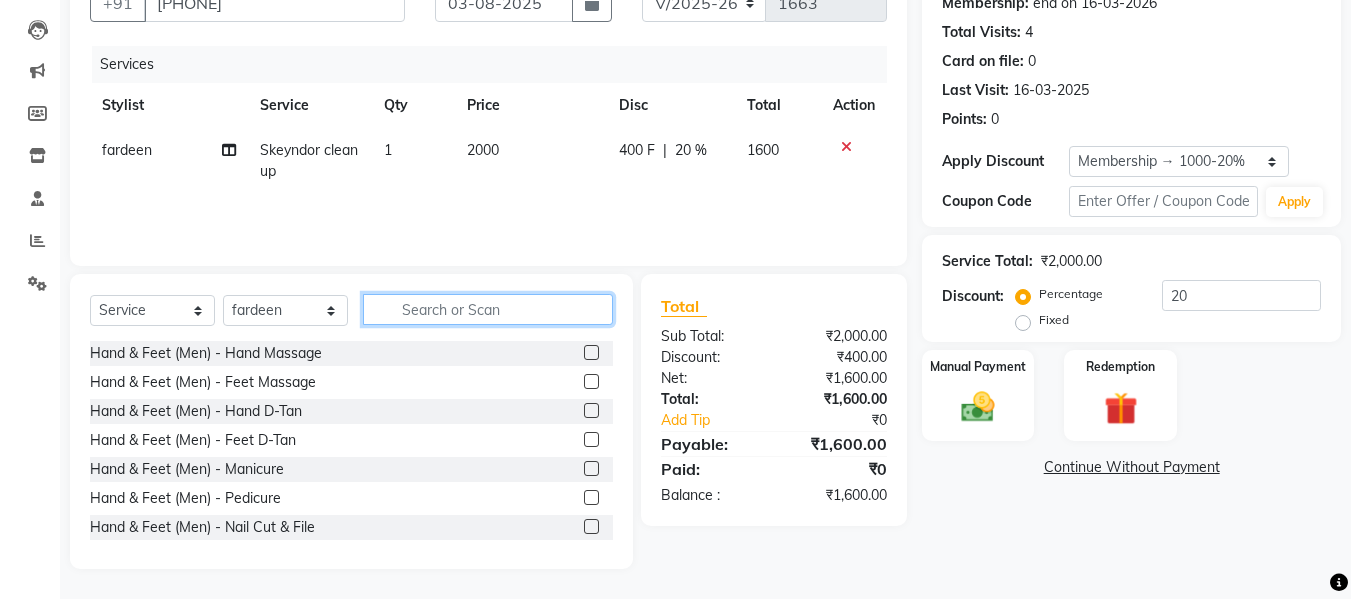click 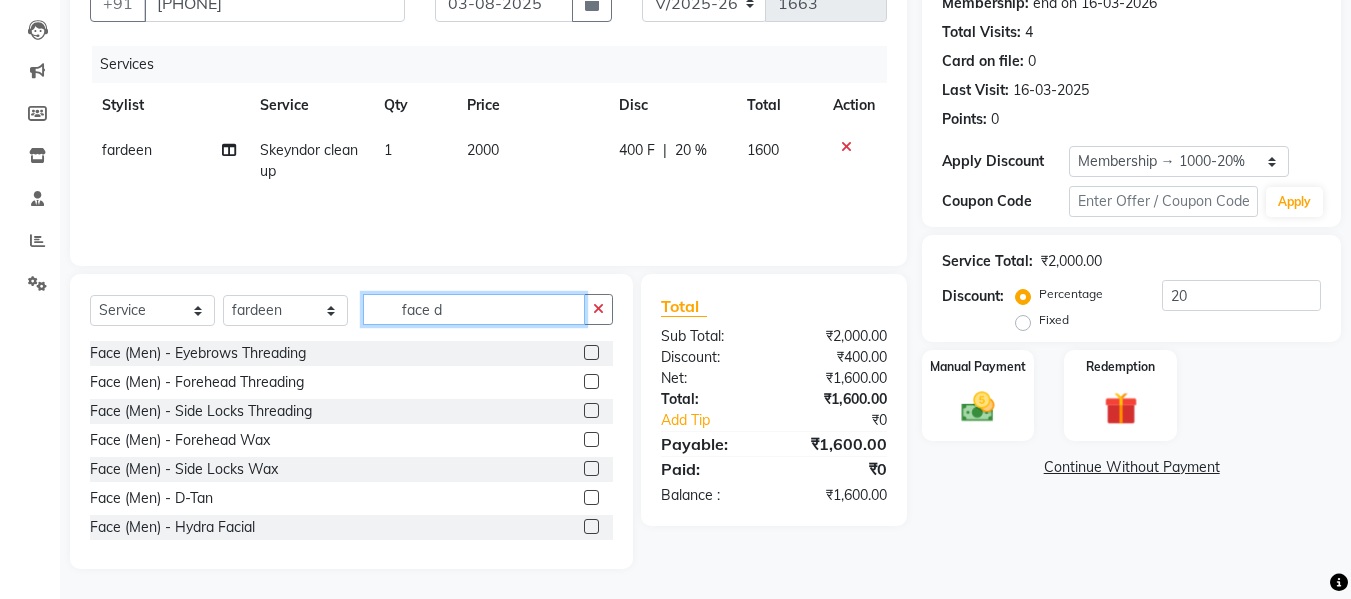 type on "face d" 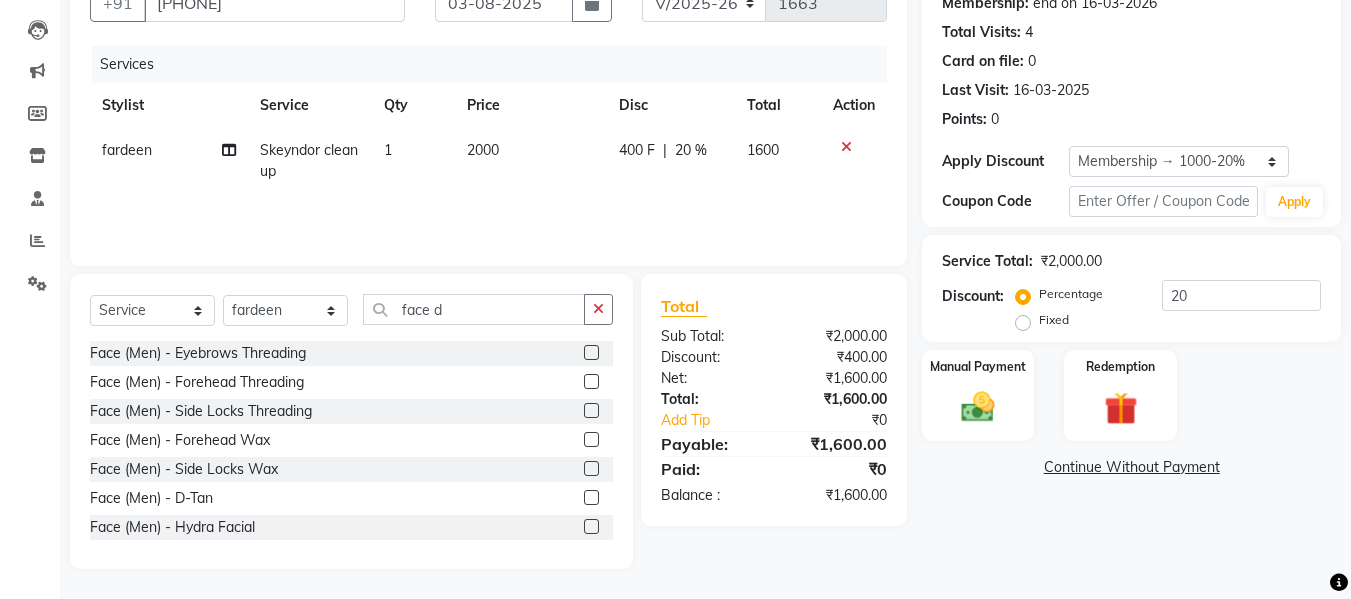 click 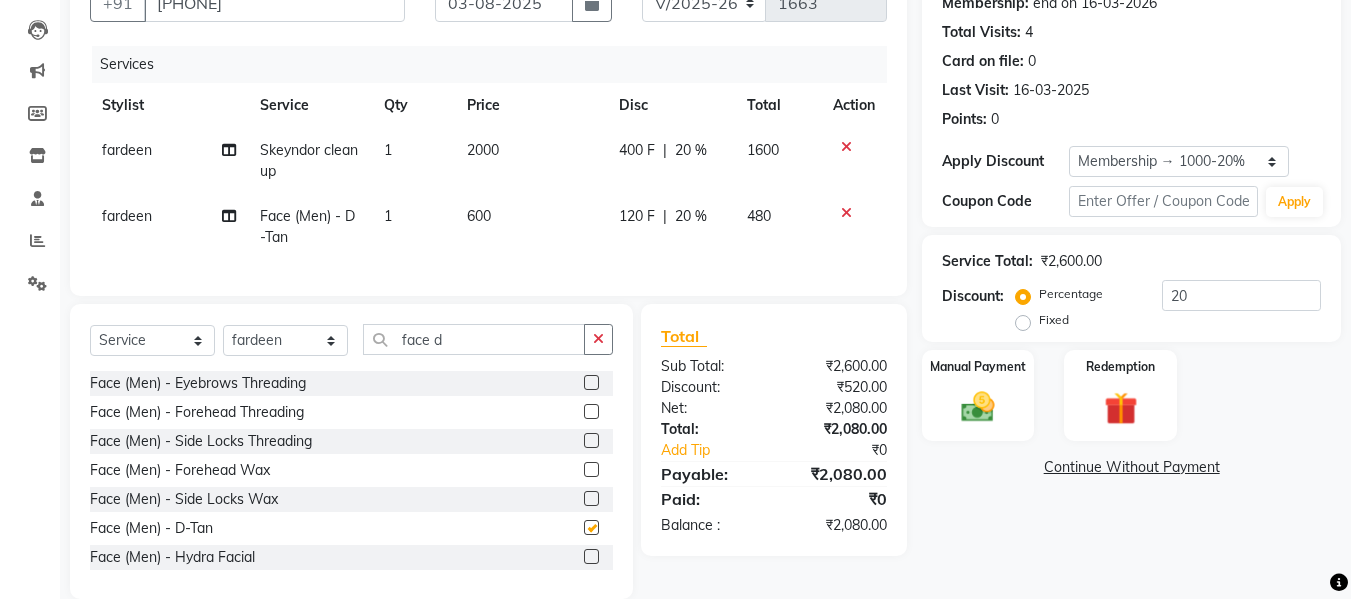 checkbox on "false" 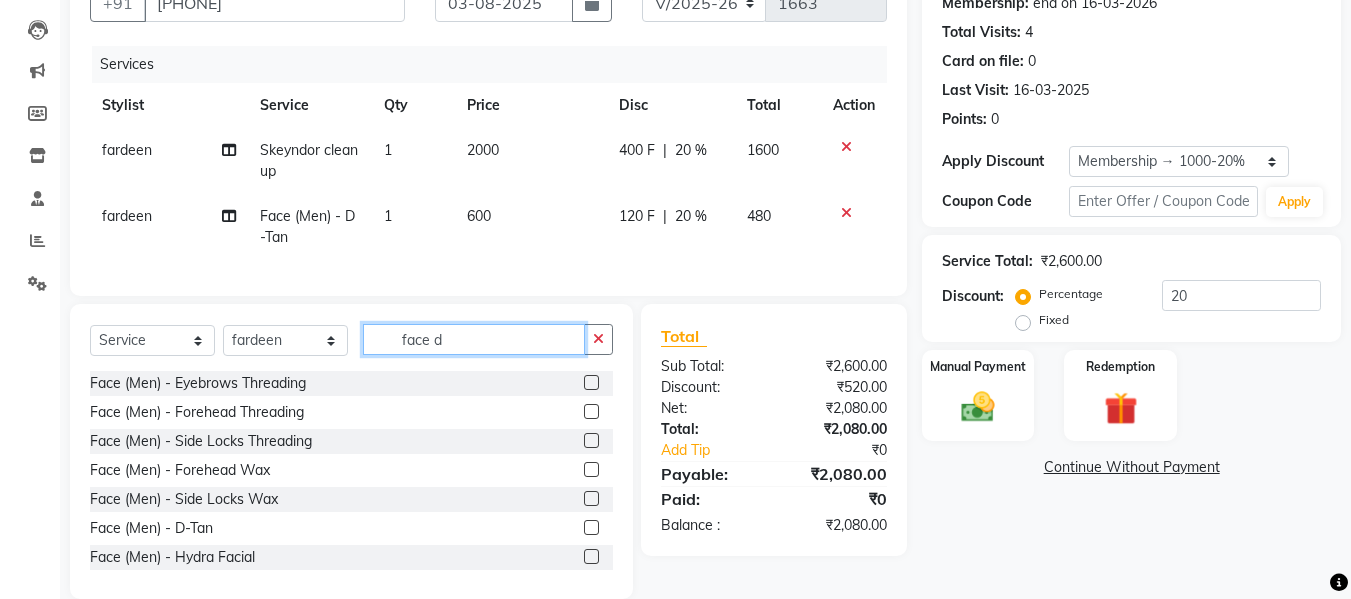 click on "face d" 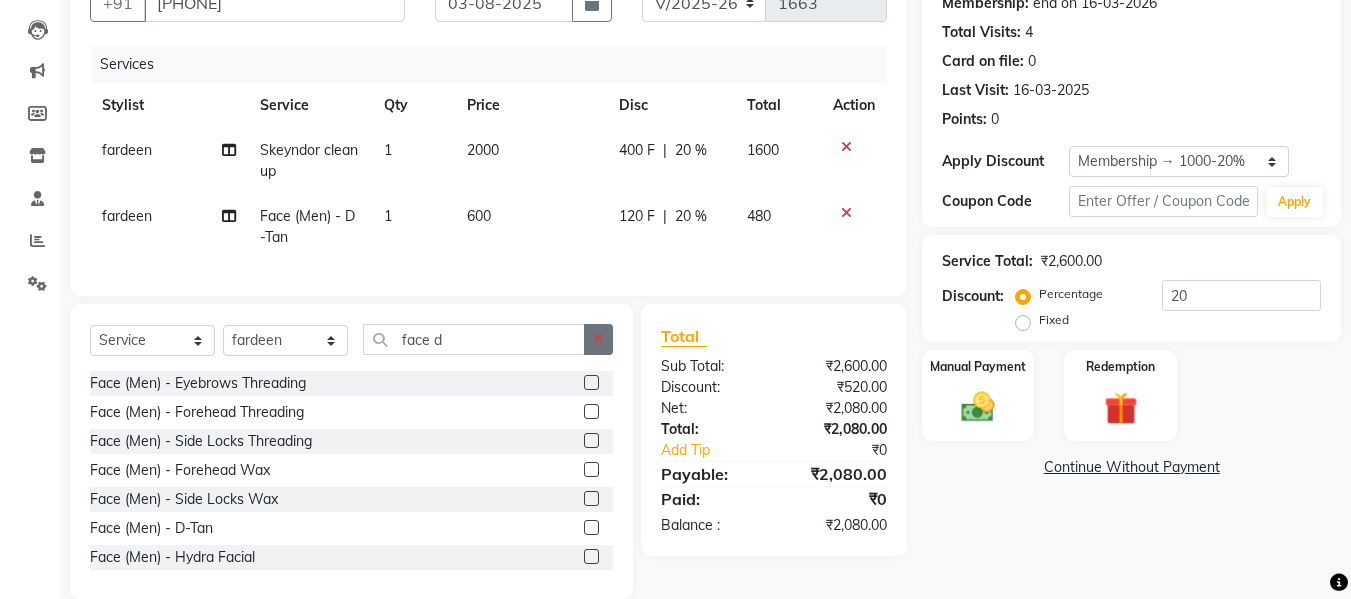 click 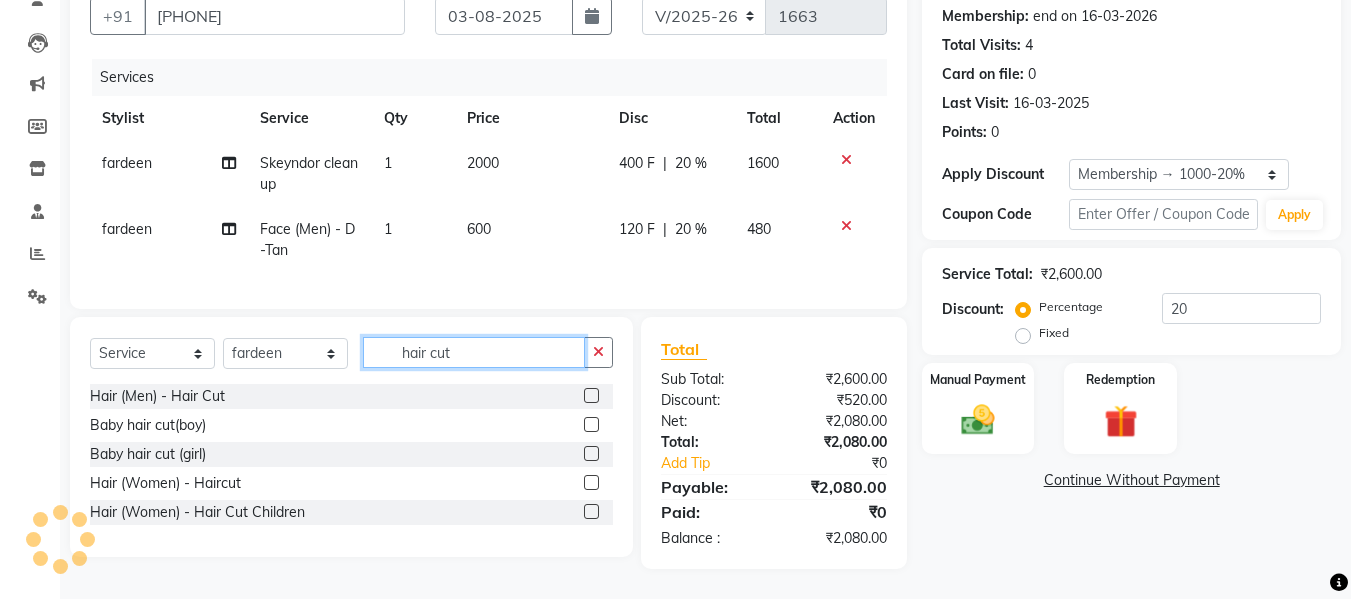 type on "hair cut" 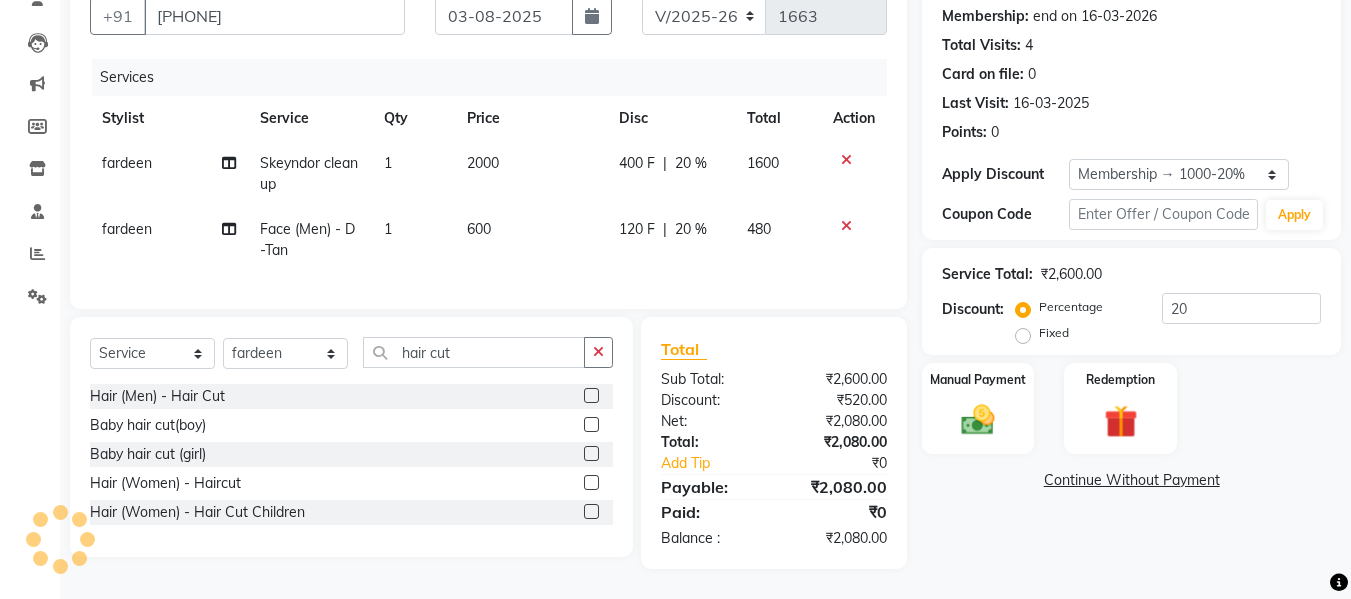 click 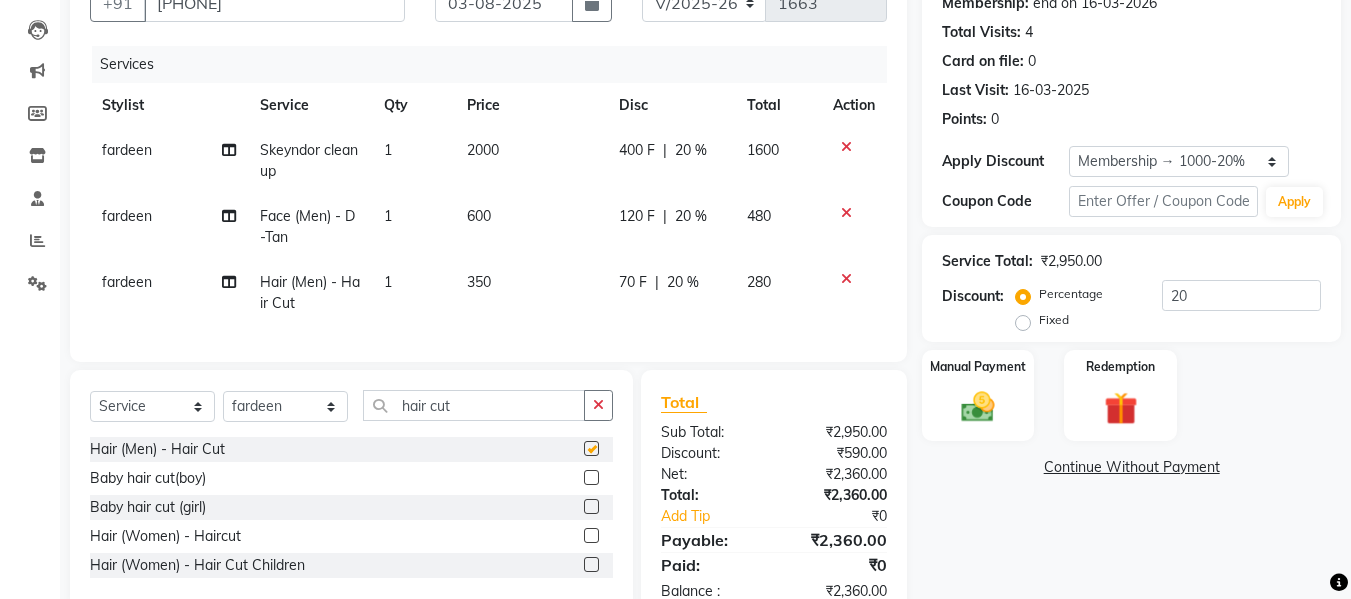 checkbox on "false" 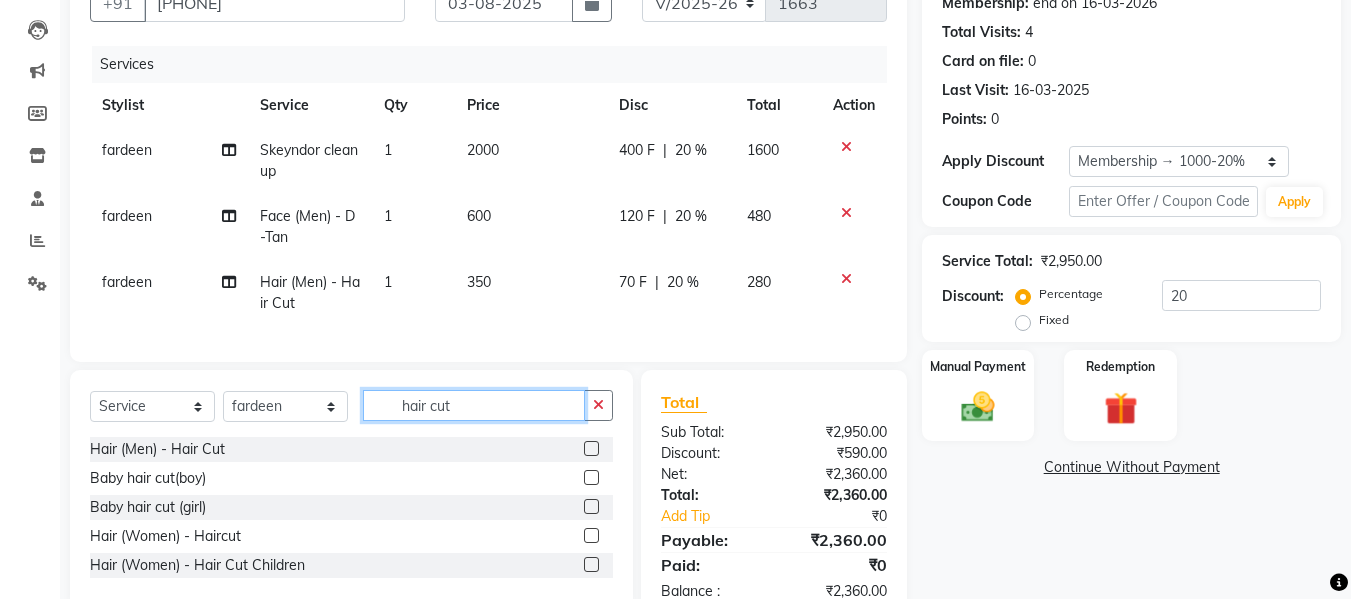 click on "hair cut" 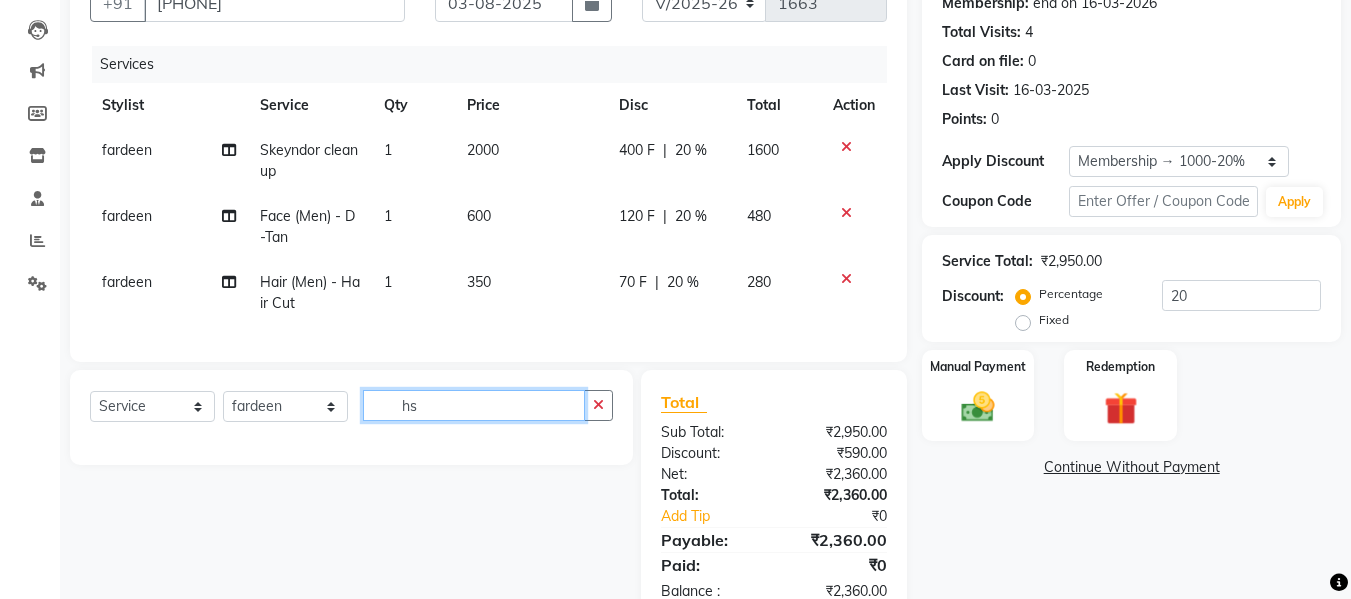 type on "h" 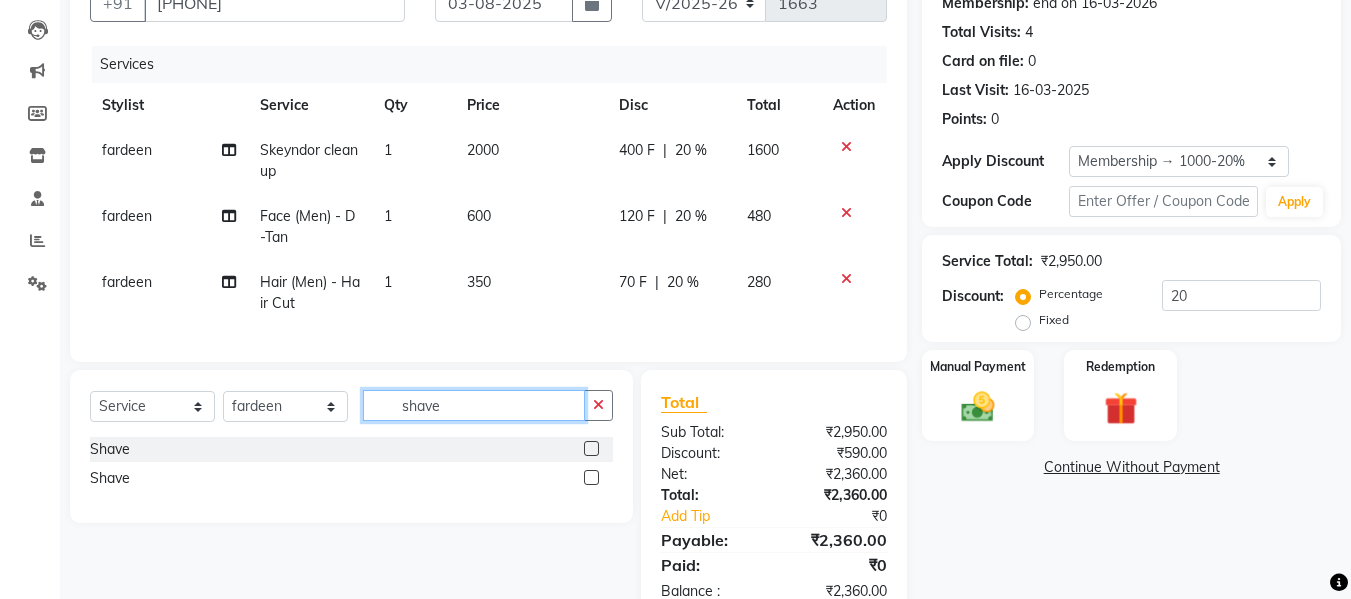type on "shave" 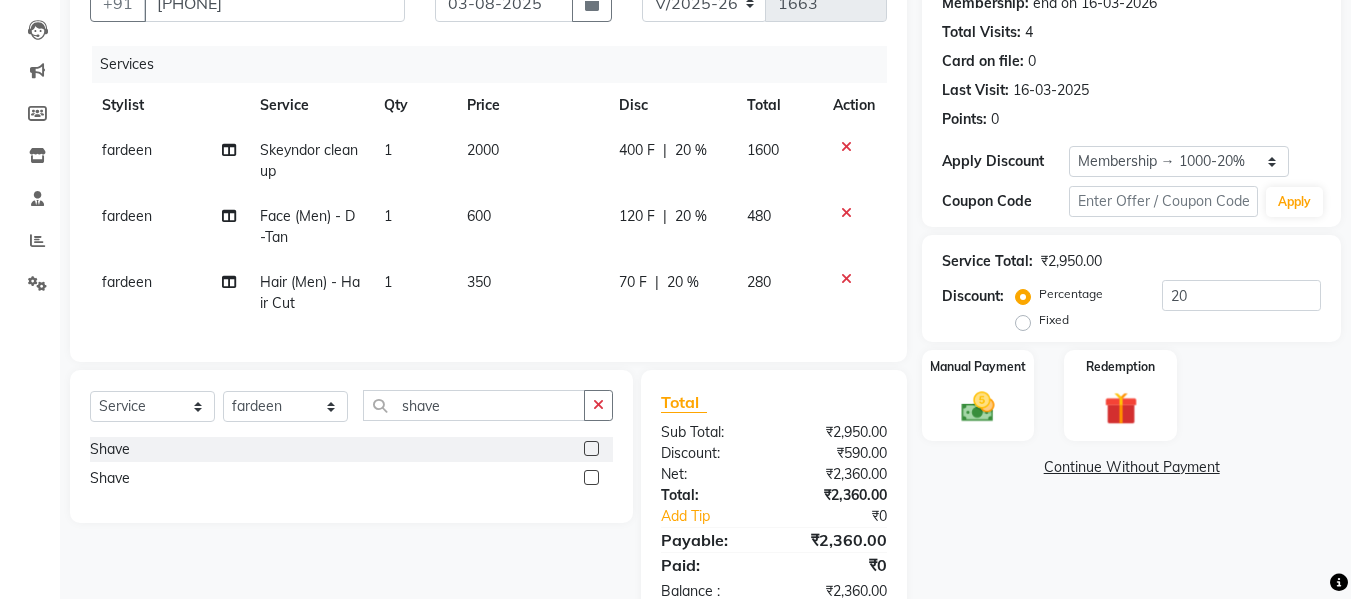 click 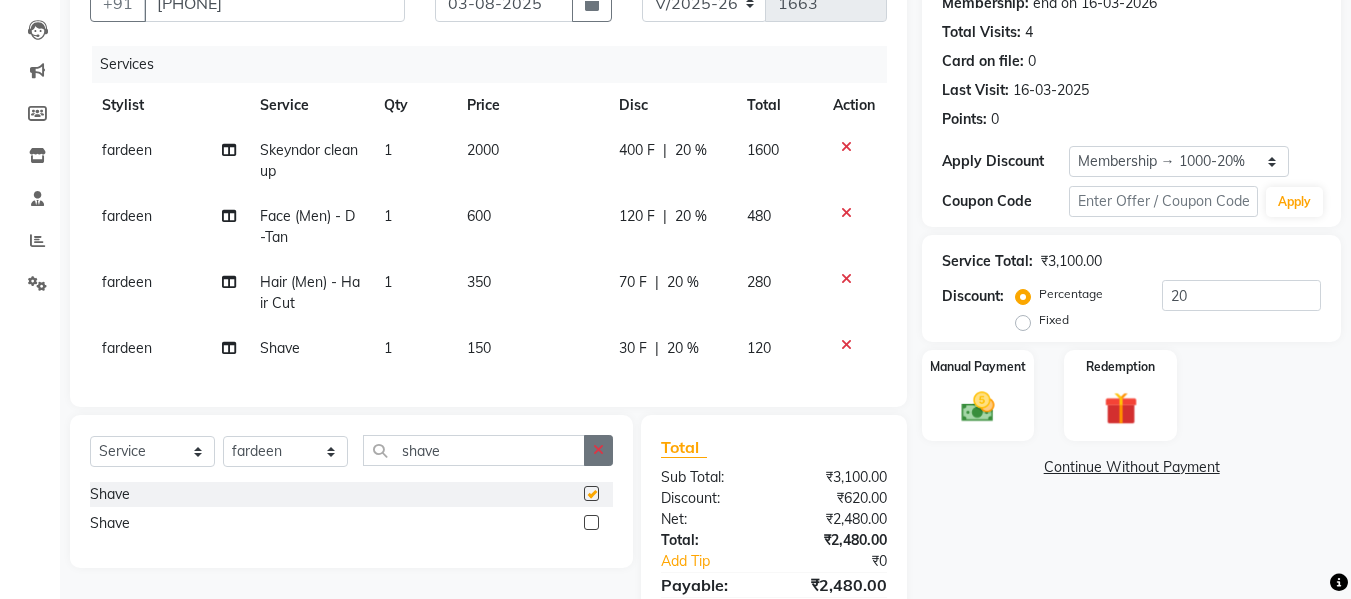 checkbox on "false" 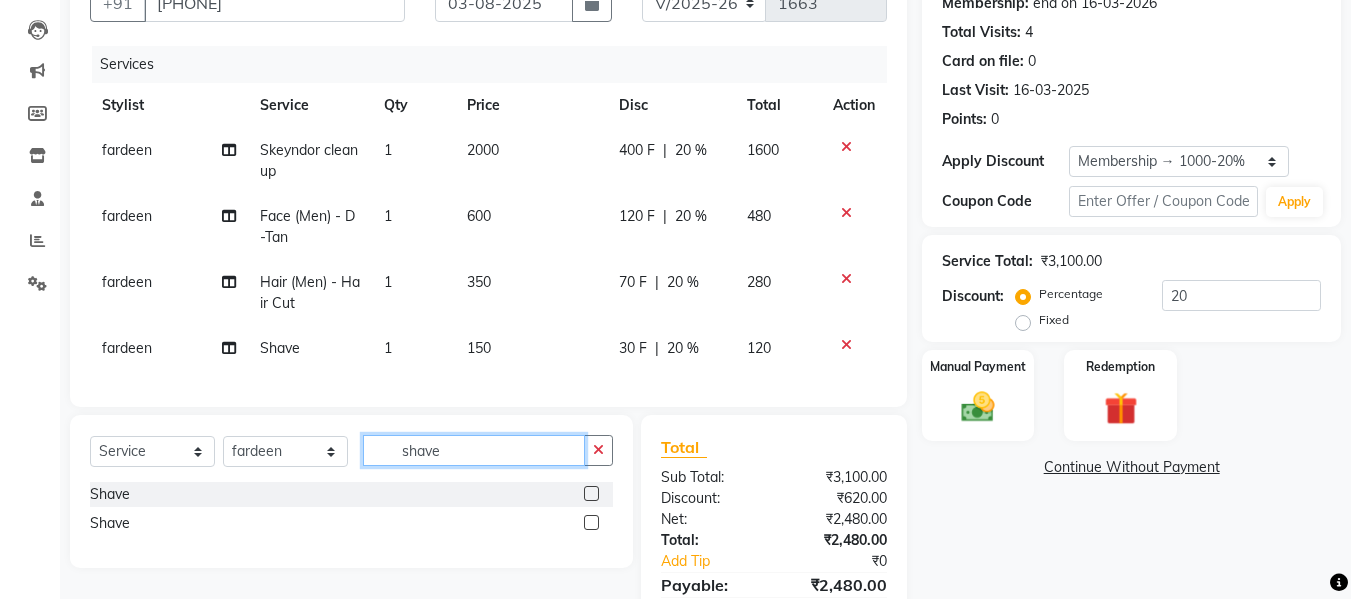 click on "shave" 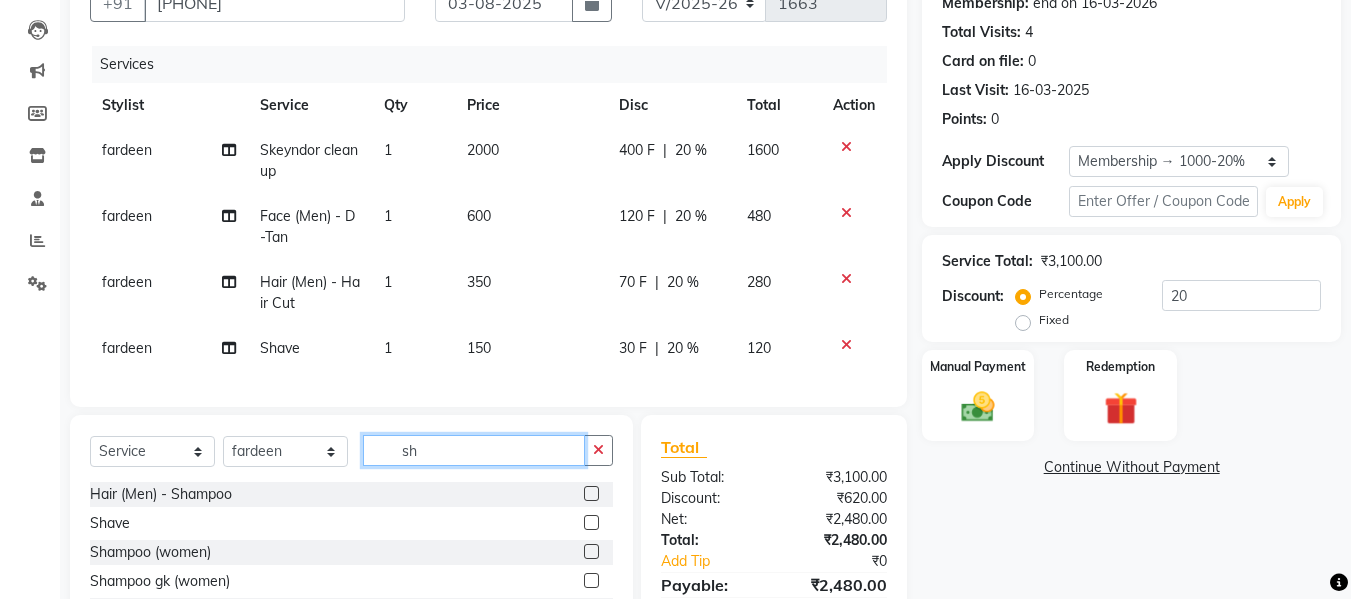 type on "s" 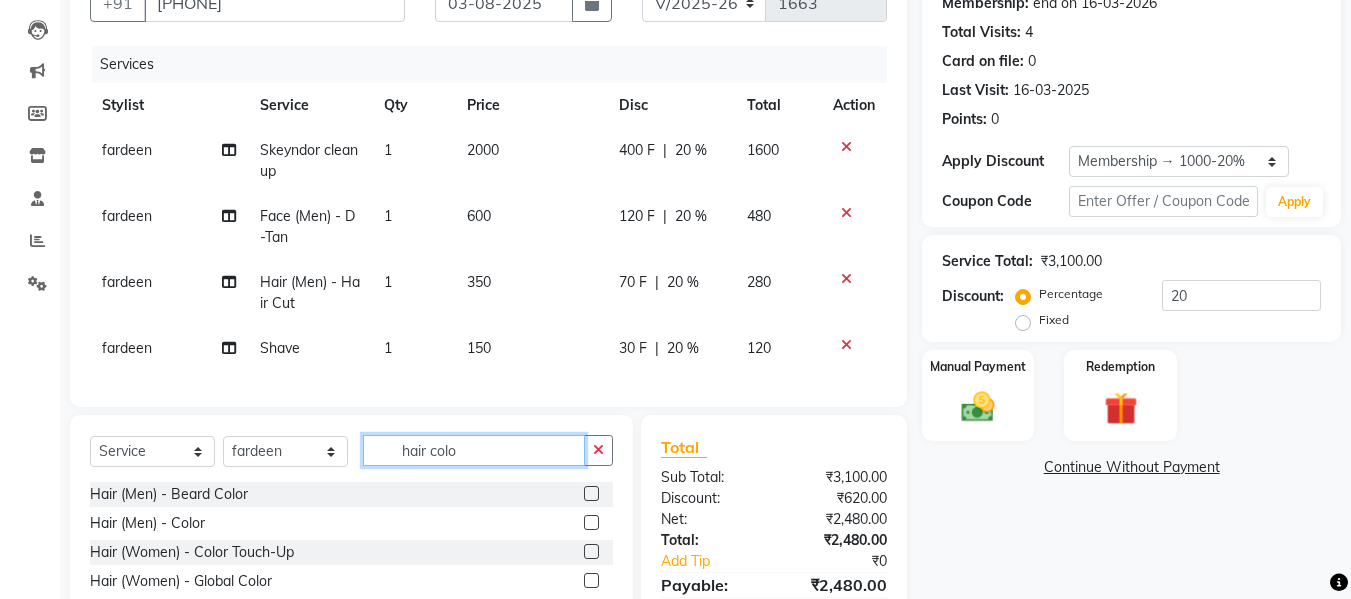 type on "hair colo" 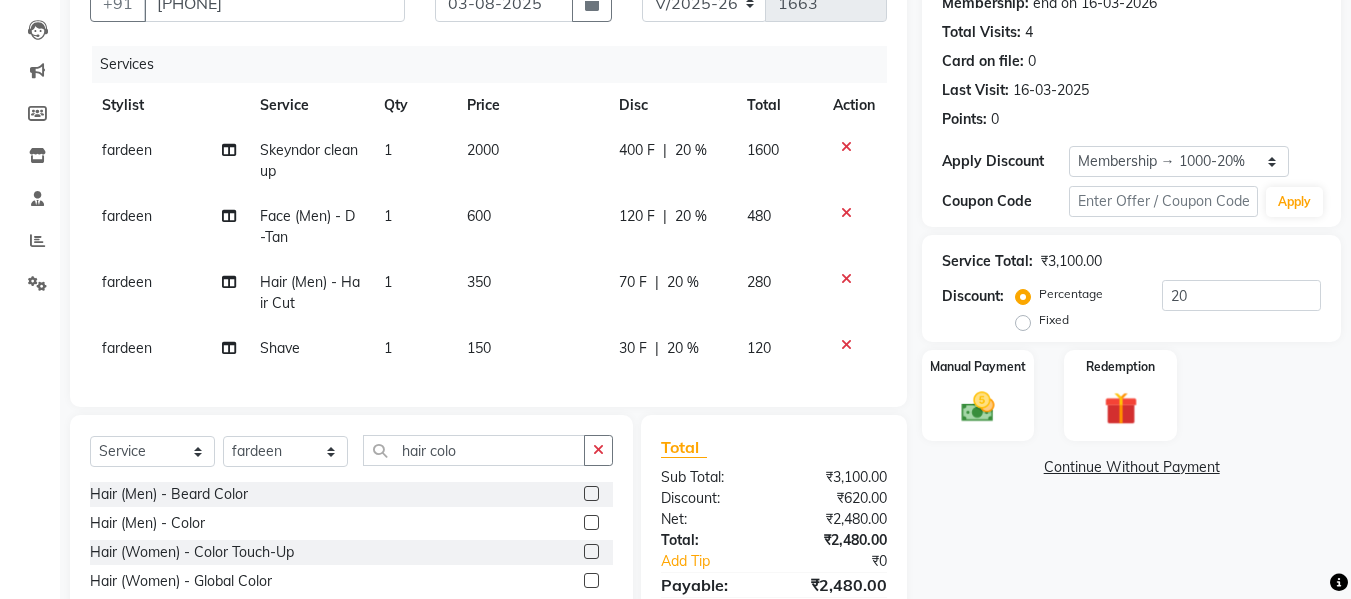 click 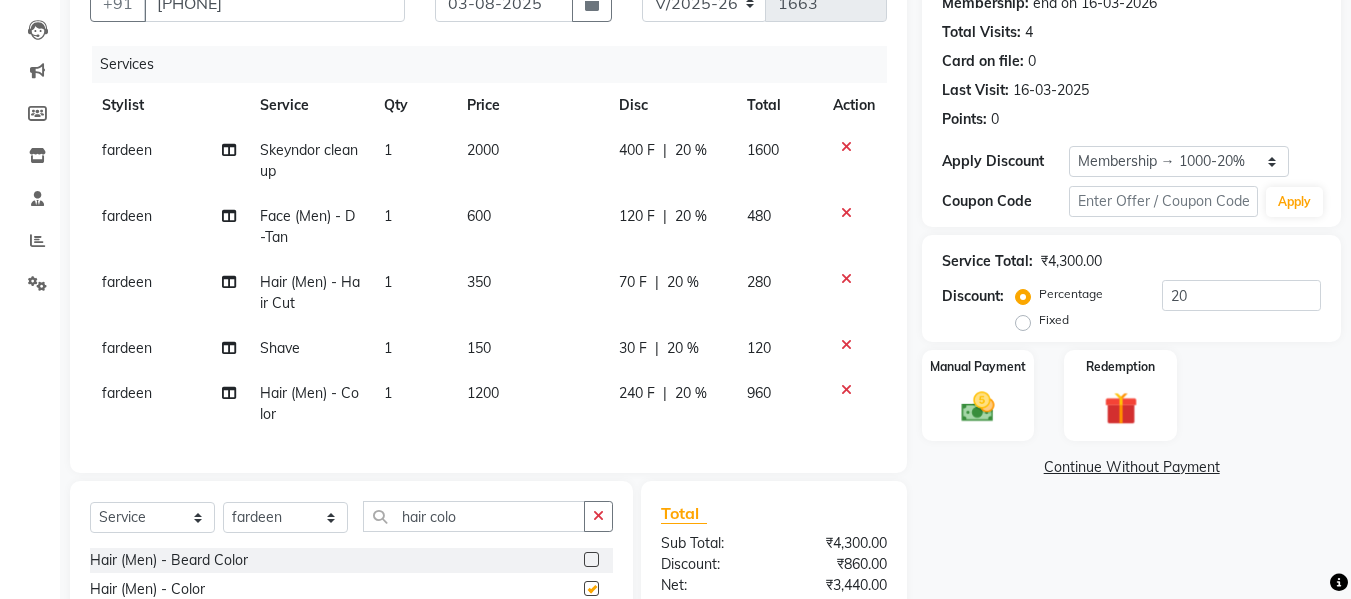 checkbox on "false" 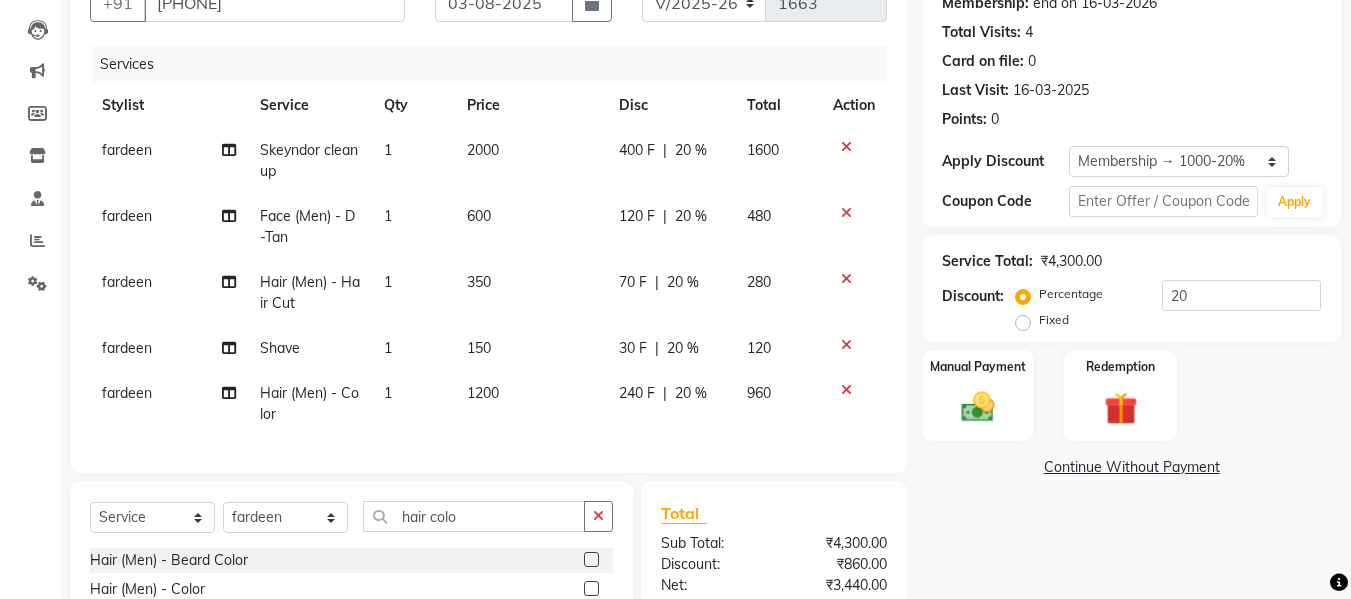 click on "1200" 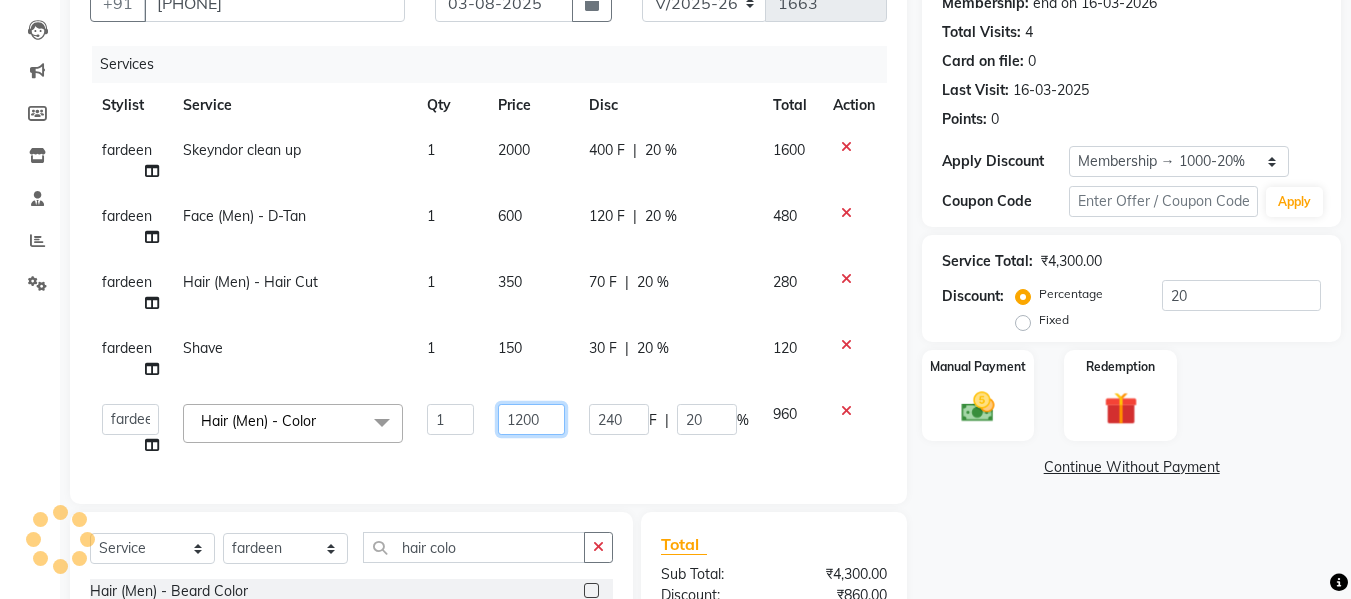 click on "1200" 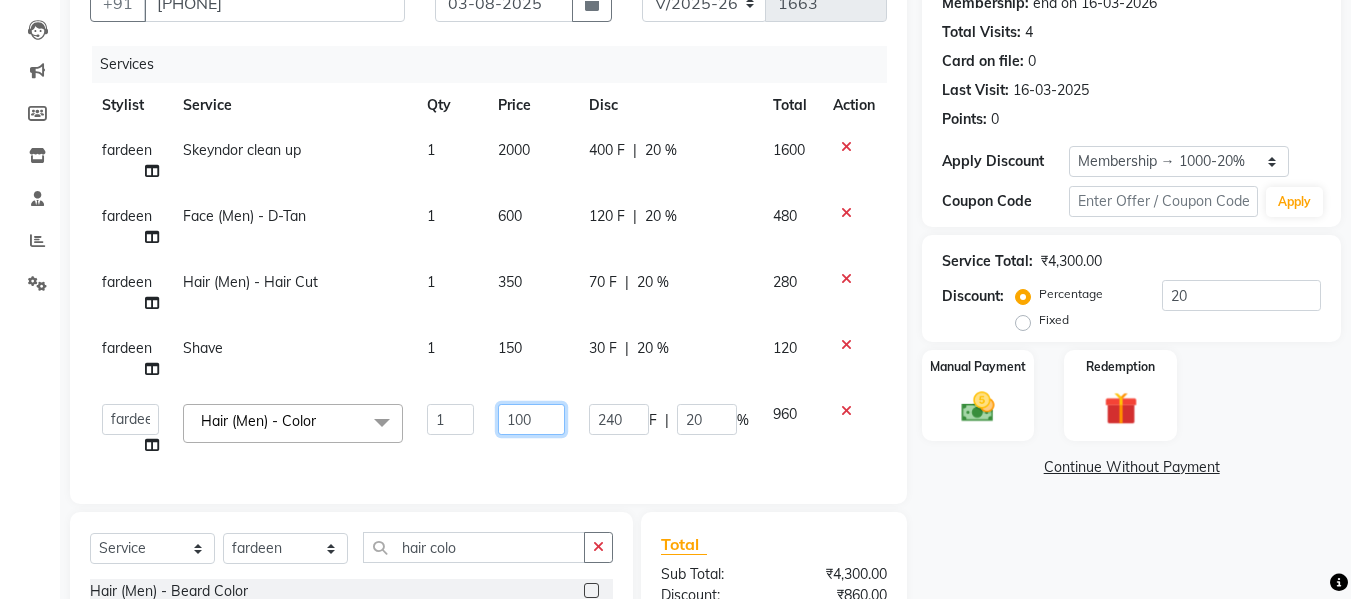 type on "1300" 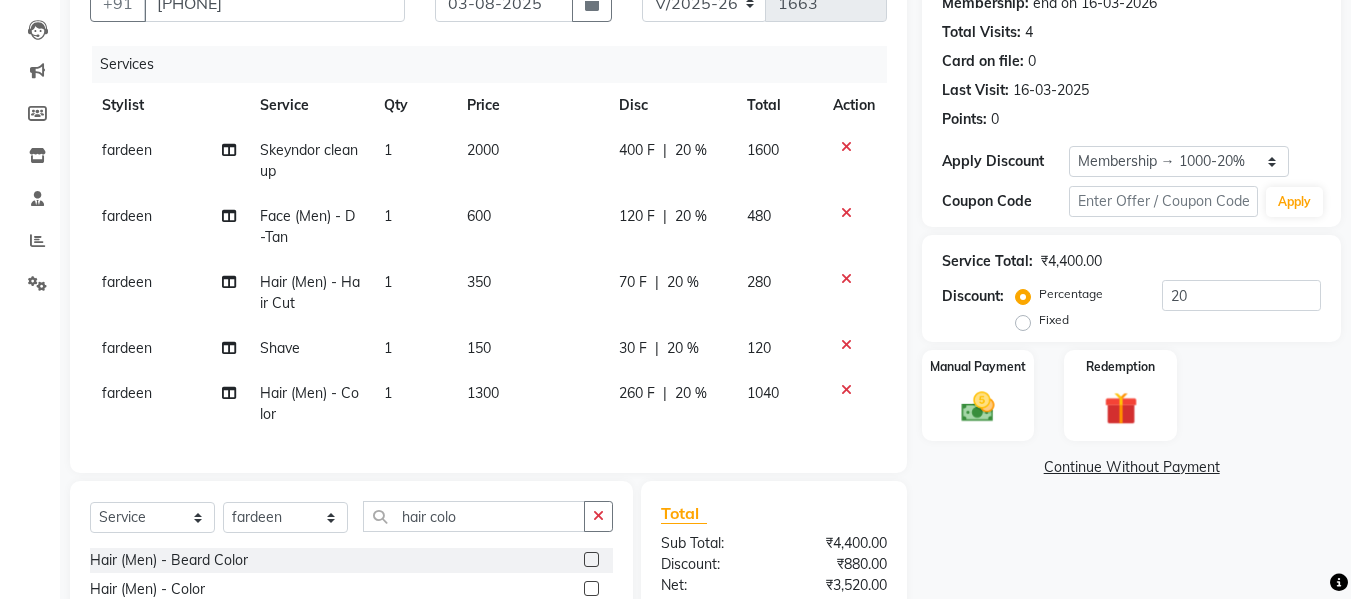 click on "Services Stylist Service Qty Price Disc Total Action [LAST] Skeyndor clean up 1 2000 400 F | 20 % 1600 [LAST] Face (Men) - D-Tan 1 600 120 F | 20 % 480 [LAST] Hair (Men) - Hair Cut 1 350 70 F | 20 % 280 [LAST] Shave 1 150 30 F | 20 % 120 [LAST] Hair (Men) - Color 1 1300 260 F | 20 % 1040" 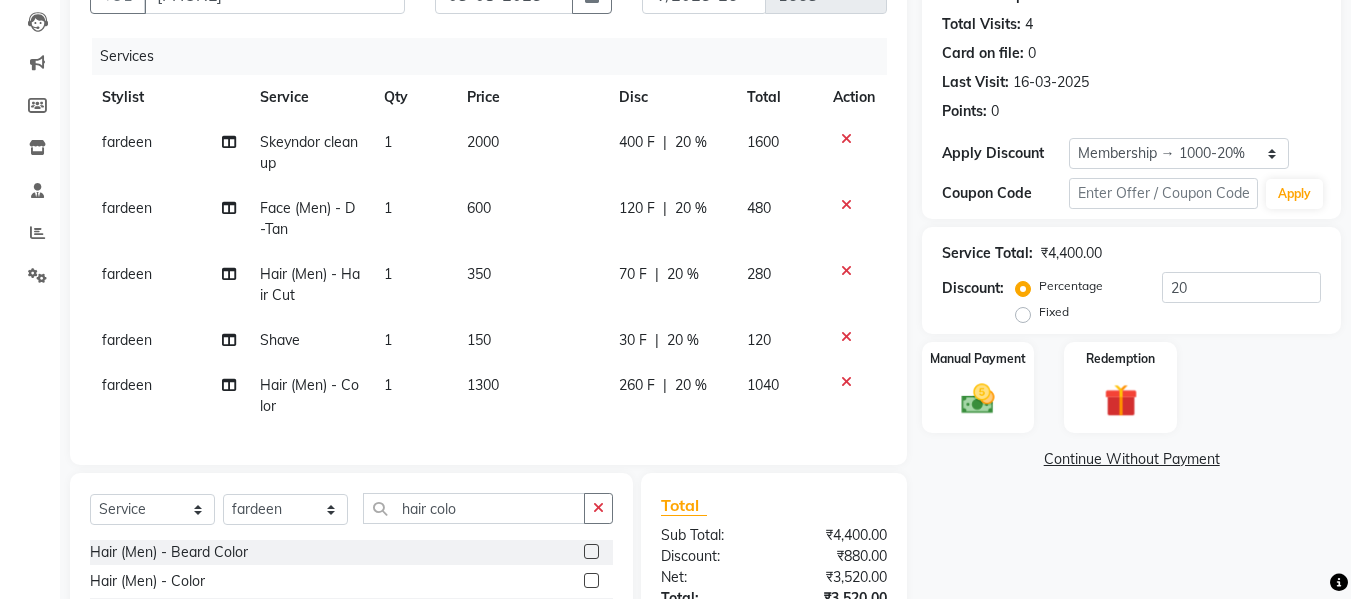scroll, scrollTop: 209, scrollLeft: 0, axis: vertical 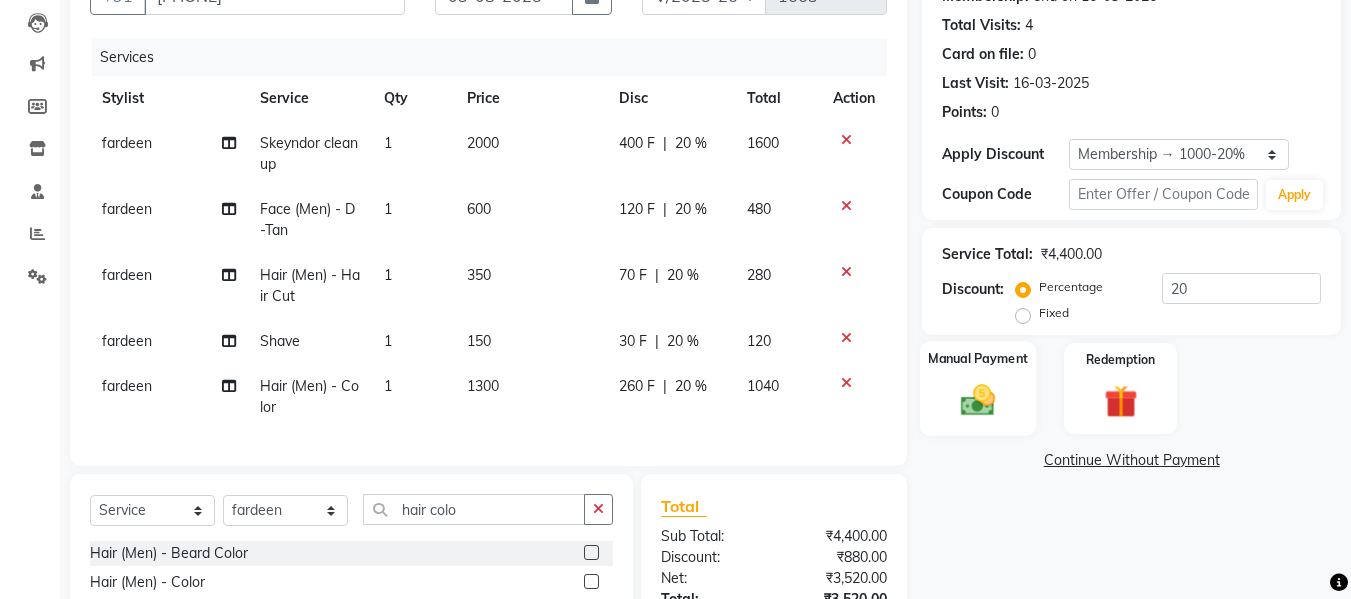 click 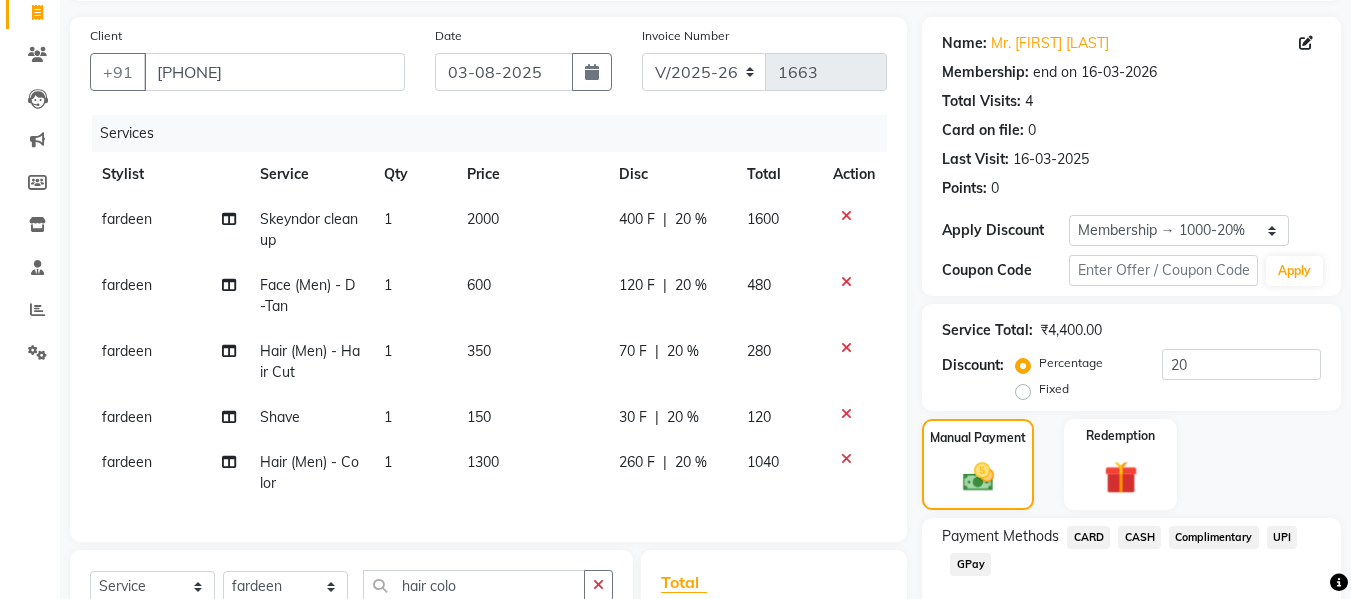 scroll, scrollTop: 381, scrollLeft: 0, axis: vertical 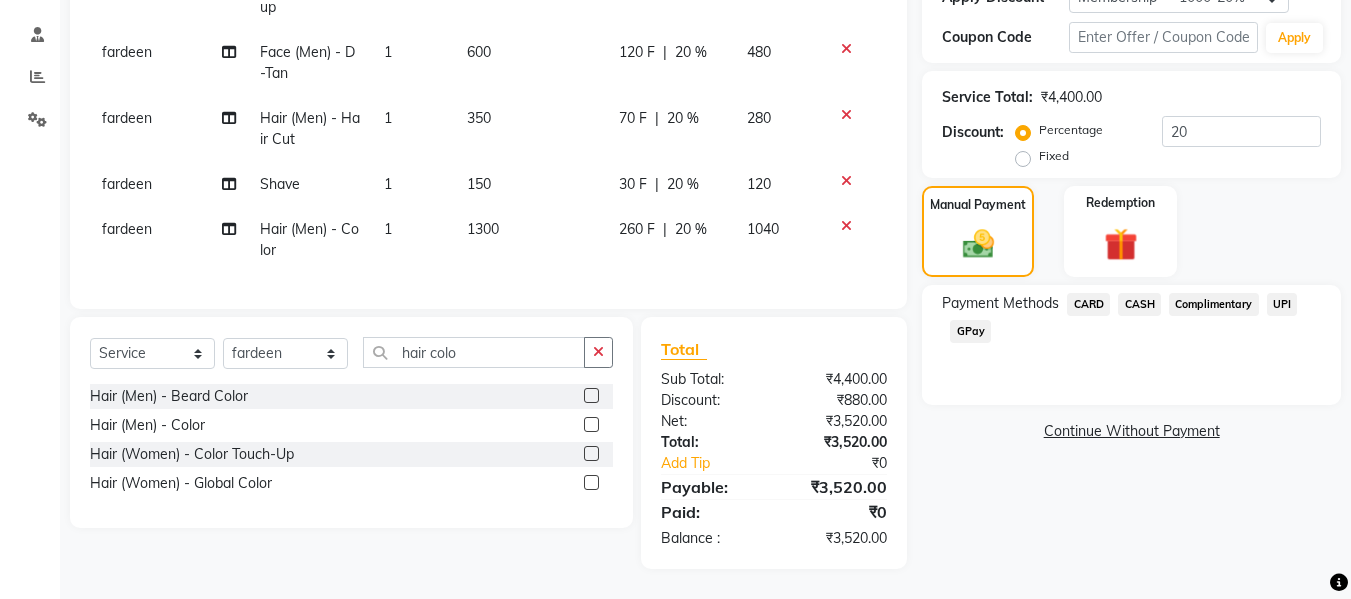 click on "UPI" 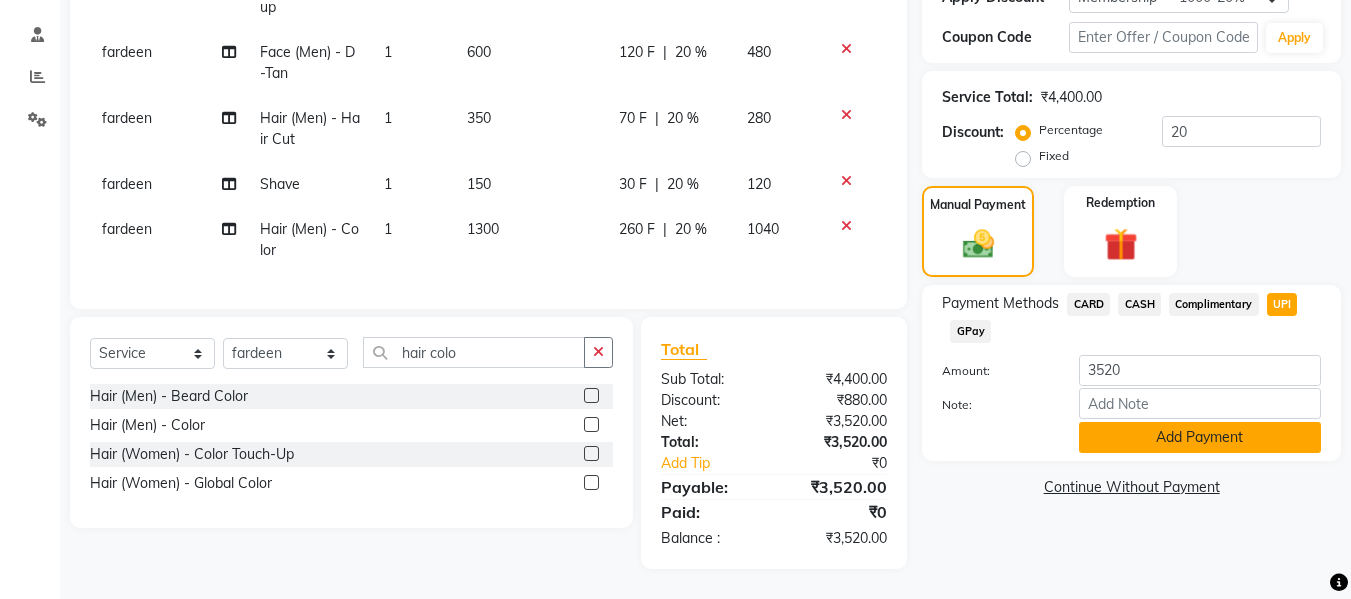 click on "Add Payment" 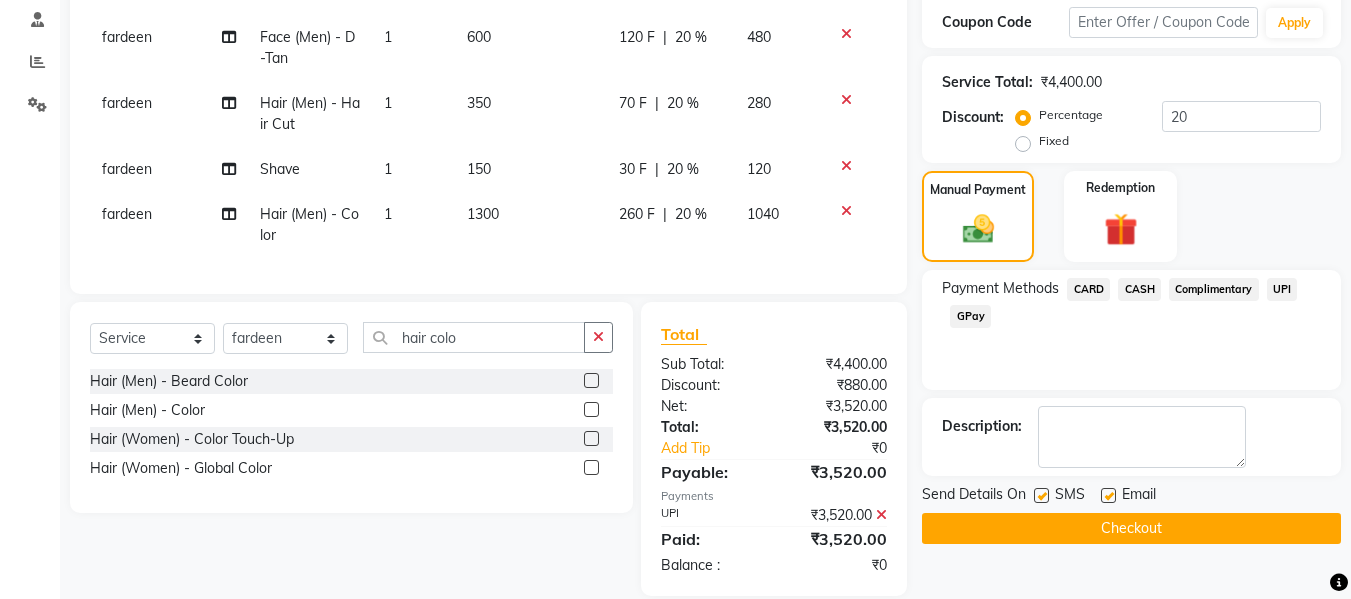 scroll, scrollTop: 423, scrollLeft: 0, axis: vertical 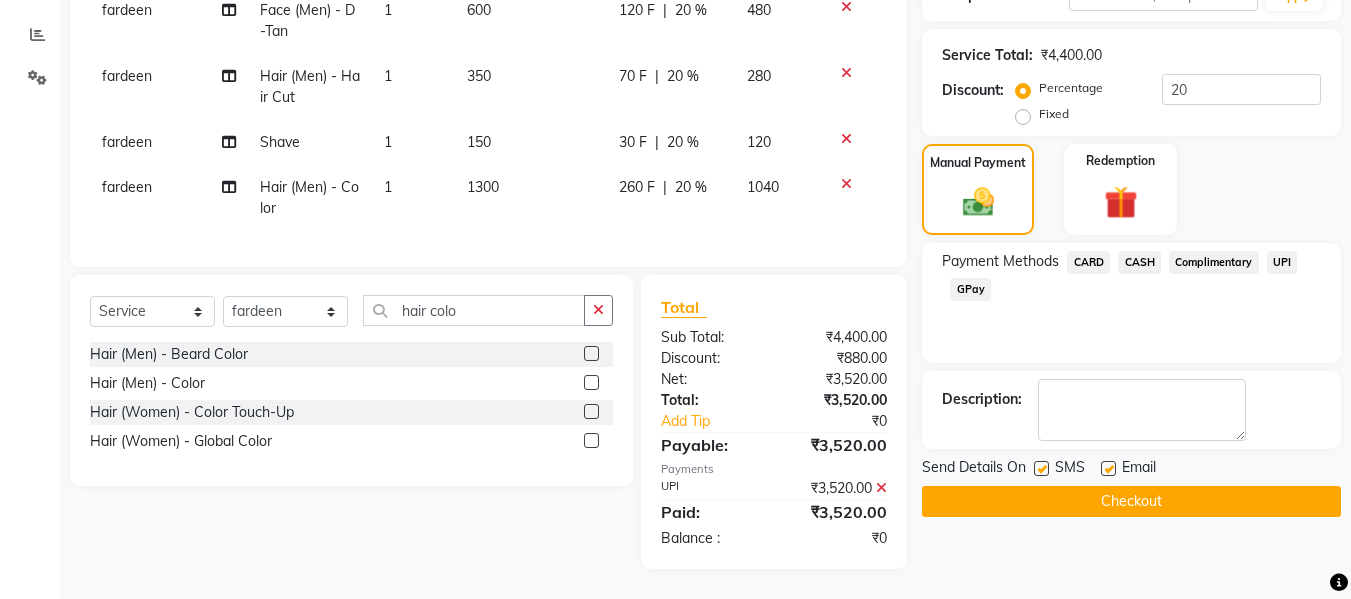 click on "Checkout" 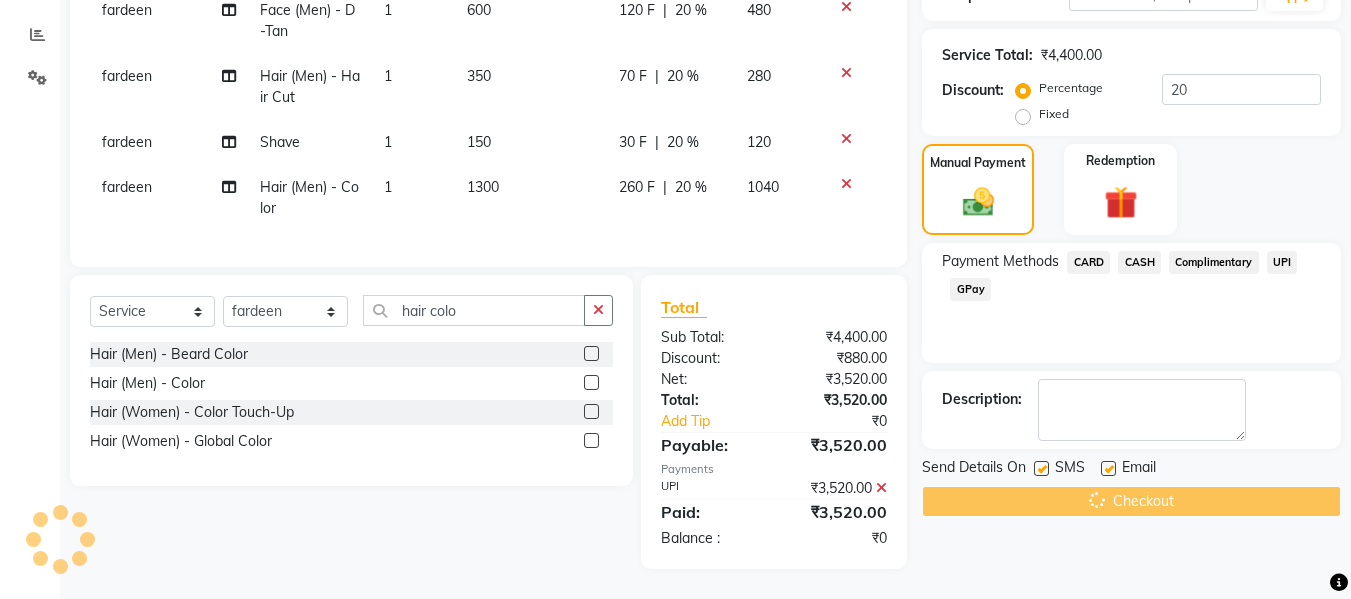 scroll, scrollTop: 0, scrollLeft: 0, axis: both 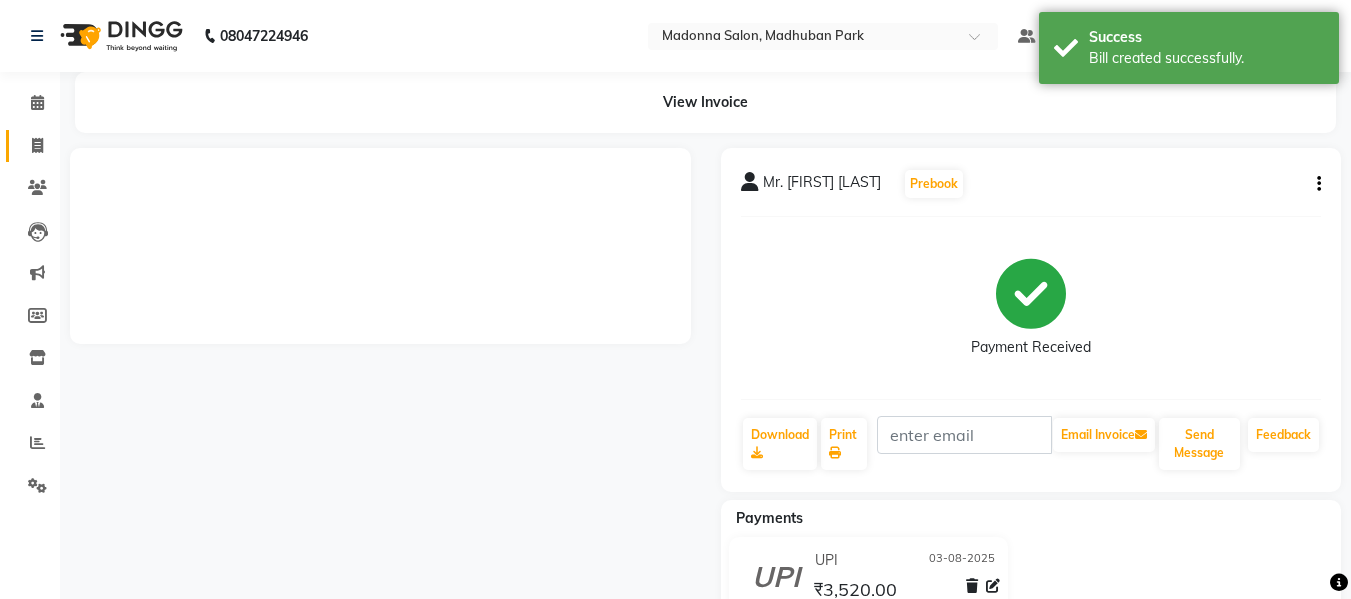 click 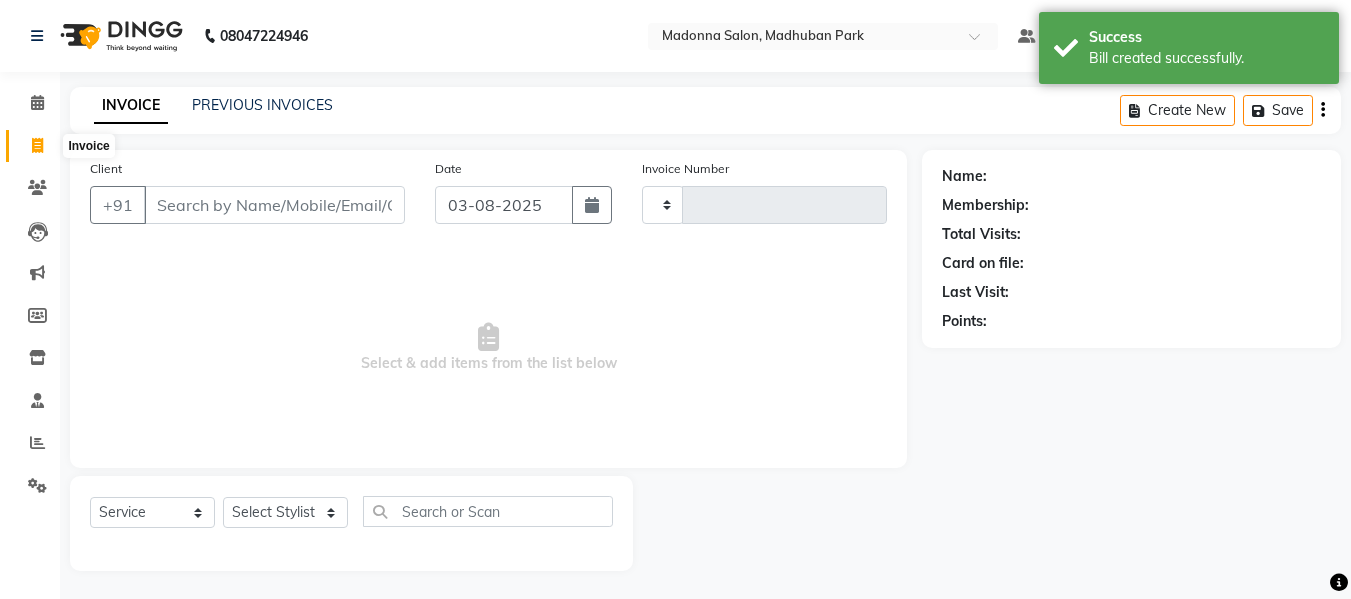click 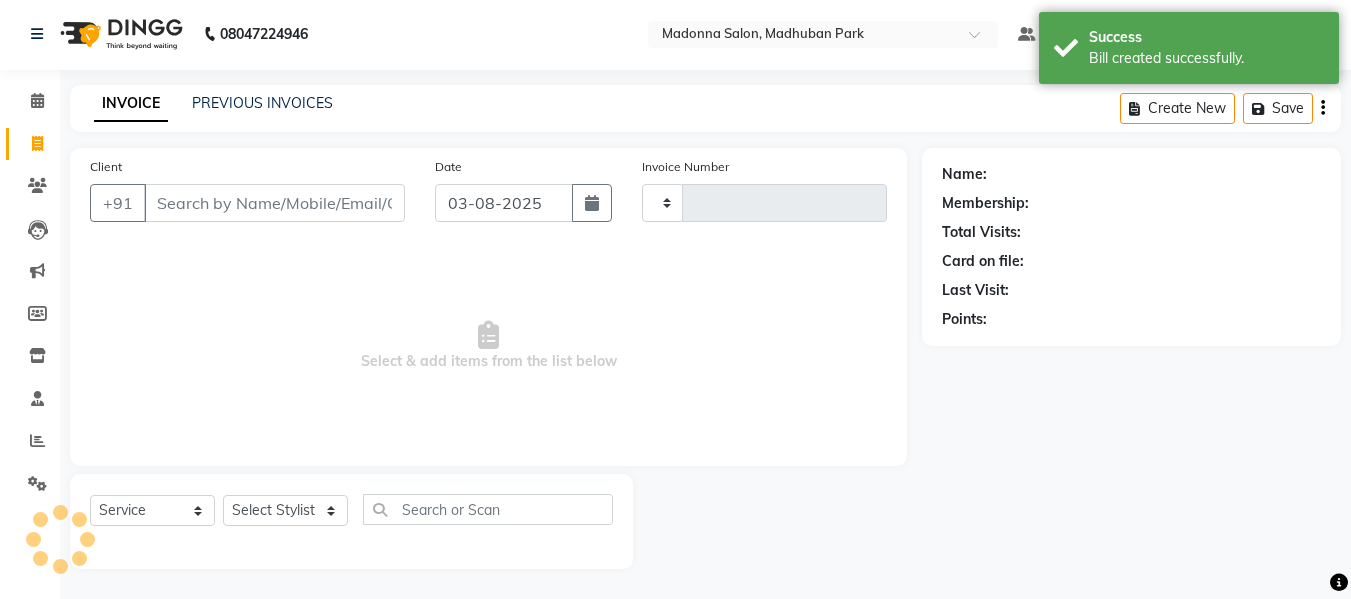 type on "1664" 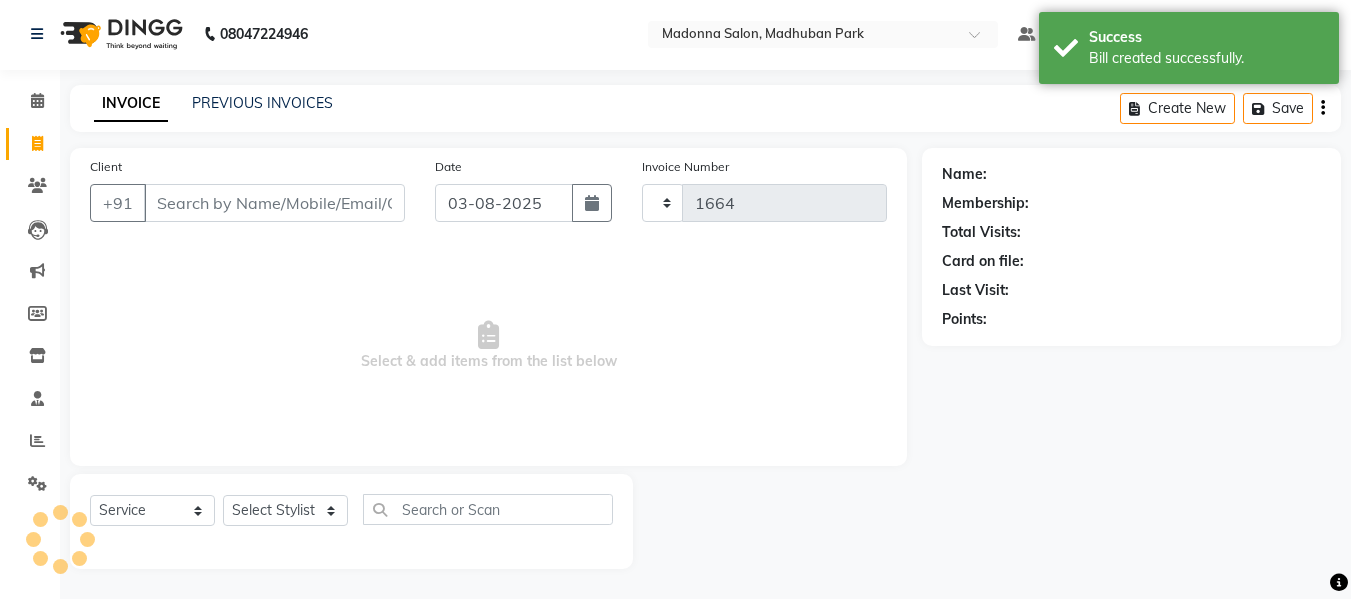 select on "6469" 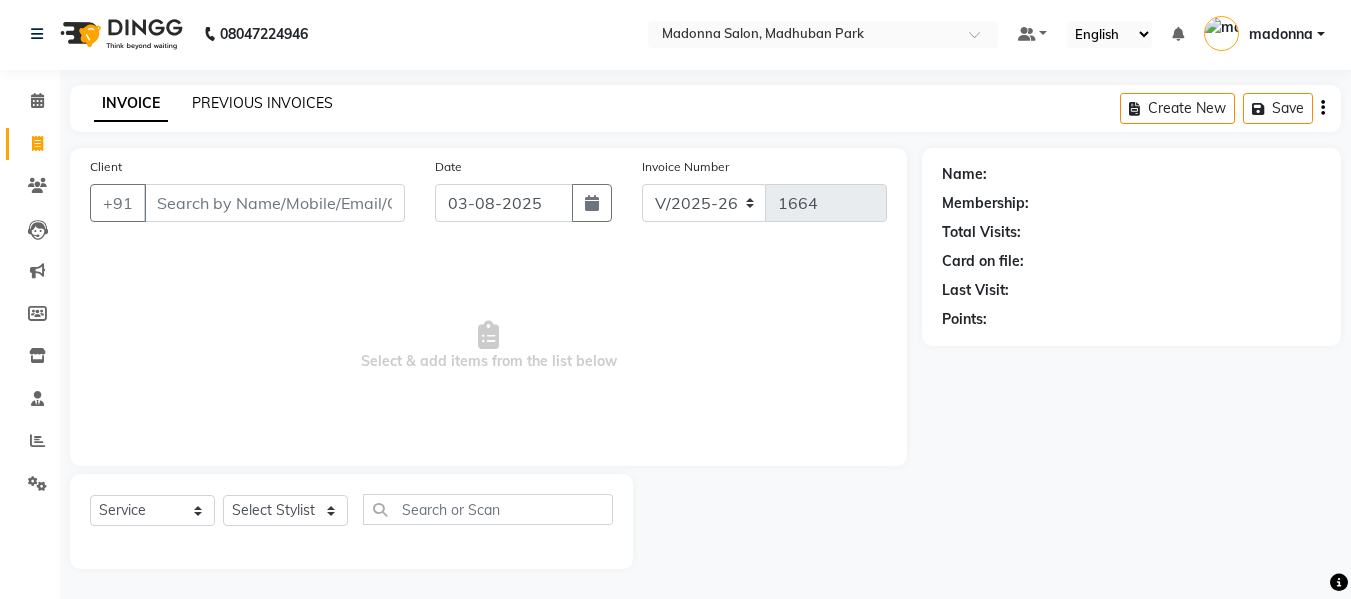 click on "PREVIOUS INVOICES" 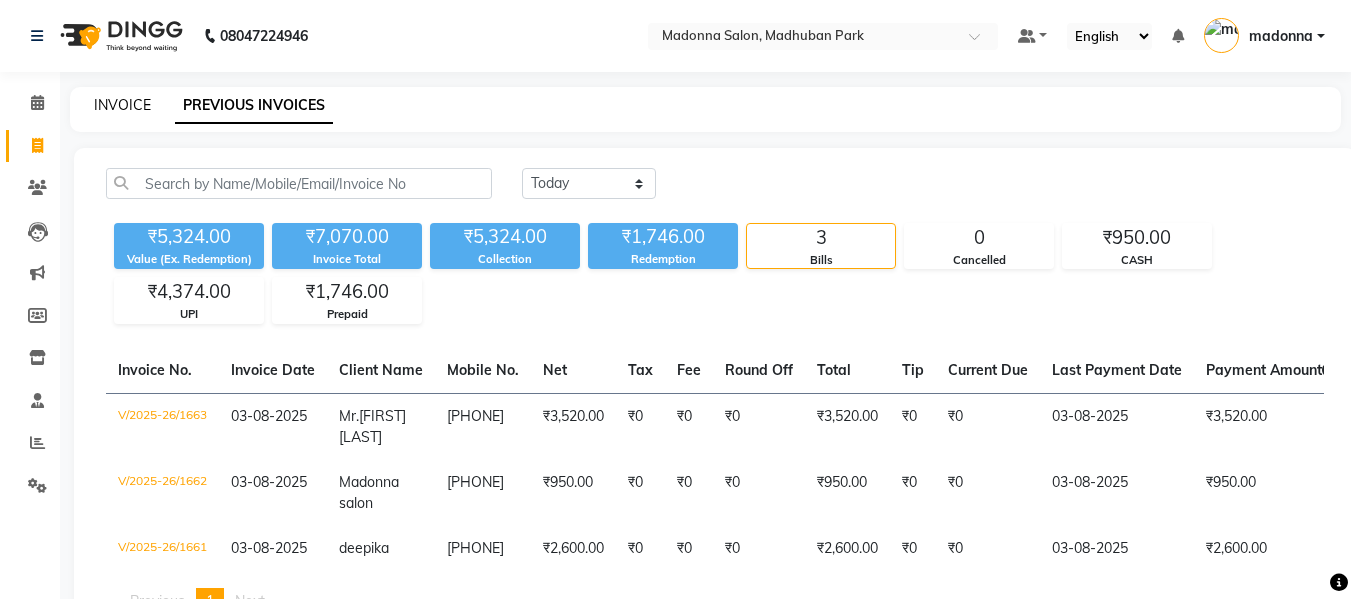 click on "INVOICE" 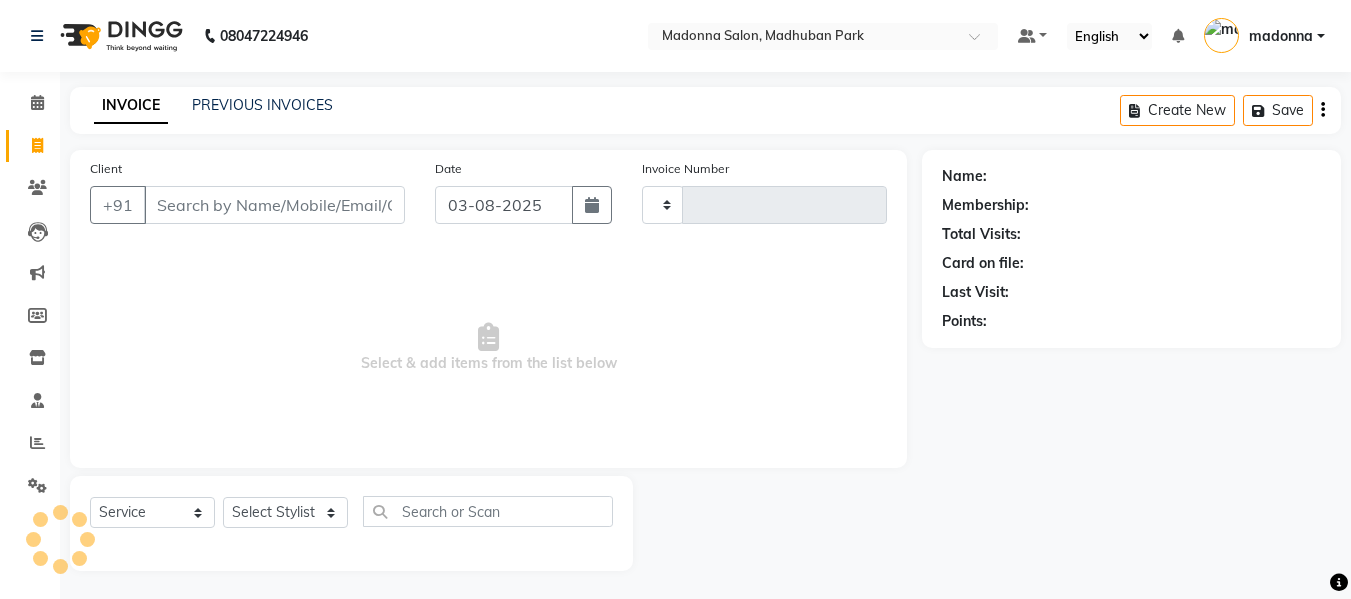 type on "1664" 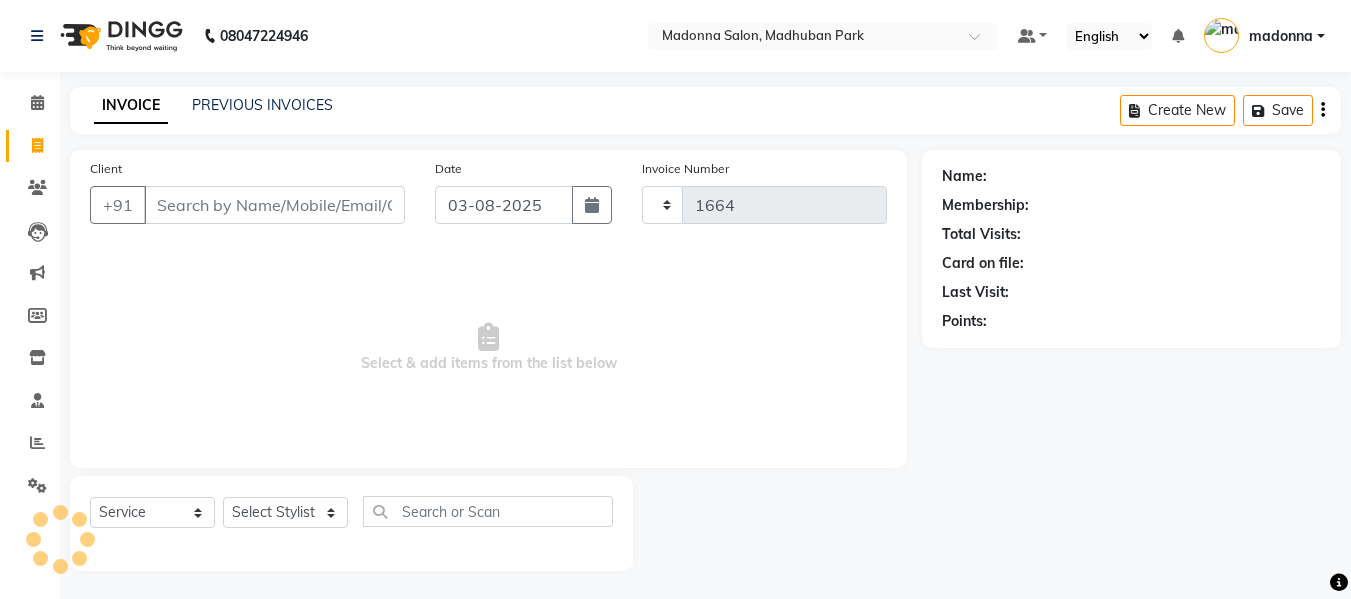 scroll, scrollTop: 2, scrollLeft: 0, axis: vertical 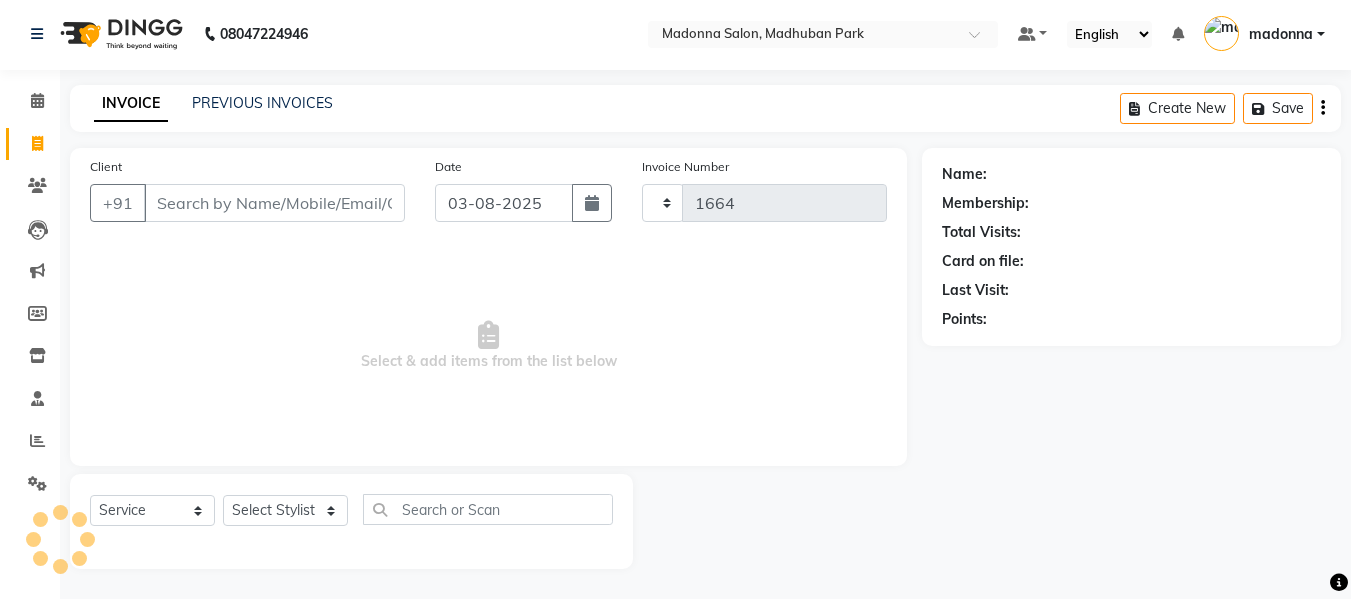 select on "6469" 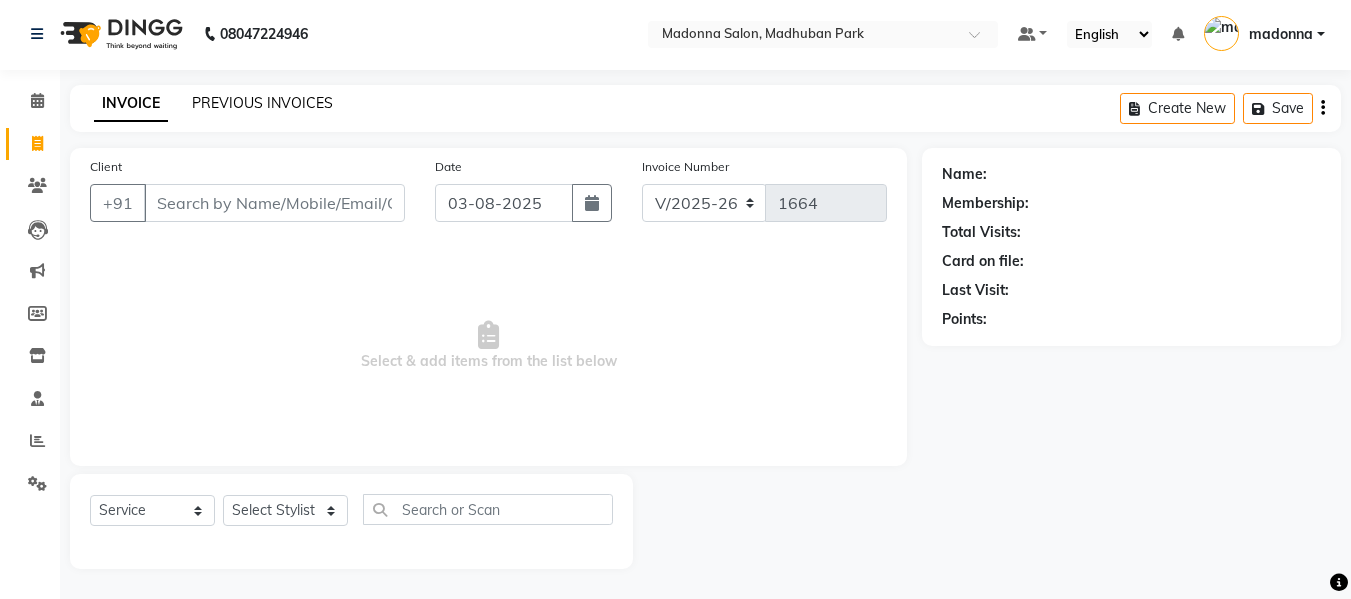 click on "PREVIOUS INVOICES" 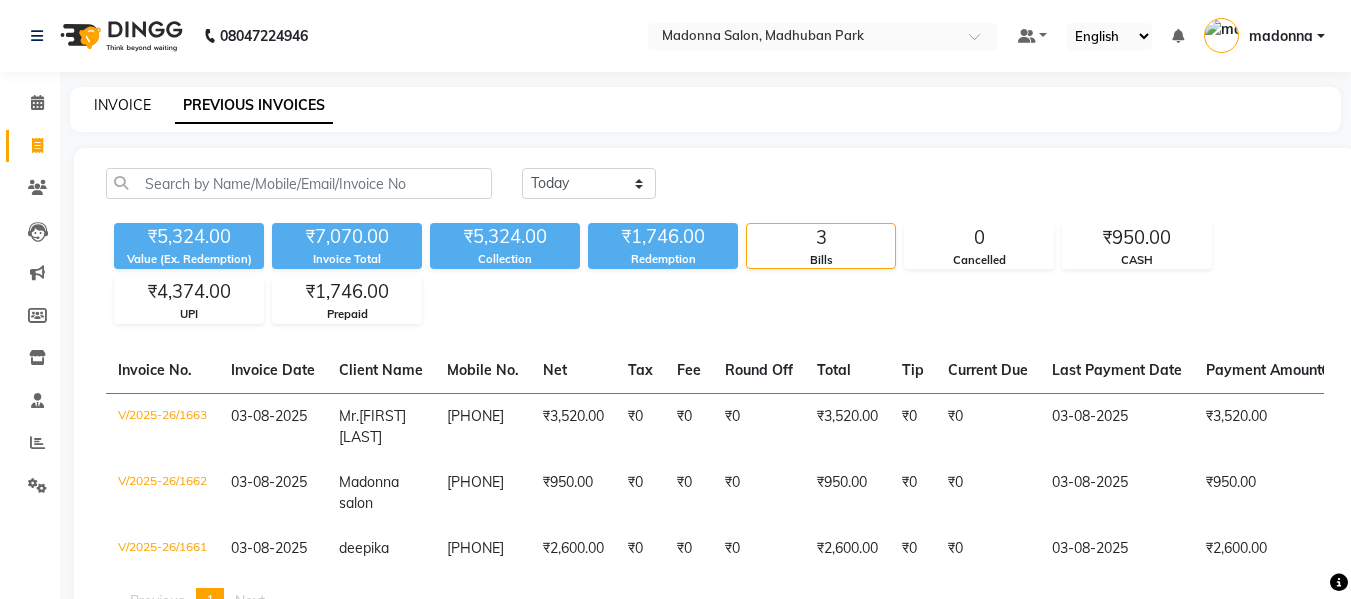 click on "INVOICE" 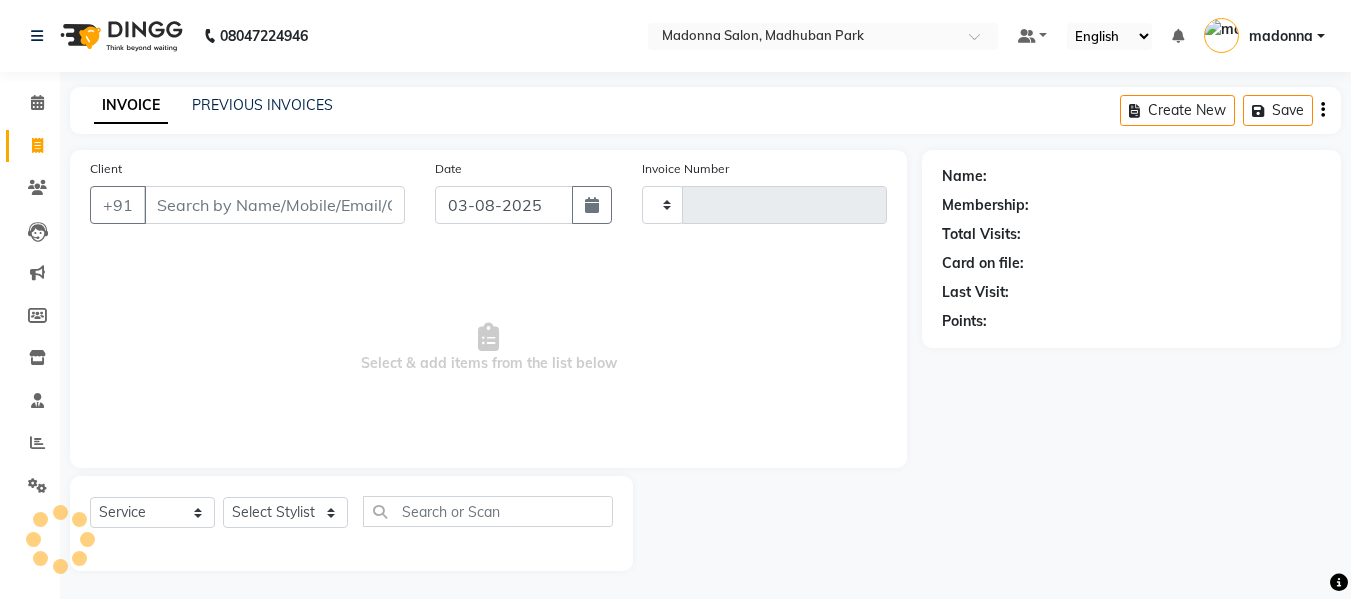 type on "1664" 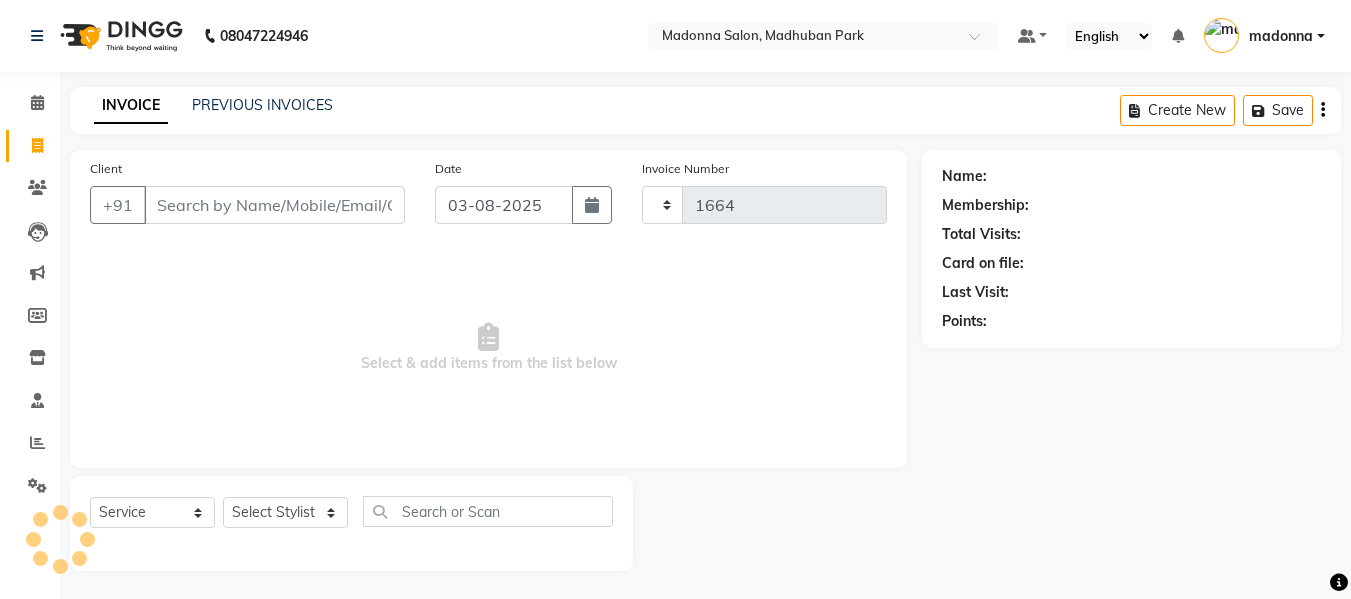 scroll, scrollTop: 2, scrollLeft: 0, axis: vertical 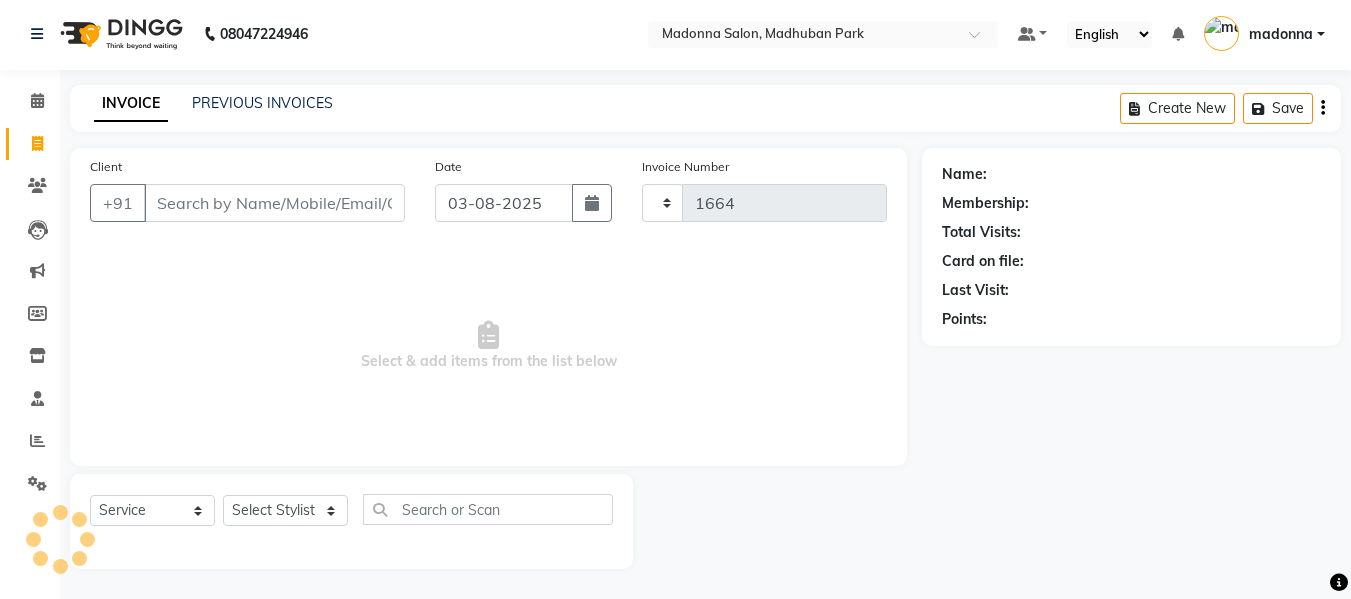 select on "6469" 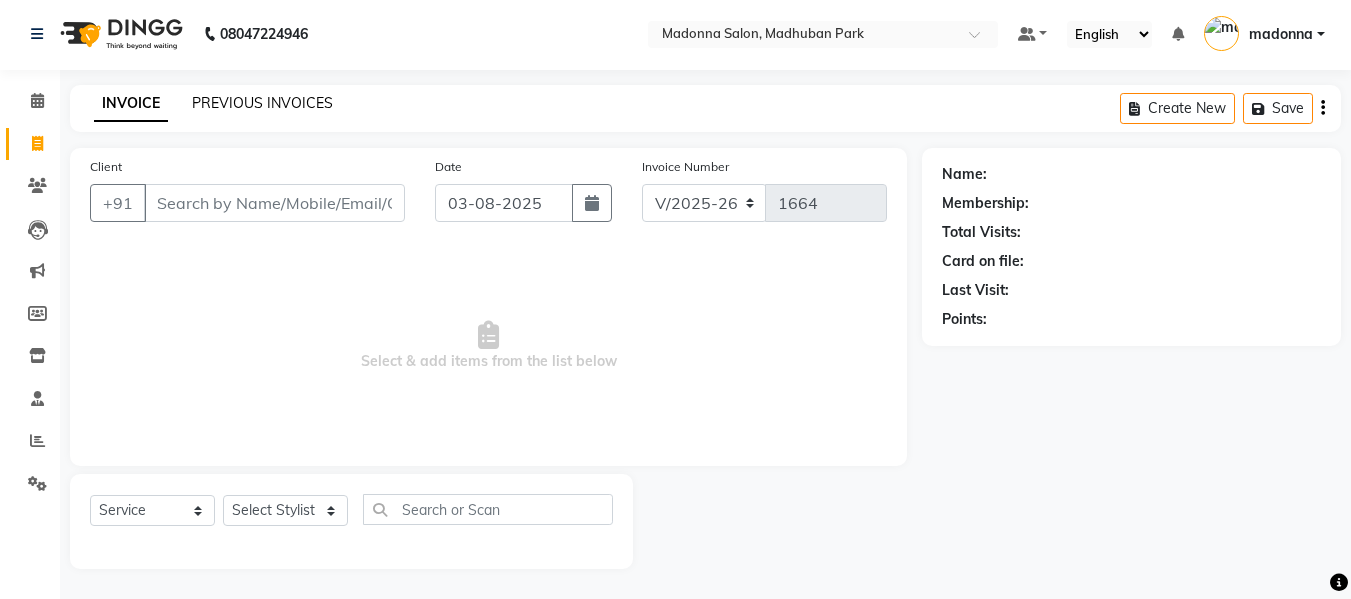 click on "PREVIOUS INVOICES" 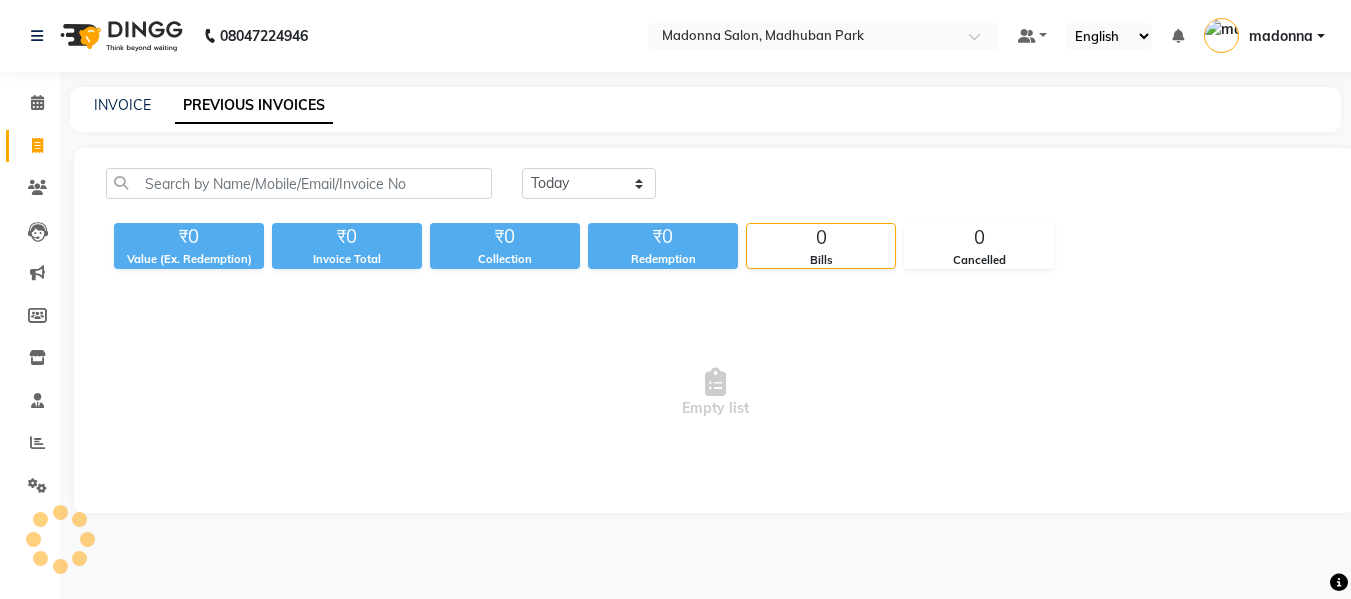scroll, scrollTop: 0, scrollLeft: 0, axis: both 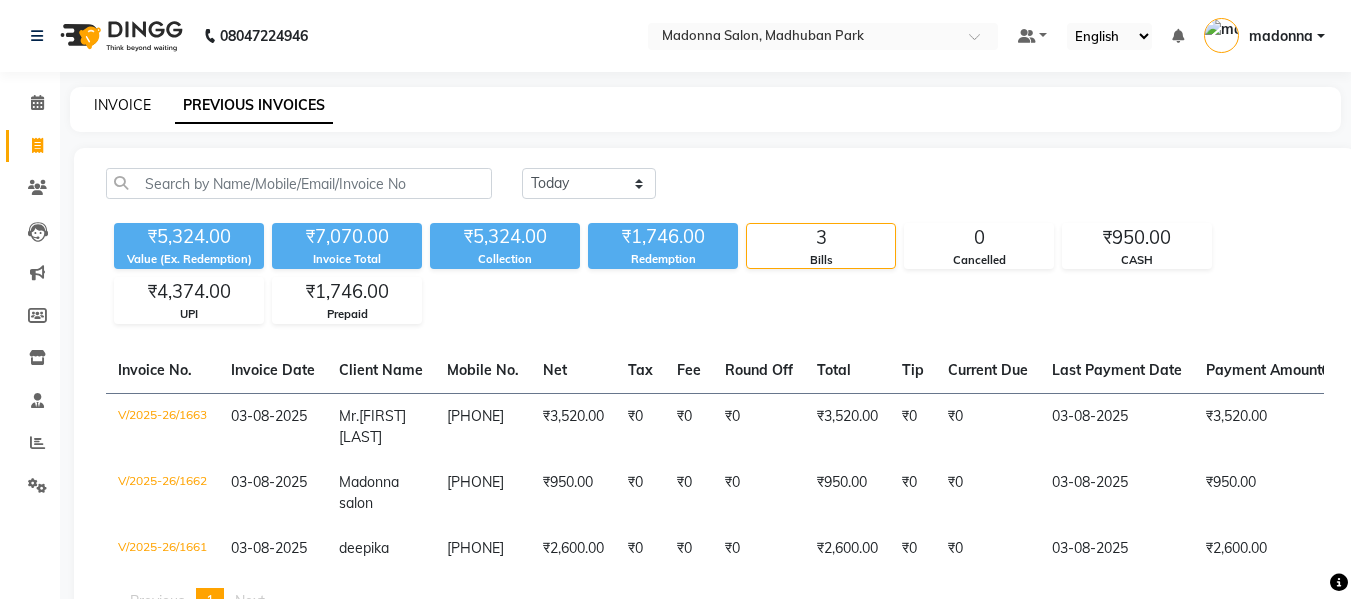 click on "INVOICE" 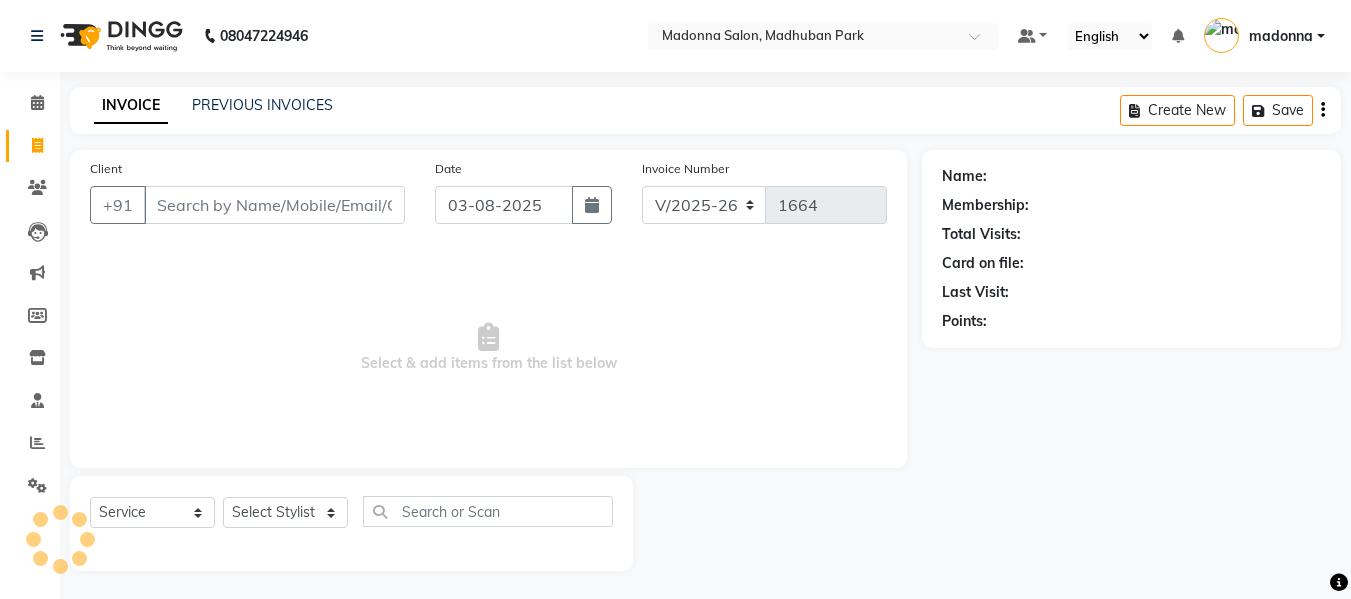 scroll, scrollTop: 2, scrollLeft: 0, axis: vertical 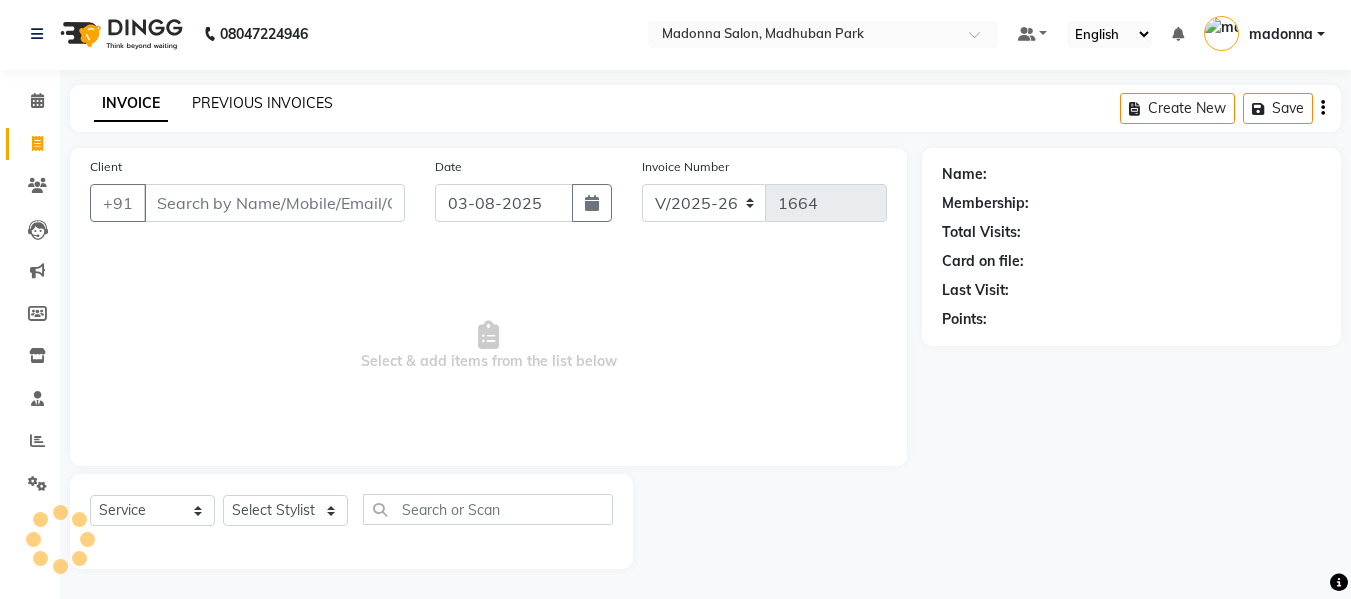 click on "PREVIOUS INVOICES" 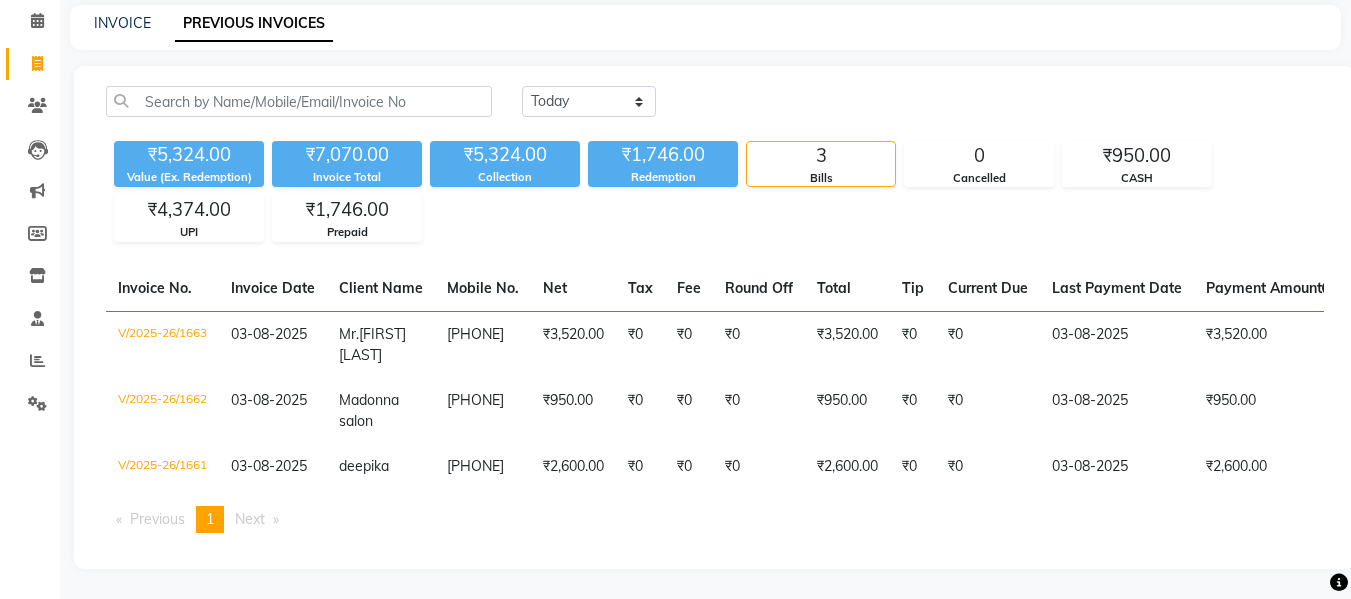 scroll, scrollTop: 118, scrollLeft: 0, axis: vertical 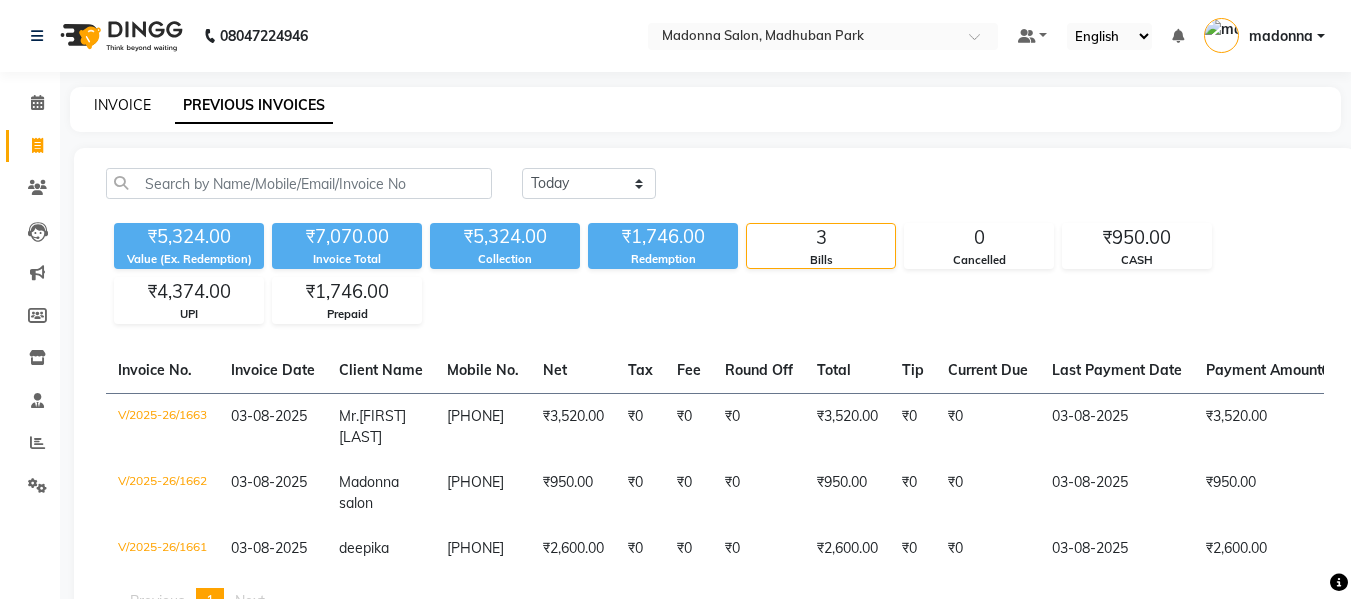 click on "INVOICE" 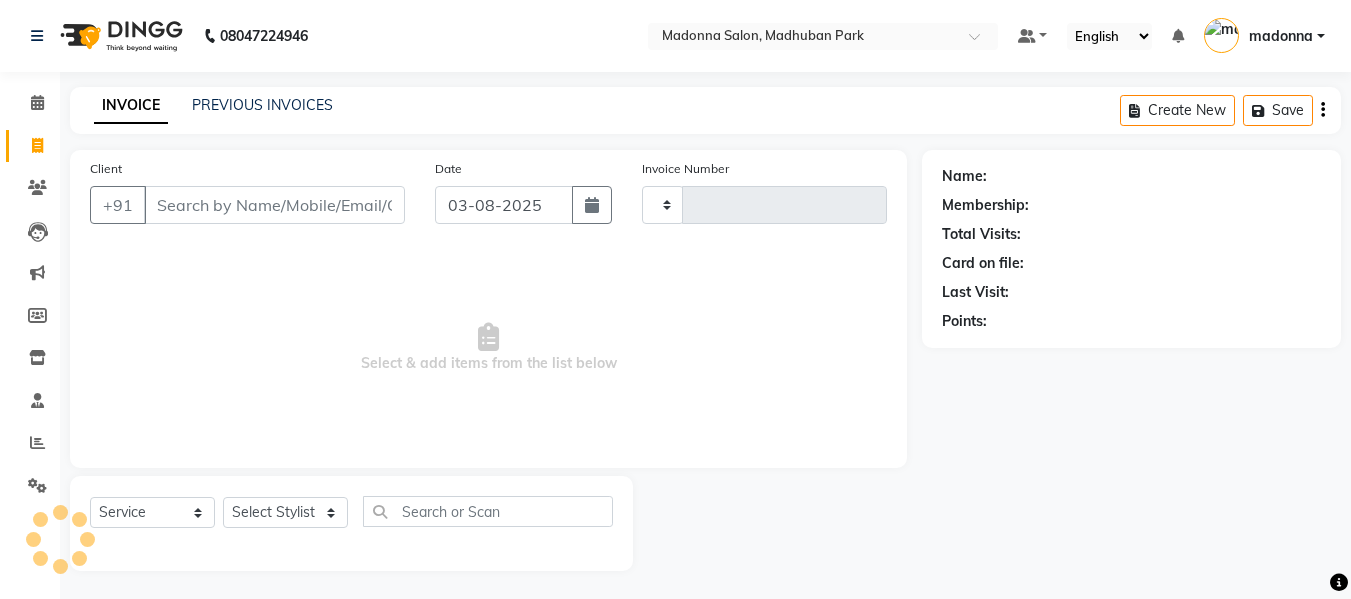 scroll, scrollTop: 2, scrollLeft: 0, axis: vertical 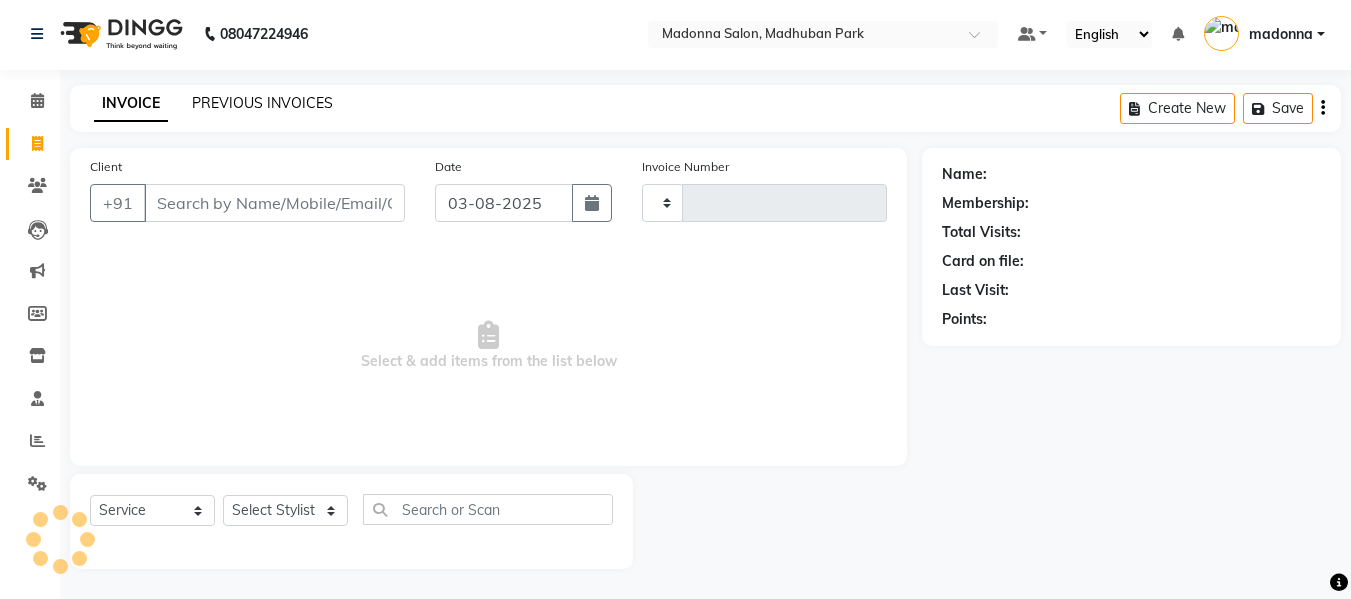 type on "1664" 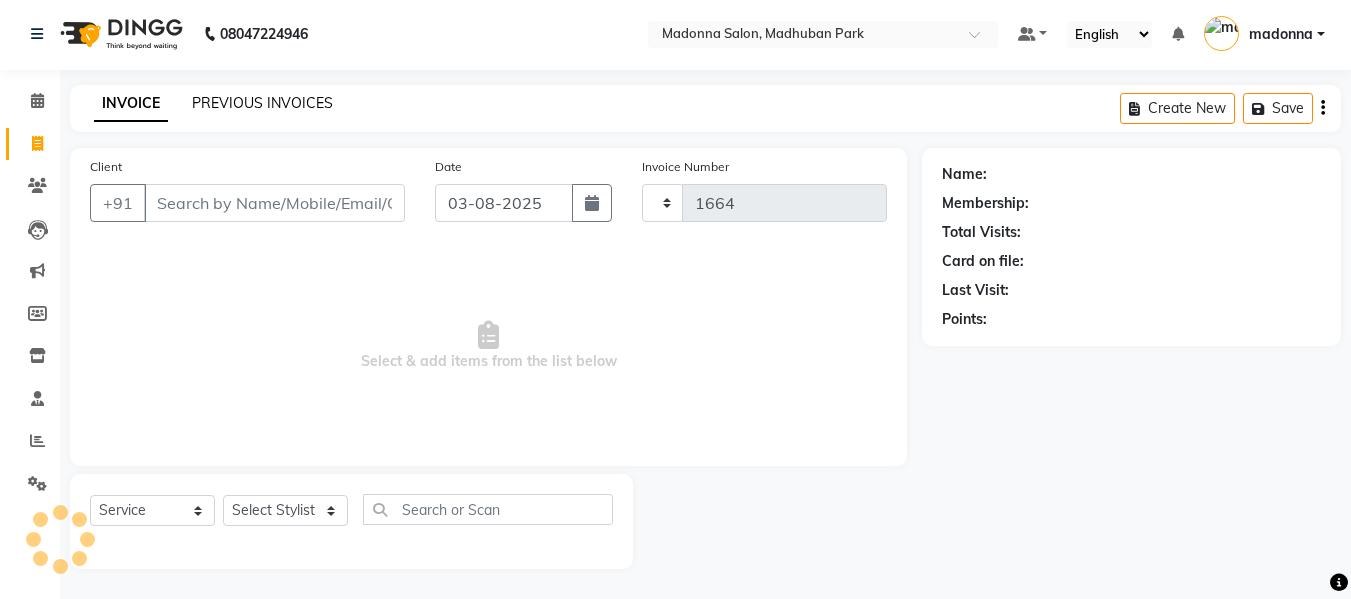 select on "6469" 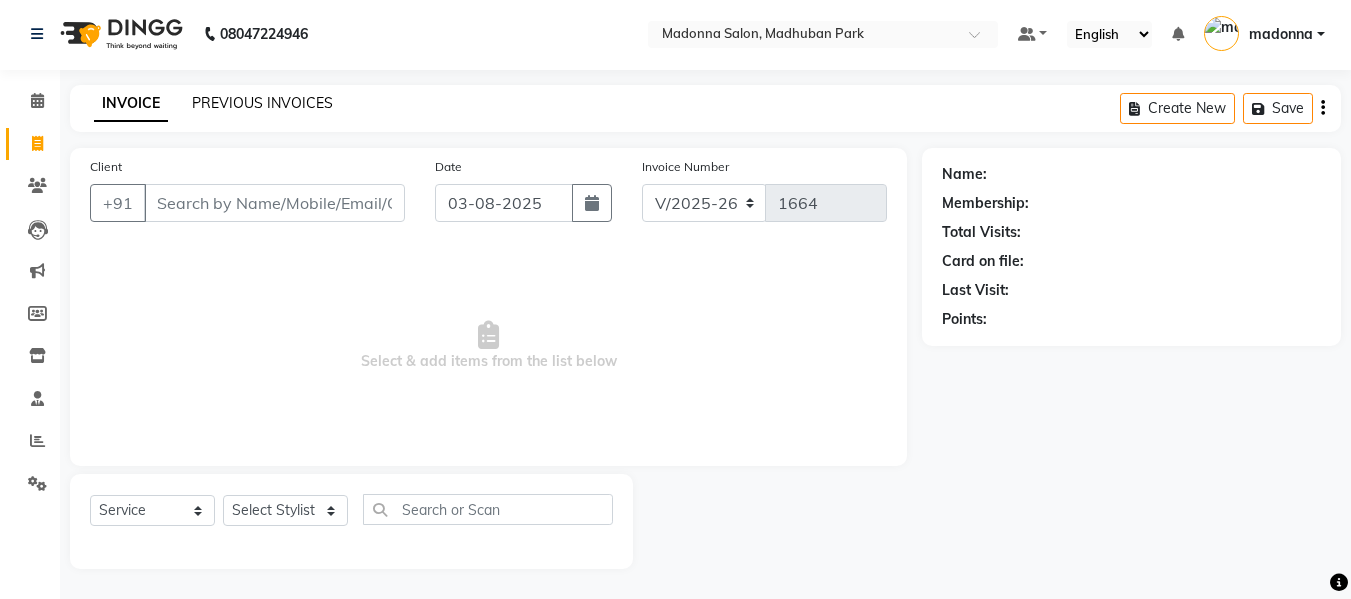 click on "PREVIOUS INVOICES" 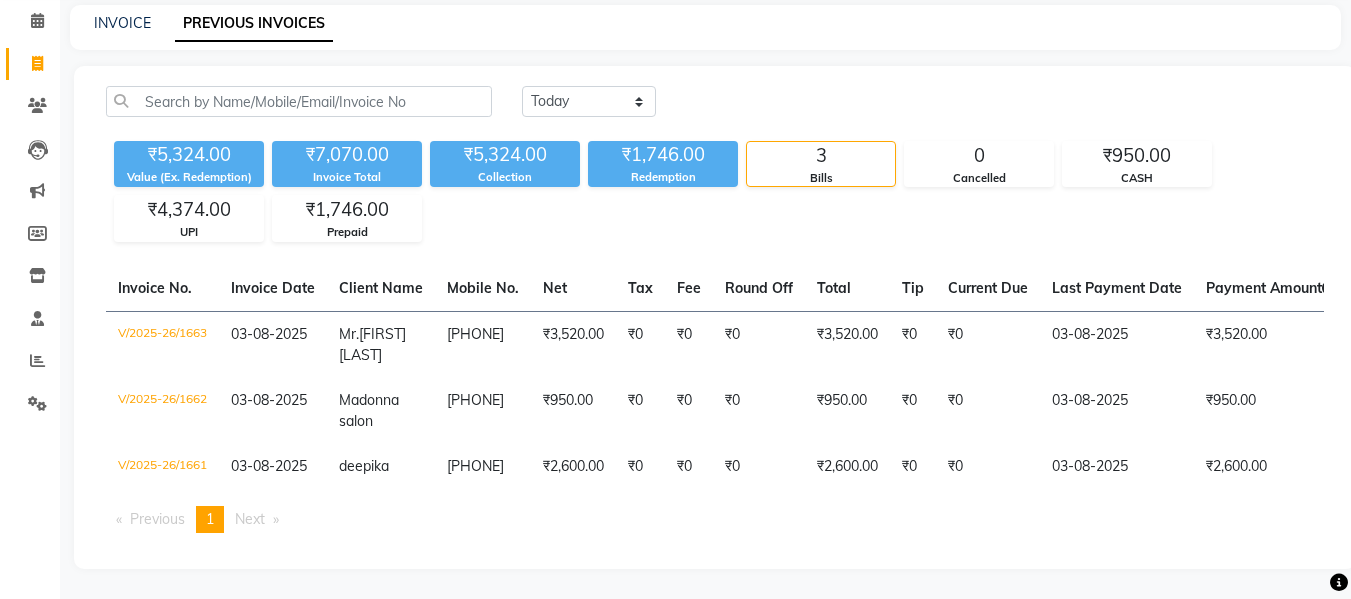 scroll, scrollTop: 118, scrollLeft: 0, axis: vertical 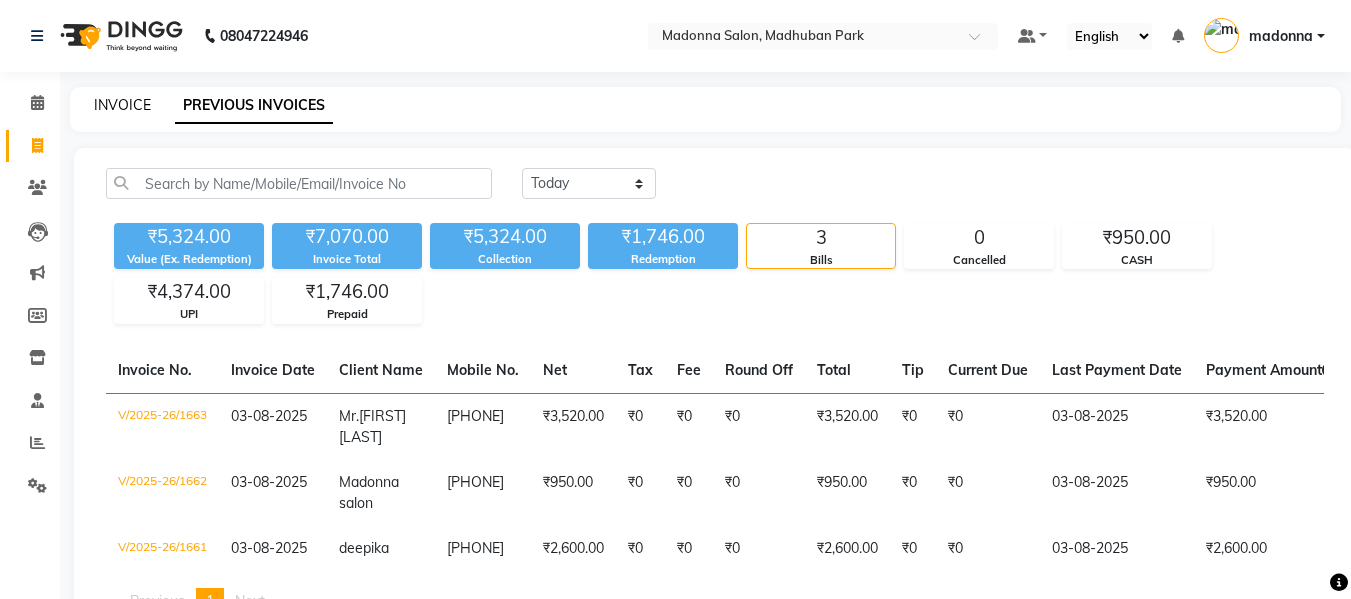 click on "INVOICE" 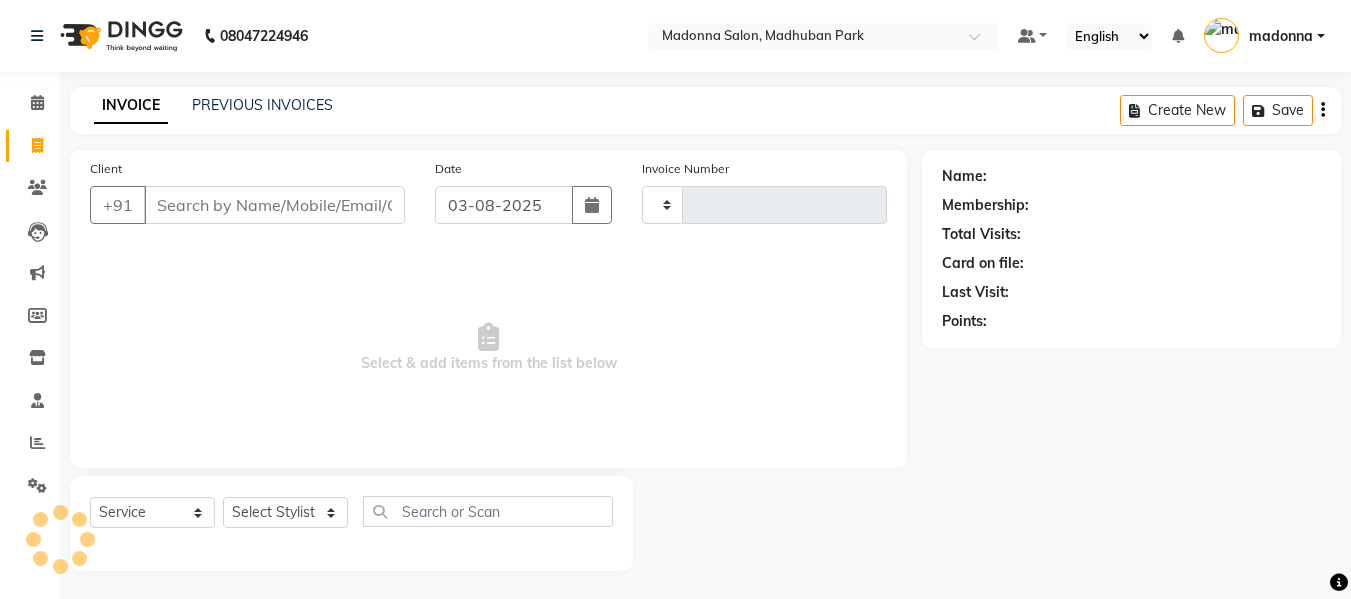 scroll, scrollTop: 2, scrollLeft: 0, axis: vertical 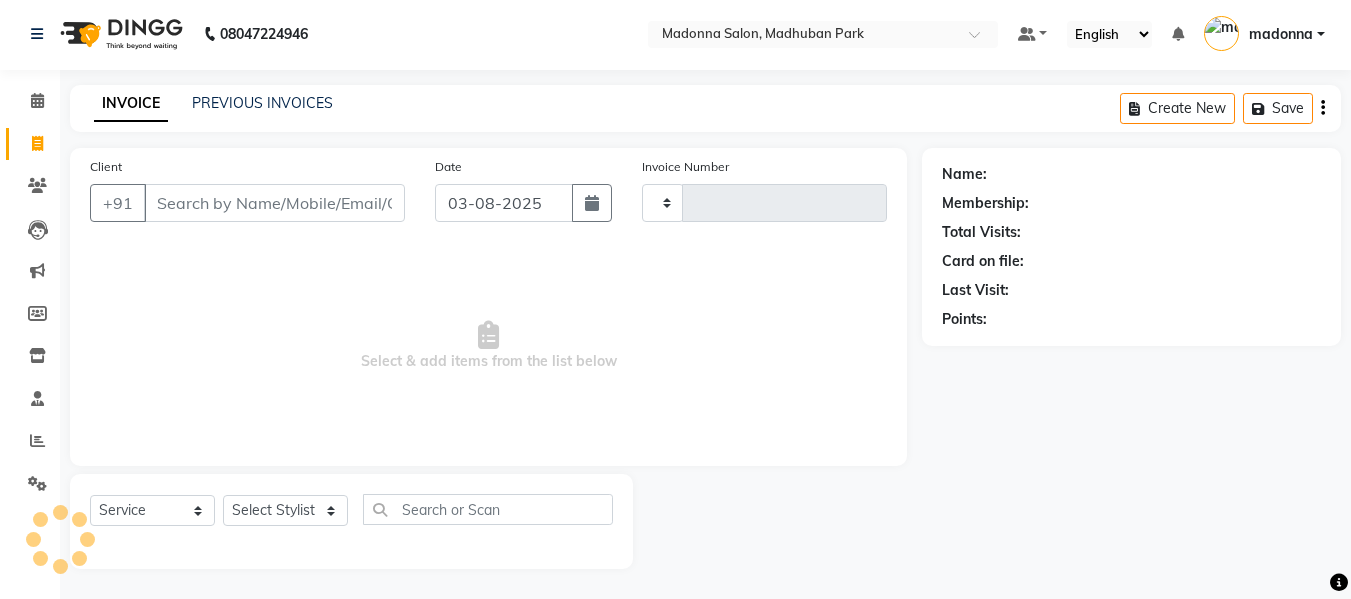 type on "1664" 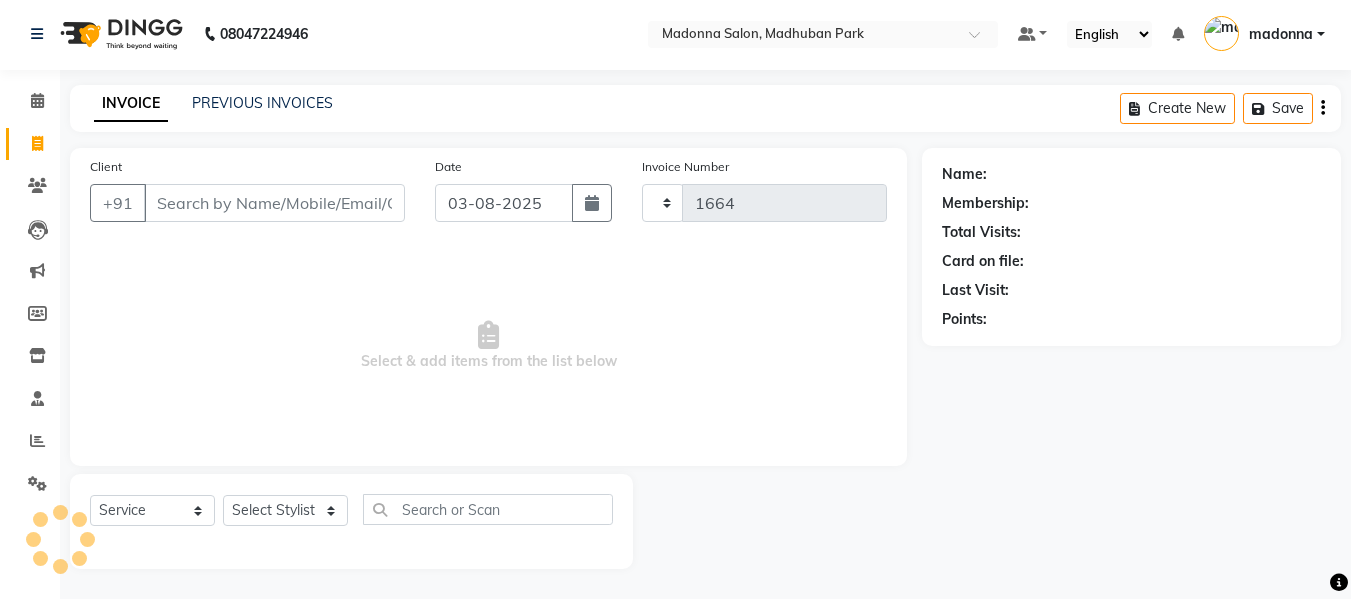 select on "6469" 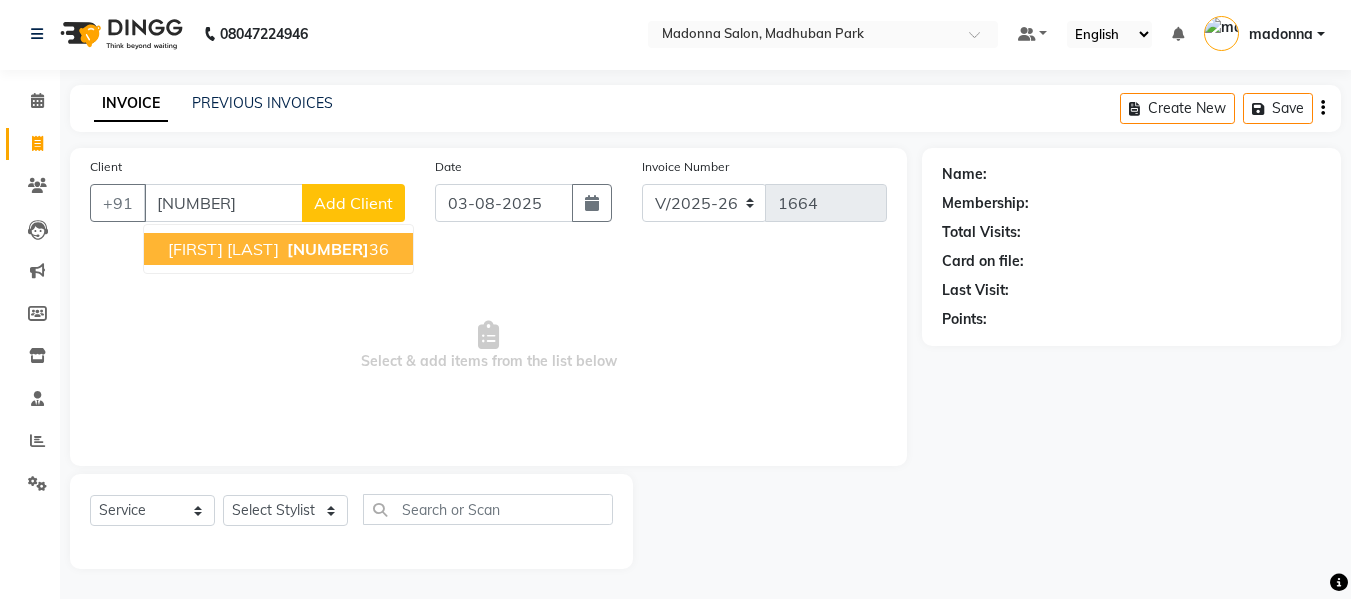 click on "[FIRST] [LAST]" at bounding box center [223, 249] 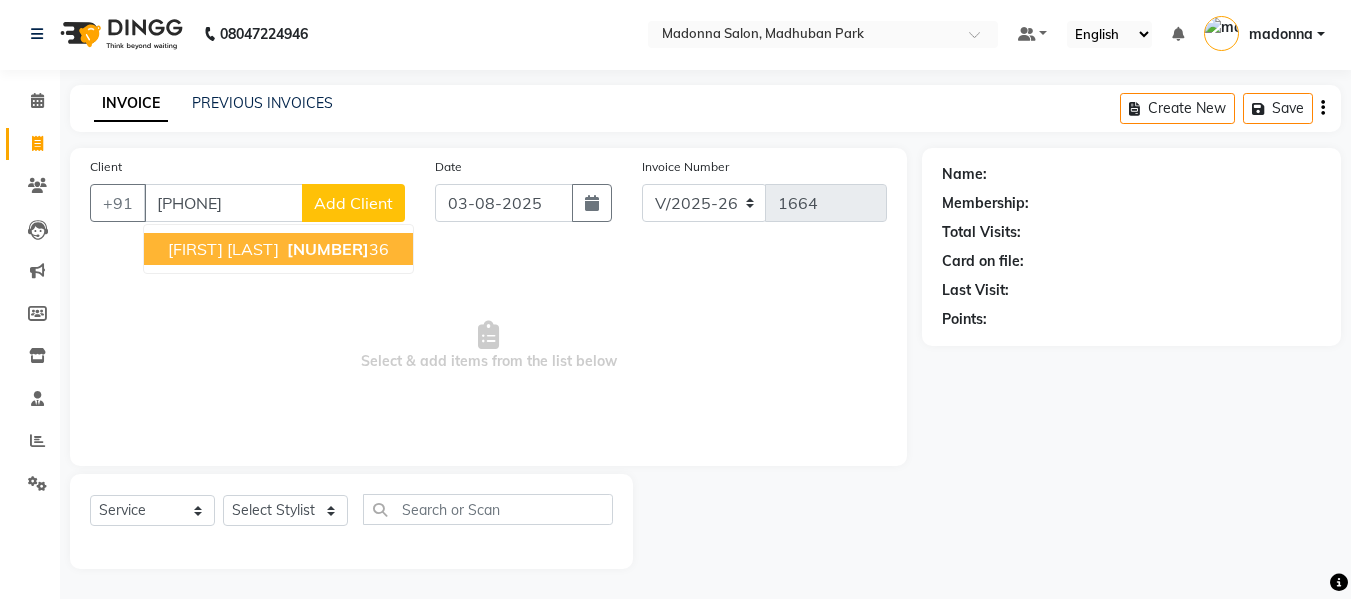 type on "[PHONE]" 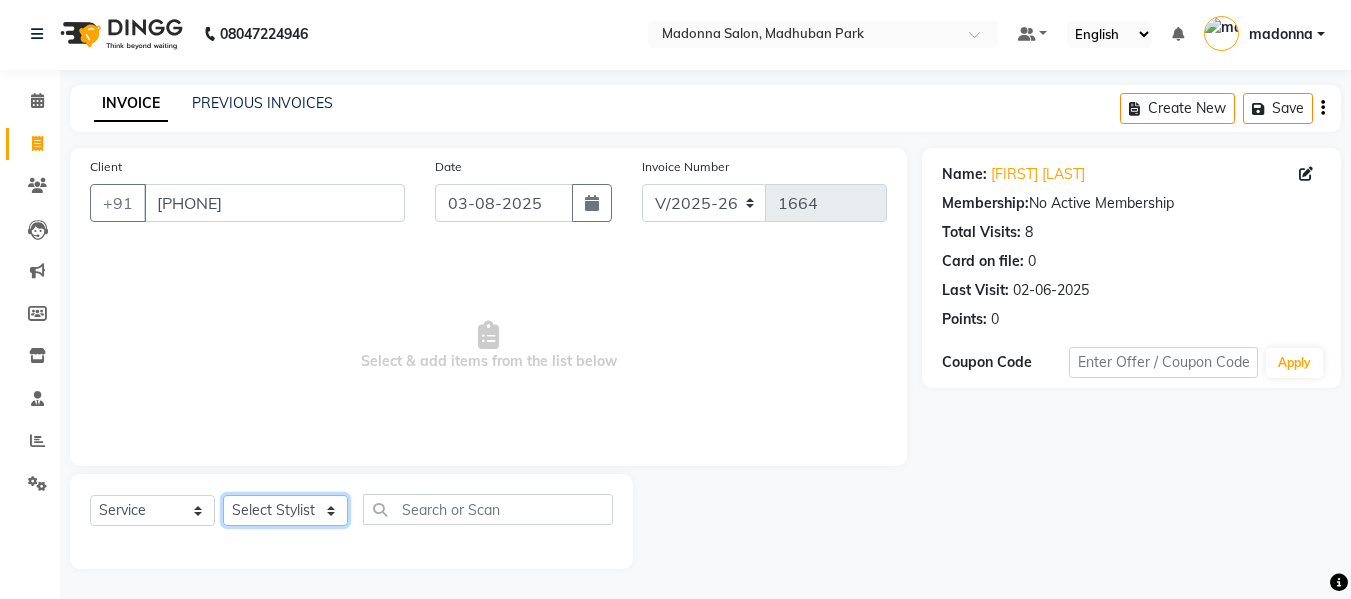 click on "Select Stylist Afsar salmani Amjad Khan Armaan  Dipika fardeen Kajal Tyagi Kirti Rajput madonna Nikhil Prince Rizwan Samaksh Shahnawaz Shoib Ahmad  Twinkle Gupta" 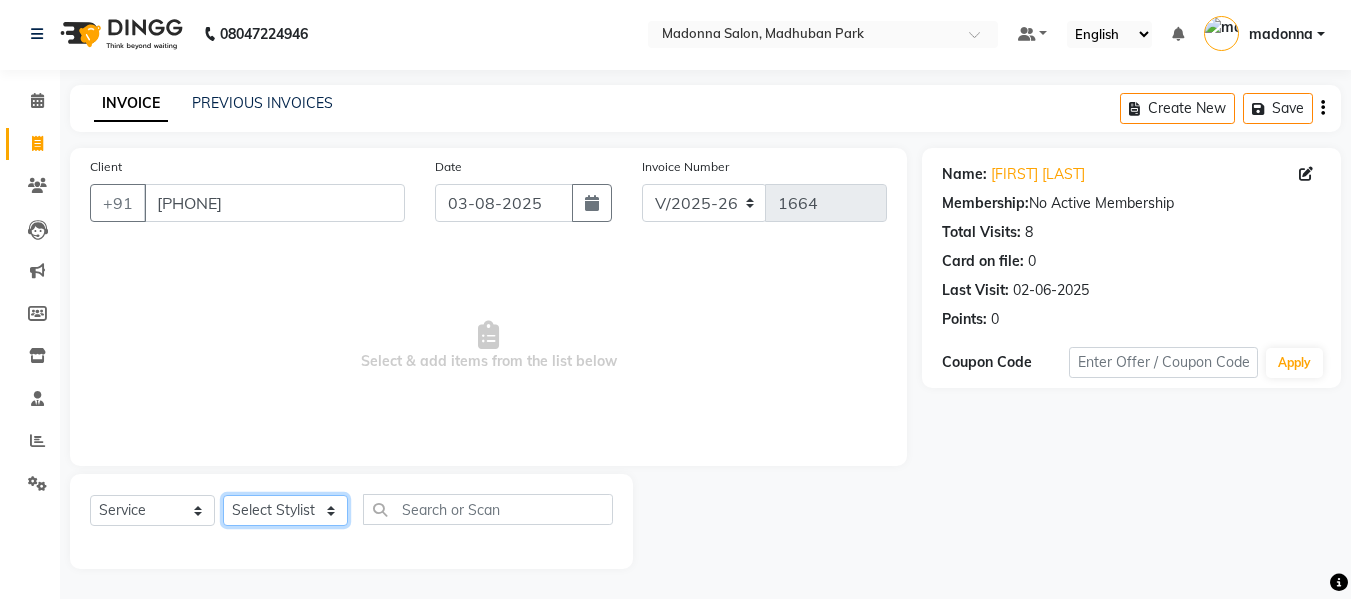 select on "49740" 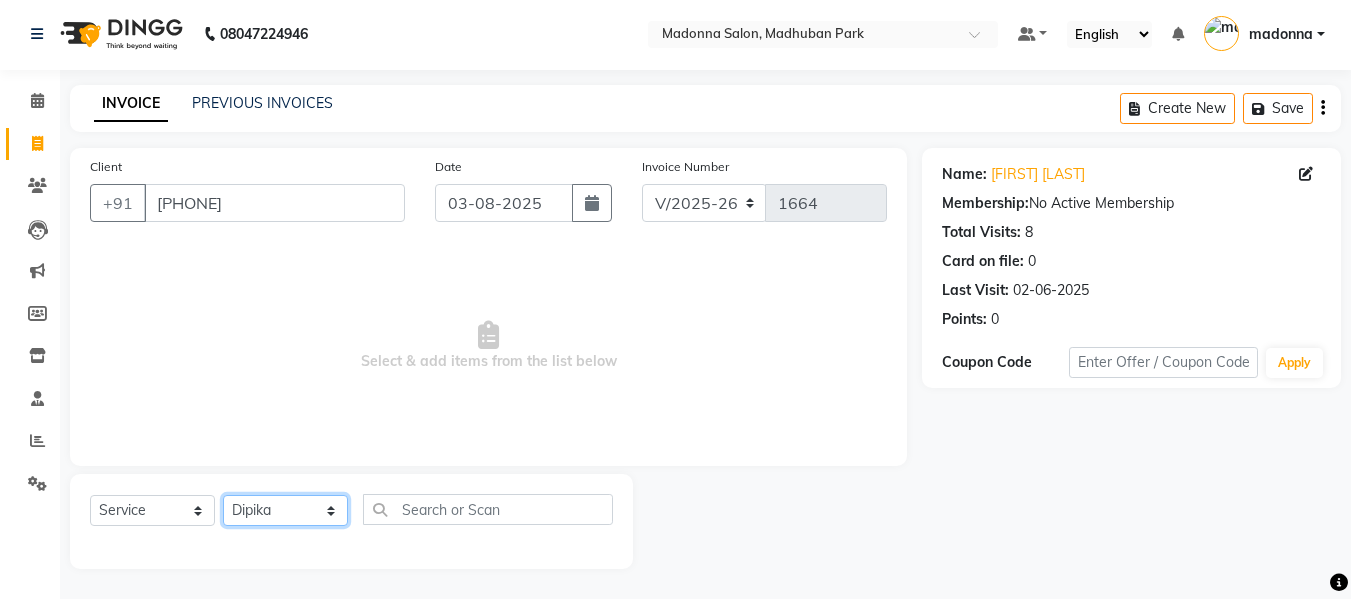 click on "Select Stylist Afsar salmani Amjad Khan Armaan  Dipika fardeen Kajal Tyagi Kirti Rajput madonna Nikhil Prince Rizwan Samaksh Shahnawaz Shoib Ahmad  Twinkle Gupta" 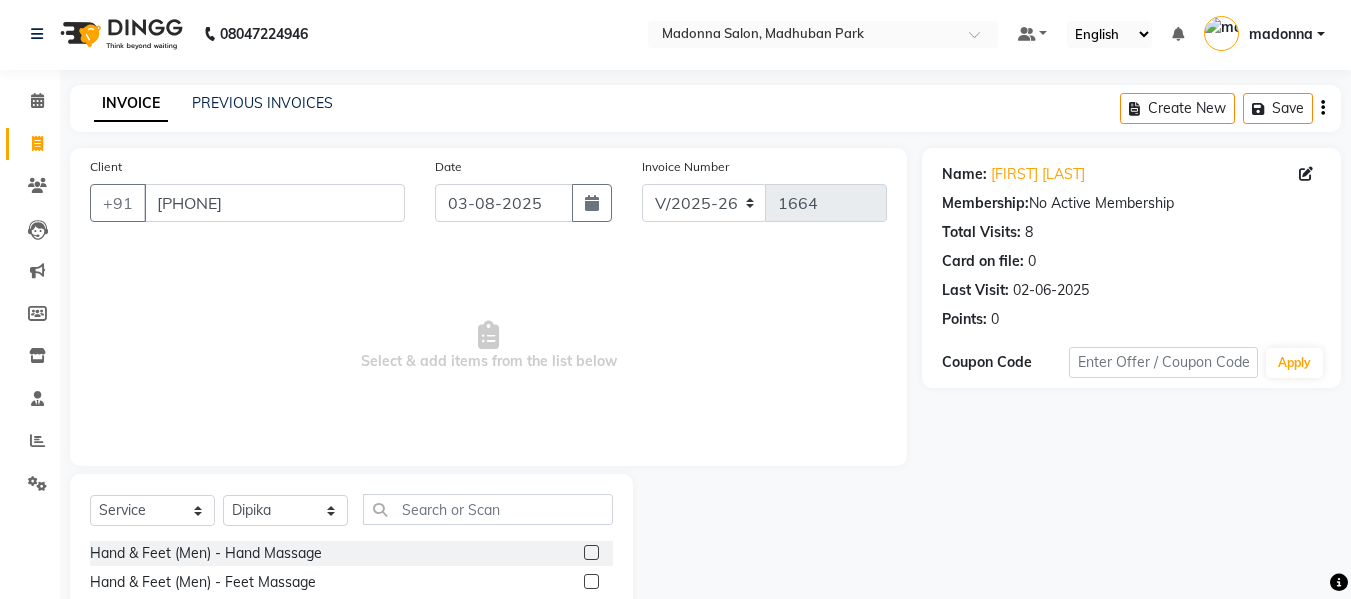 click on "Select  Service  Product  Membership  Package Voucher Prepaid Gift Card  Select Stylist Afsar salmani Amjad Khan Armaan  Dipika fardeen Kajal Tyagi Kirti Rajput madonna Nikhil Prince Rizwan Samaksh Shahnawaz Shoib Ahmad  Twinkle Gupta Hand & Feet (Men) - Hand Massage  Hand & Feet (Men) - Feet Massage  Hand & Feet (Men) - Hand D-Tan  Hand & Feet (Men) - Feet D-Tan  Hand & Feet (Men) - Manicure  Hand & Feet (Men) - Pedicure  Hand & Feet (Men) - Nail Cut & File  conatct lense  advance payment  Tong Curls  Navel wax  Hair (Men) - Shampoo  Hair (Men) - Condtioner  Hair (Men) - Hair Cut  Hair (Men) - Beard trim  Hair (Men) - Beard Color  Hair (Men) - Oil Massage  Hair (Men) - Hair Spa  Hair (Men) - Color  Hair (Men) - Highlights  Hair (Men) - Smoothening  Hair (Men) - Keratin  Hair (Men) - Botox  Hair (Men) - Perming  Hair (Men) - Plex Treatment  Pedi pie pedicure  Shave  Shampoo (women)  Shampoo gk (women)  Vitamino sealer treatment  Fruit cocktail pedicure  Fruit cocktail manicure  Kanpeki upendice facial  Bangs" 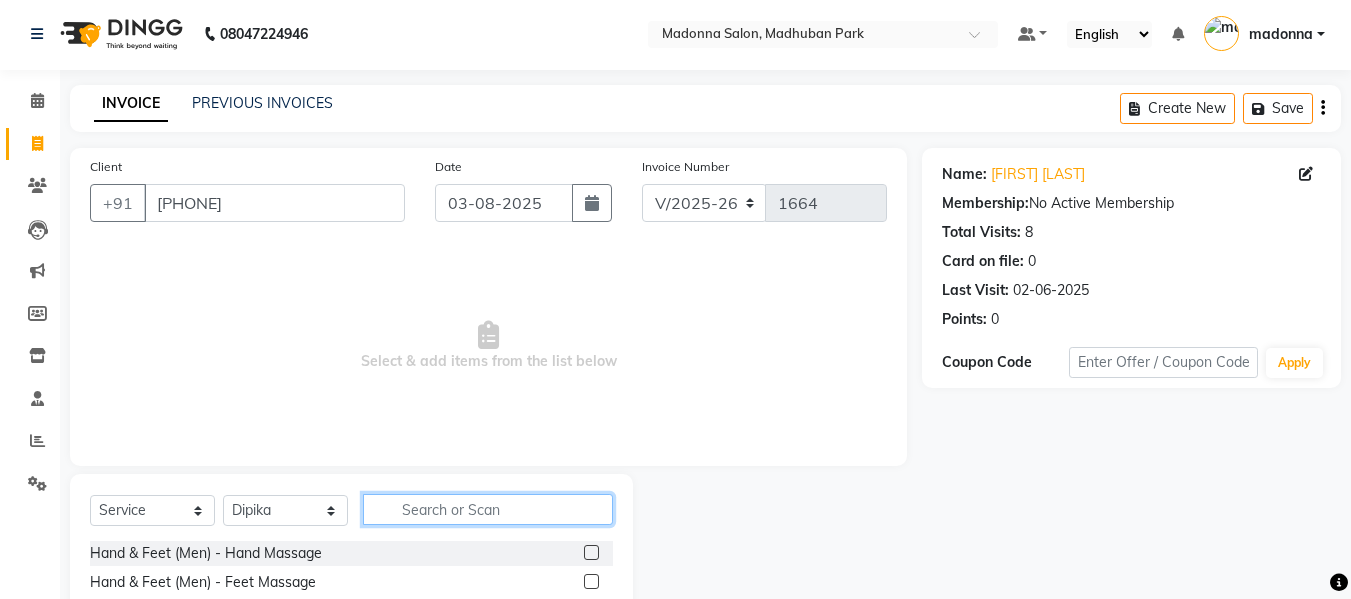 click 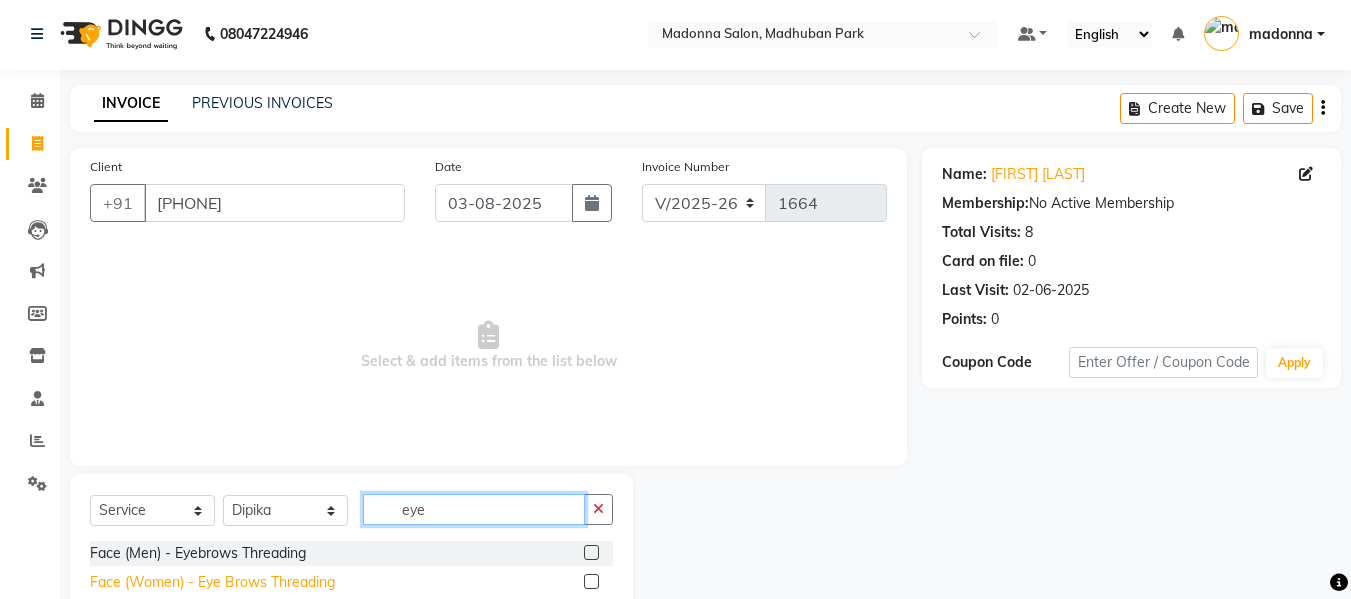 type on "eye" 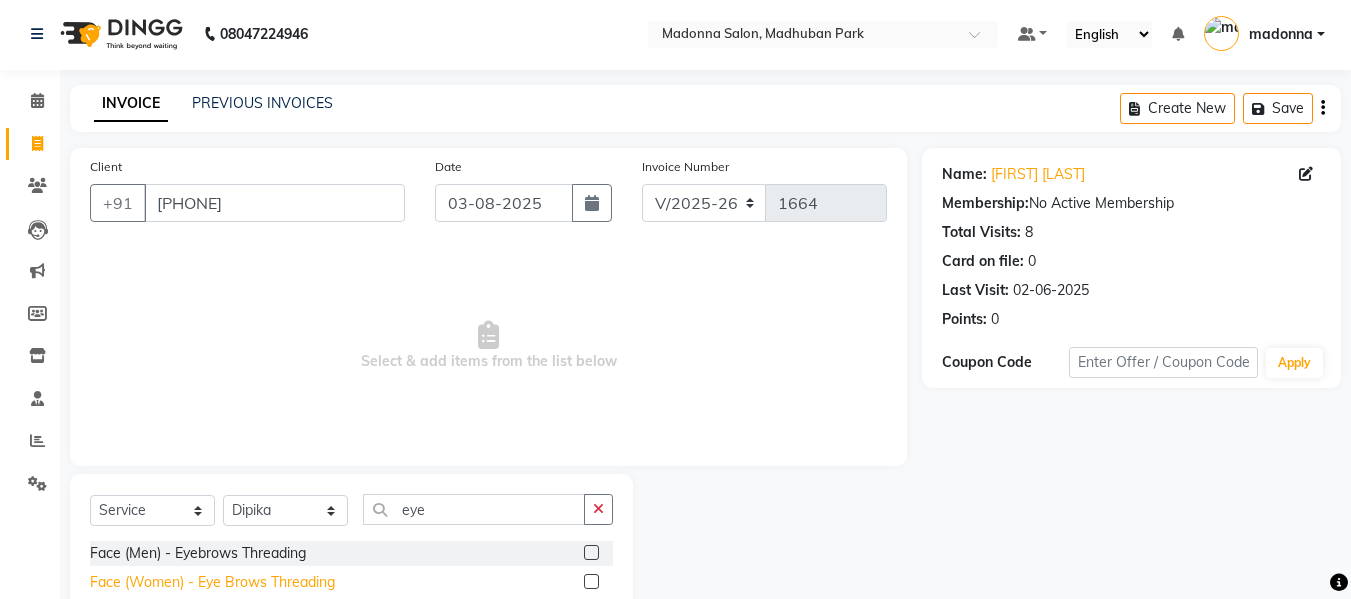 click on "Face (Women) - Eye Brows Threading" 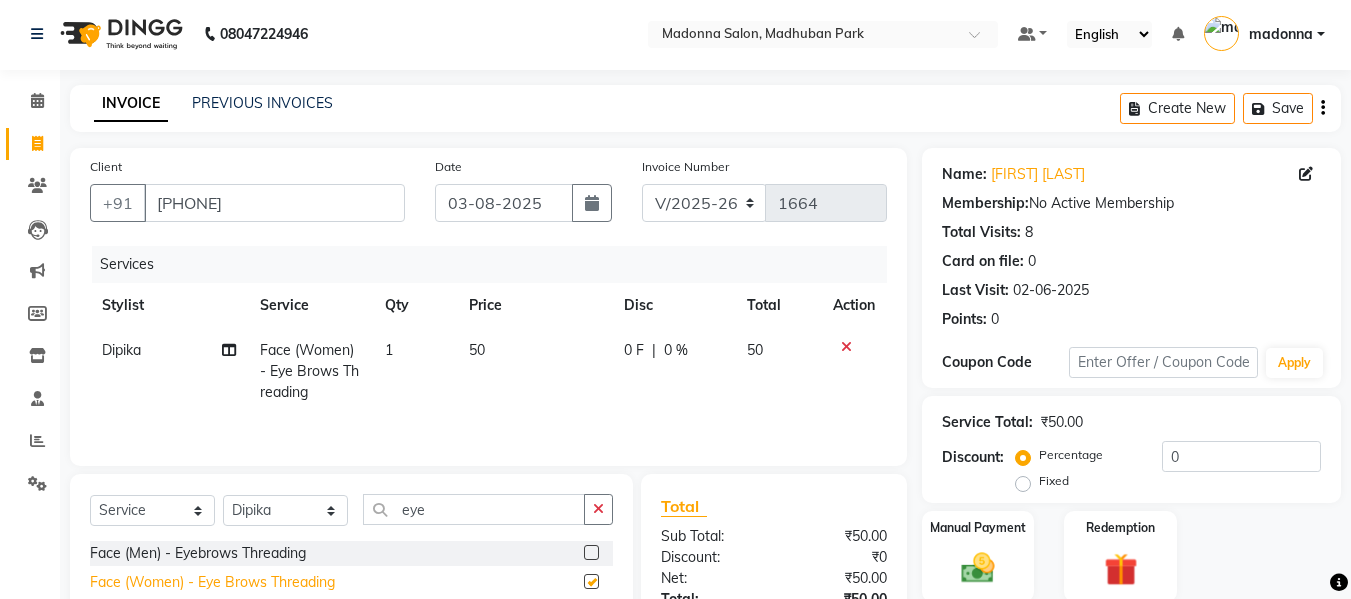 checkbox on "false" 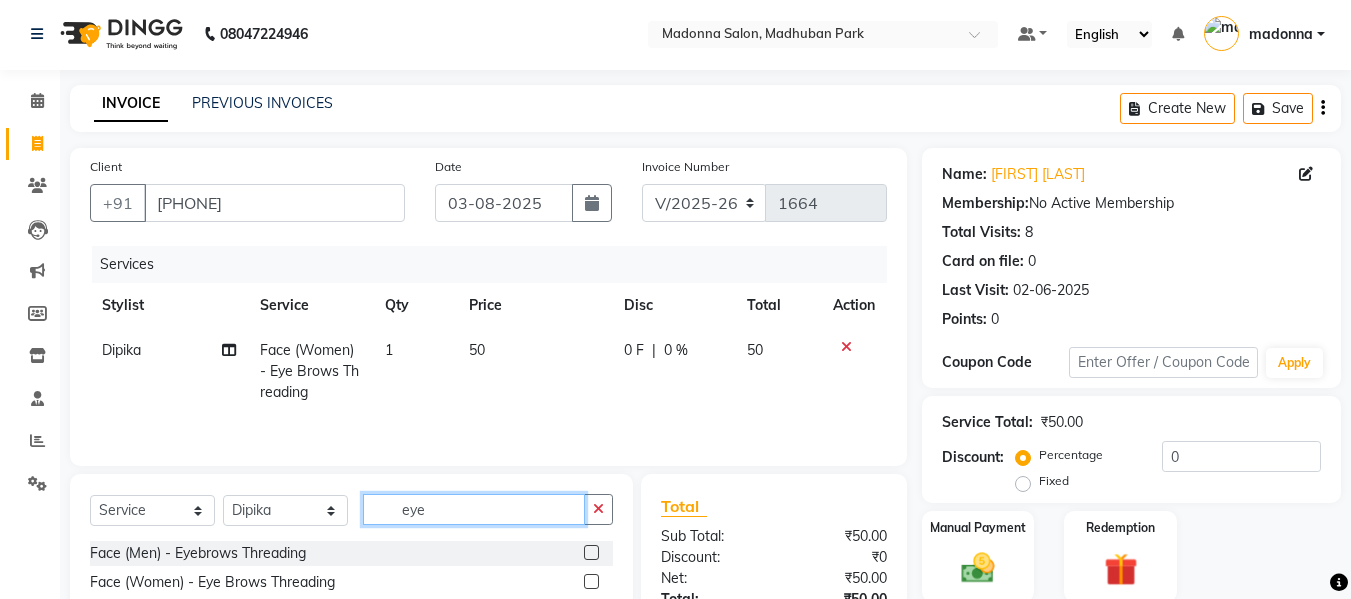 click on "eye" 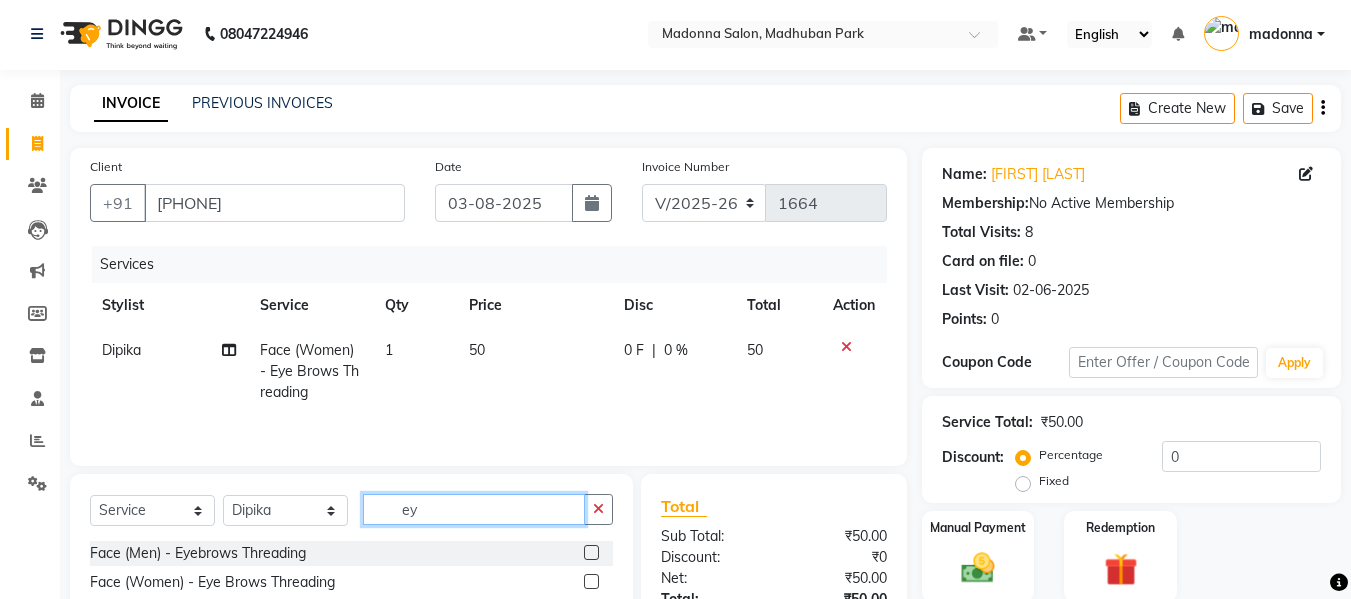 type on "e" 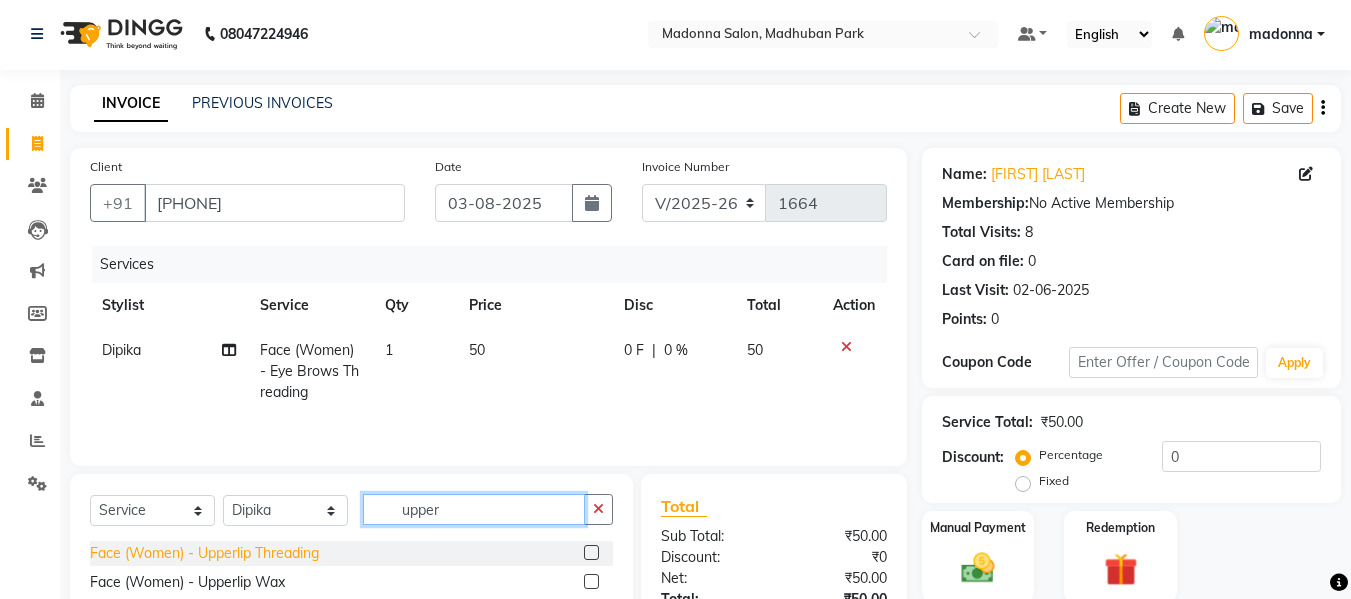 type on "upper" 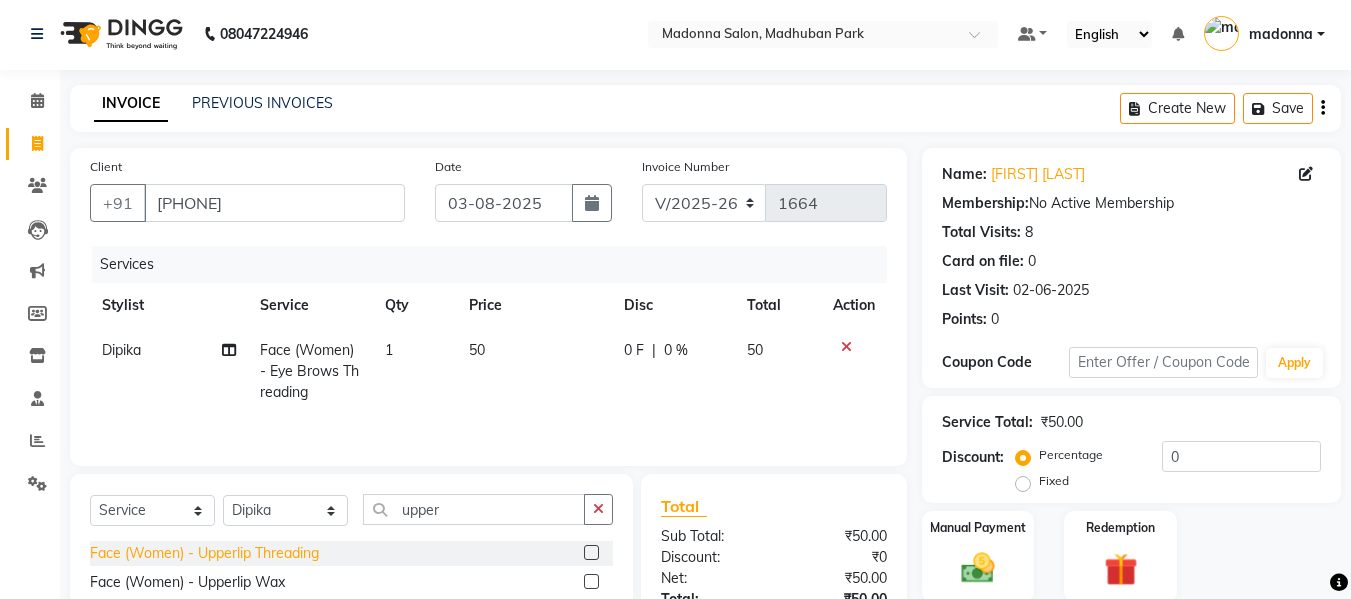 click on "Face (Women) - Upperlip Threading" 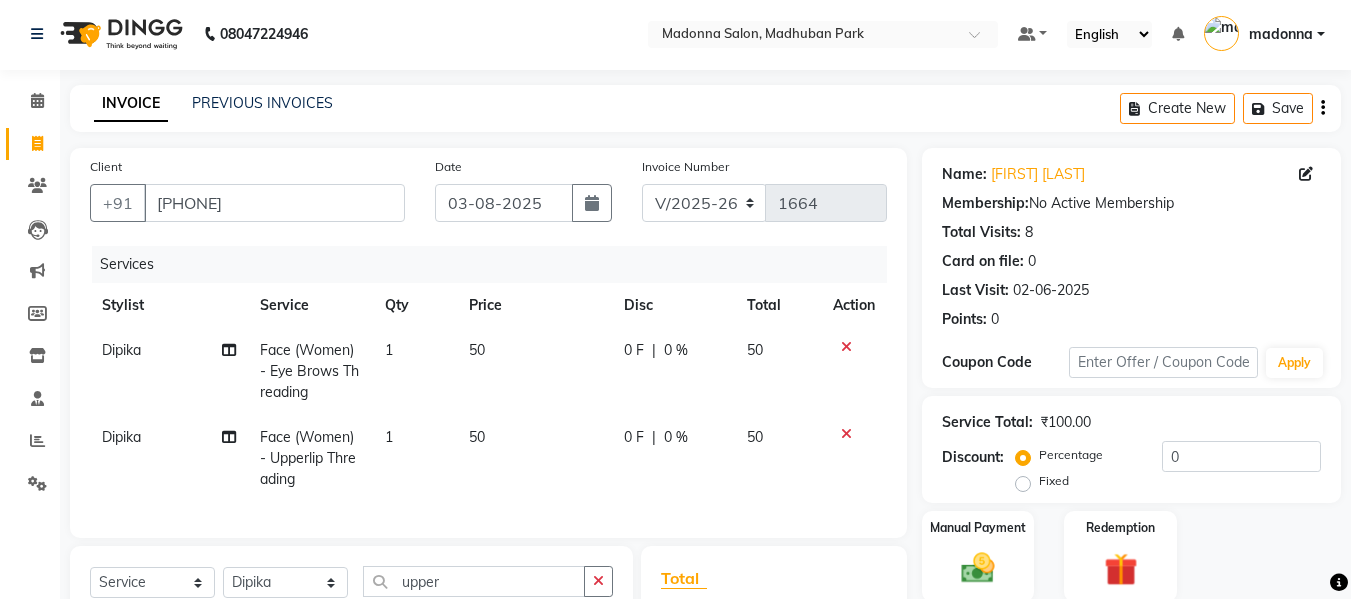 checkbox on "false" 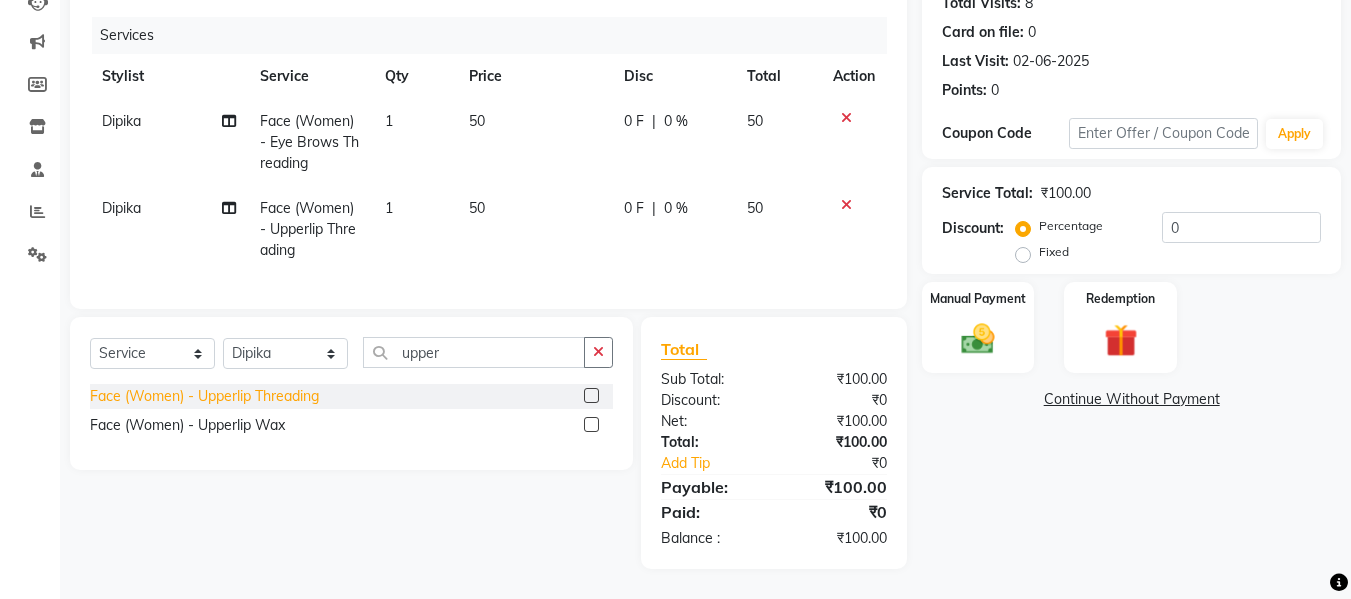 scroll, scrollTop: 239, scrollLeft: 0, axis: vertical 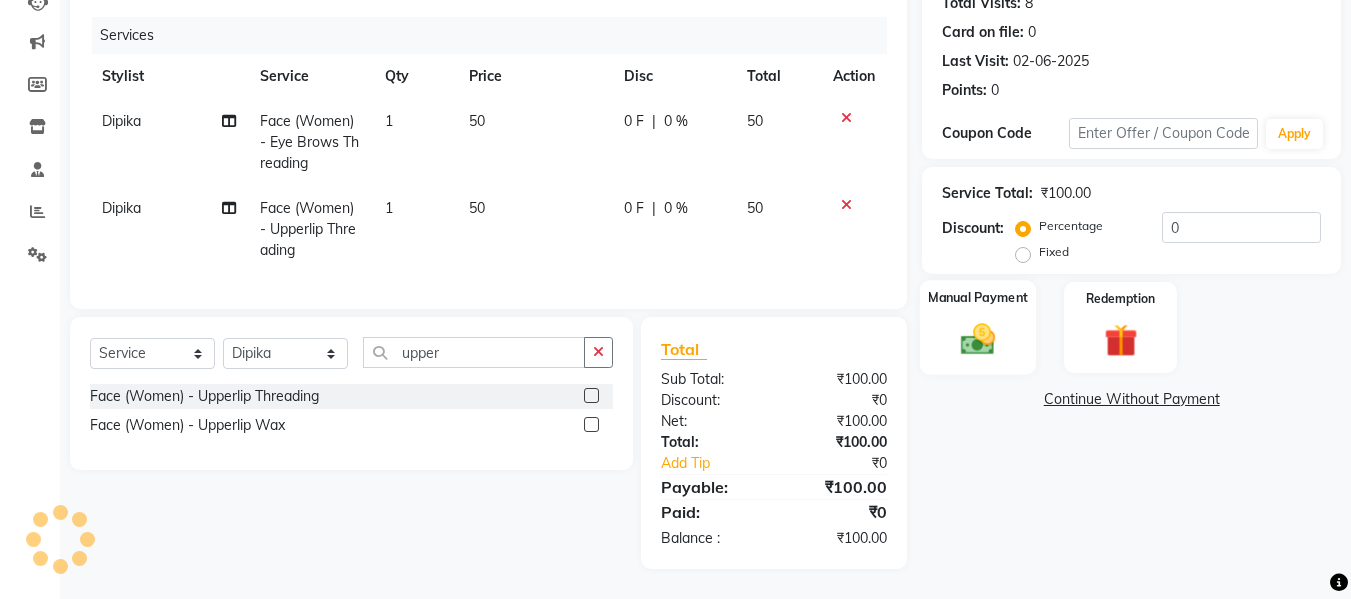 click on "Manual Payment" 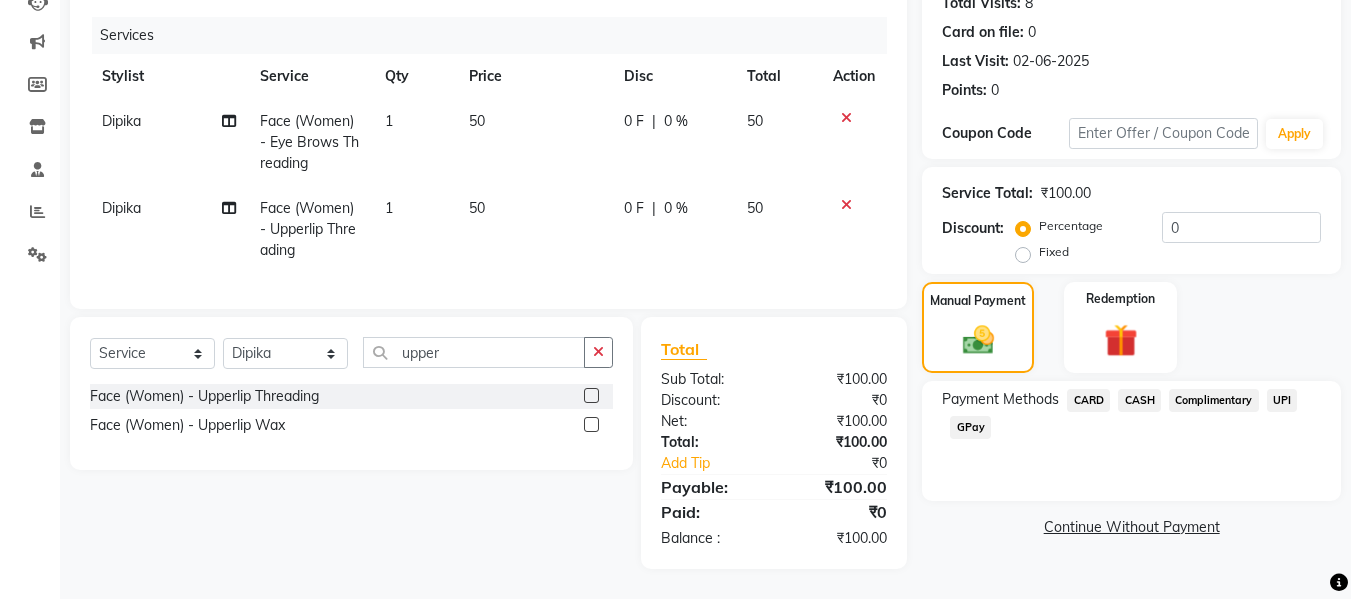 click on "GPay" 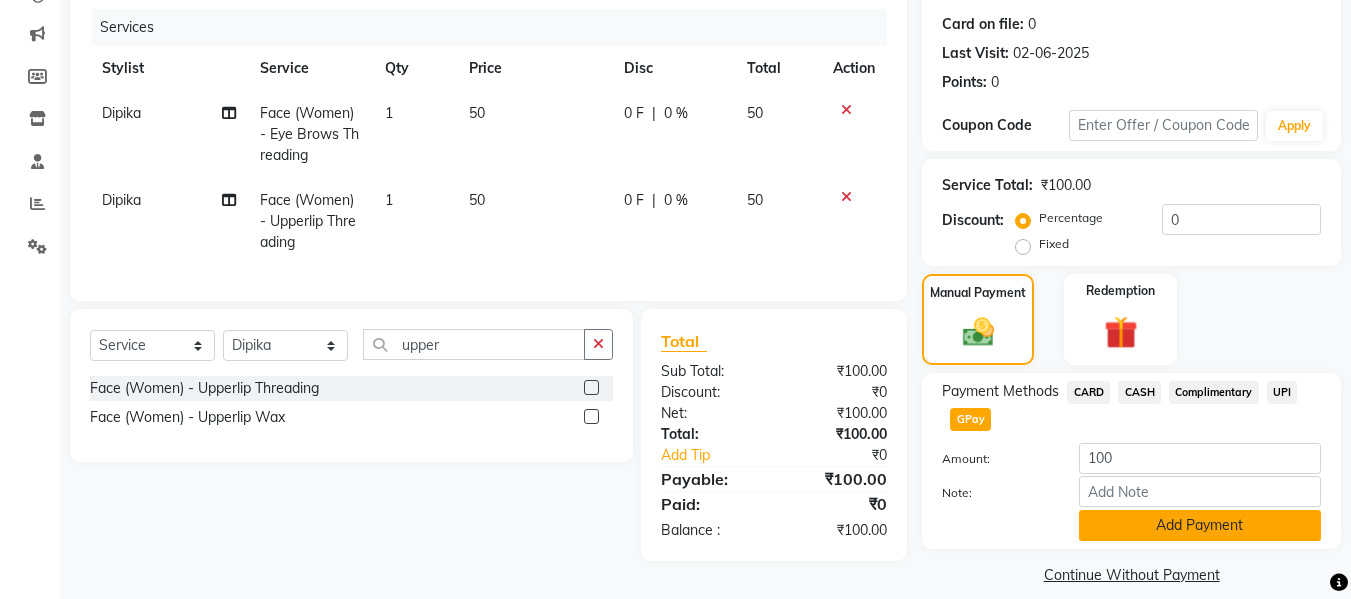 click on "Add Payment" 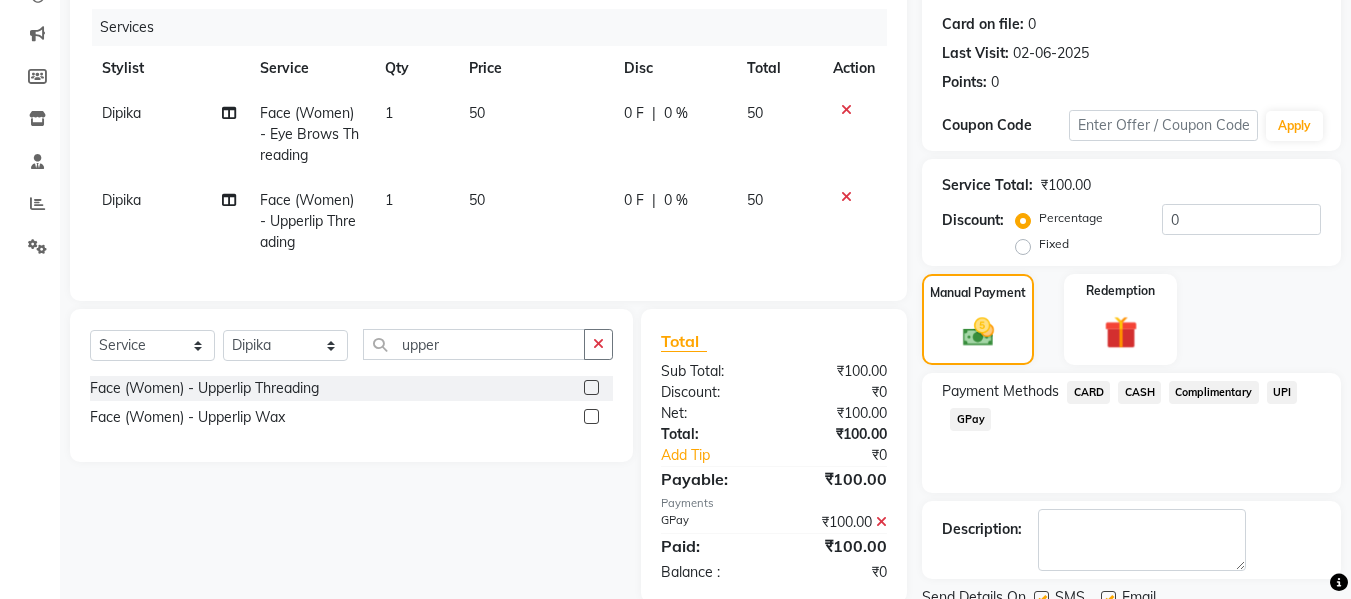 scroll, scrollTop: 317, scrollLeft: 0, axis: vertical 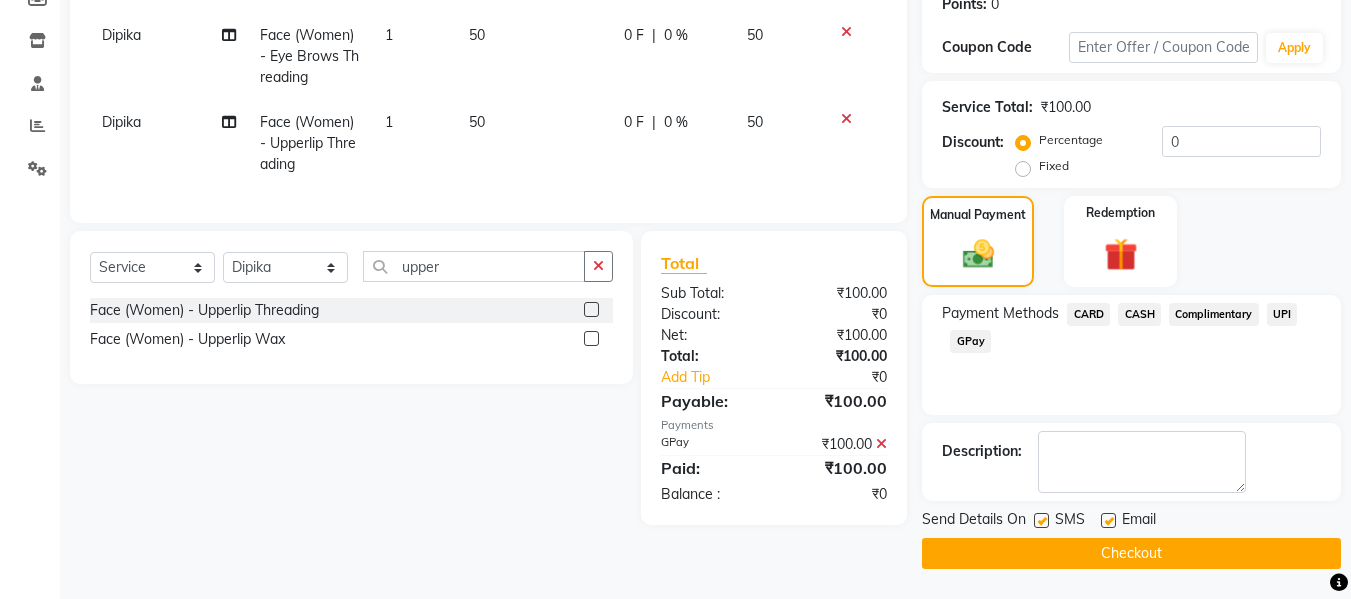 click on "Checkout" 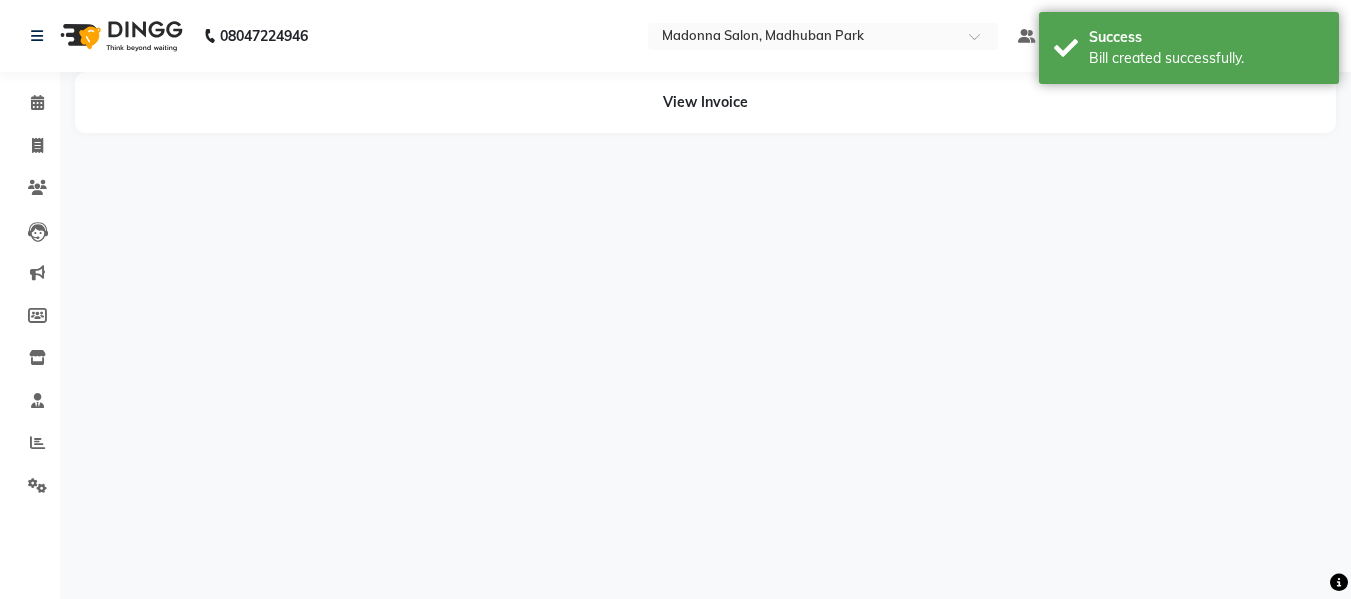 scroll, scrollTop: 0, scrollLeft: 0, axis: both 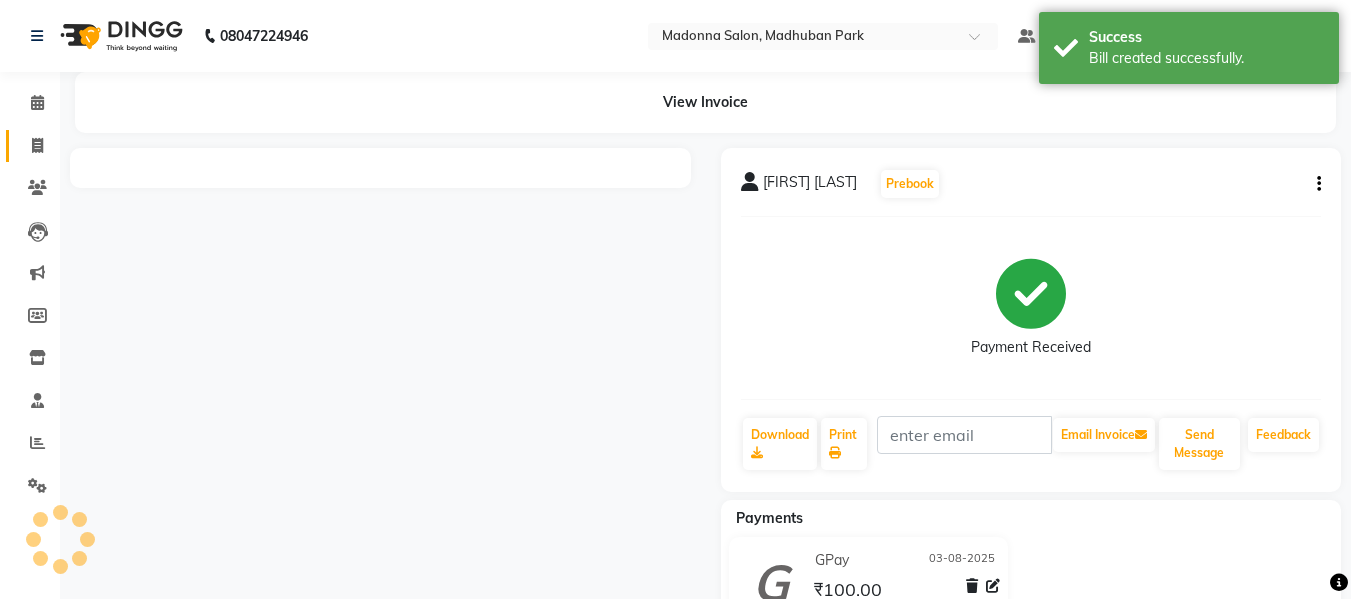 click 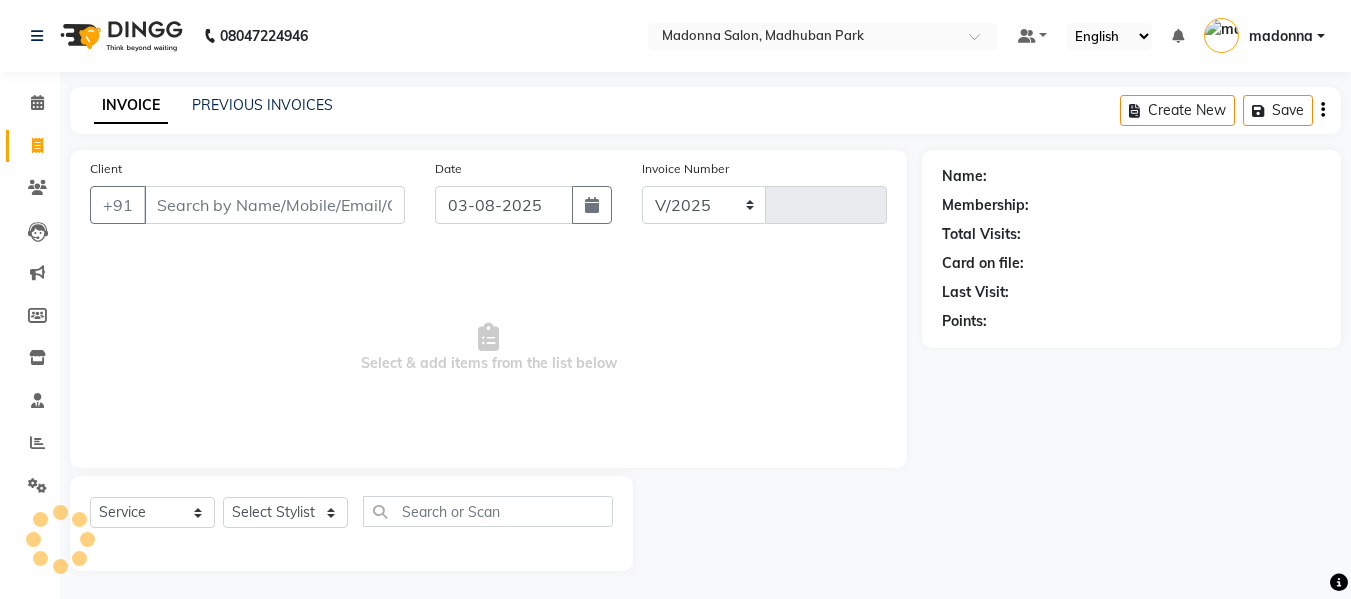 select on "6469" 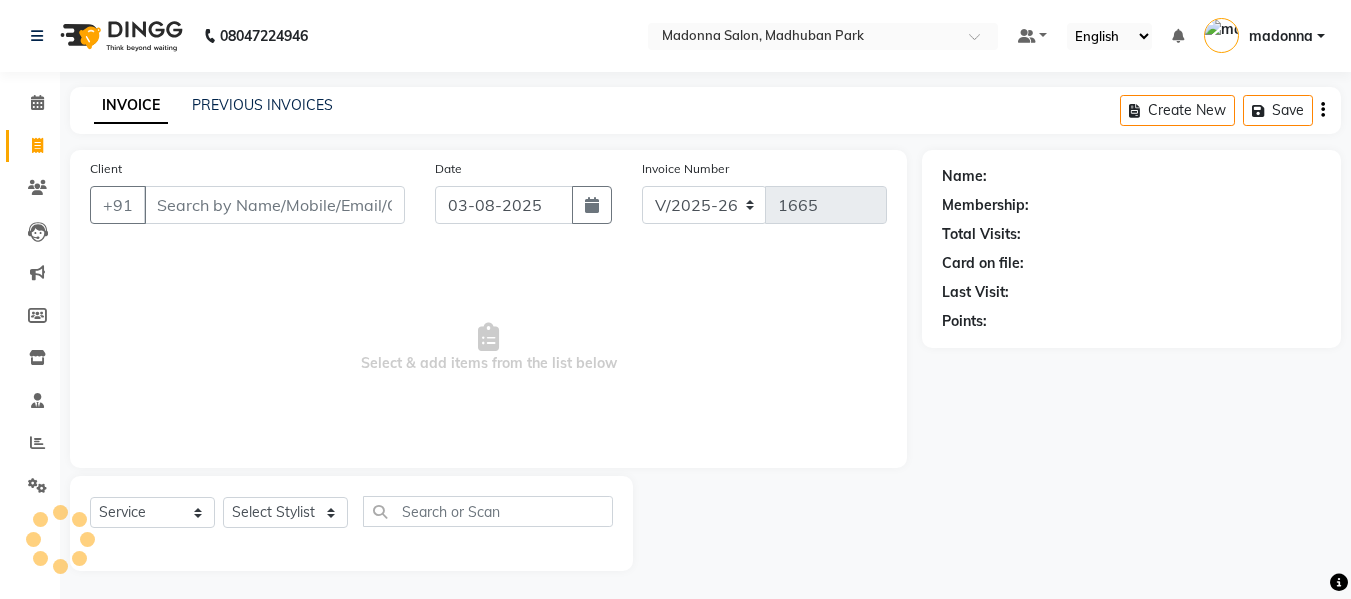 scroll, scrollTop: 2, scrollLeft: 0, axis: vertical 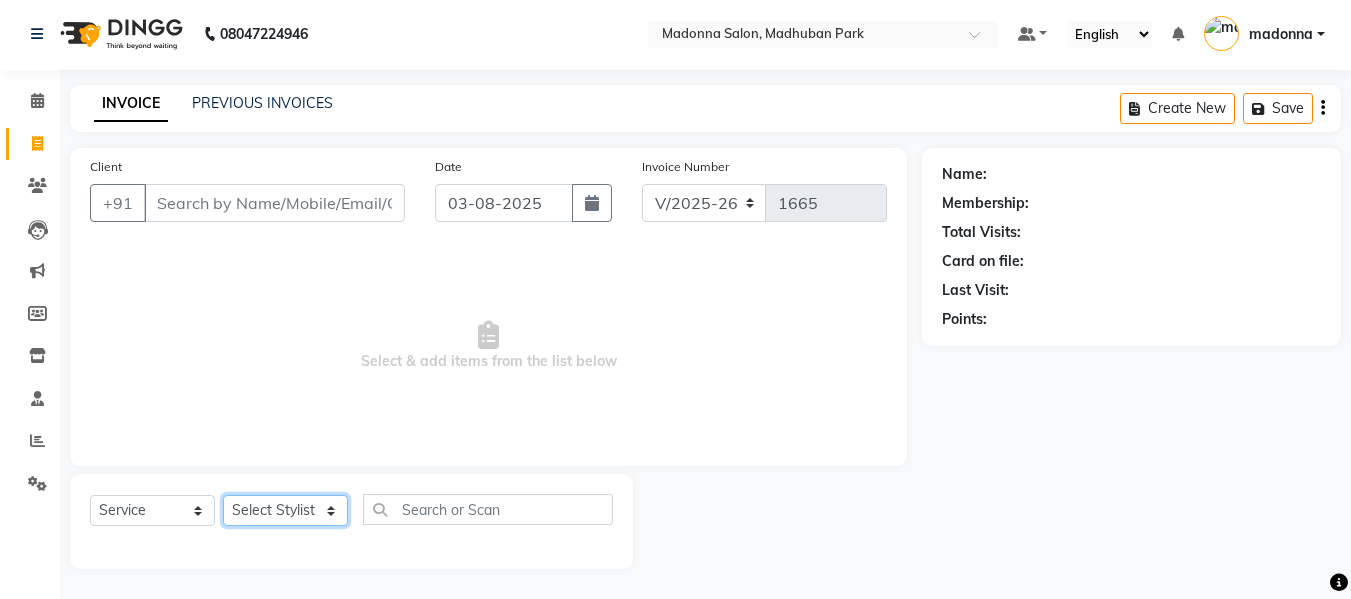 click on "Select Stylist Afsar salmani Amjad Khan Armaan  Dipika fardeen Kajal Tyagi Kirti Rajput madonna Nikhil Prince Rizwan Samaksh Shahnawaz Shoib Ahmad  Twinkle Gupta" 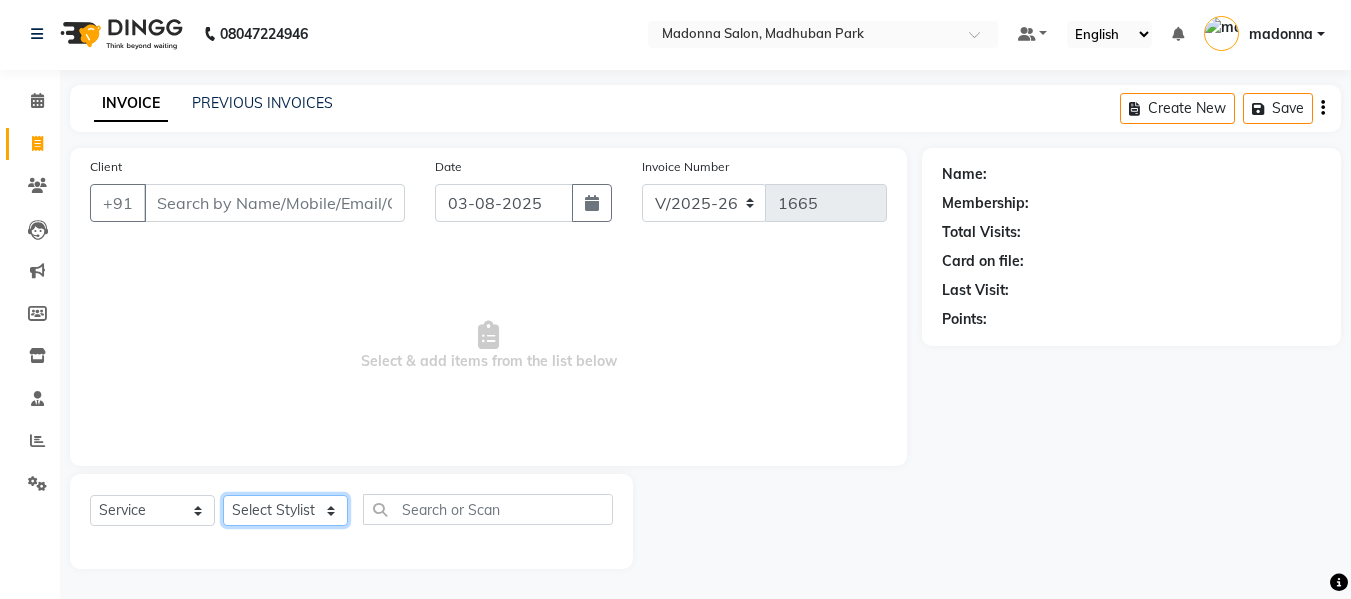 select on "85118" 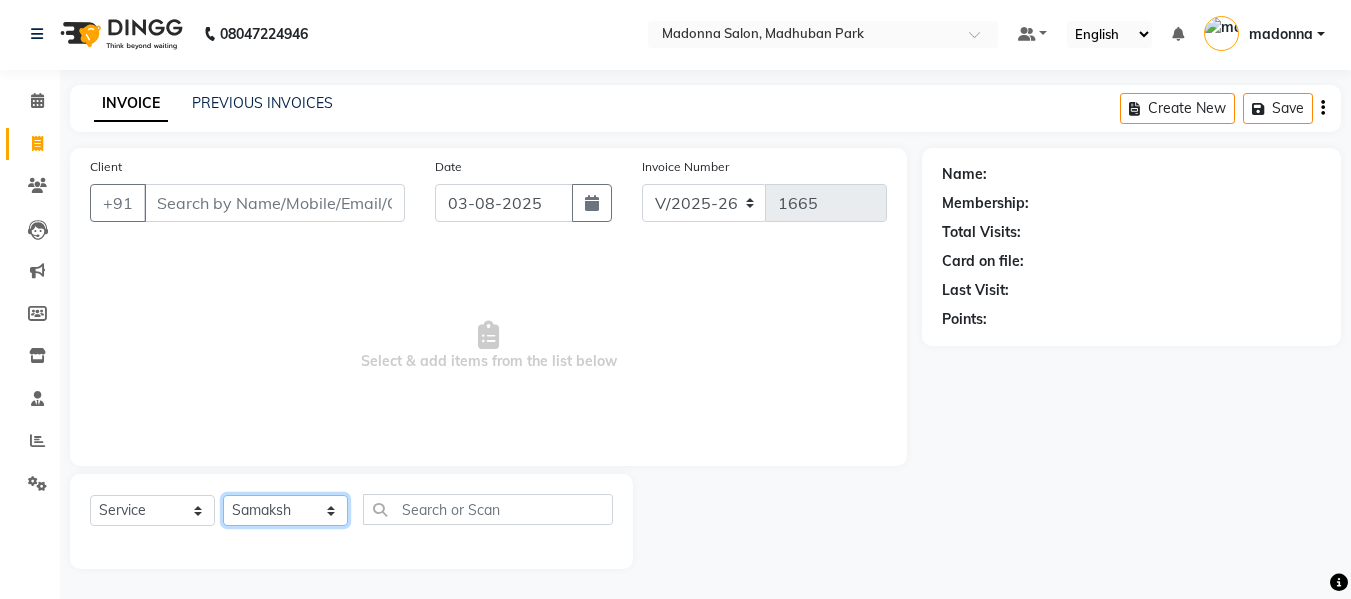 click on "Select Stylist Afsar salmani Amjad Khan Armaan  Dipika fardeen Kajal Tyagi Kirti Rajput madonna Nikhil Prince Rizwan Samaksh Shahnawaz Shoib Ahmad  Twinkle Gupta" 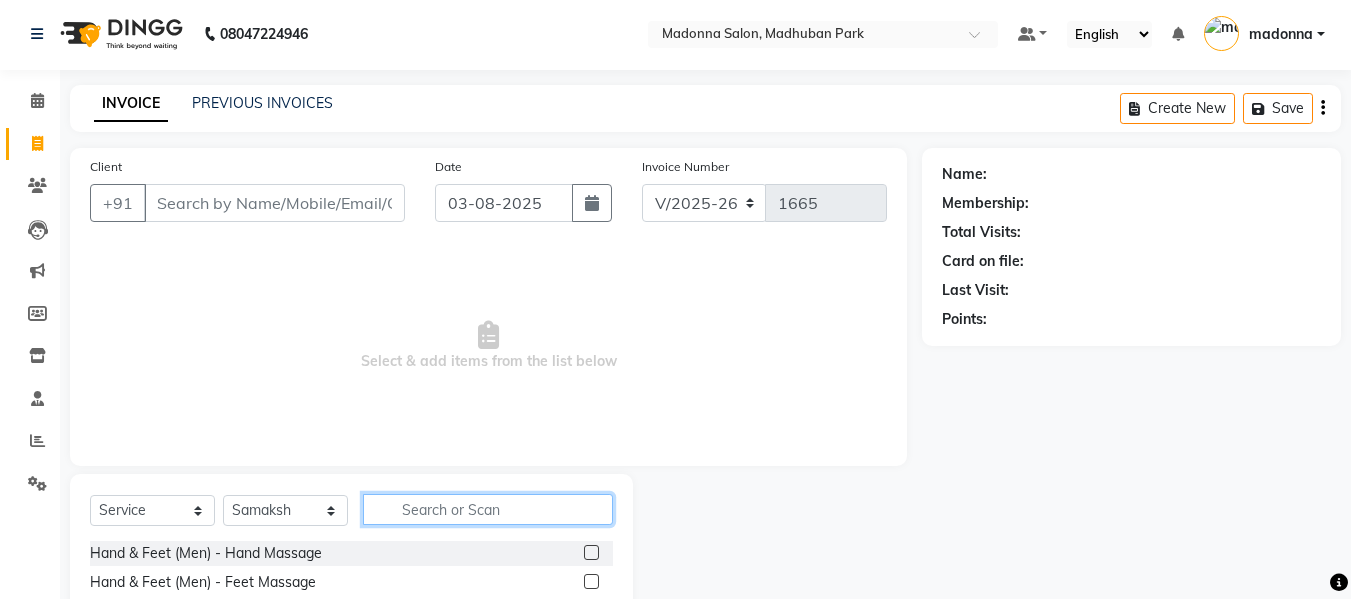 click 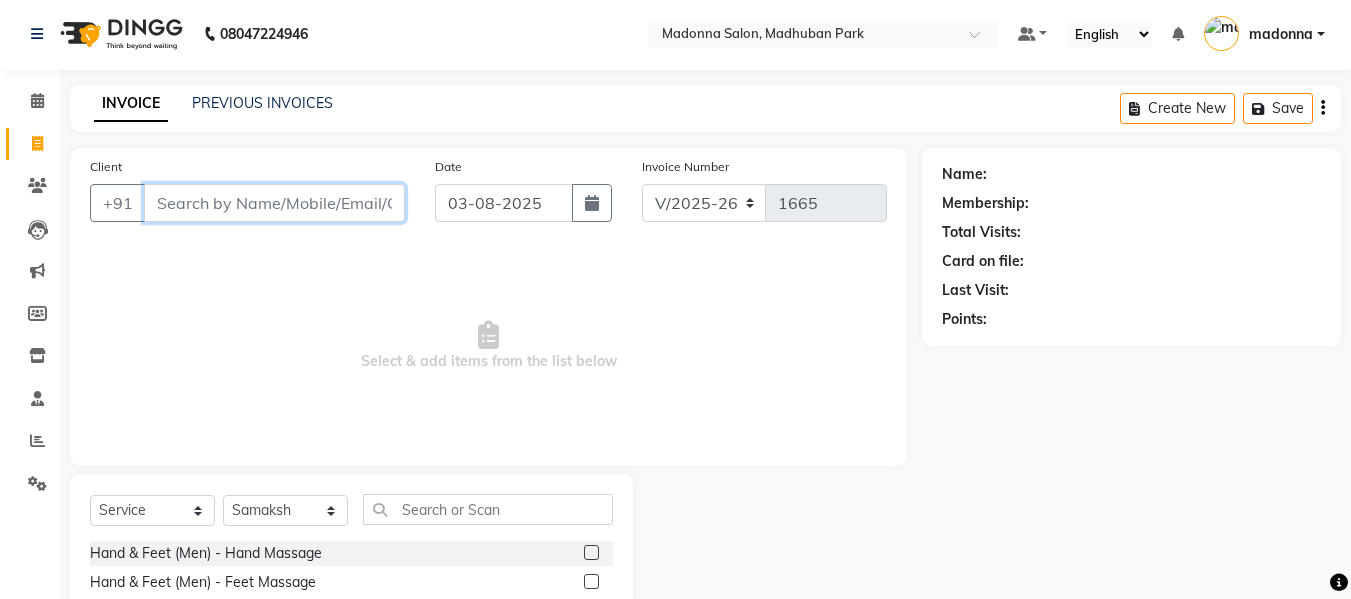 click on "Client" at bounding box center (274, 203) 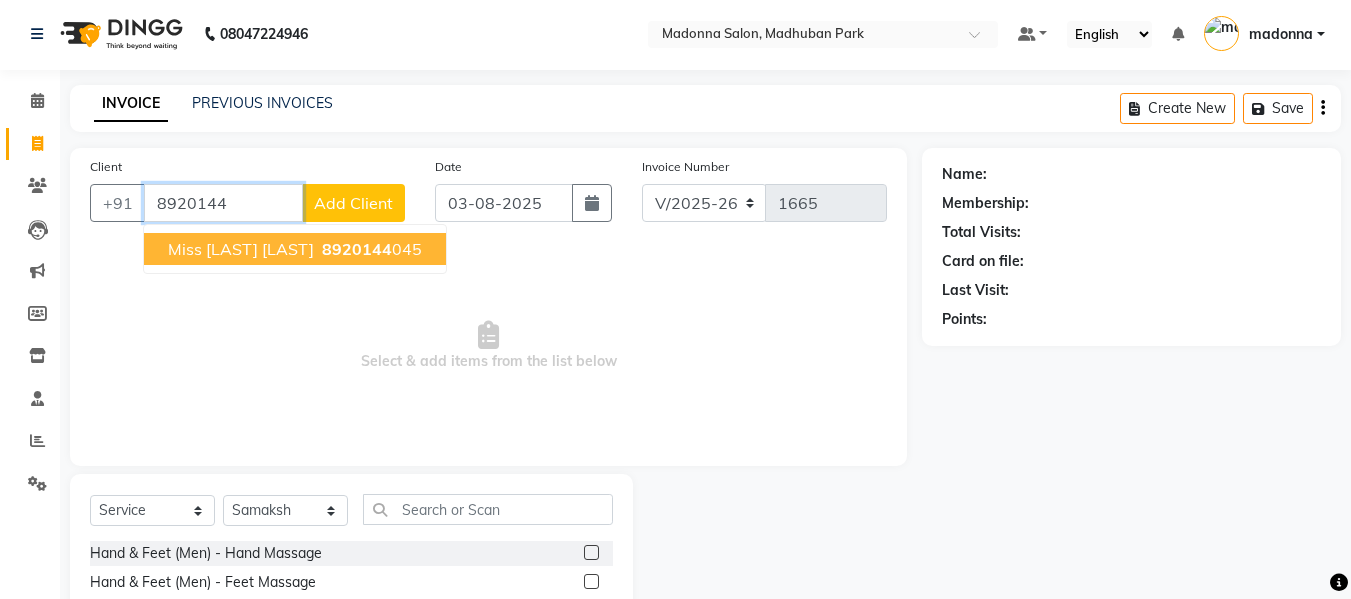 click on "miss [FIRST] [LAST] [PHONE]" at bounding box center [295, 249] 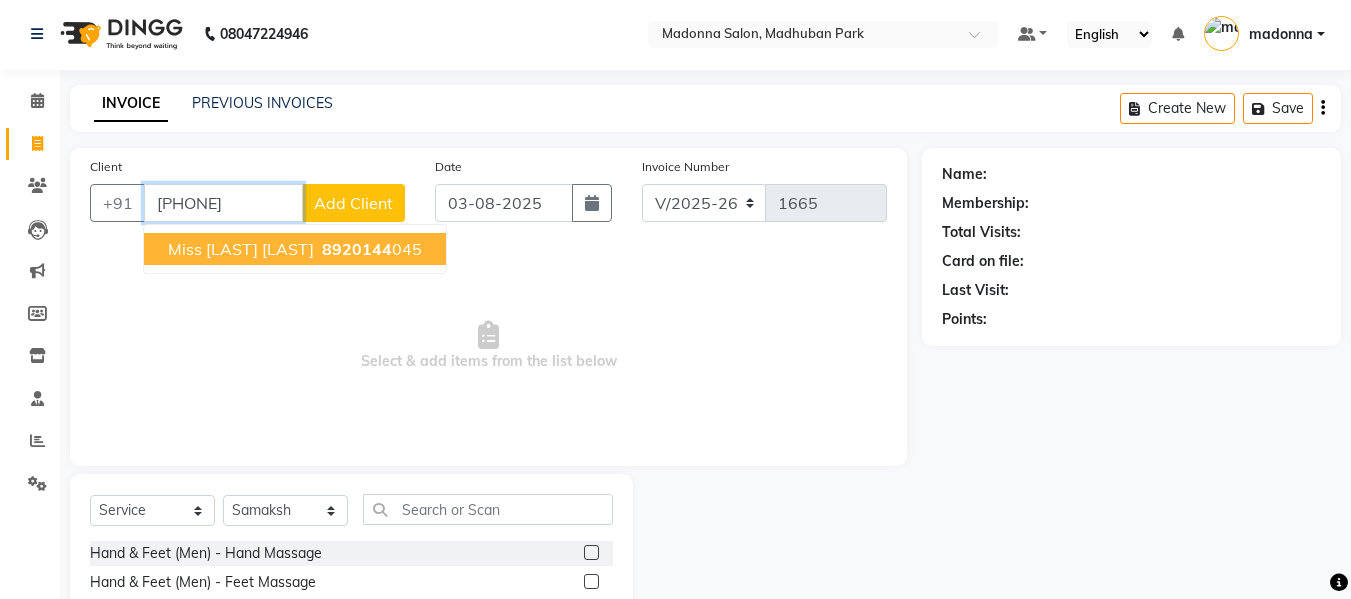 type on "[PHONE]" 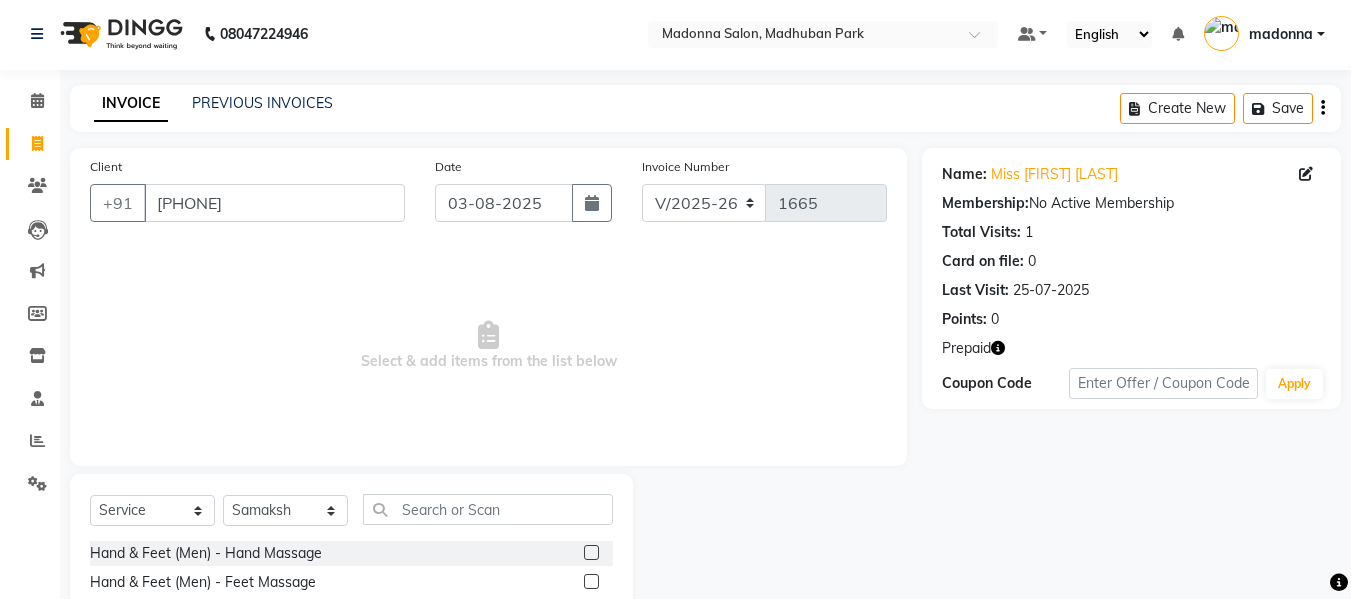 click 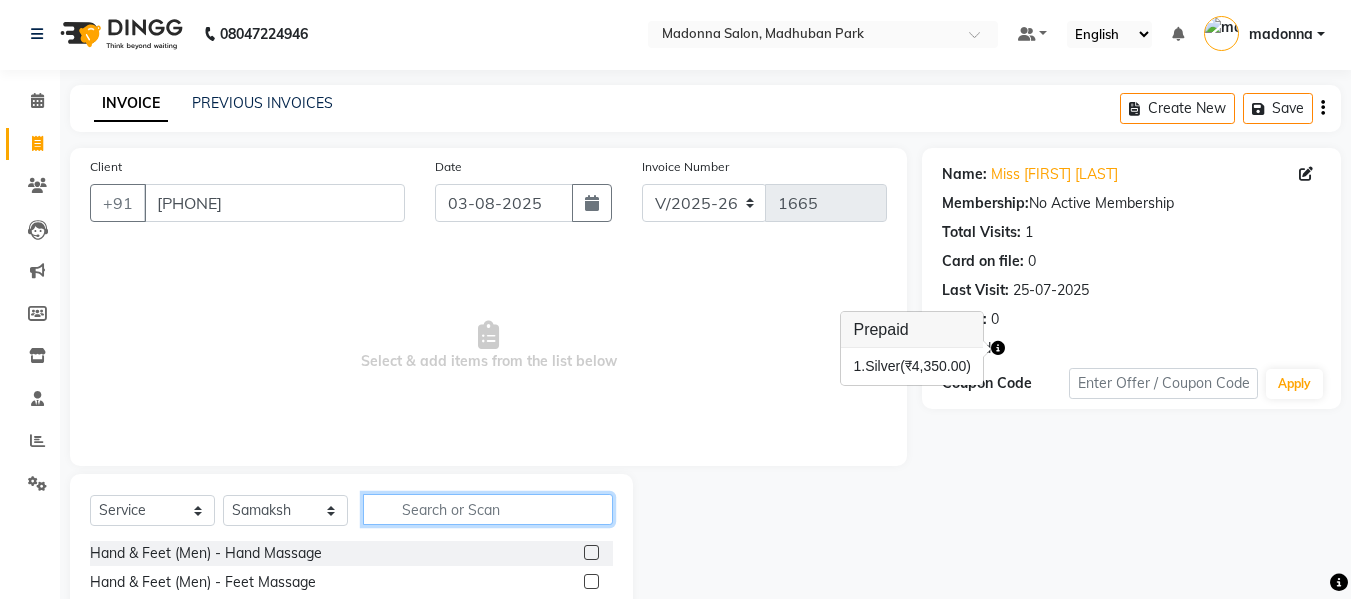 click 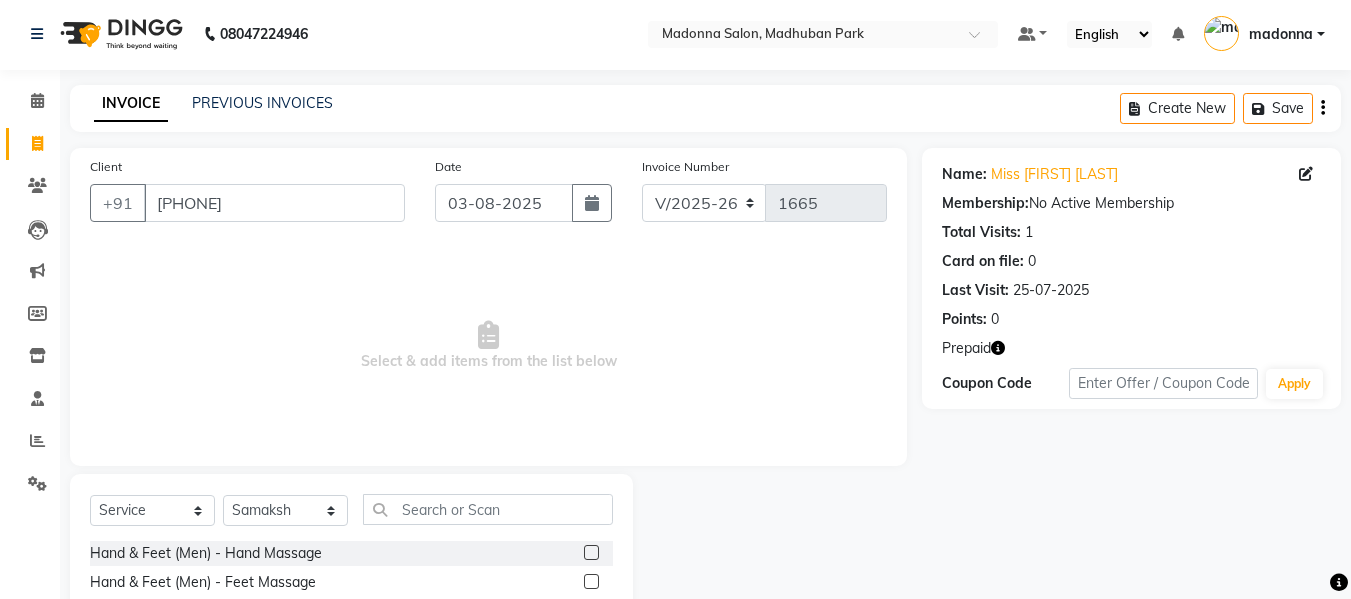 click 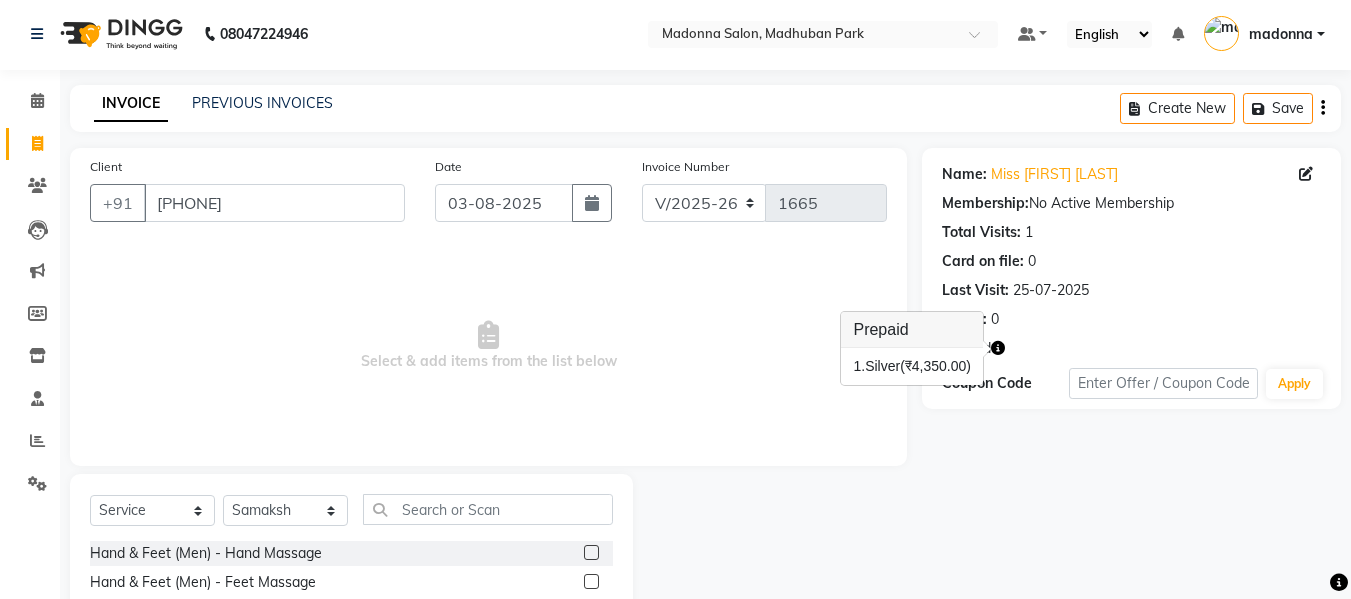 click on "Points:   0" 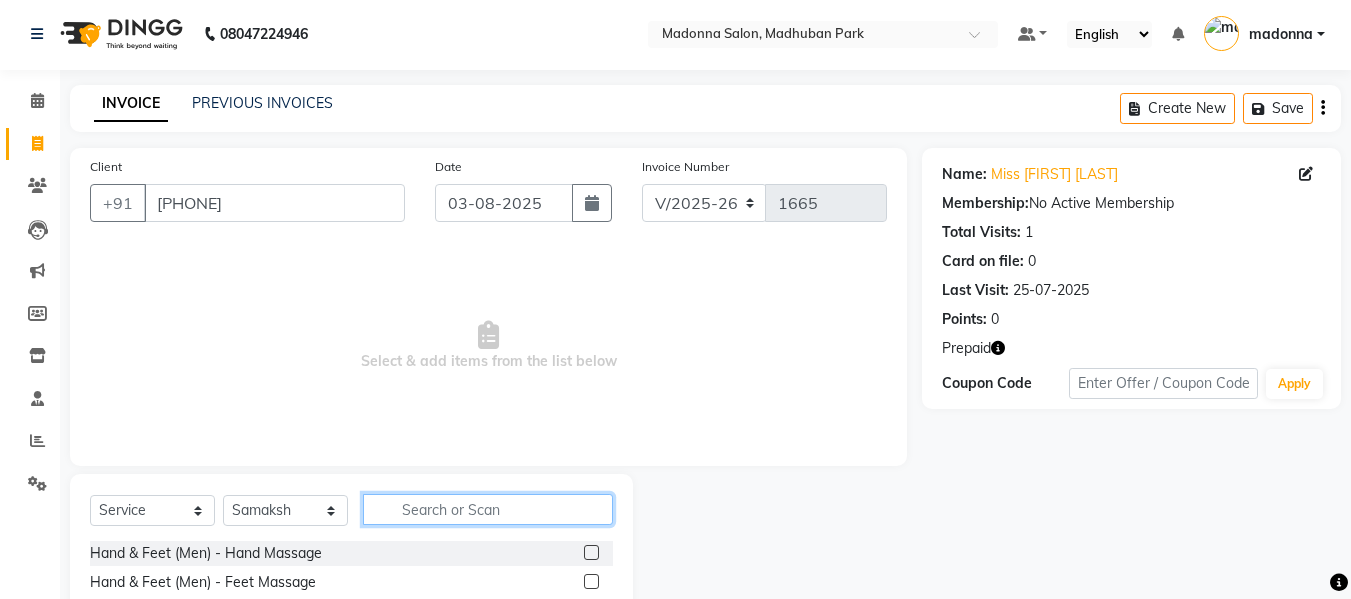 click 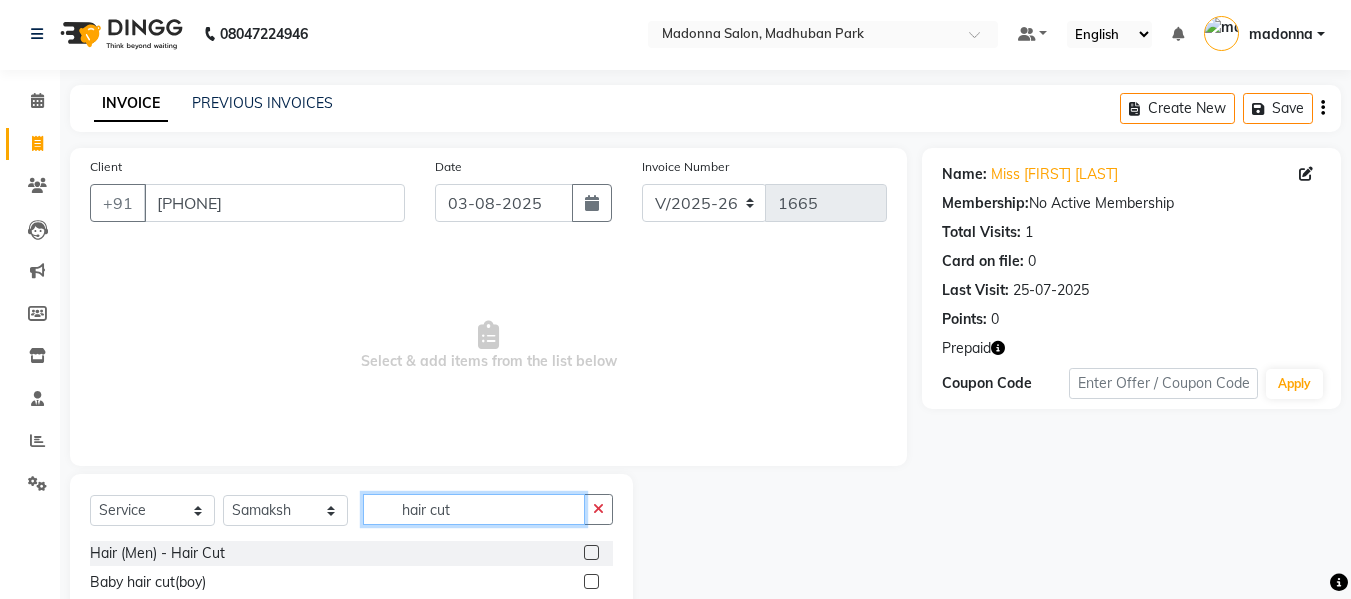 type on "hair cut" 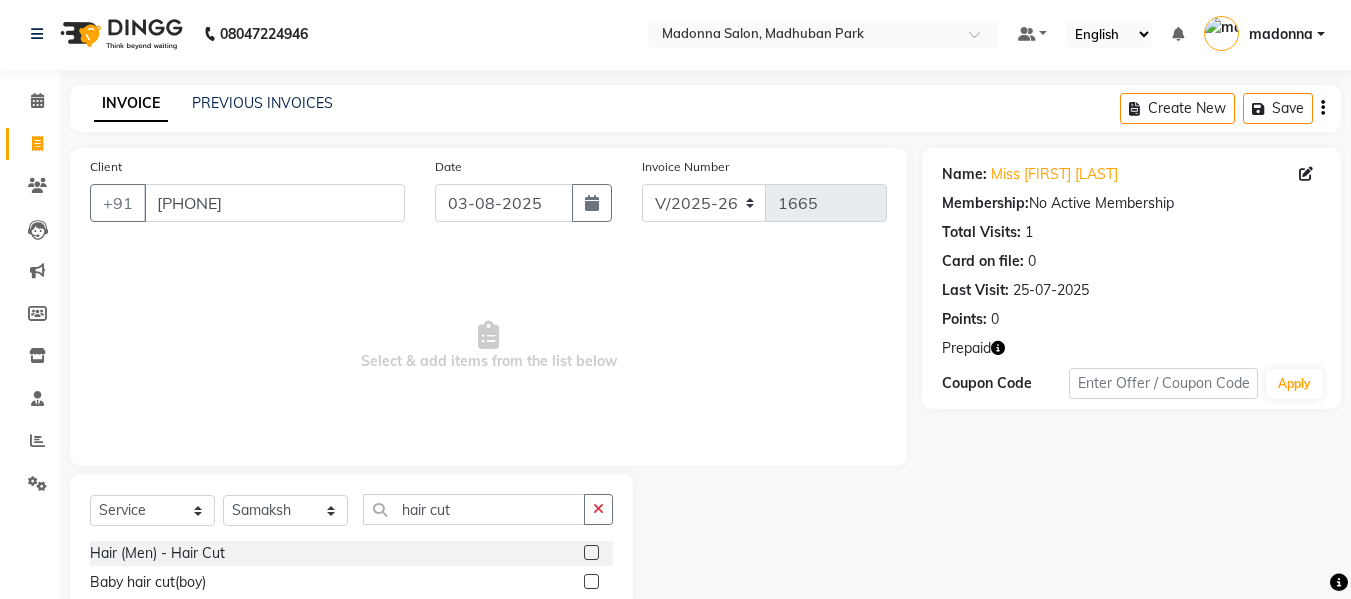 click 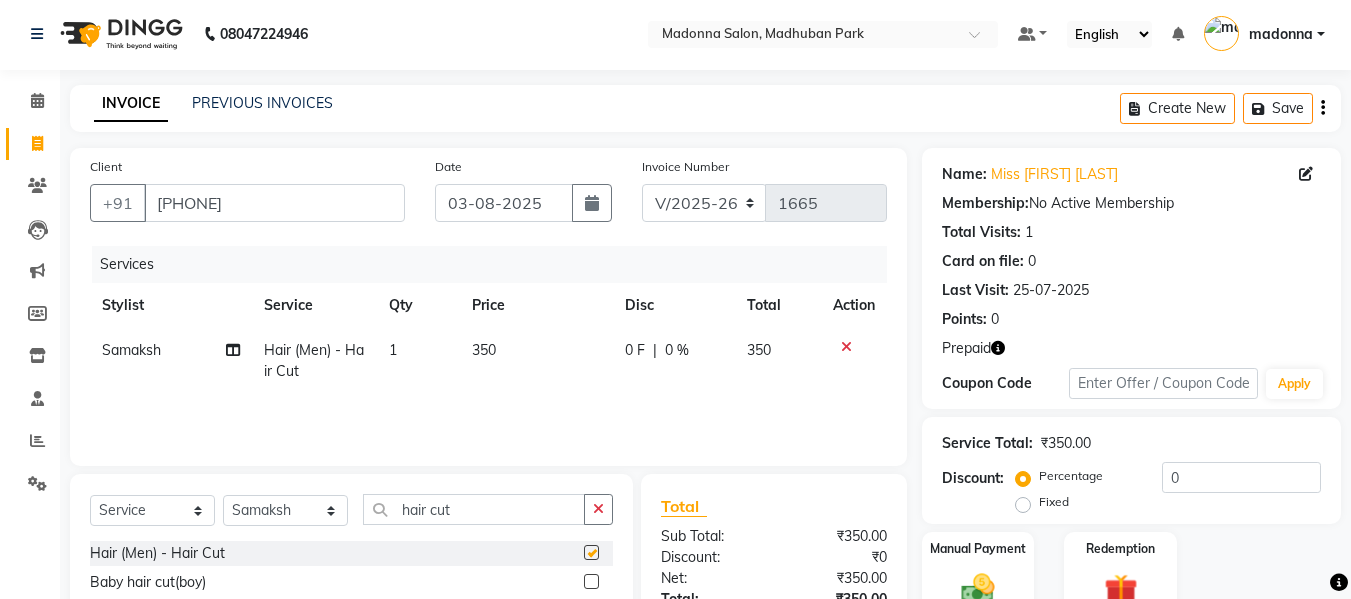 checkbox on "false" 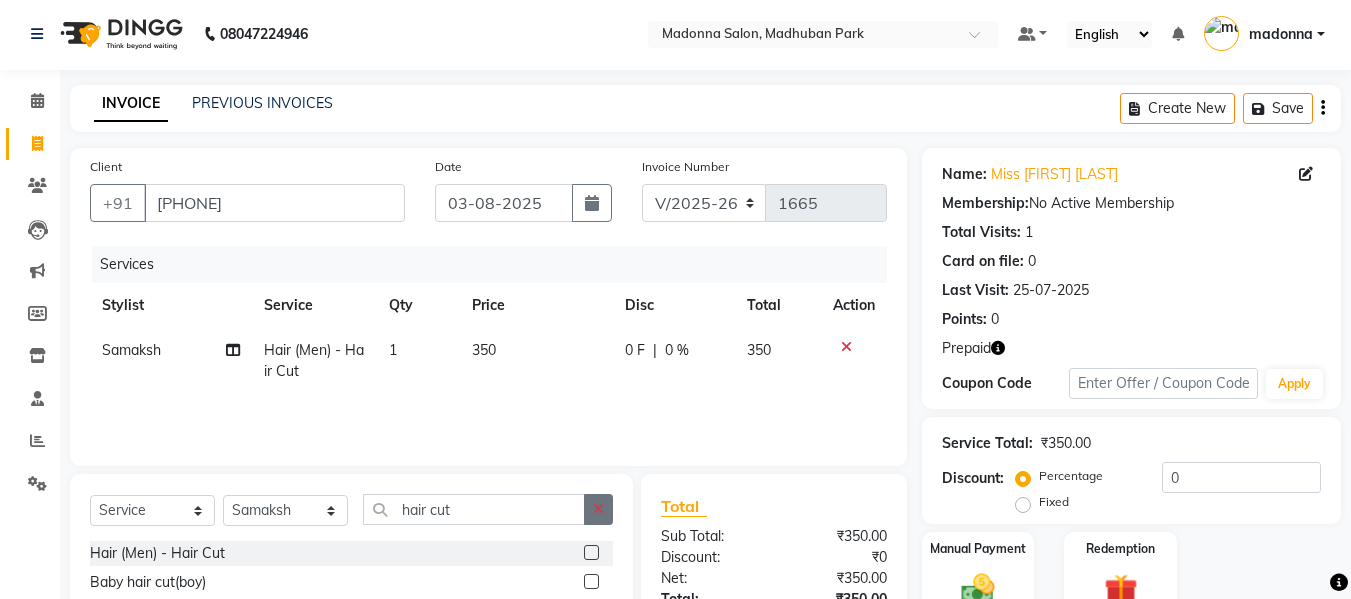 click 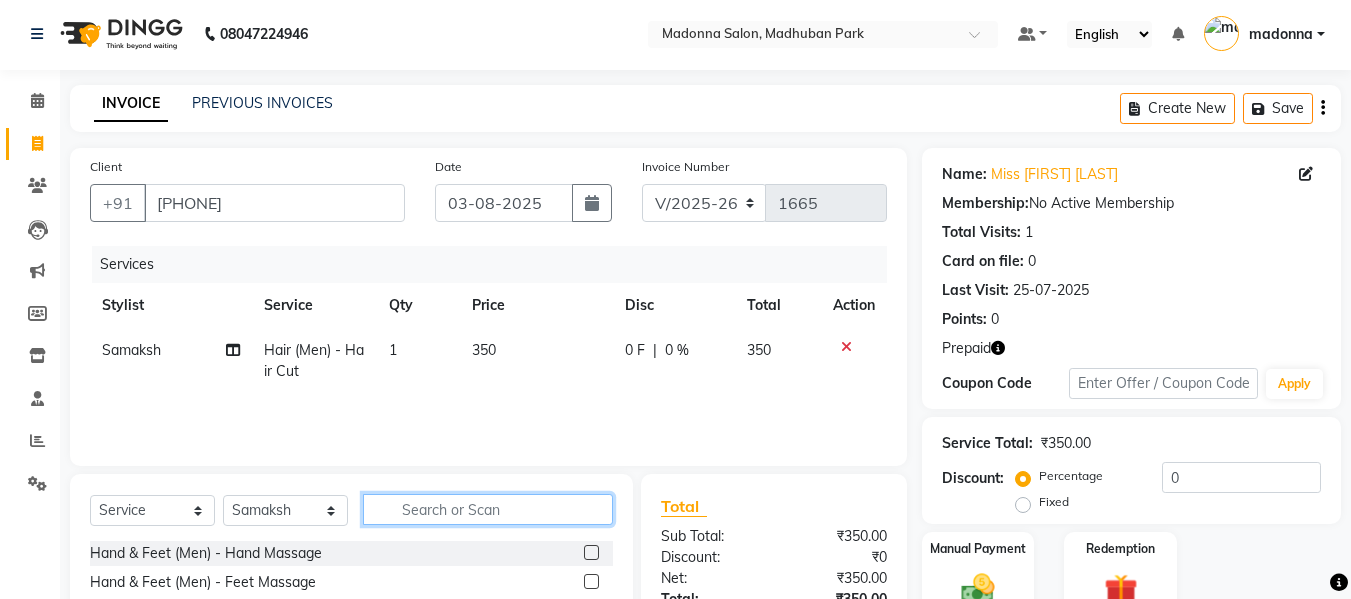 click 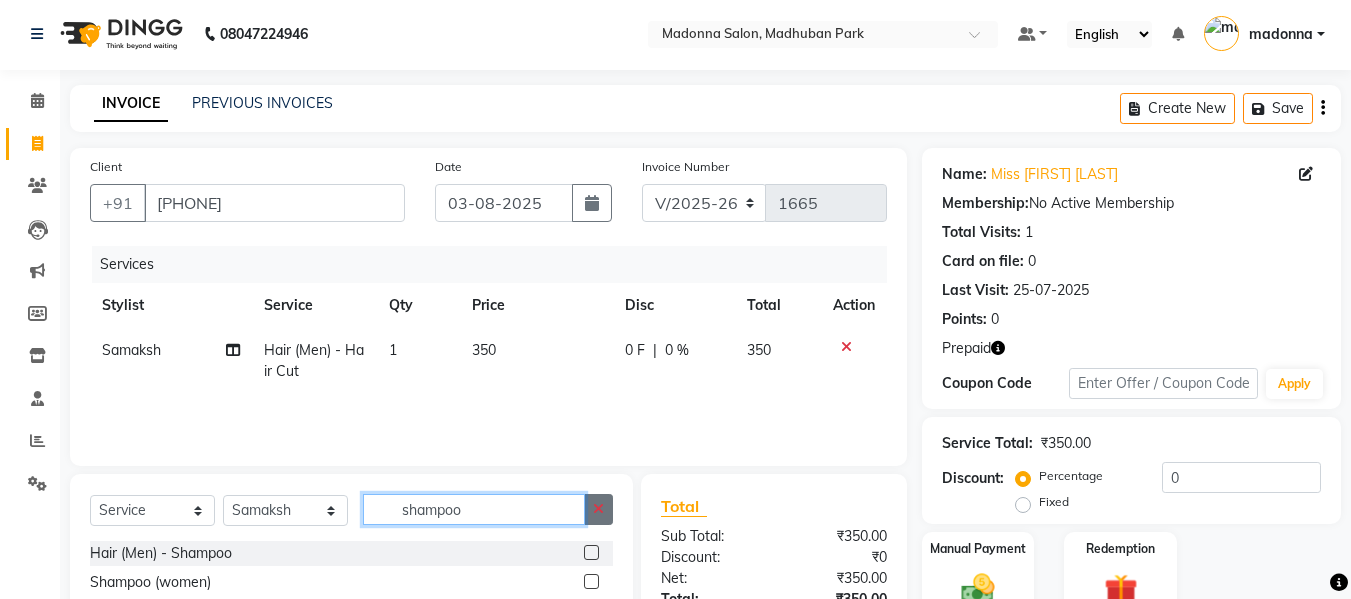 type on "shampoo" 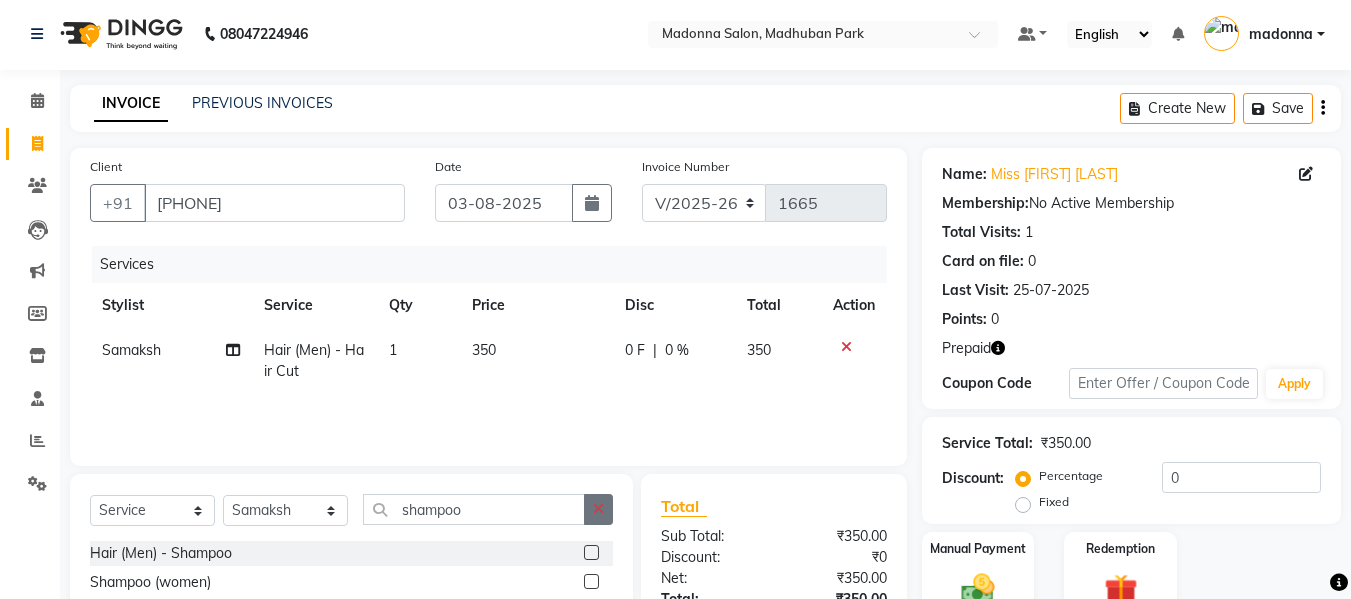 click 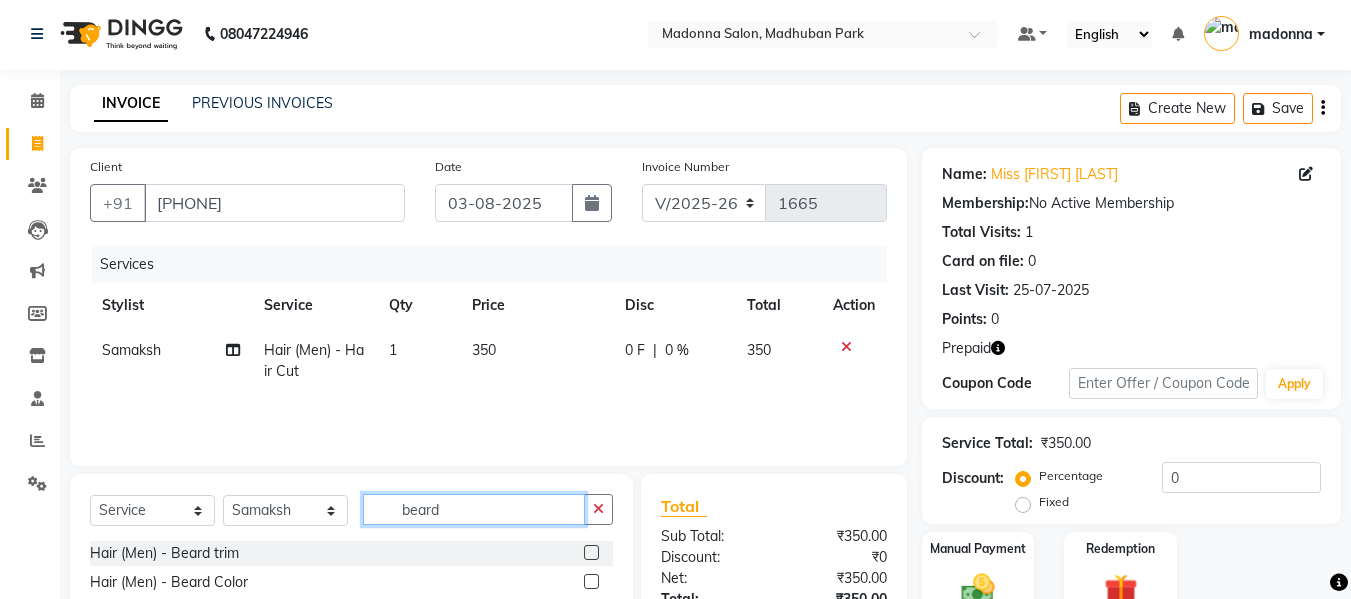 type on "beard" 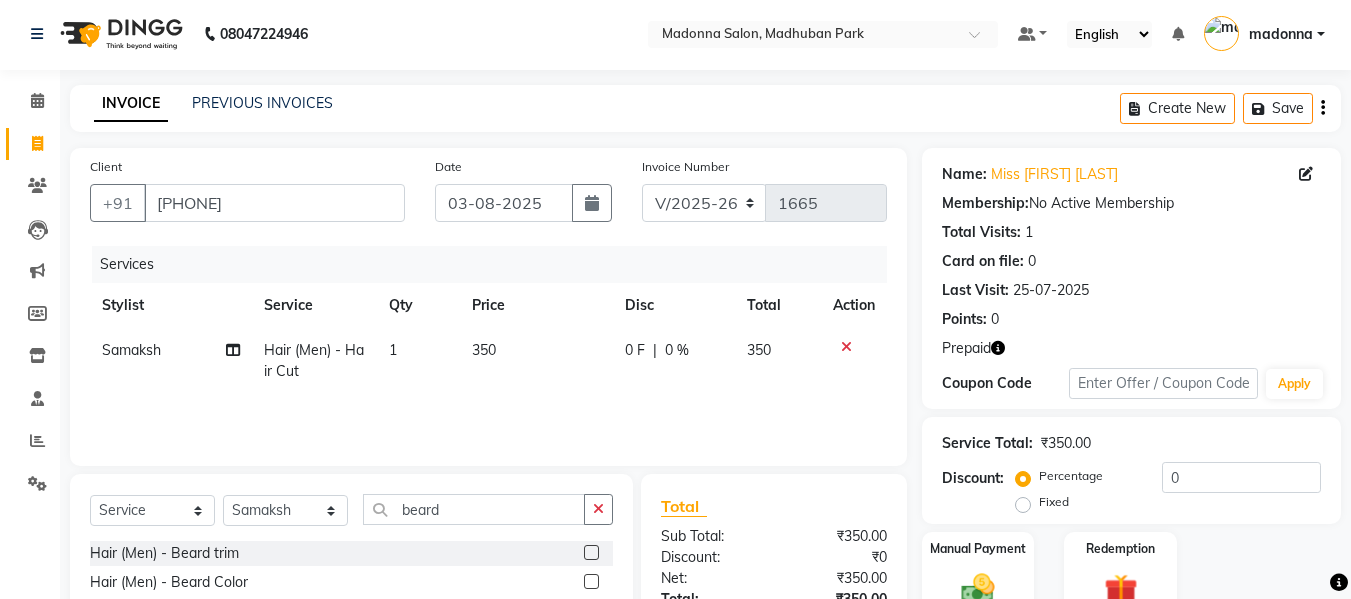 click 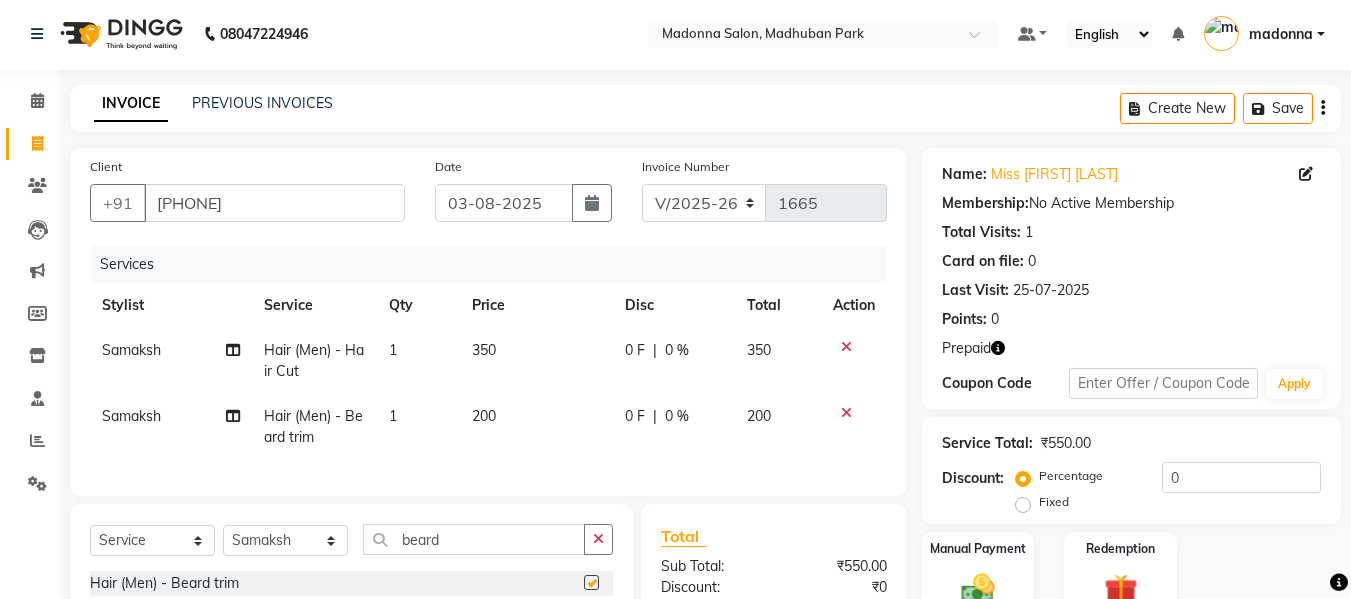 checkbox on "false" 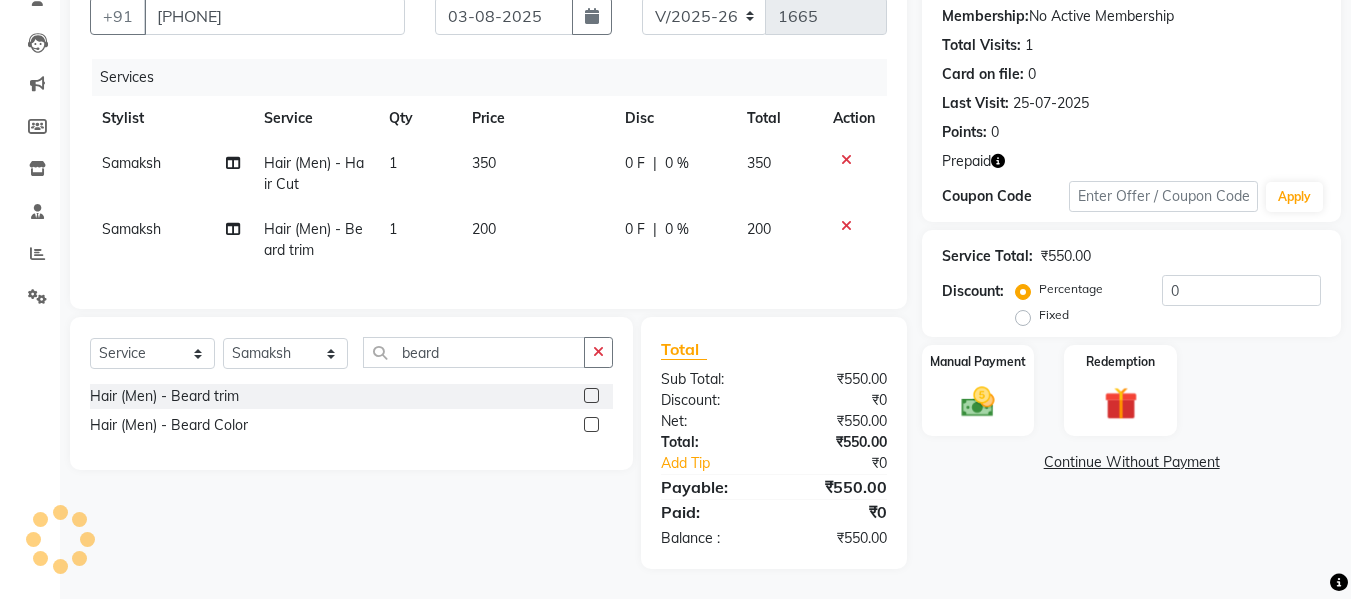 scroll, scrollTop: 204, scrollLeft: 0, axis: vertical 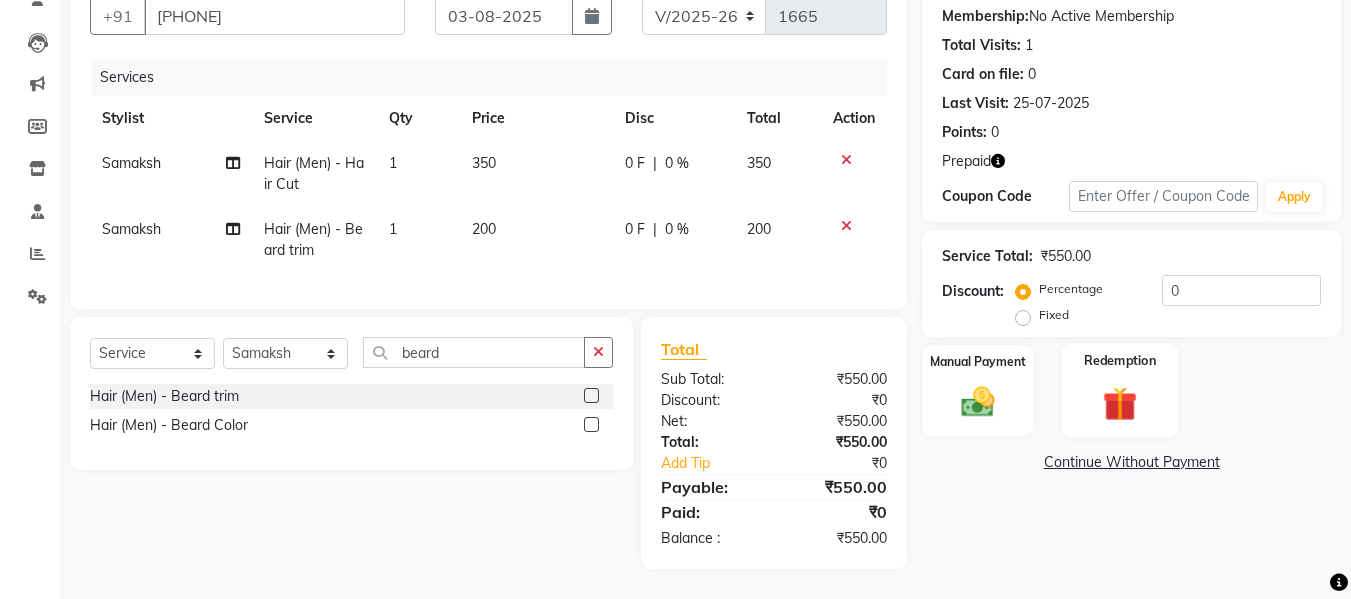 click on "Redemption" 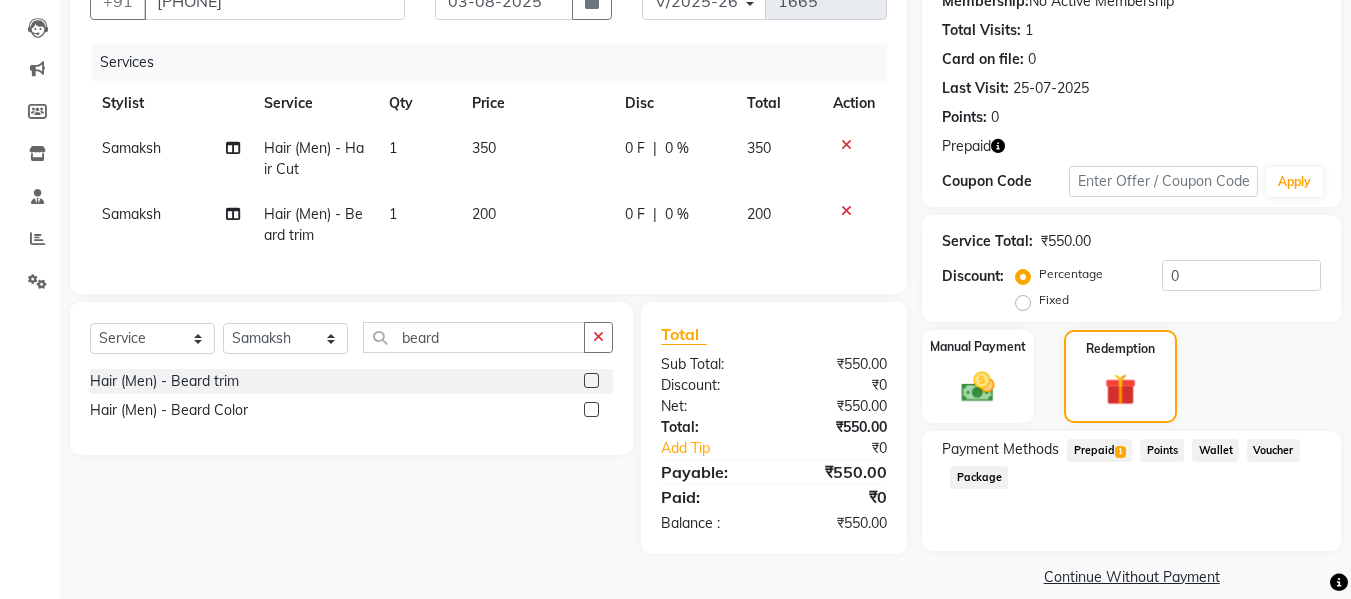 click on "Prepaid  1" 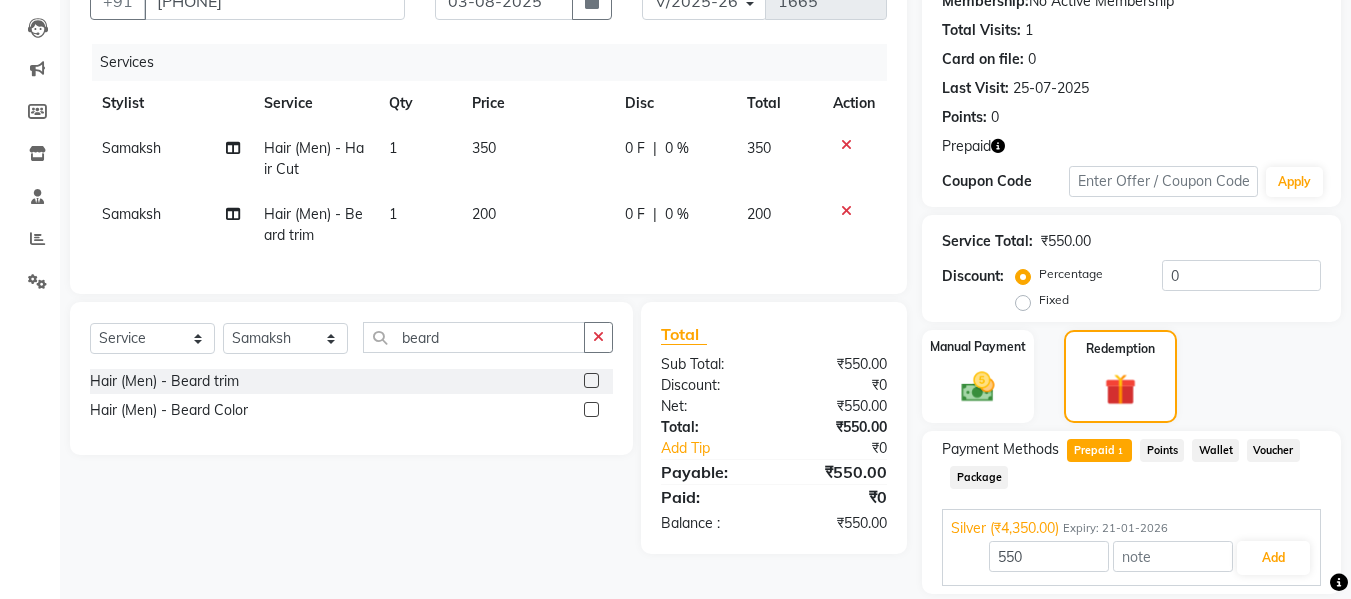 scroll, scrollTop: 270, scrollLeft: 0, axis: vertical 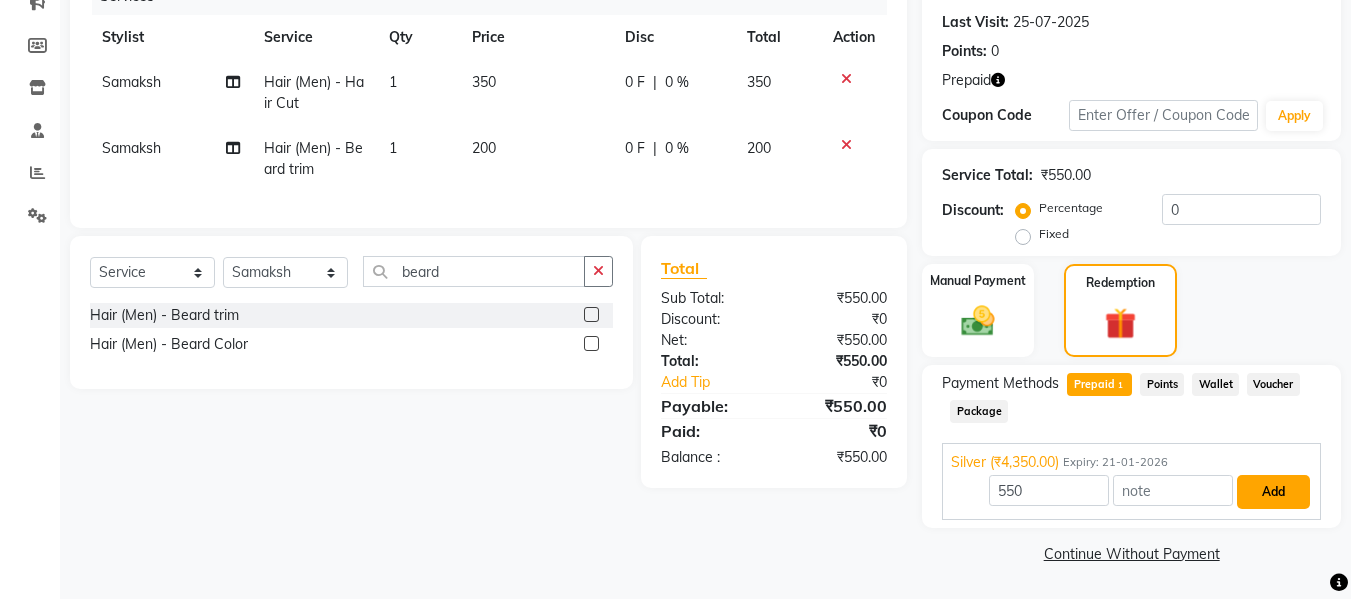 click on "Add" at bounding box center (1273, 492) 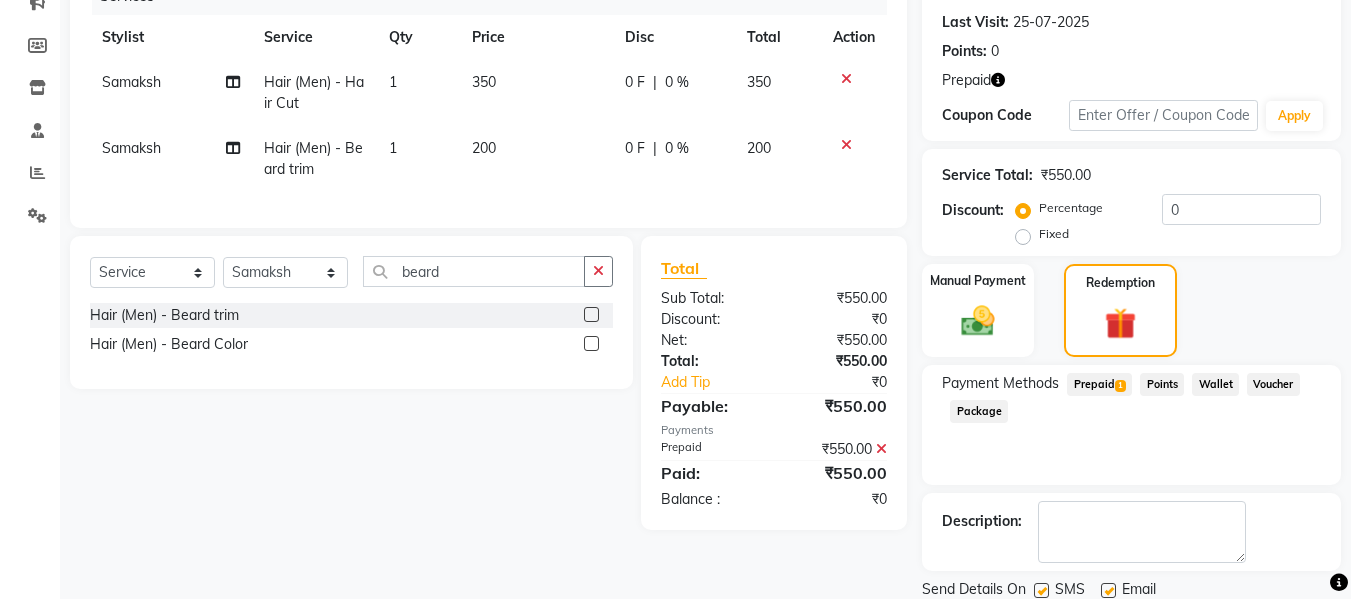 scroll, scrollTop: 340, scrollLeft: 0, axis: vertical 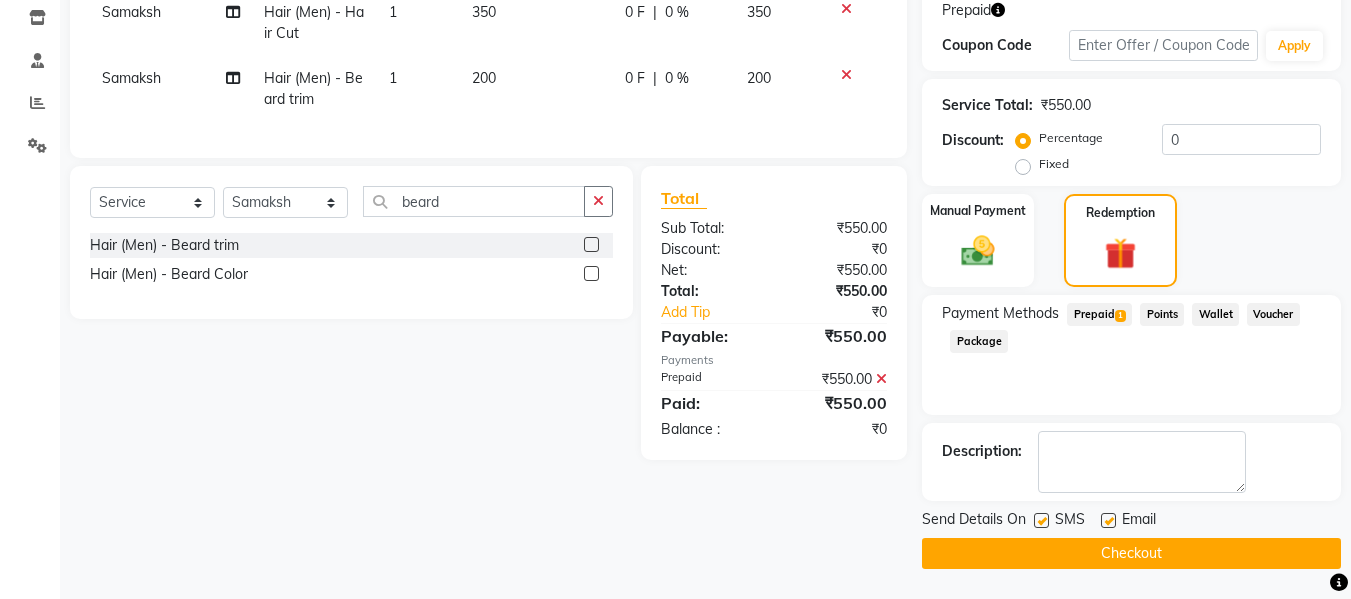 click on "Checkout" 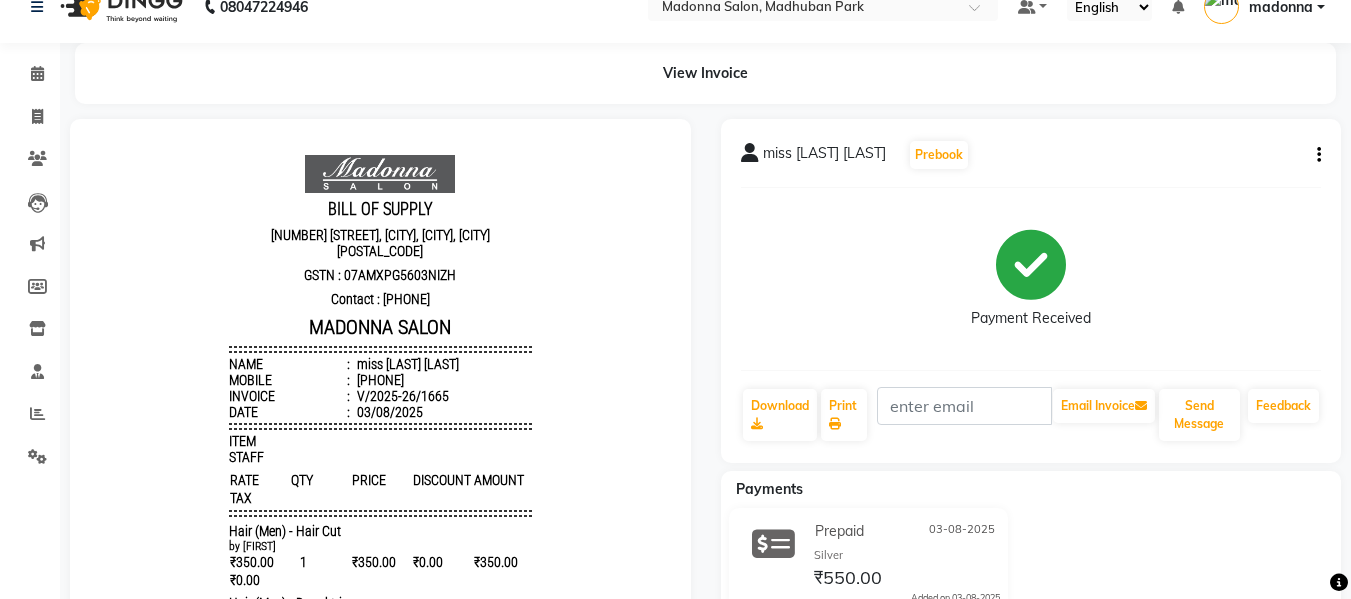 scroll, scrollTop: 0, scrollLeft: 0, axis: both 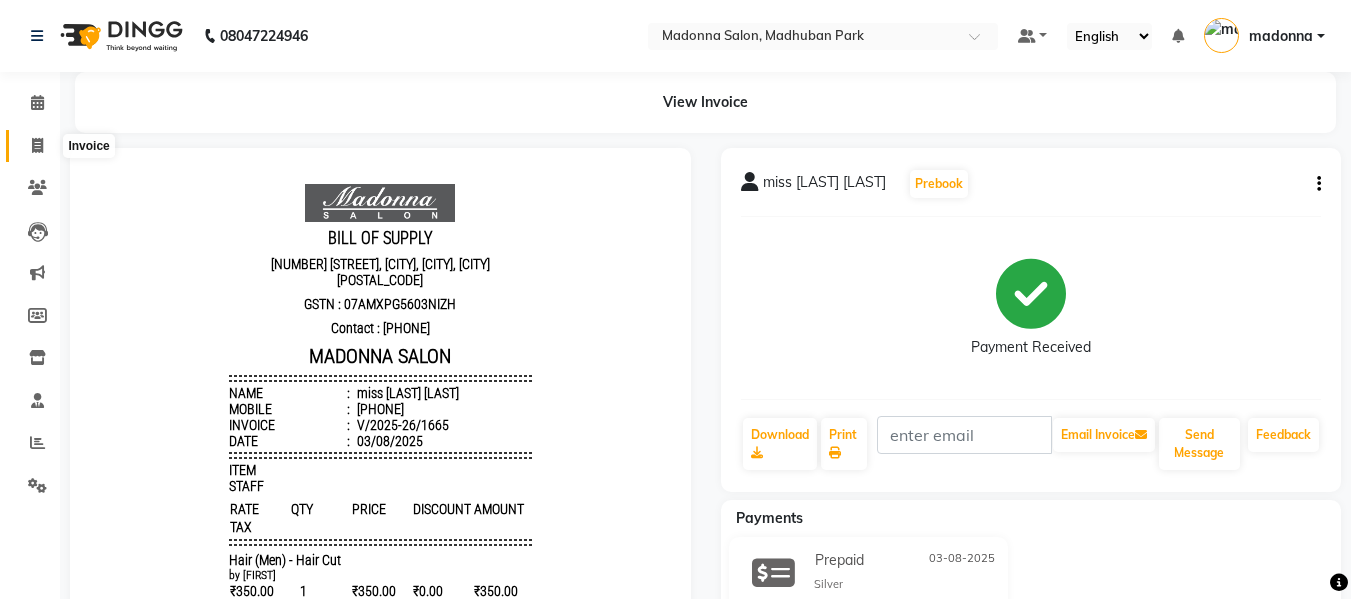 click 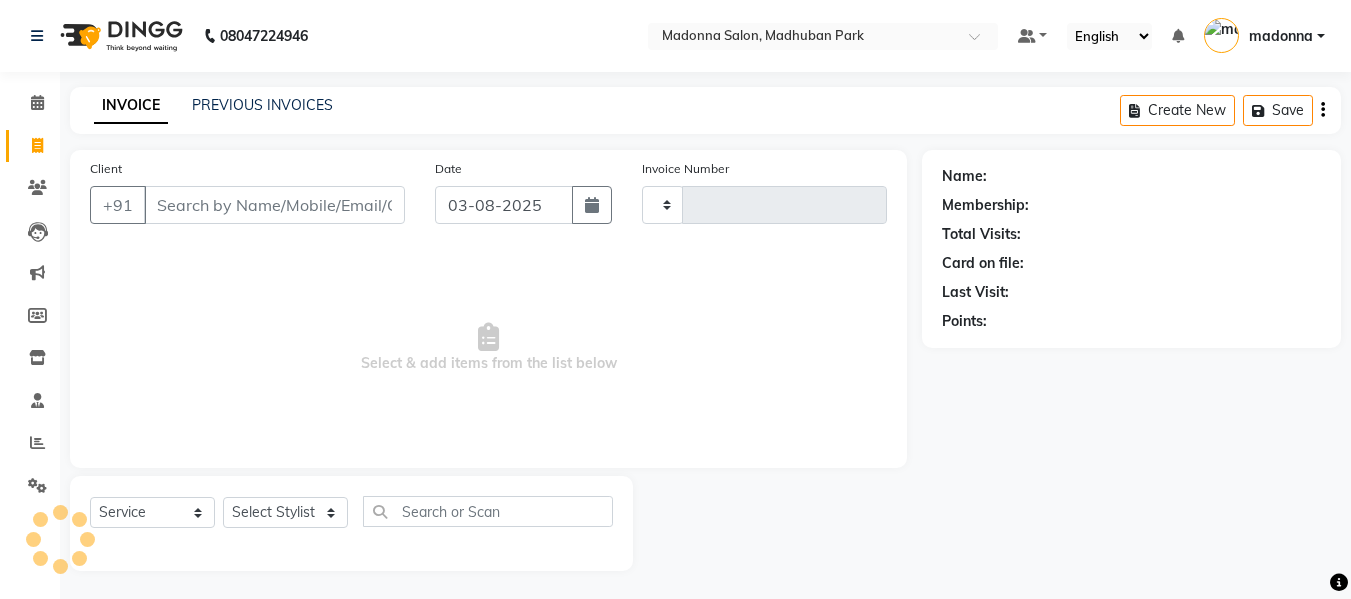 type on "1666" 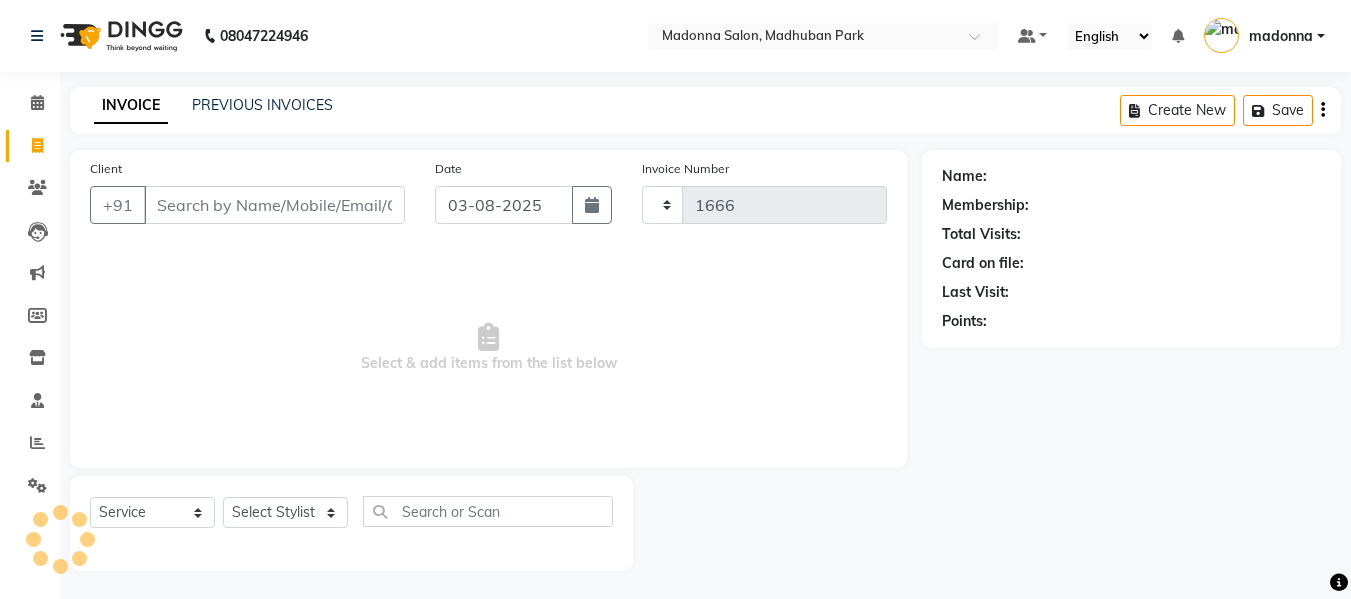 scroll, scrollTop: 2, scrollLeft: 0, axis: vertical 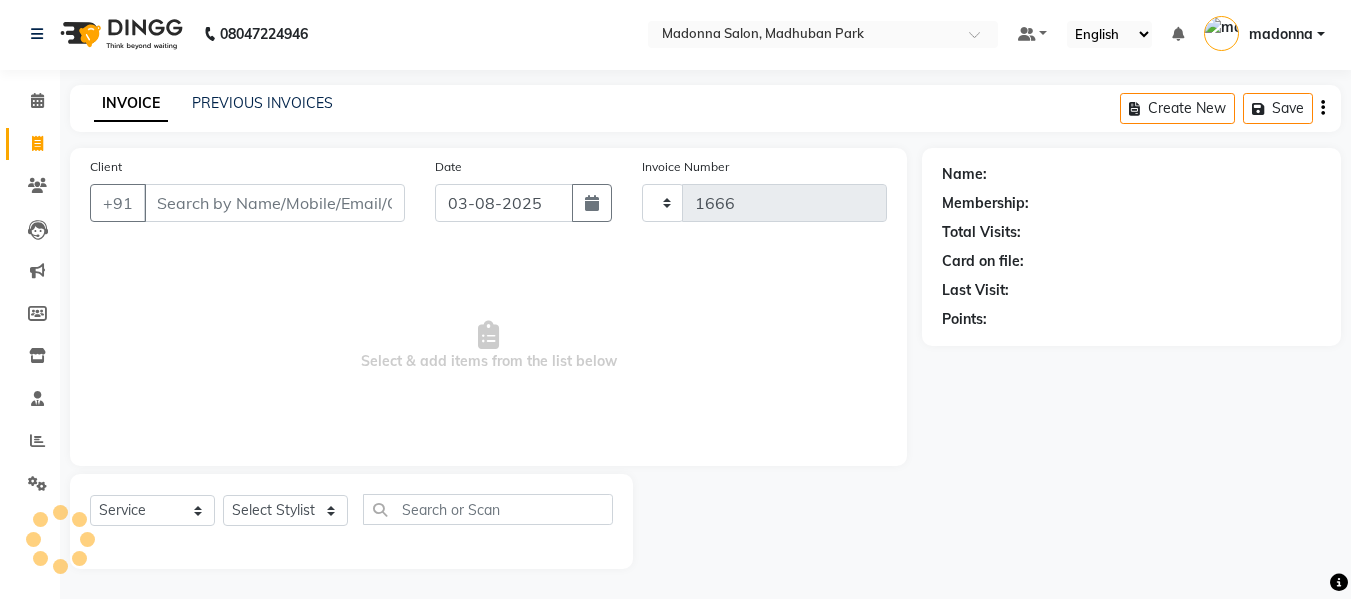 select on "6469" 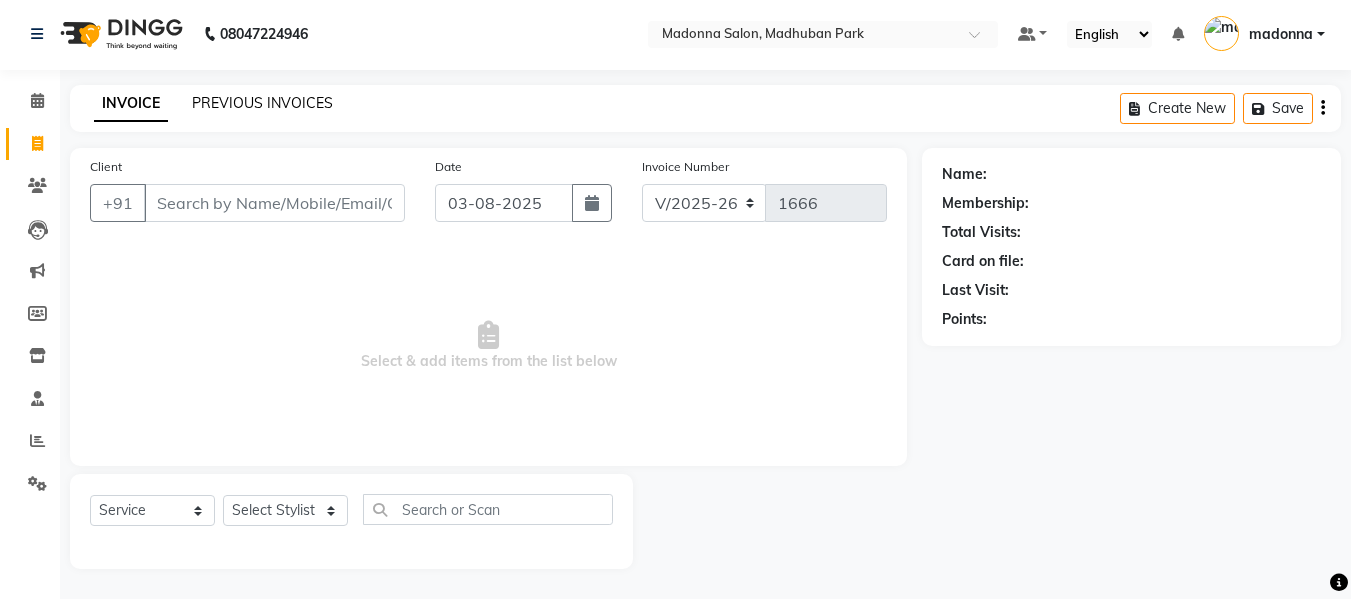 click on "PREVIOUS INVOICES" 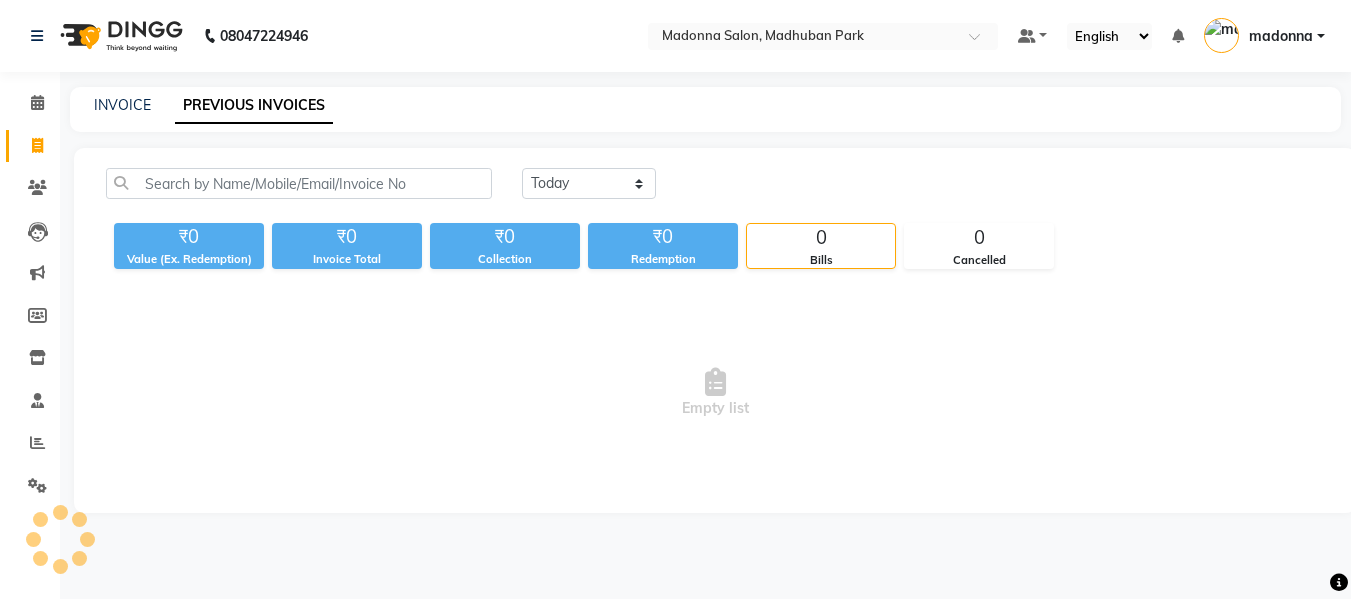 click on "PREVIOUS INVOICES" 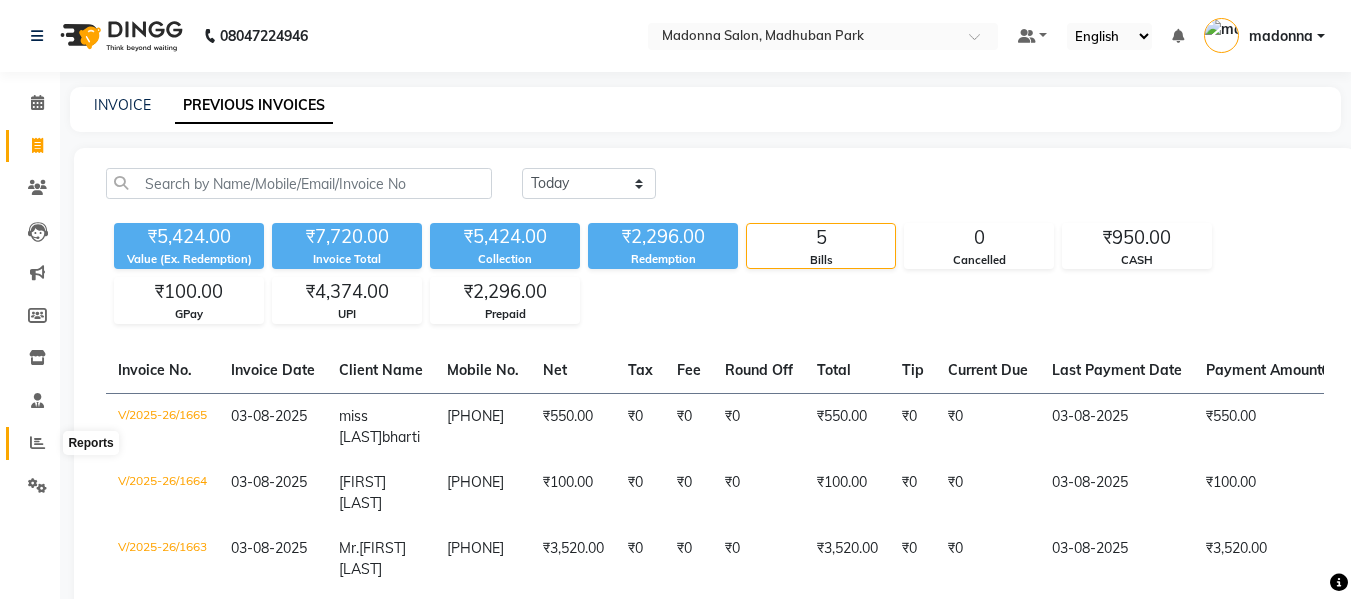 click 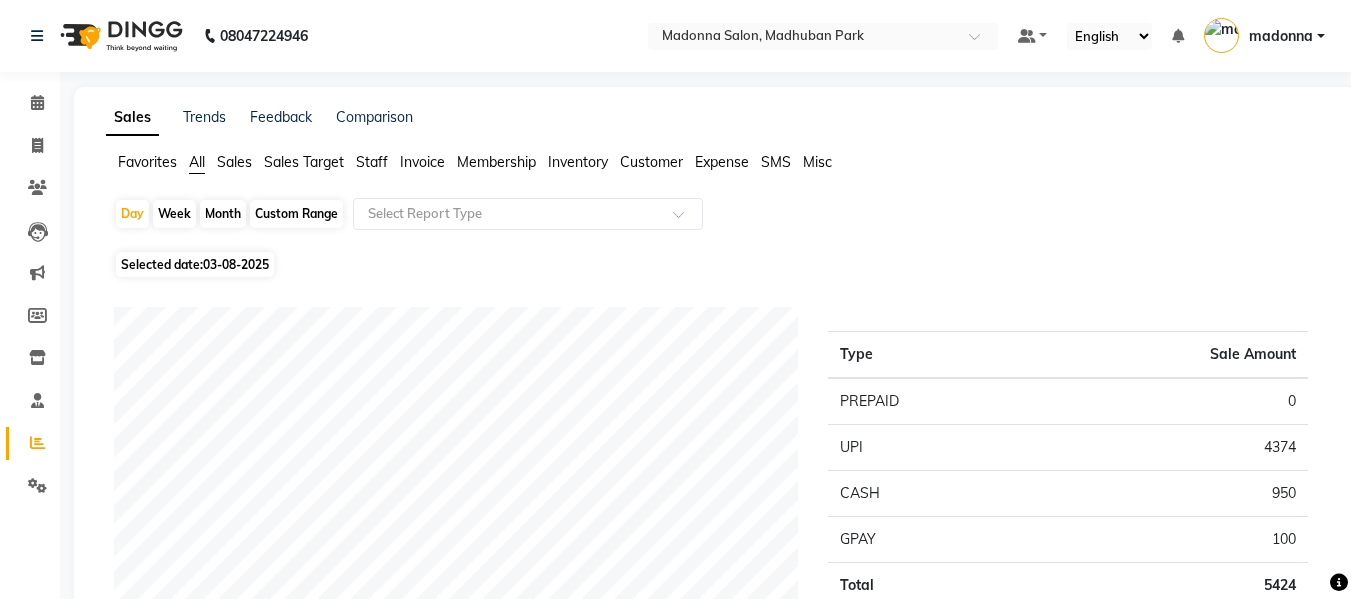 click on "Month" 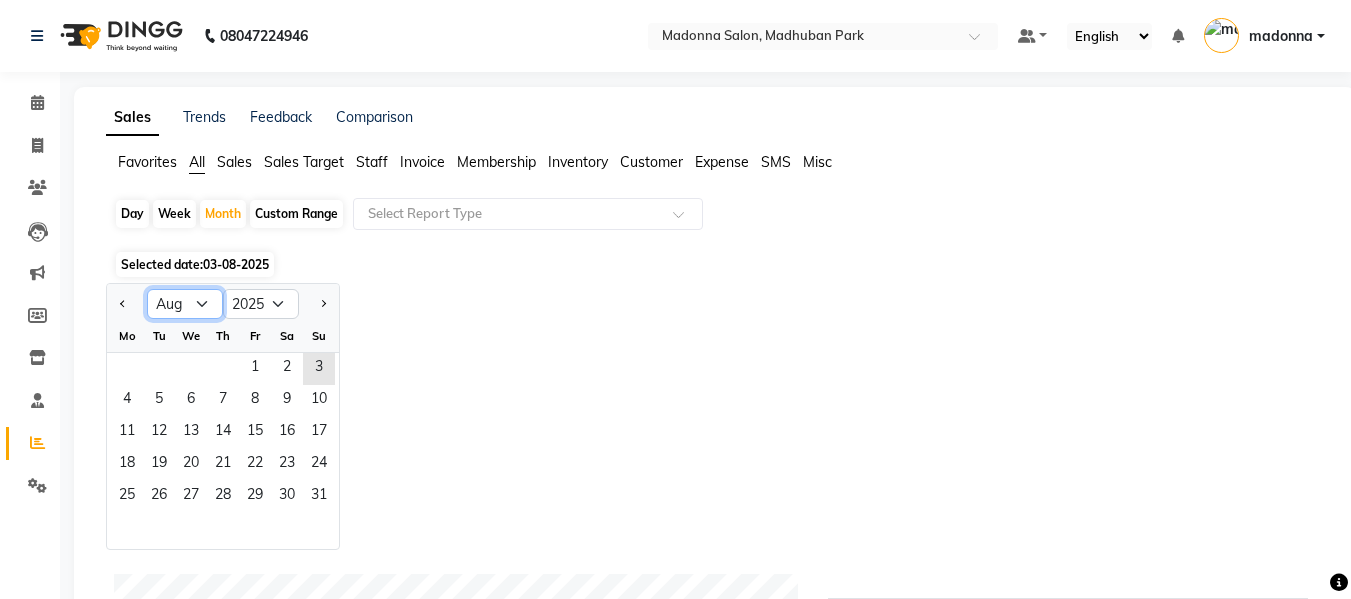 click on "Jan Feb Mar Apr May Jun Jul Aug Sep Oct Nov Dec" 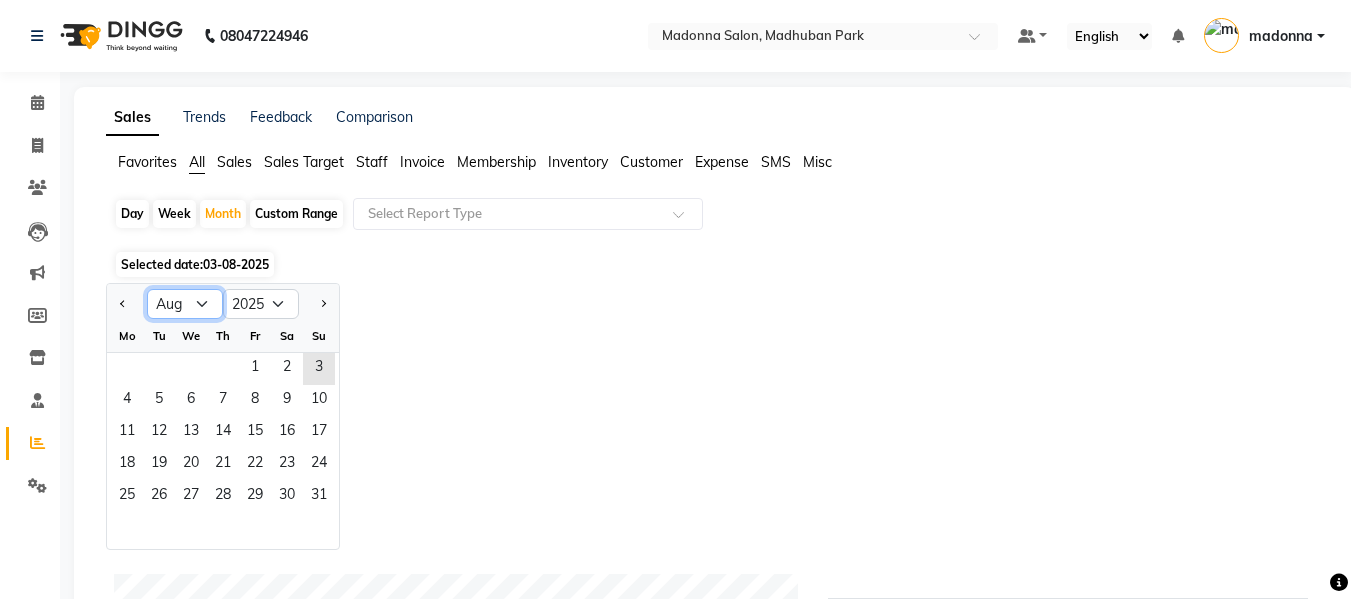 select on "3" 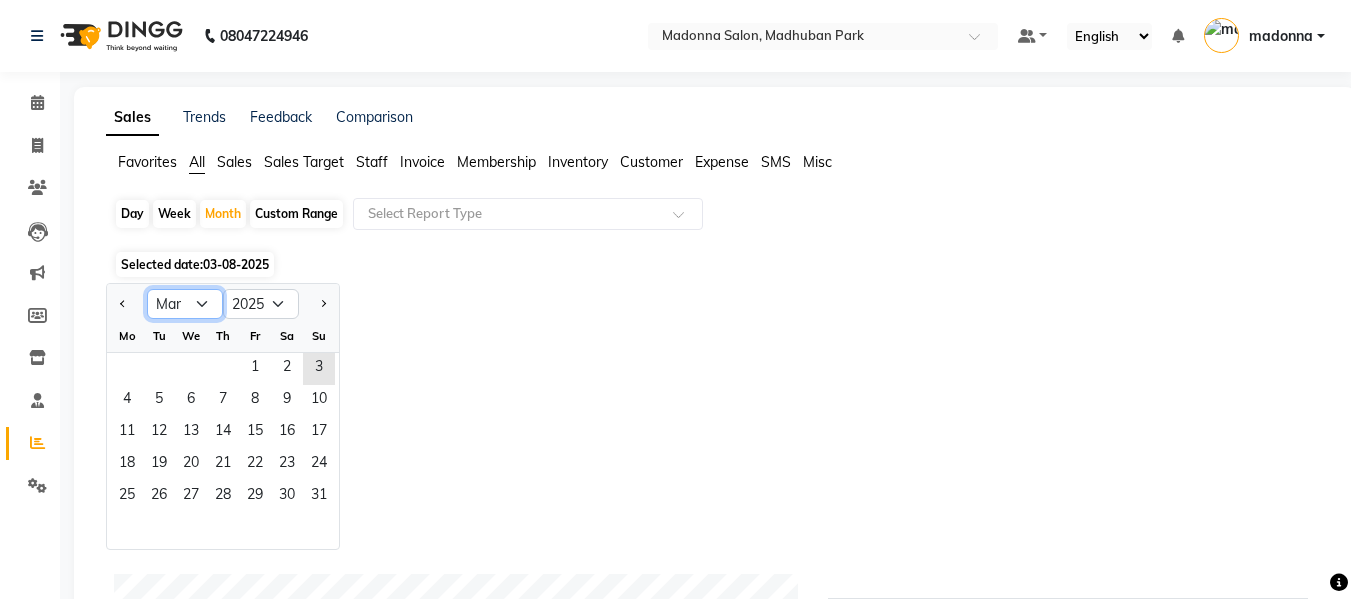 click on "Jan Feb Mar Apr May Jun Jul Aug Sep Oct Nov Dec" 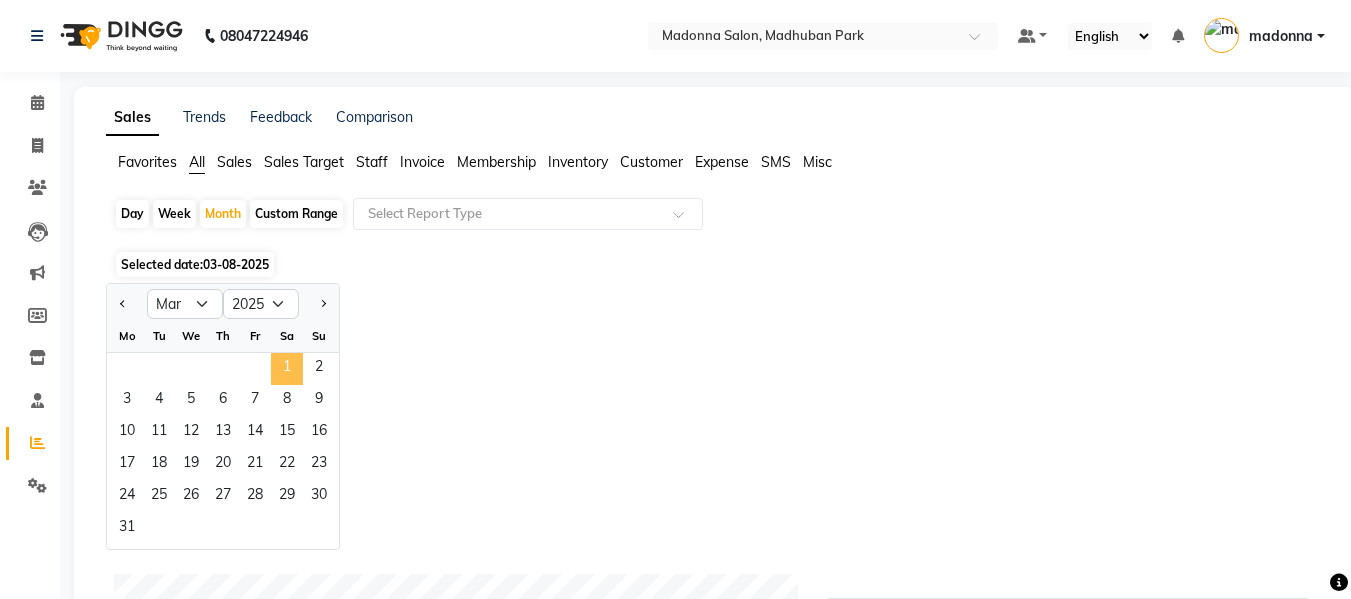 click on "1" 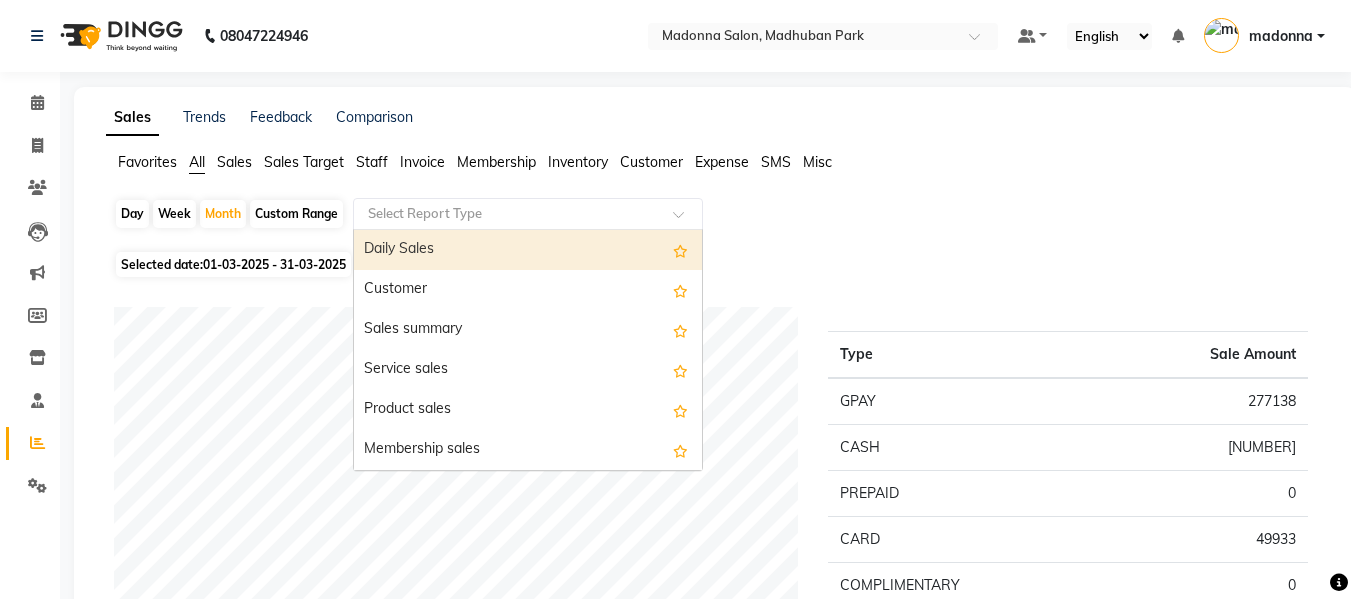 click 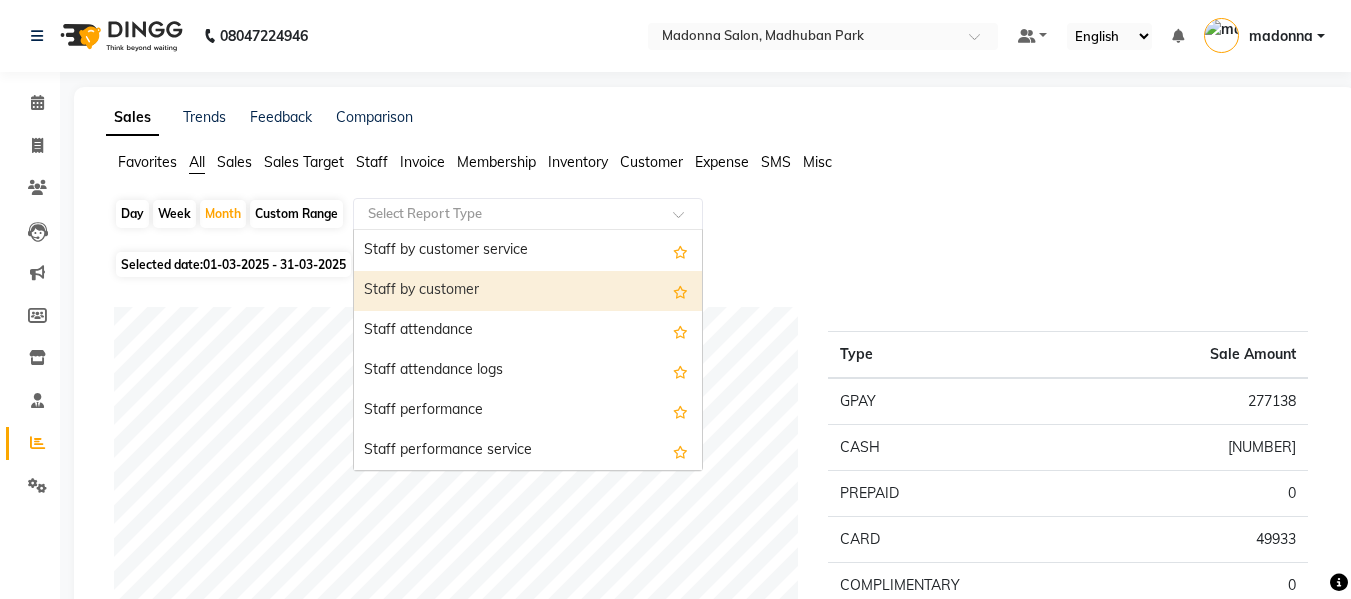 scroll, scrollTop: 800, scrollLeft: 0, axis: vertical 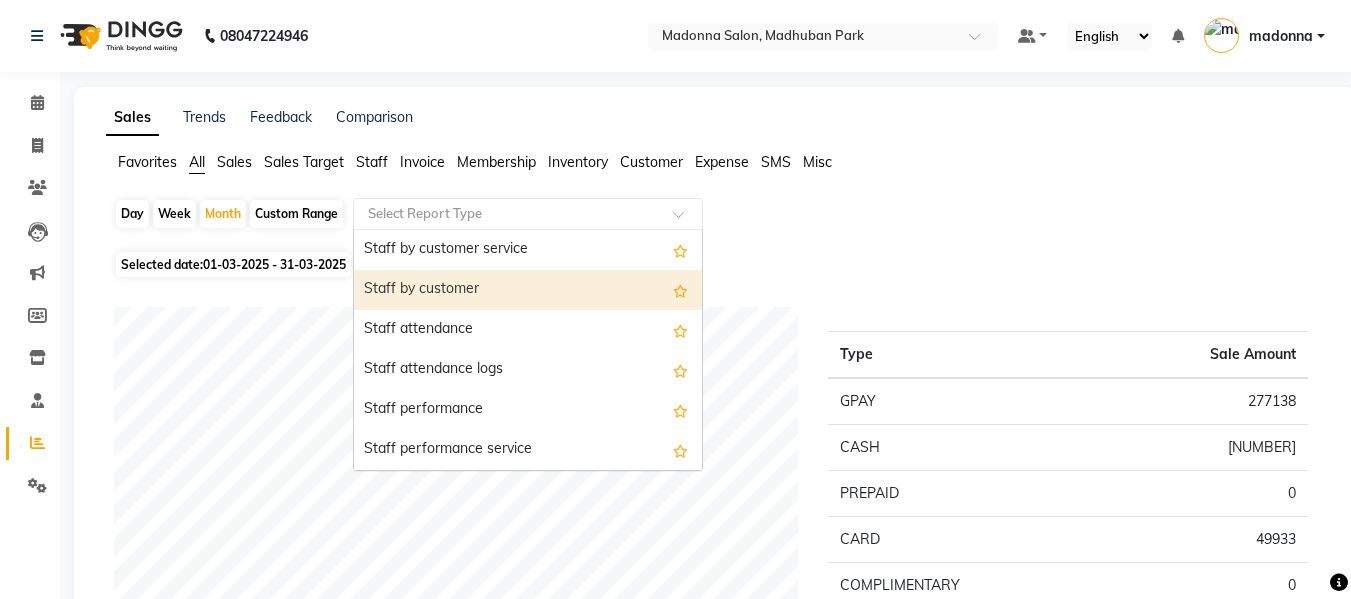 click on "Staff by customer" at bounding box center [528, 290] 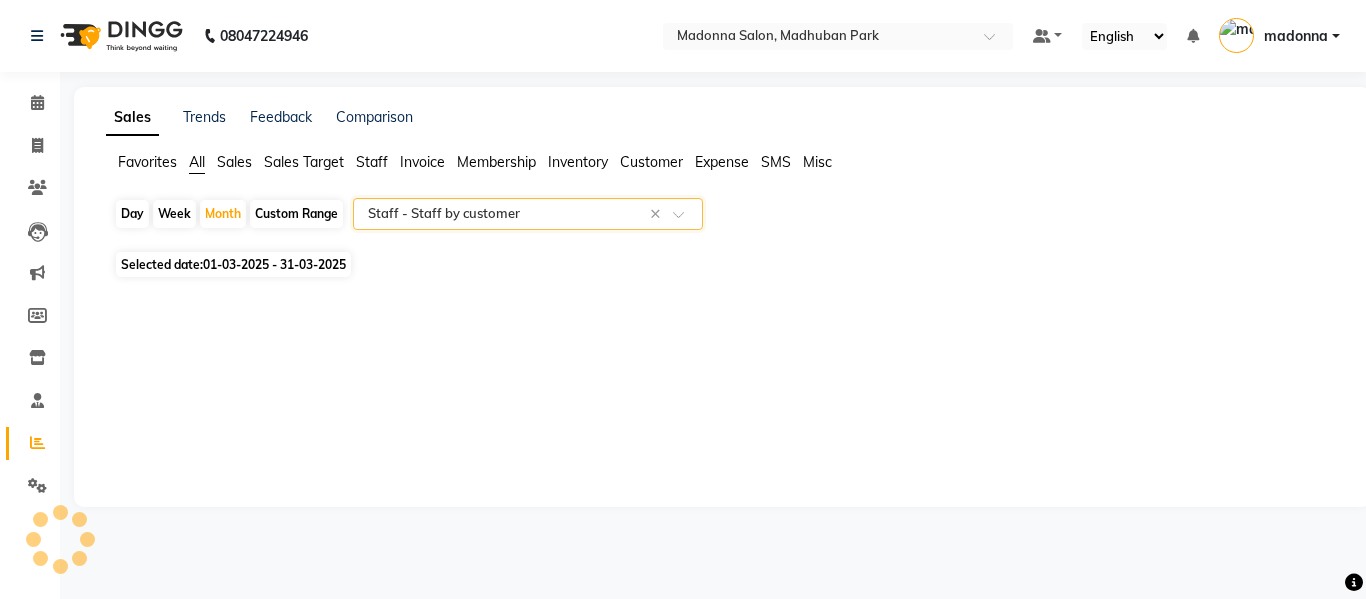 select on "csv" 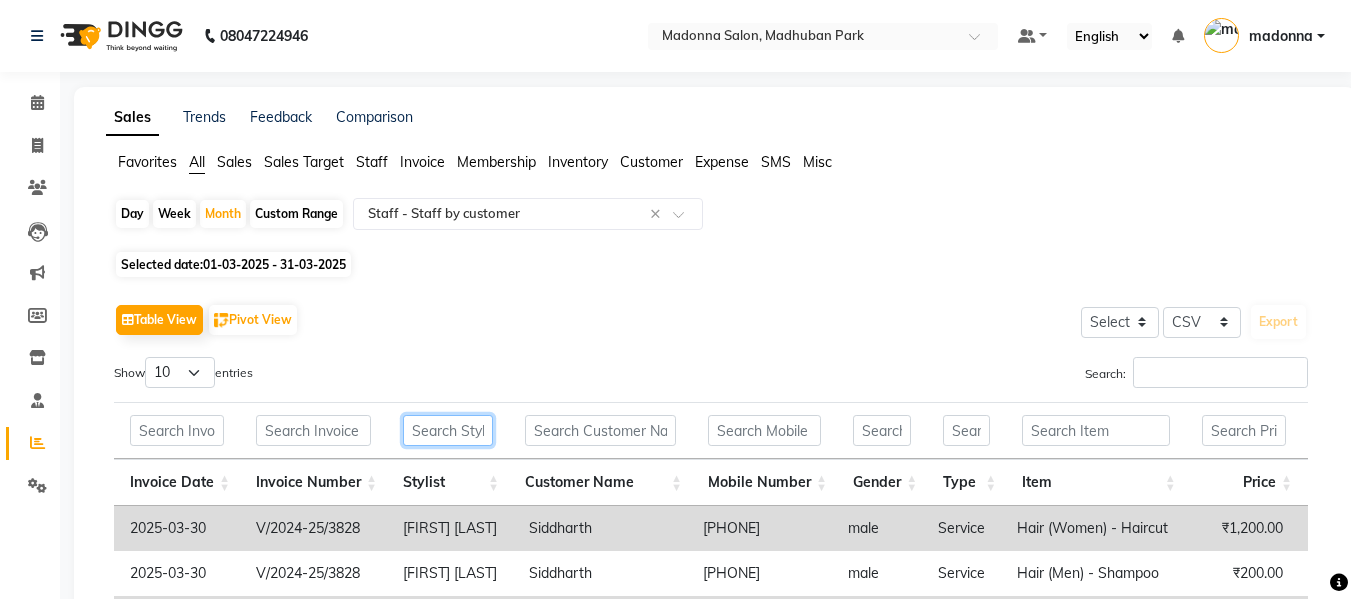 click at bounding box center (448, 430) 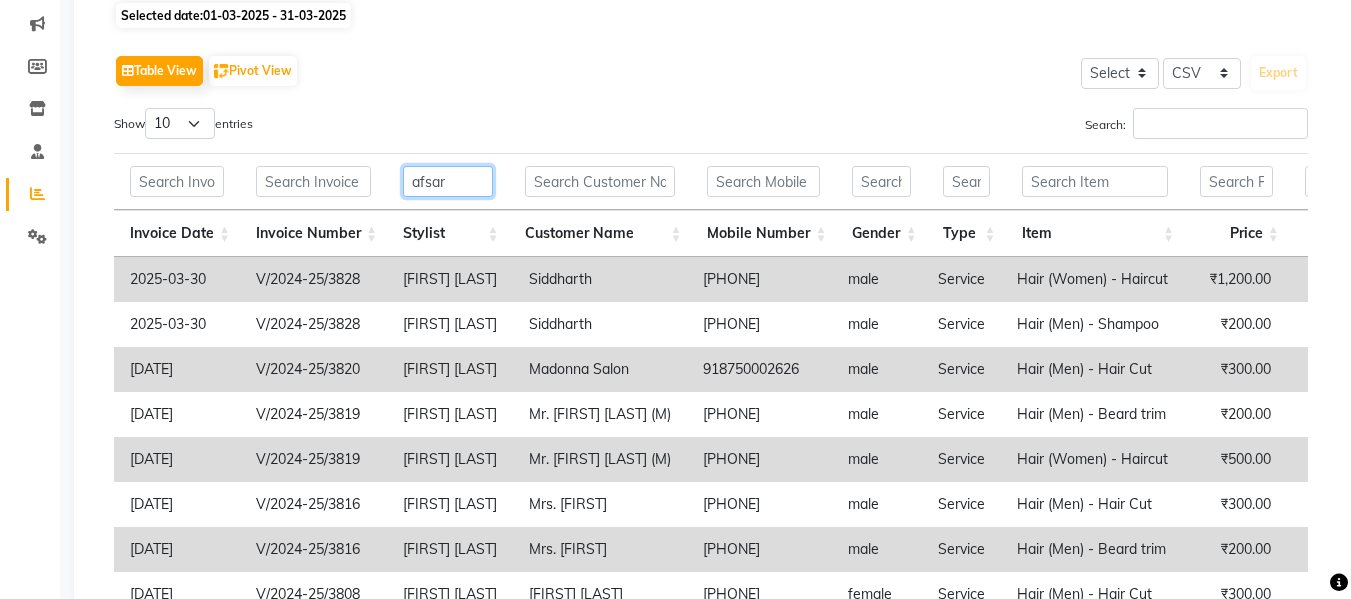 scroll, scrollTop: 250, scrollLeft: 0, axis: vertical 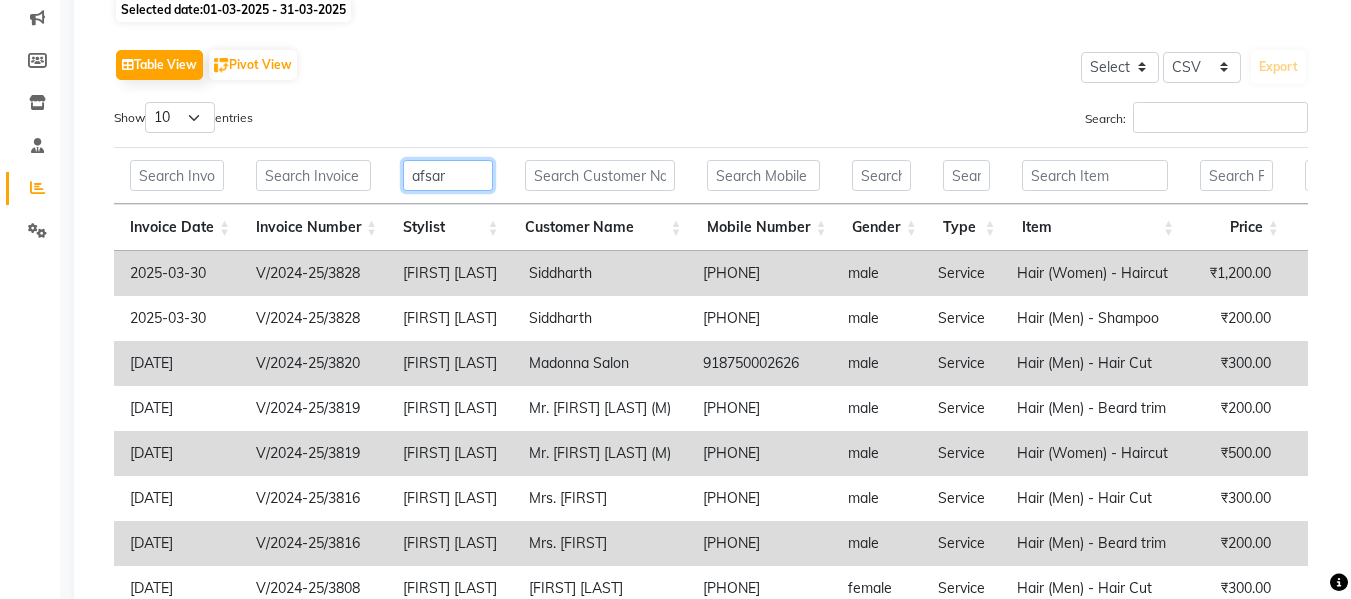 type on "afsar" 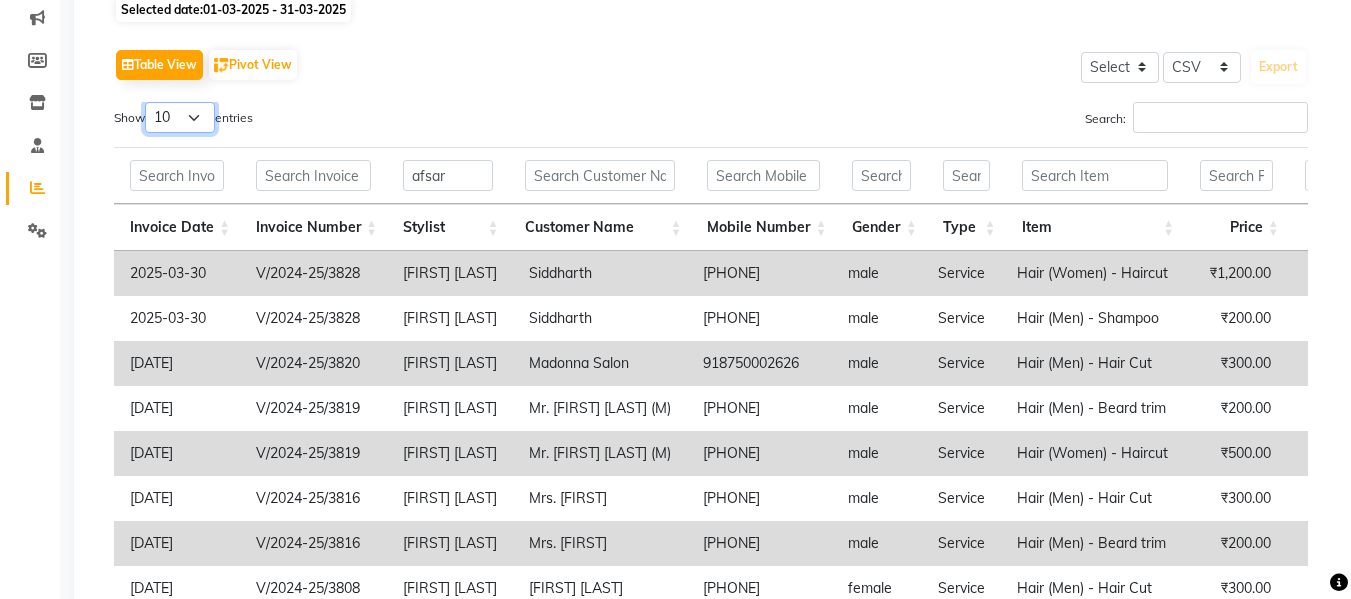 click on "10 25 50 100" at bounding box center (180, 117) 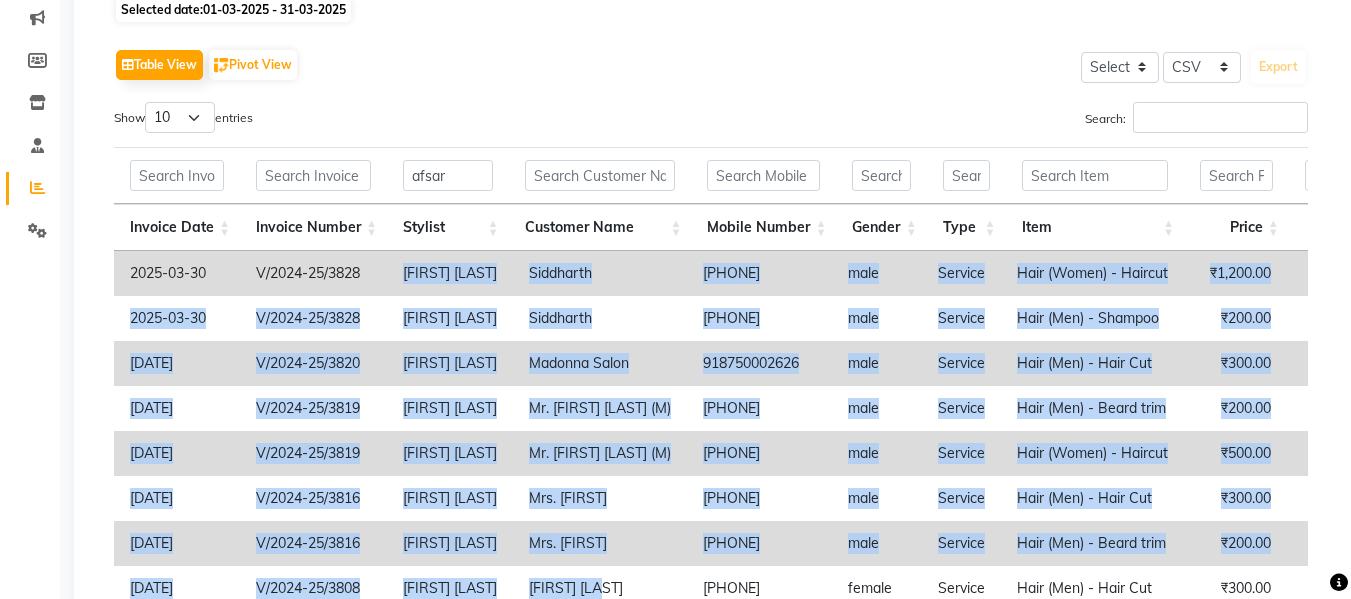 scroll, scrollTop: 406, scrollLeft: 0, axis: vertical 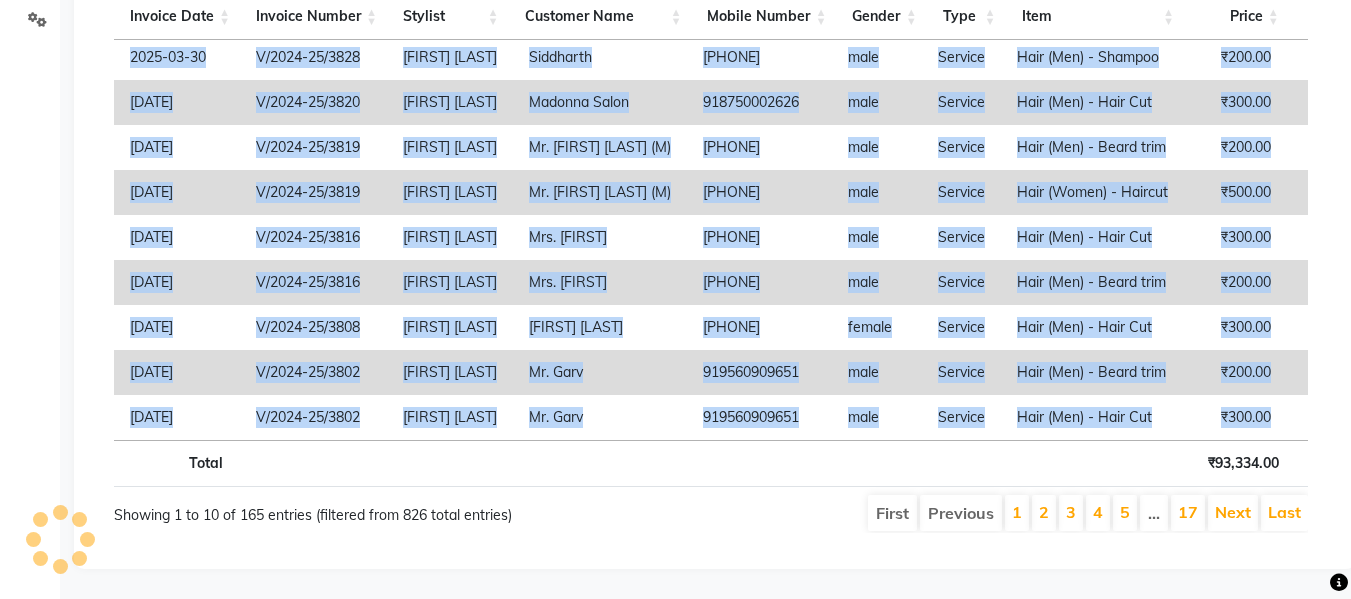 drag, startPoint x: 398, startPoint y: 269, endPoint x: 774, endPoint y: 474, distance: 428.25342 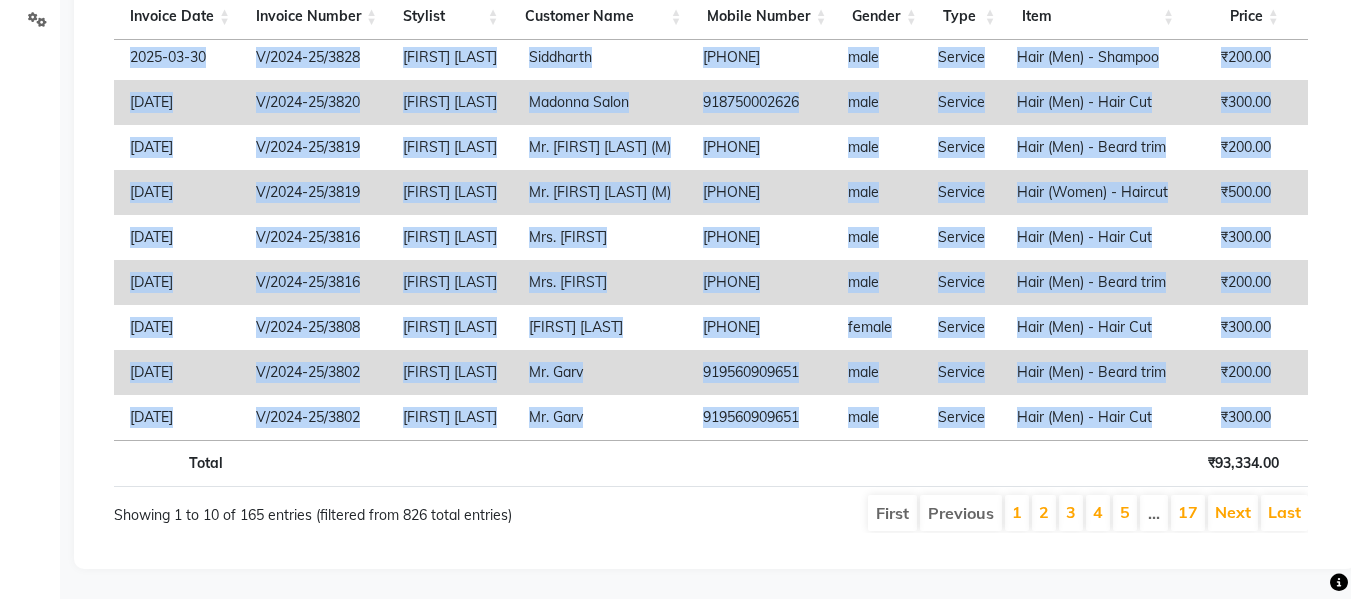 copy on "Lorem Ipsumdo Sitametco  395683821230 adip Elitsed Doei (Tempo) - Incidid ₹8,702.00 ₹6 ₹9 ₹4,711.67 ₹7,847.97 ₹9,101.28 ₹1,068.04 ₹2 ₹3 - - UTLA( ₹1095 ) 1023-37-63 E/8855-10/5327 Dolor Magnaal Enimadmin  383866197566 veni Quisnos Exer (Ull) - Laboris ₹625.64 ₹4 ₹7 ₹423.71 ₹313.06 ₹8,163.26 ₹414.88 ₹5 ₹2 - - NISI( ₹6503 ) 3318-31-96 A/1976-86/7358 Exeac Consequ Duisaut Irure  109456203810 inre Volupta Veli (Ess) - Cill Fug ₹602.73 ₹16.18 ₹95.42 ₹316.45 ₹829.11 ₹769.62 ₹592.10 ₹2 ₹8 - - NUll( ₹665 ) 1824-95-53 P/3165-64/9371 Excep Sintocc Cu. Nonpro Suntcul (Q) 795287670587 offi Deserun Moll (Ani) - Idest labo ₹363.69 ₹4 ₹96.16 ₹293.30 ₹521.58 ₹4,691.68 ₹1 ₹929.35 ₹771.59 - Pers Undeomn( ₹2477 ) 8081-37-58 I/5304-19/0719 Natus Errorvo Ac. Dolore Laudant (T) 219567518212 rema Eaqueip Quae (Abill) - Invento ₹721.67 ₹3 ₹52.88 ₹149.37 ₹486.78 ₹9,774.19 ₹4 ₹831.23 ₹041.69 - Veri Quasiar( ₹7270 ) 7709-14-96 B/2393-92/7604 Vitae Dictaex Nem. Enimip  114230175966 quia Volupta Aspe (Aut) - Odit Fug ₹733.03 ₹9 ₹61.83..." 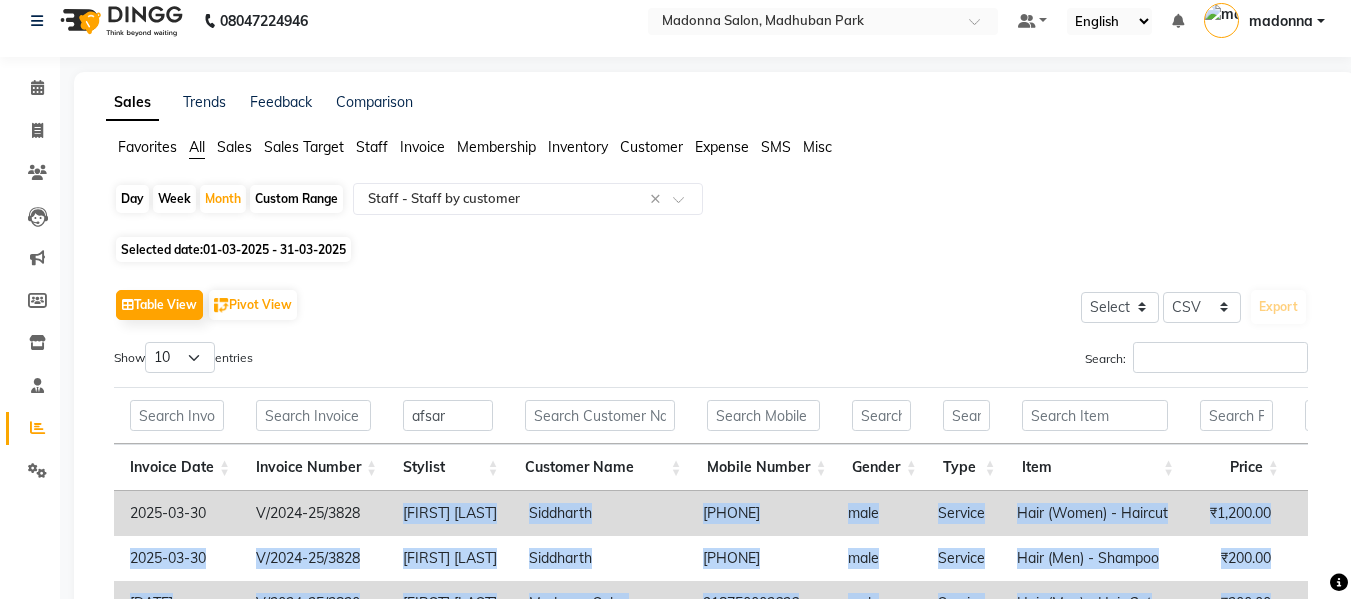 scroll, scrollTop: 0, scrollLeft: 0, axis: both 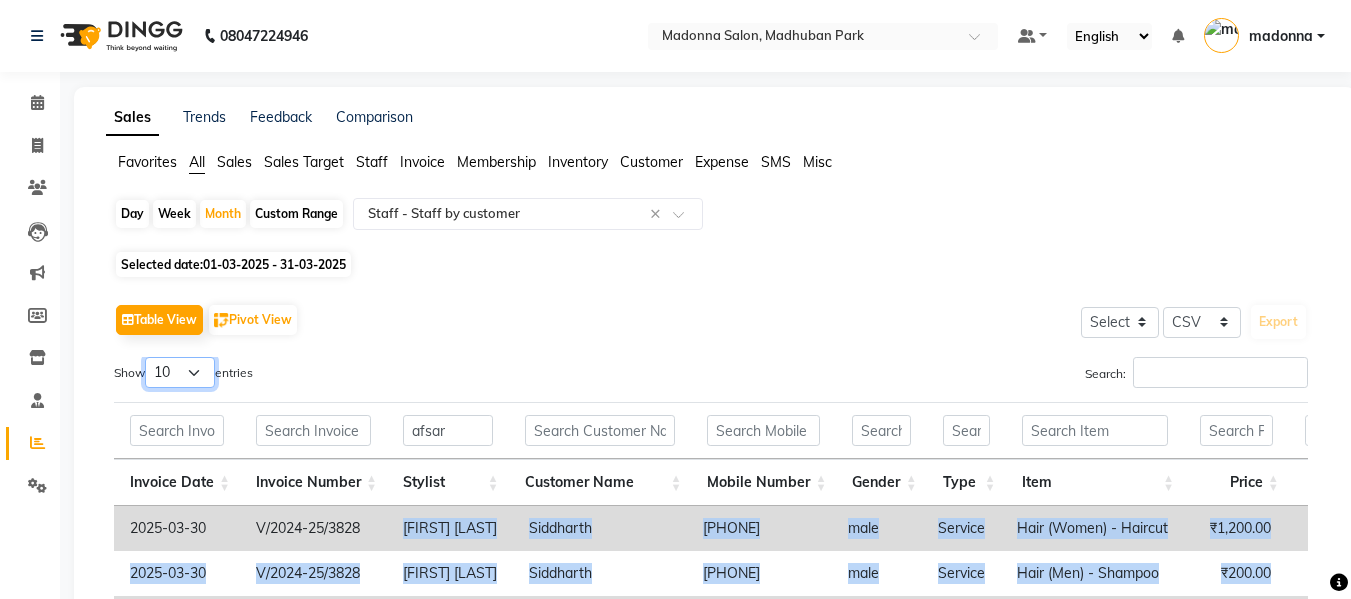 click on "10 25 50 100" at bounding box center [180, 372] 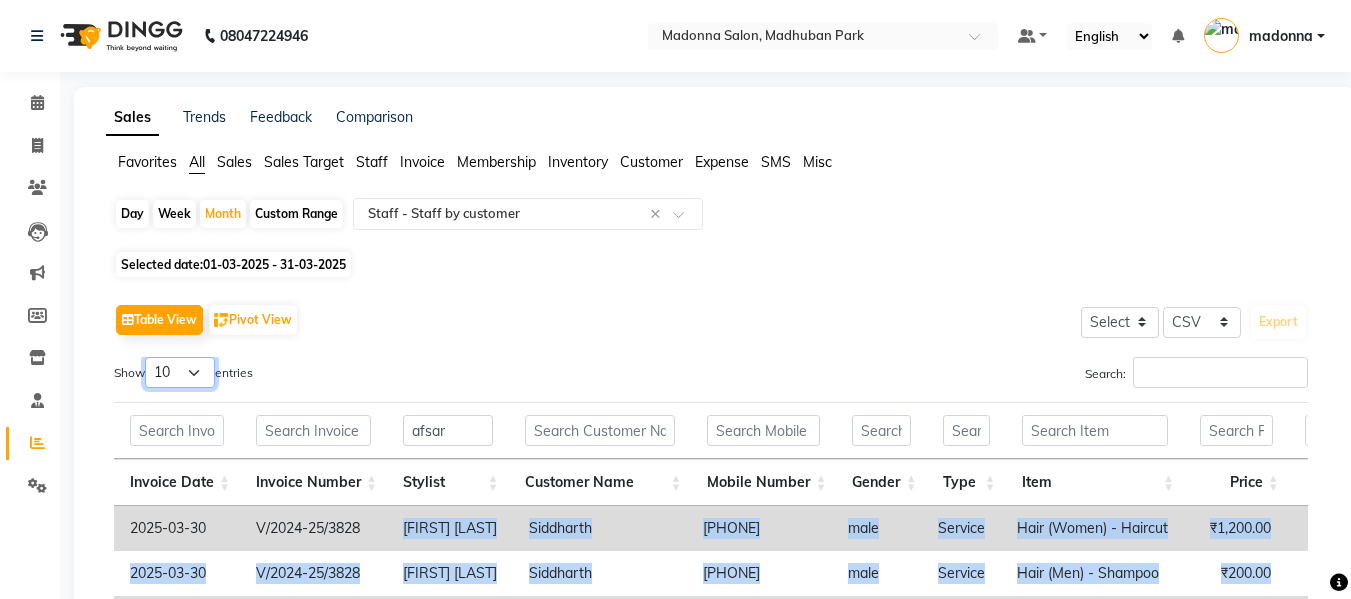 select on "100" 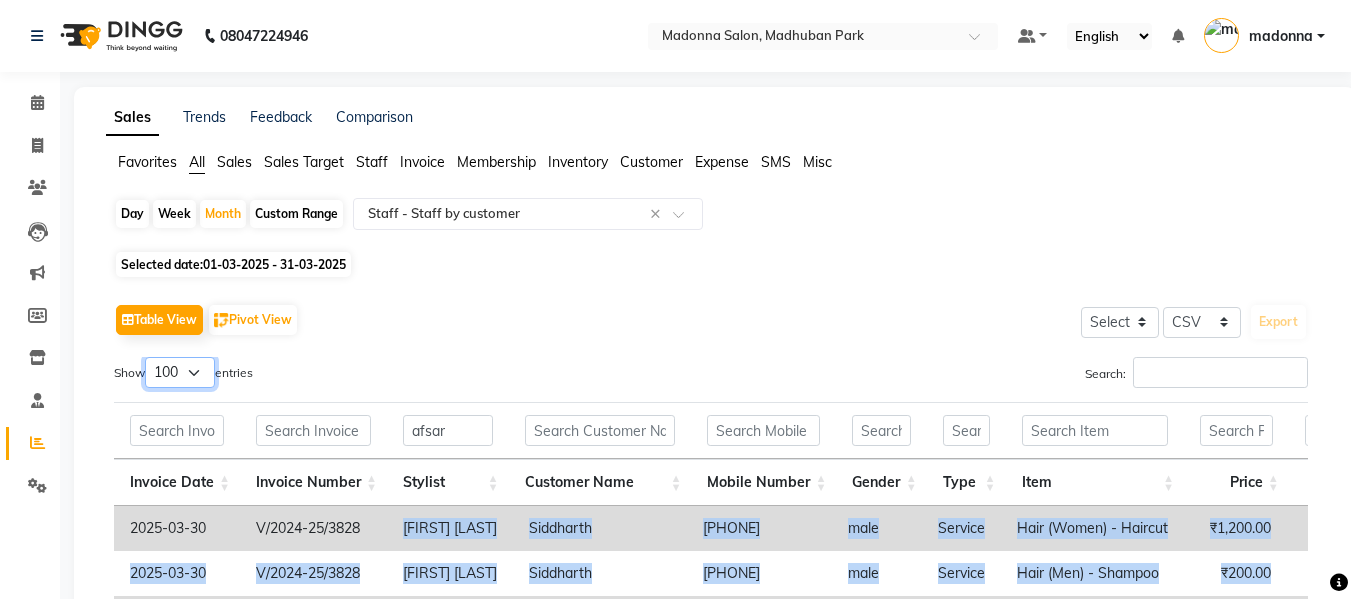 click on "10 25 50 100" at bounding box center [180, 372] 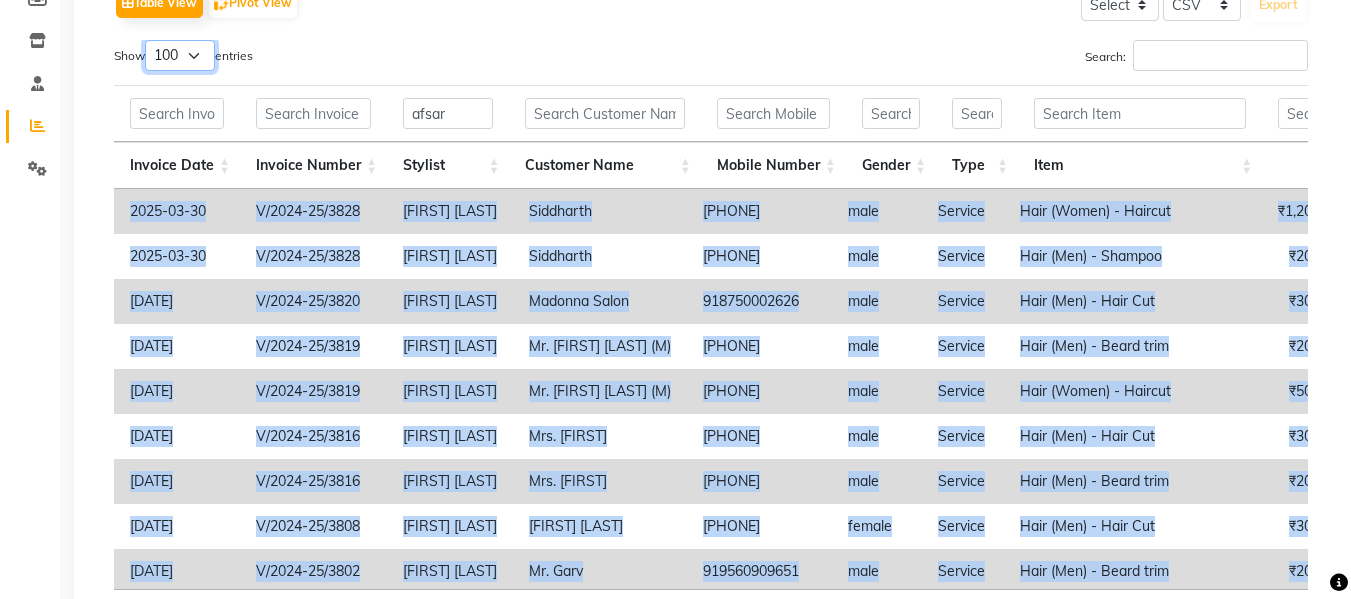 scroll, scrollTop: 320, scrollLeft: 0, axis: vertical 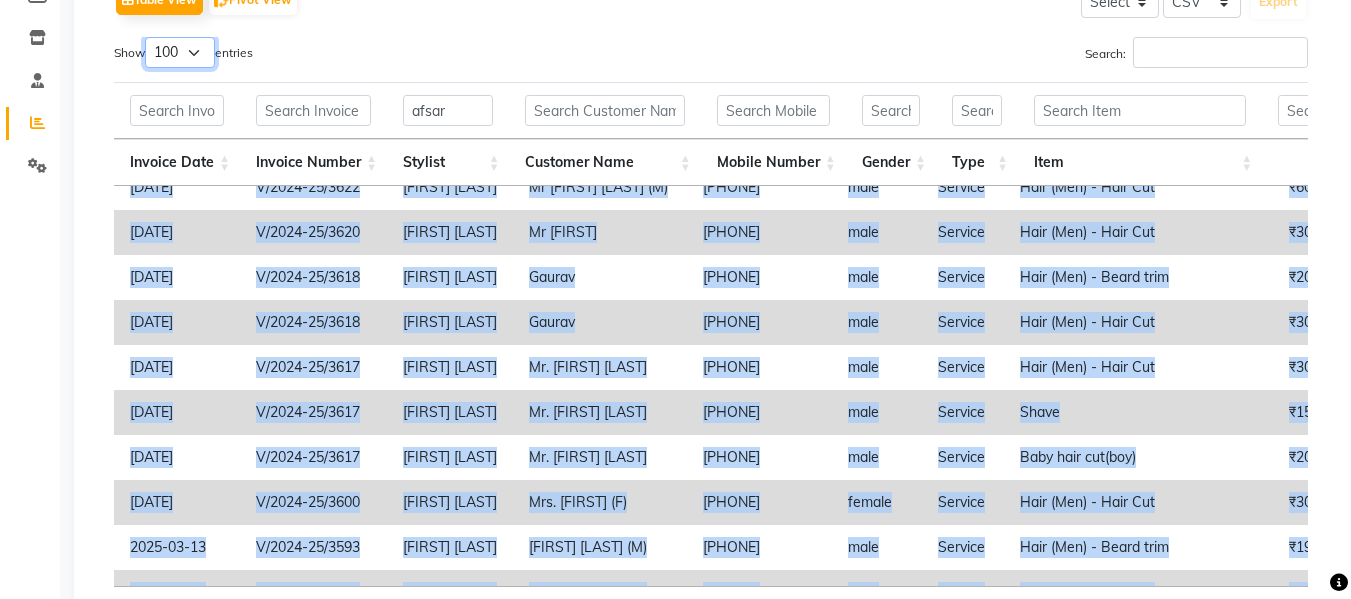 copy on "Lorem Ipsumdo Sitametco  395683821230 adip Elitsed Doei (Tempo) - Incidid ₹8,702.00 ₹6 ₹9 ₹4,711.67 ₹7,847.97 ₹9,101.28 ₹1,068.04 ₹2 ₹3 - - UTLA( ₹1095 ) 1023-37-63 E/8855-10/5327 Dolor Magnaal Enimadmin  383866197566 veni Quisnos Exer (Ull) - Laboris ₹625.64 ₹4 ₹7 ₹423.71 ₹313.06 ₹8,163.26 ₹414.88 ₹5 ₹2 - - NISI( ₹6503 ) 3318-31-96 A/1976-86/7358 Exeac Consequ Duisaut Irure  109456203810 inre Volupta Veli (Ess) - Cill Fug ₹602.73 ₹16.18 ₹95.42 ₹316.45 ₹829.11 ₹769.62 ₹592.10 ₹2 ₹8 - - NUll( ₹665 ) 1824-95-53 P/3165-64/9371 Excep Sintocc Cu. Nonpro Suntcul (Q) 795287670587 offi Deserun Moll (Ani) - Idest labo ₹363.69 ₹4 ₹96.16 ₹293.30 ₹521.58 ₹4,691.68 ₹1 ₹929.35 ₹771.59 - Pers Undeomn( ₹2477 ) 8081-37-58 I/5304-19/0719 Natus Errorvo Ac. Dolore Laudant (T) 219567518212 rema Eaqueip Quae (Abill) - Invento ₹721.67 ₹3 ₹52.88 ₹149.37 ₹486.78 ₹9,774.19 ₹4 ₹831.23 ₹041.69 - Veri Quasiar( ₹7270 ) 7709-14-96 B/2393-92/7604 Vitae Dictaex Nem. Enimip  114230175966 quia Volupta Aspe (Aut) - Odit Fug ₹733.03 ₹9 ₹61.83..." 